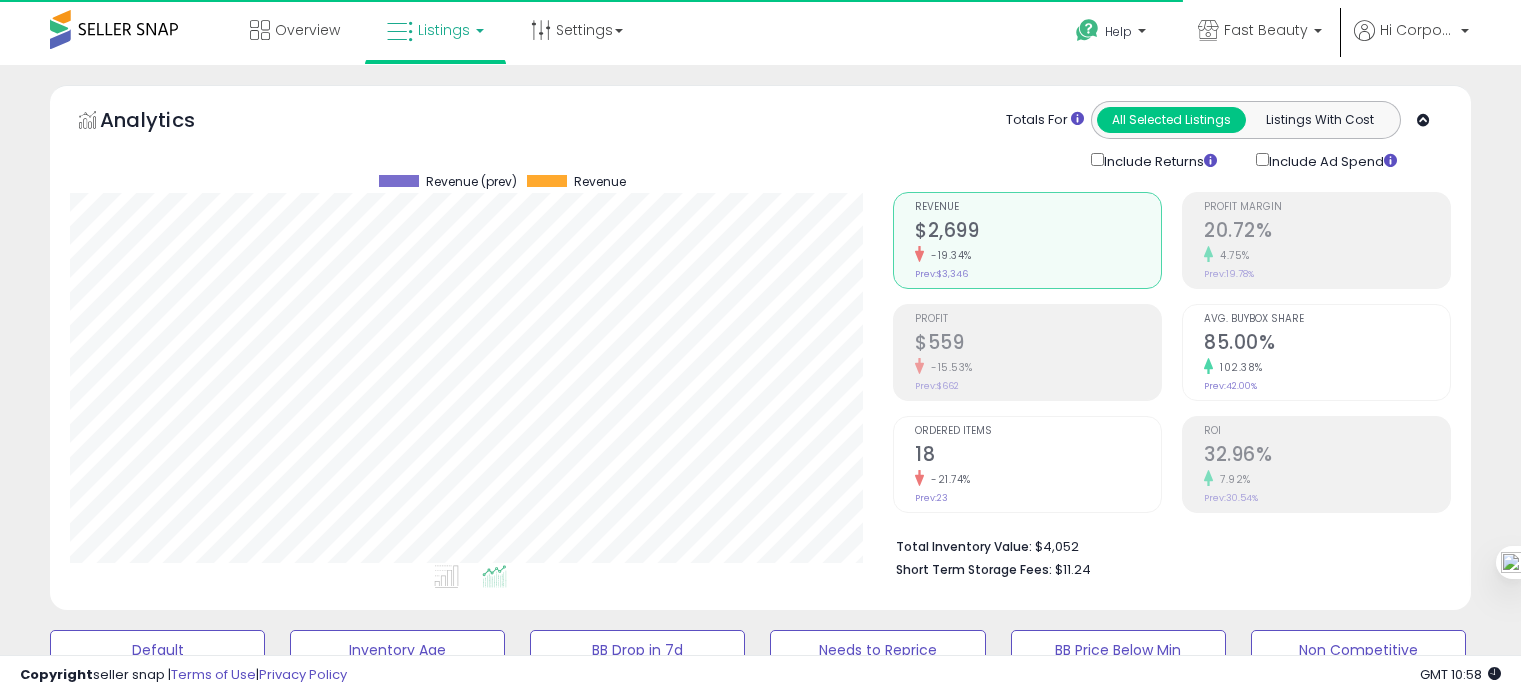 scroll, scrollTop: 848, scrollLeft: 0, axis: vertical 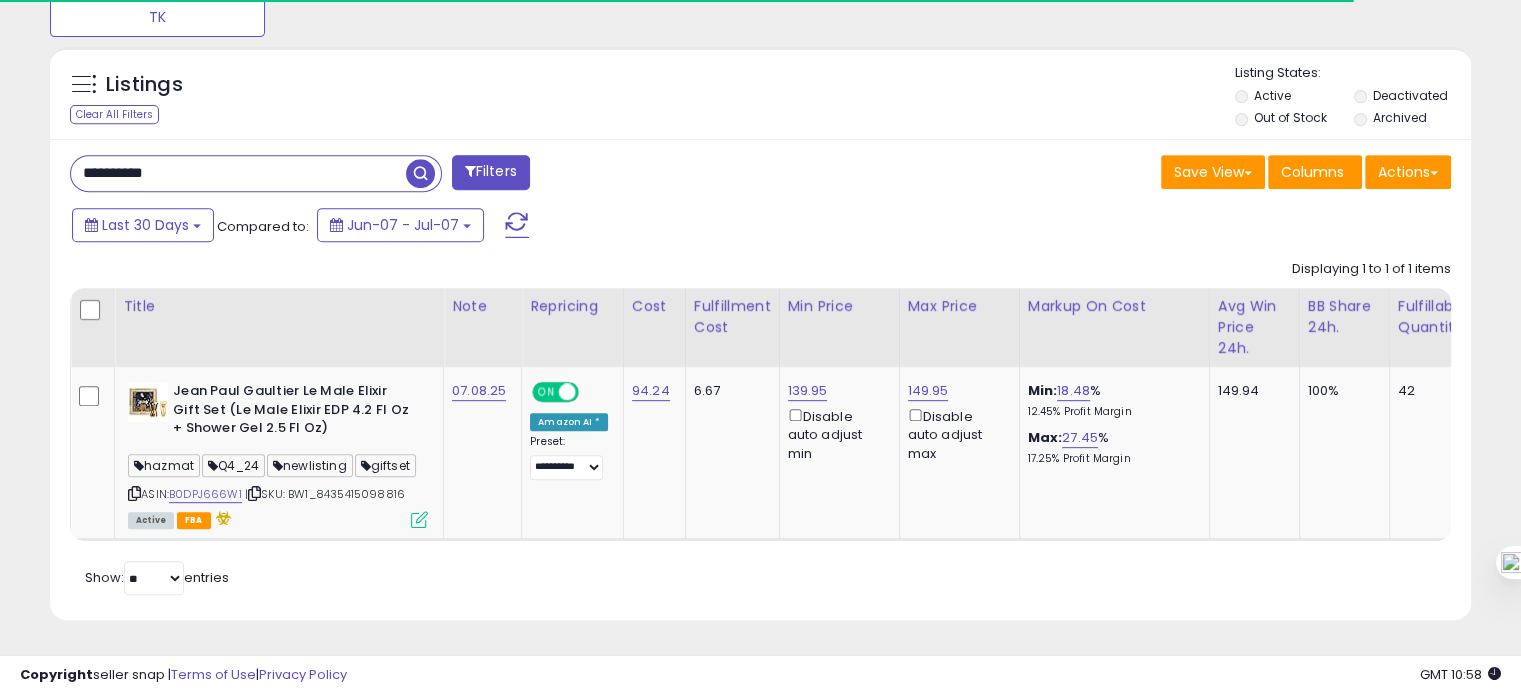 click on "**********" at bounding box center [238, 173] 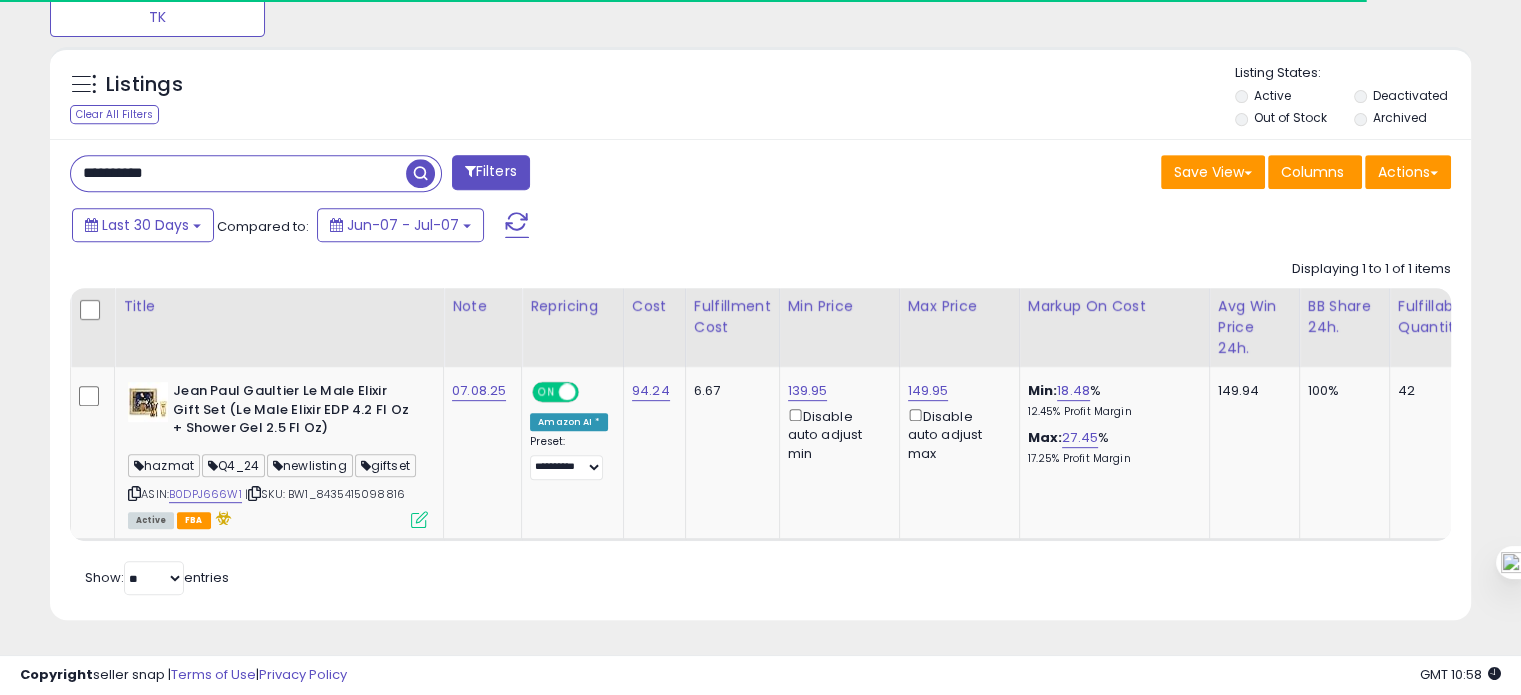 paste 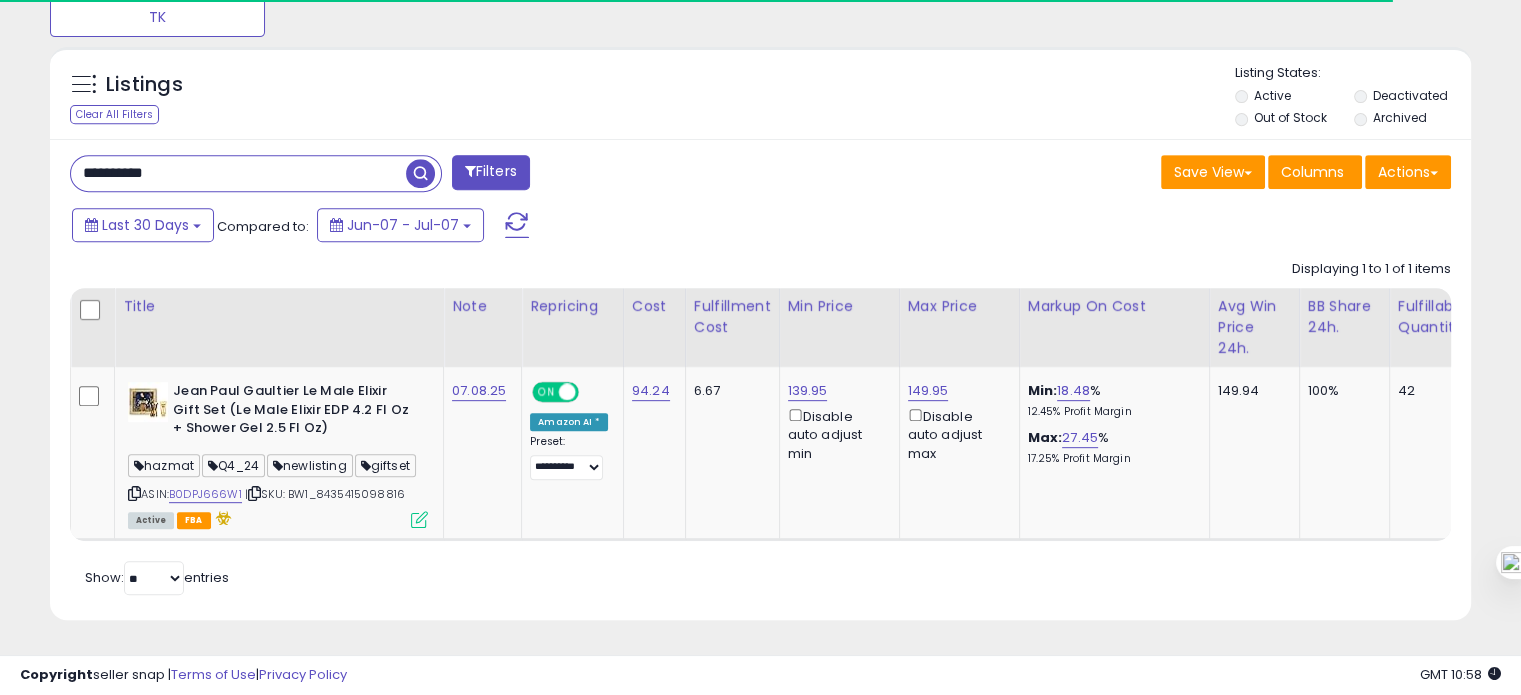 type on "**********" 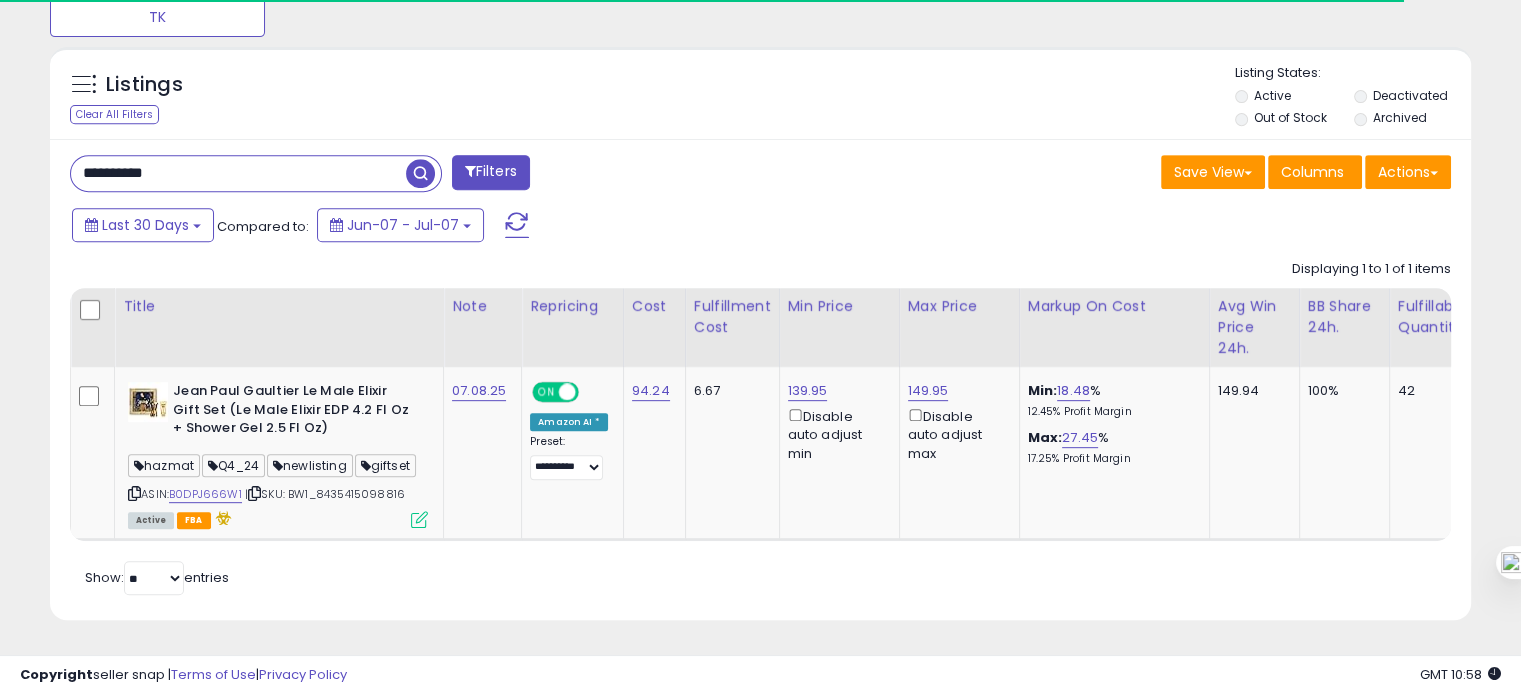 scroll, scrollTop: 999589, scrollLeft: 999168, axis: both 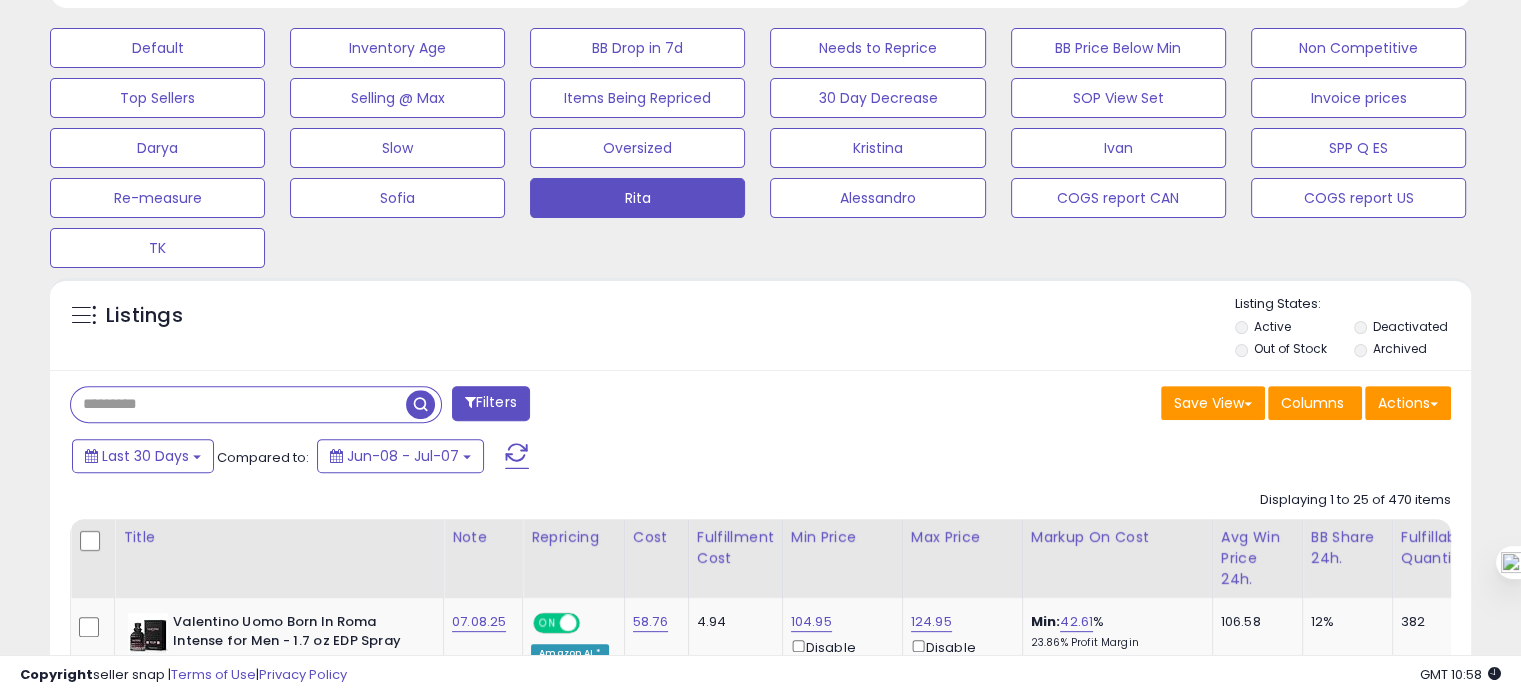 click at bounding box center [238, 404] 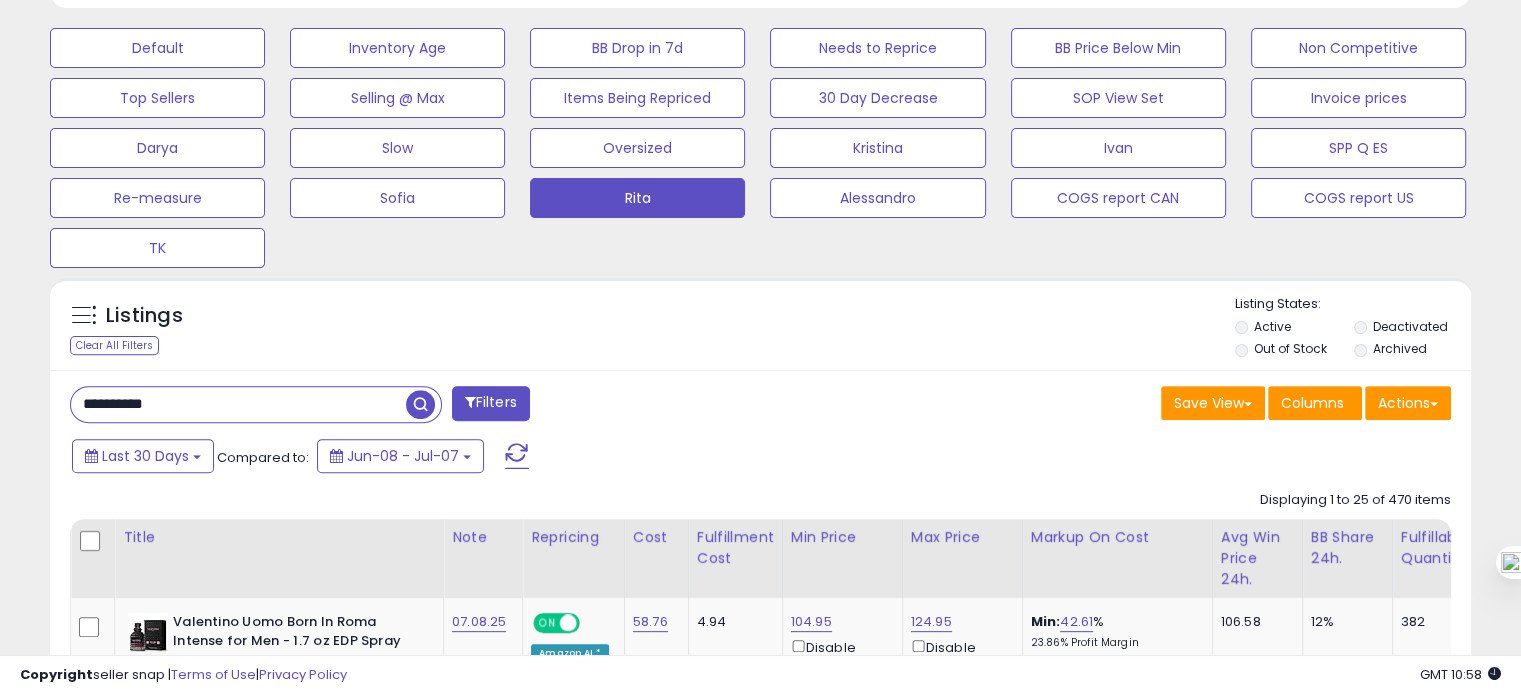 type on "**********" 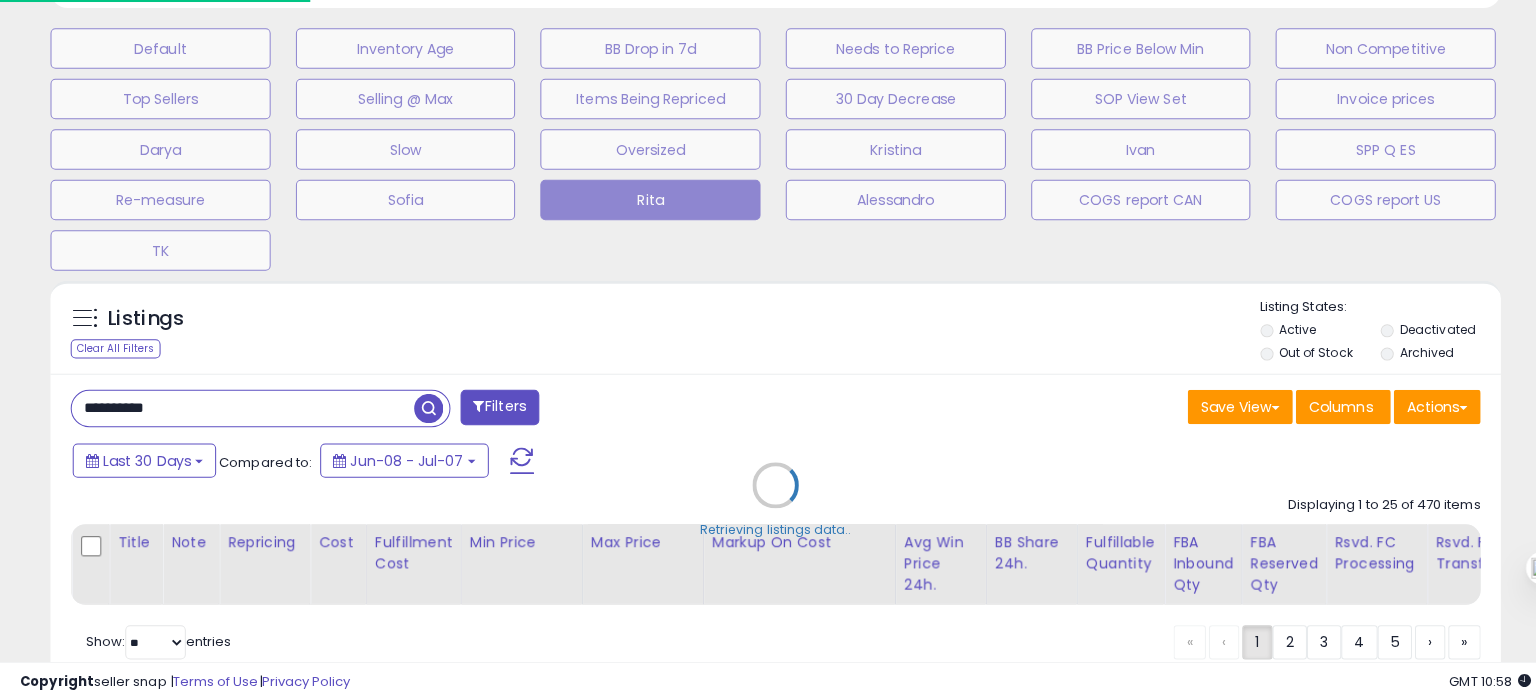 scroll, scrollTop: 999589, scrollLeft: 999168, axis: both 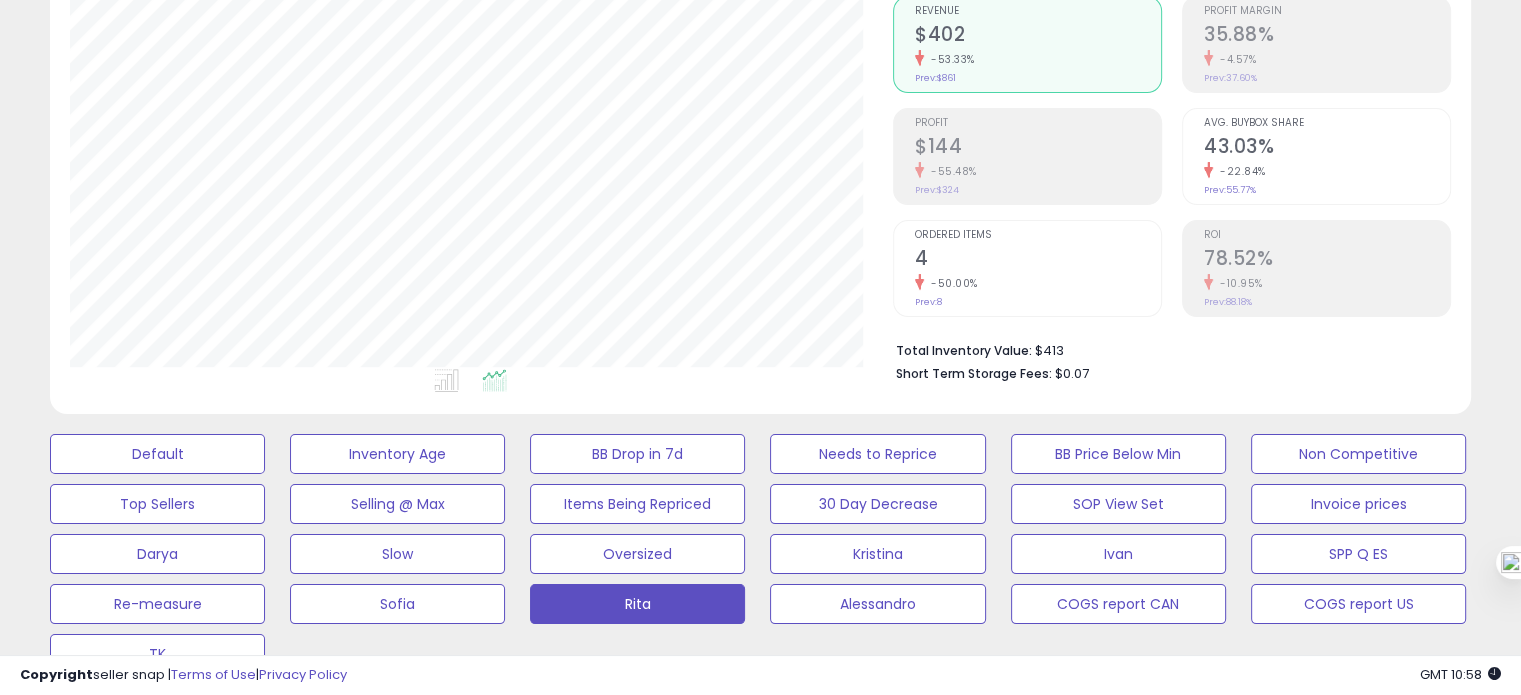 click on "43.03%" at bounding box center (1327, 148) 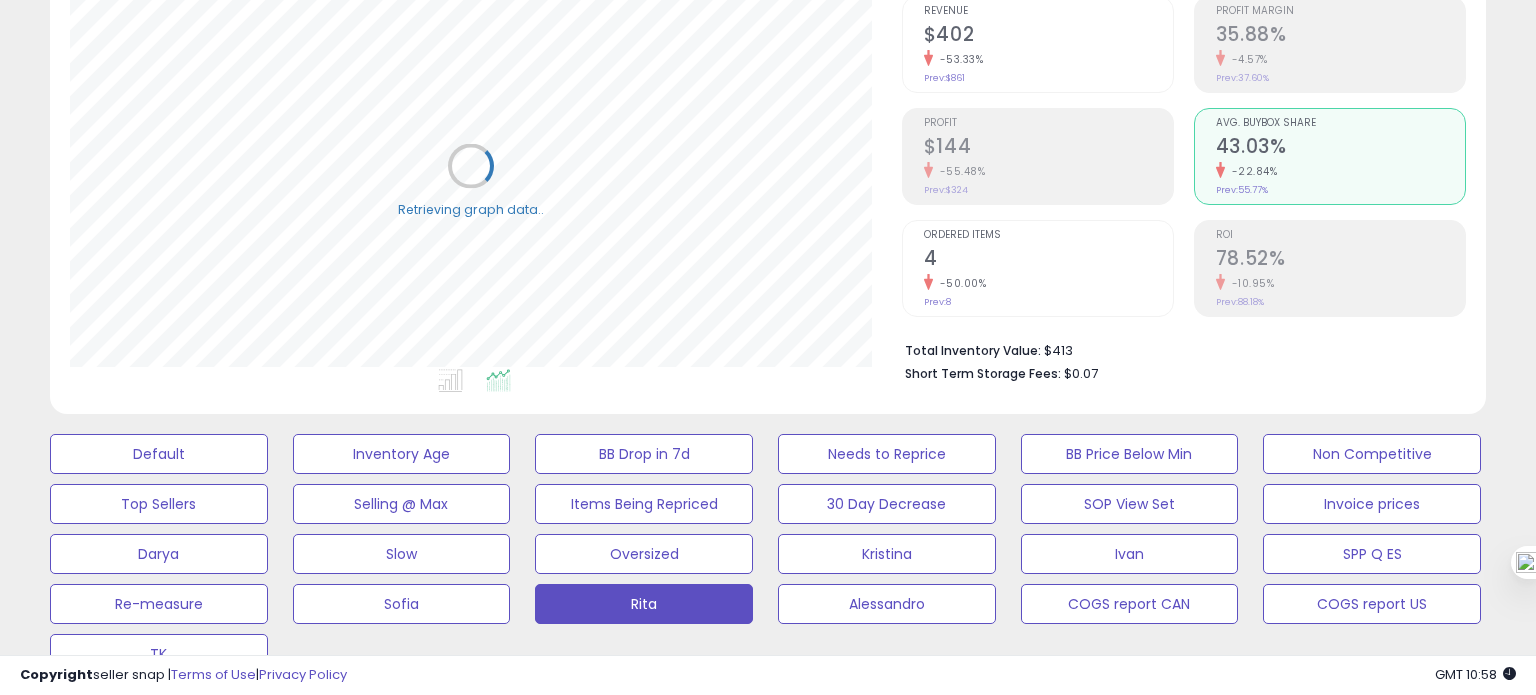 scroll, scrollTop: 999589, scrollLeft: 999168, axis: both 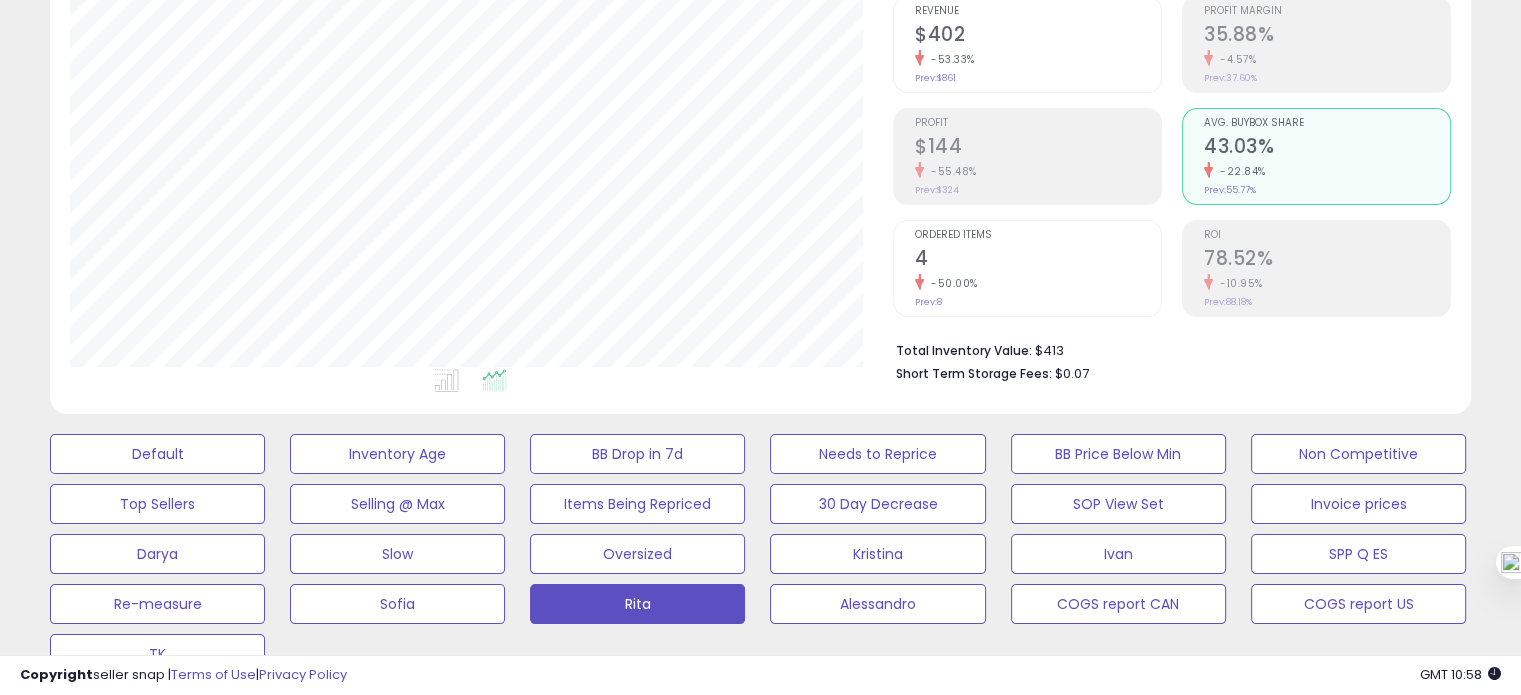 click on "4" at bounding box center [1038, 260] 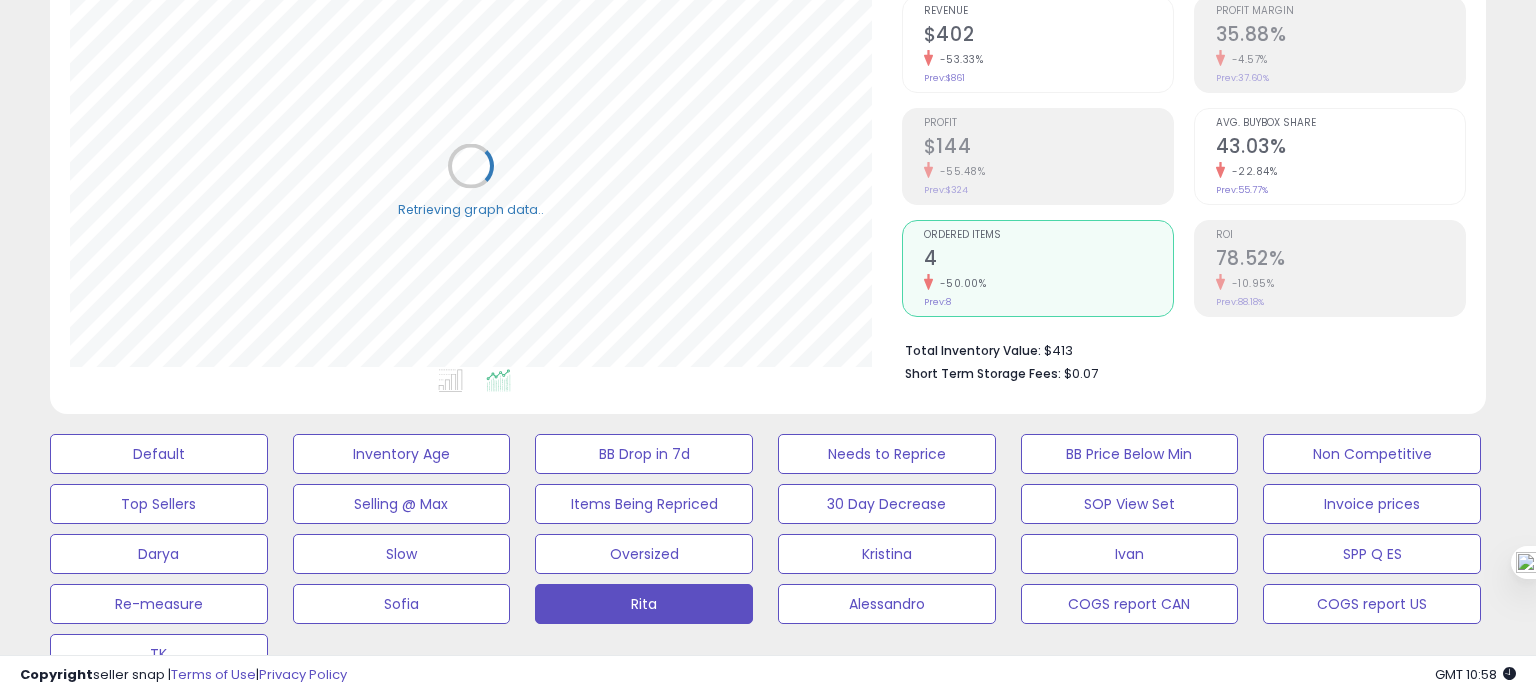 scroll, scrollTop: 999589, scrollLeft: 999168, axis: both 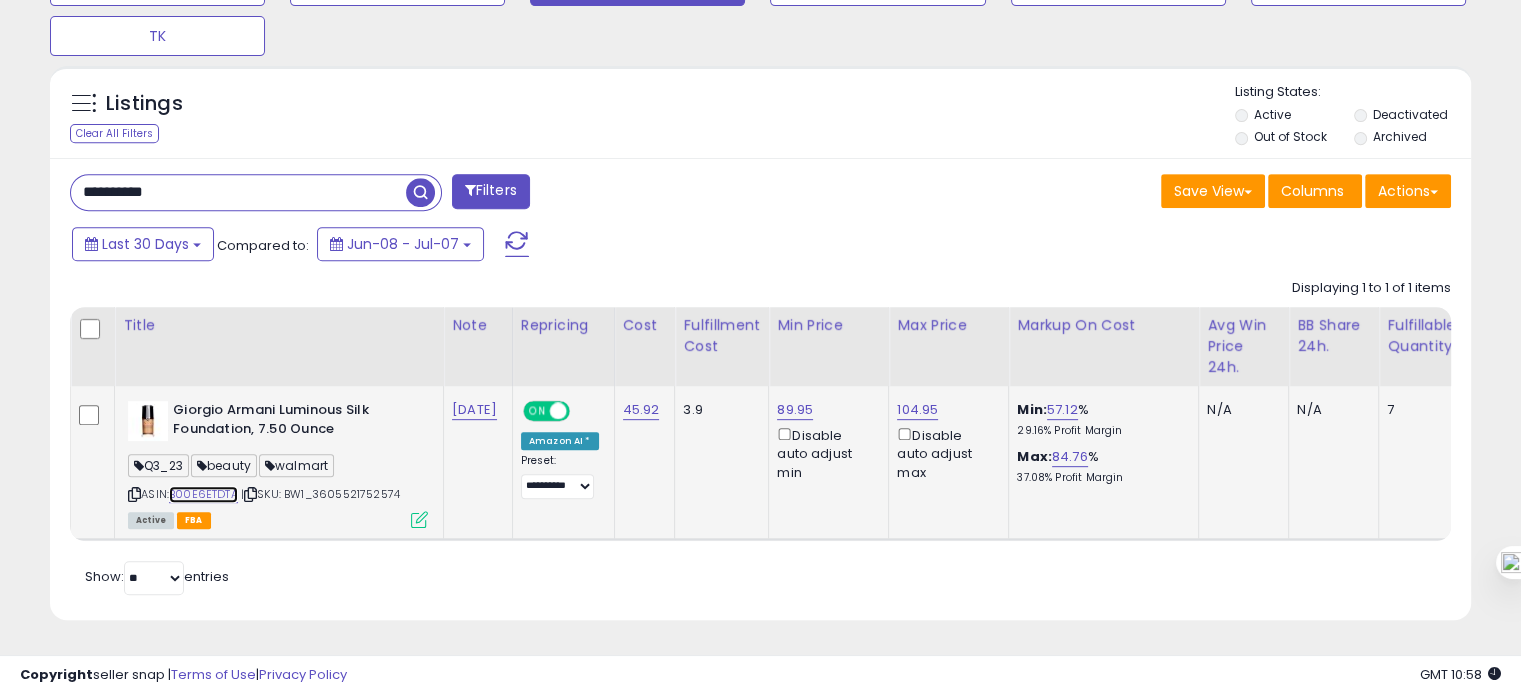 click on "B00E6ETDTA" at bounding box center [203, 494] 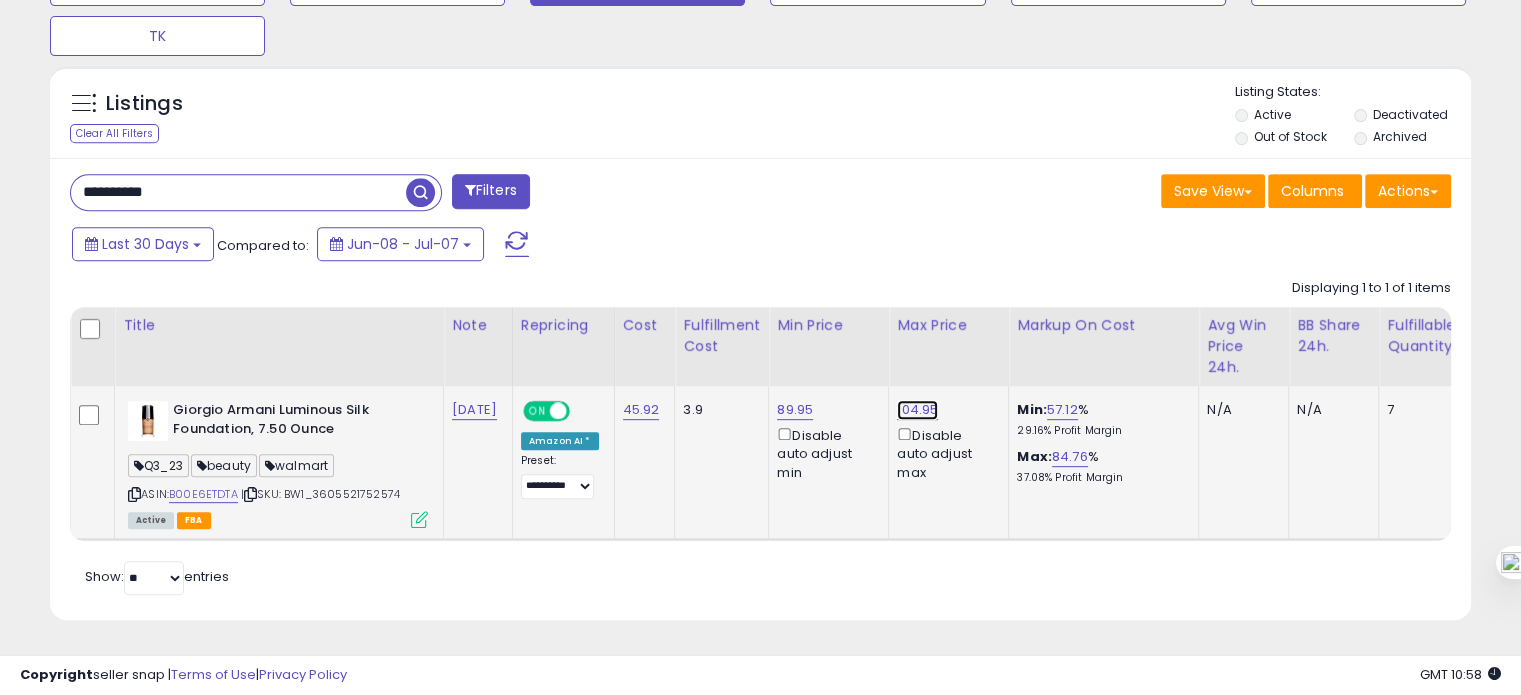 click on "104.95" at bounding box center (917, 410) 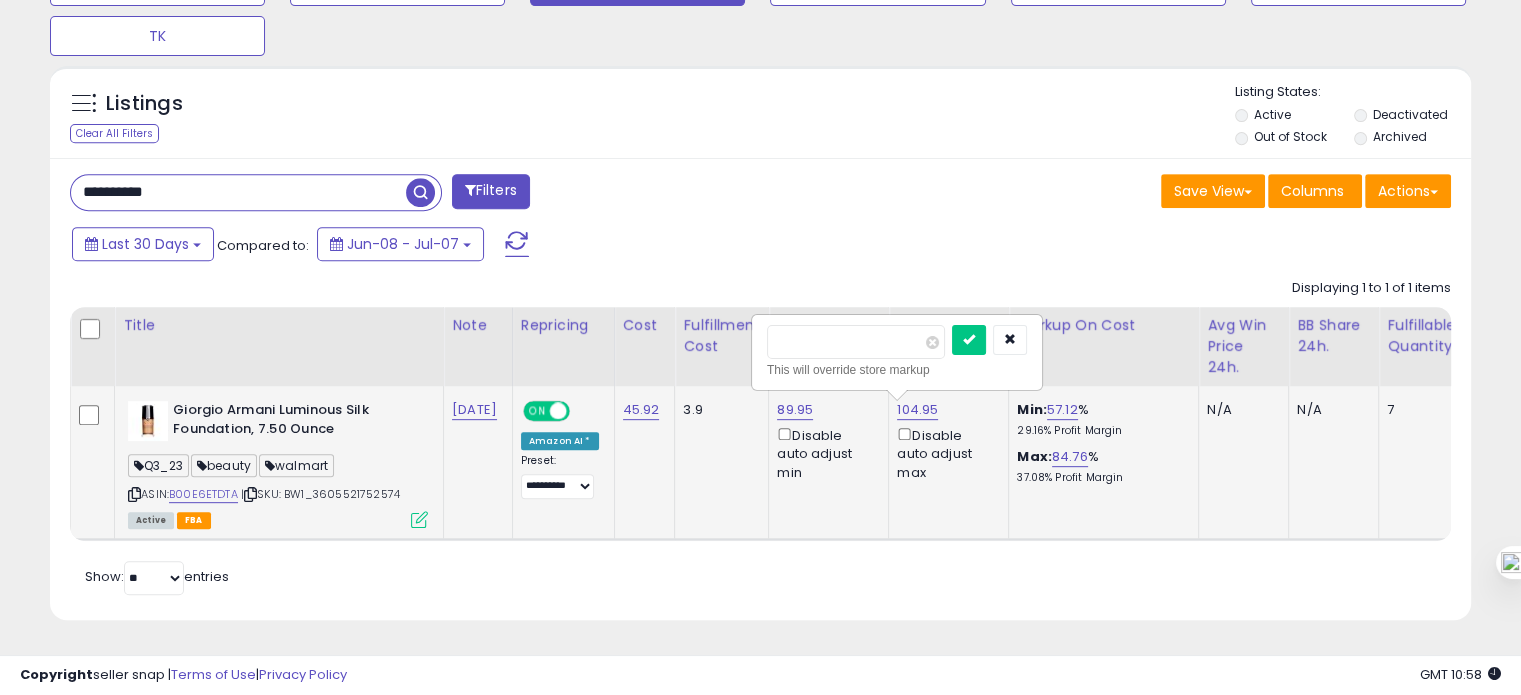 drag, startPoint x: 800, startPoint y: 331, endPoint x: 768, endPoint y: 329, distance: 32.06244 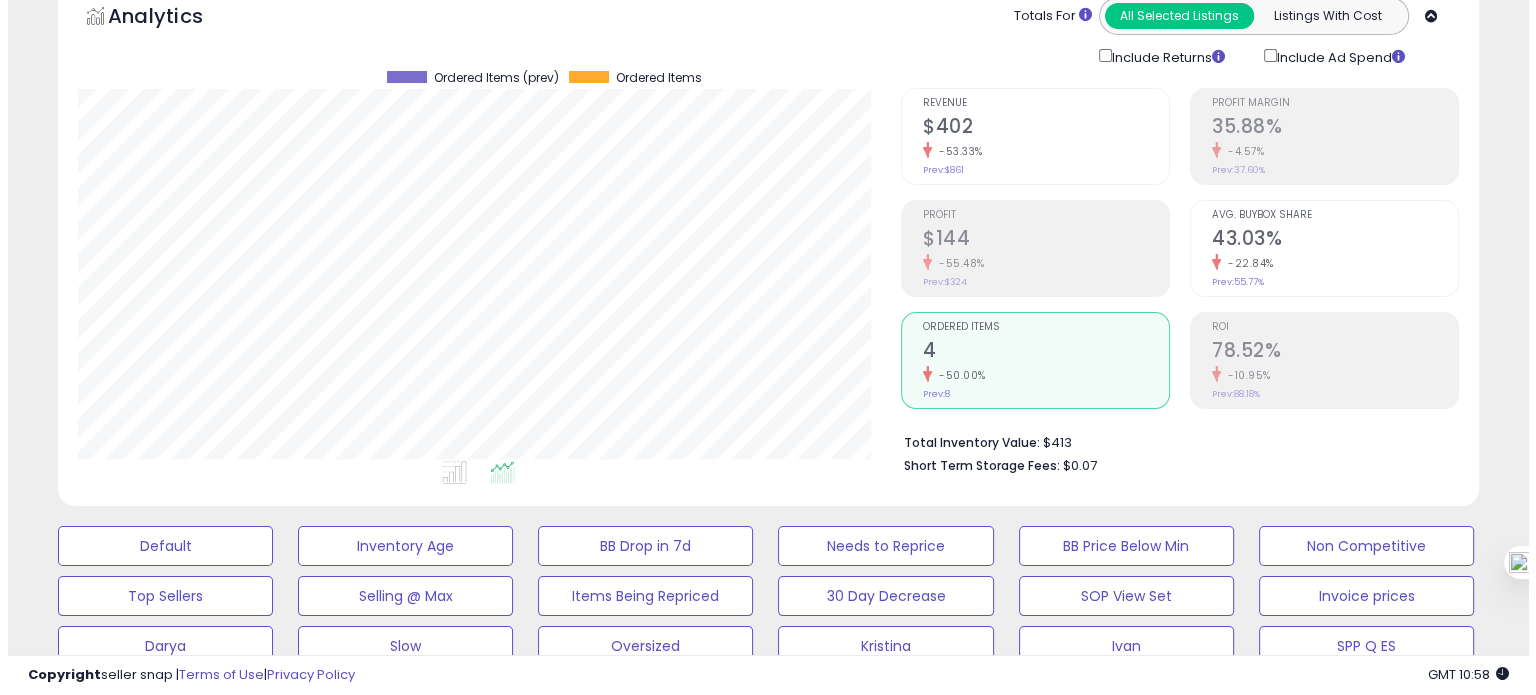 scroll 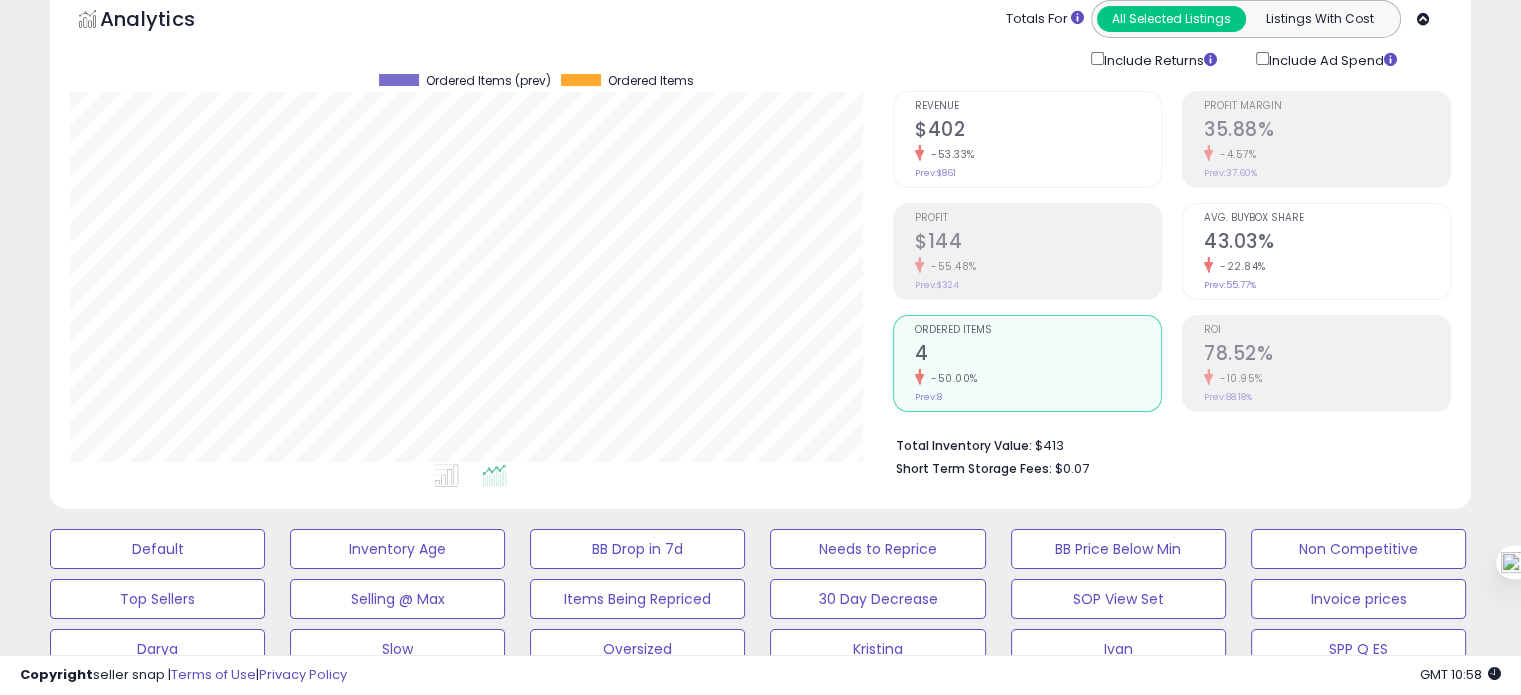 click on "$402" 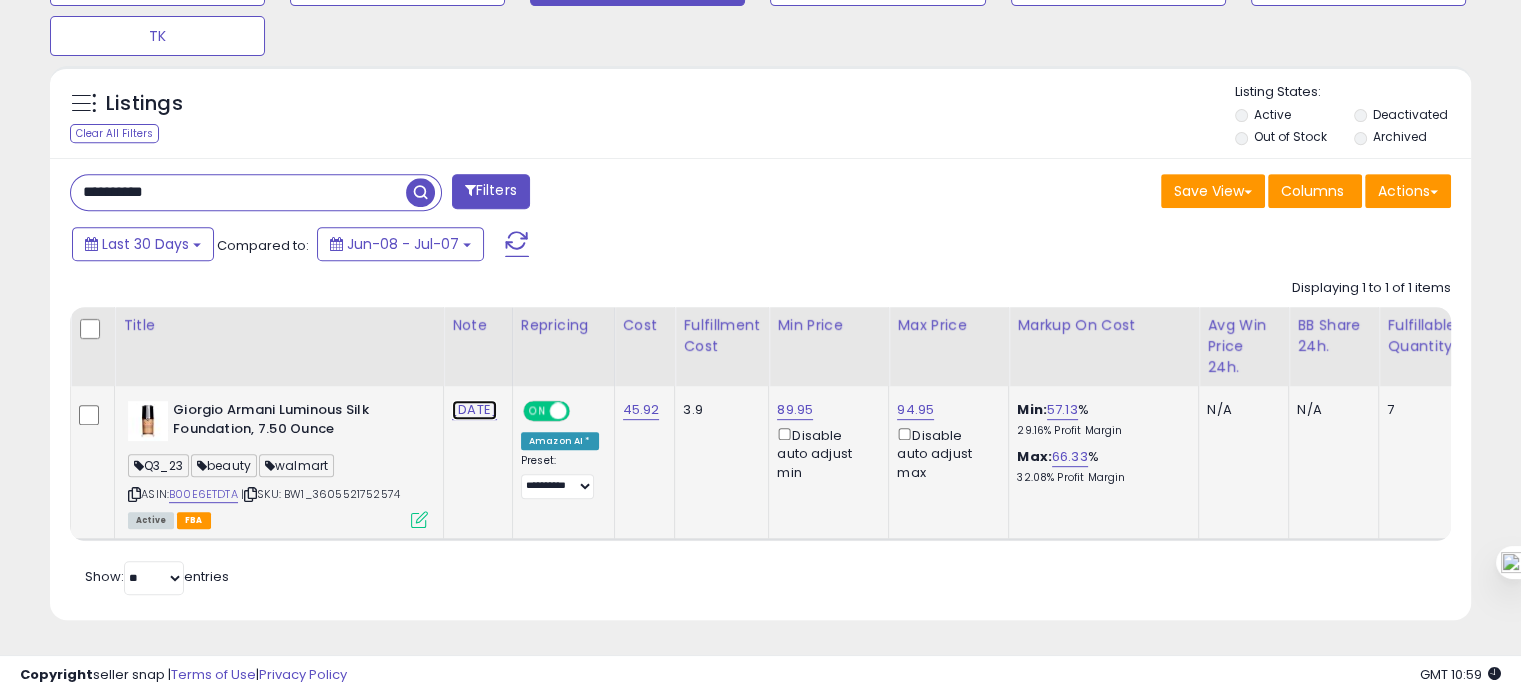 click on "31.07.25" at bounding box center (474, 410) 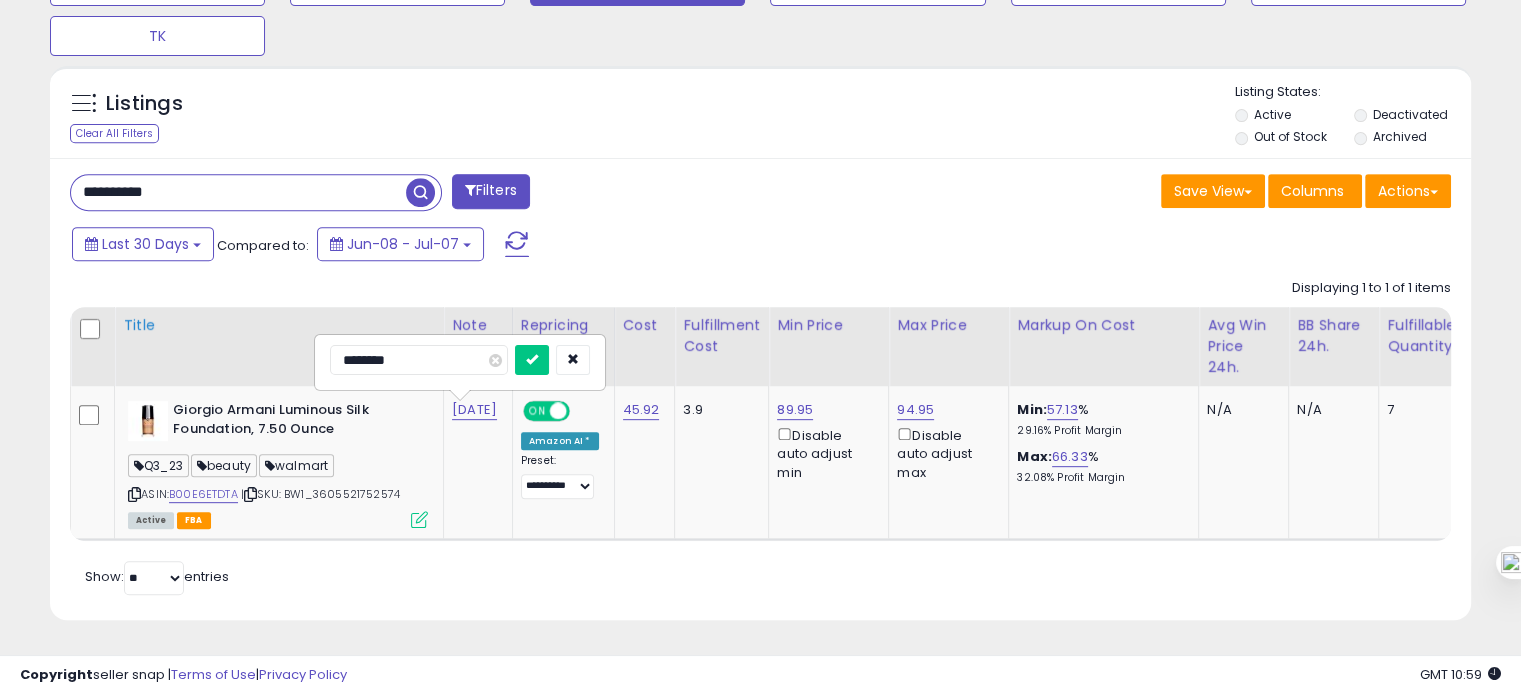 drag, startPoint x: 378, startPoint y: 345, endPoint x: 304, endPoint y: 361, distance: 75.70998 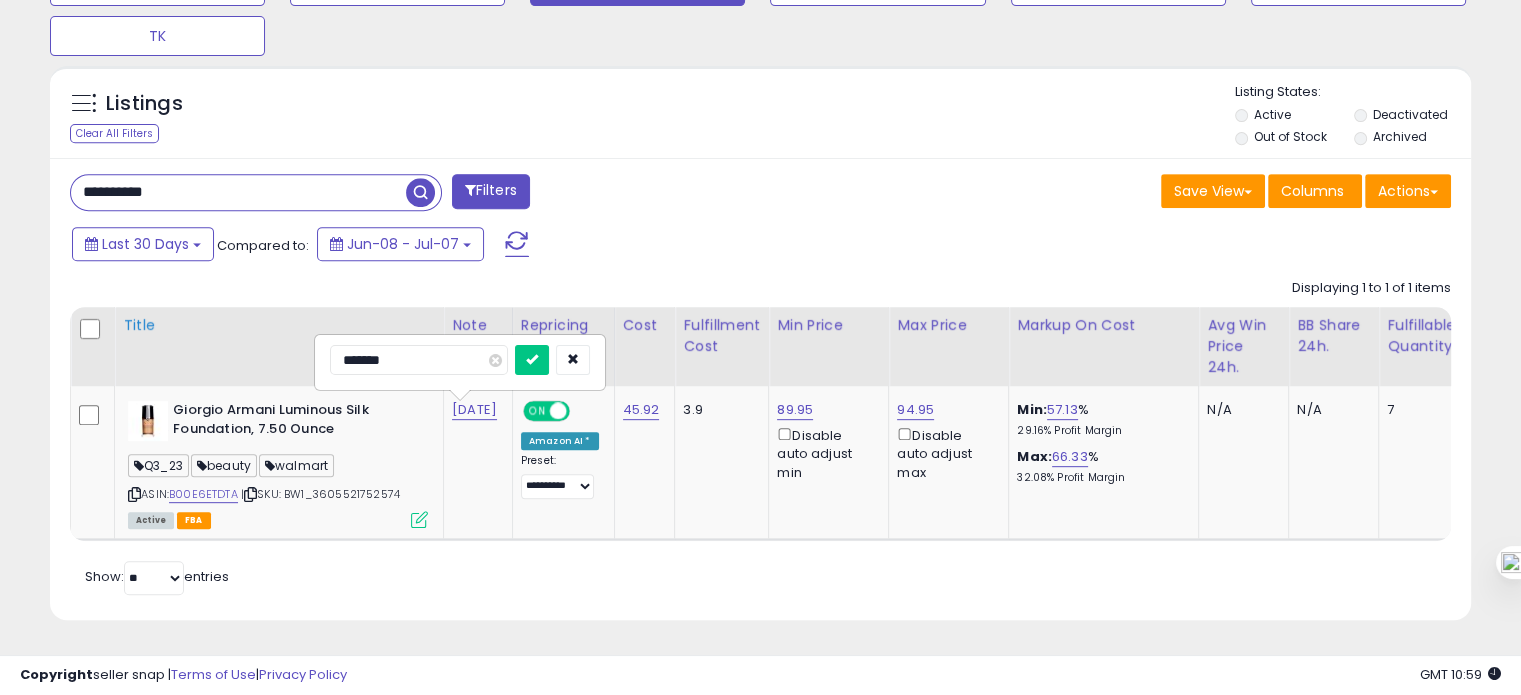 type on "********" 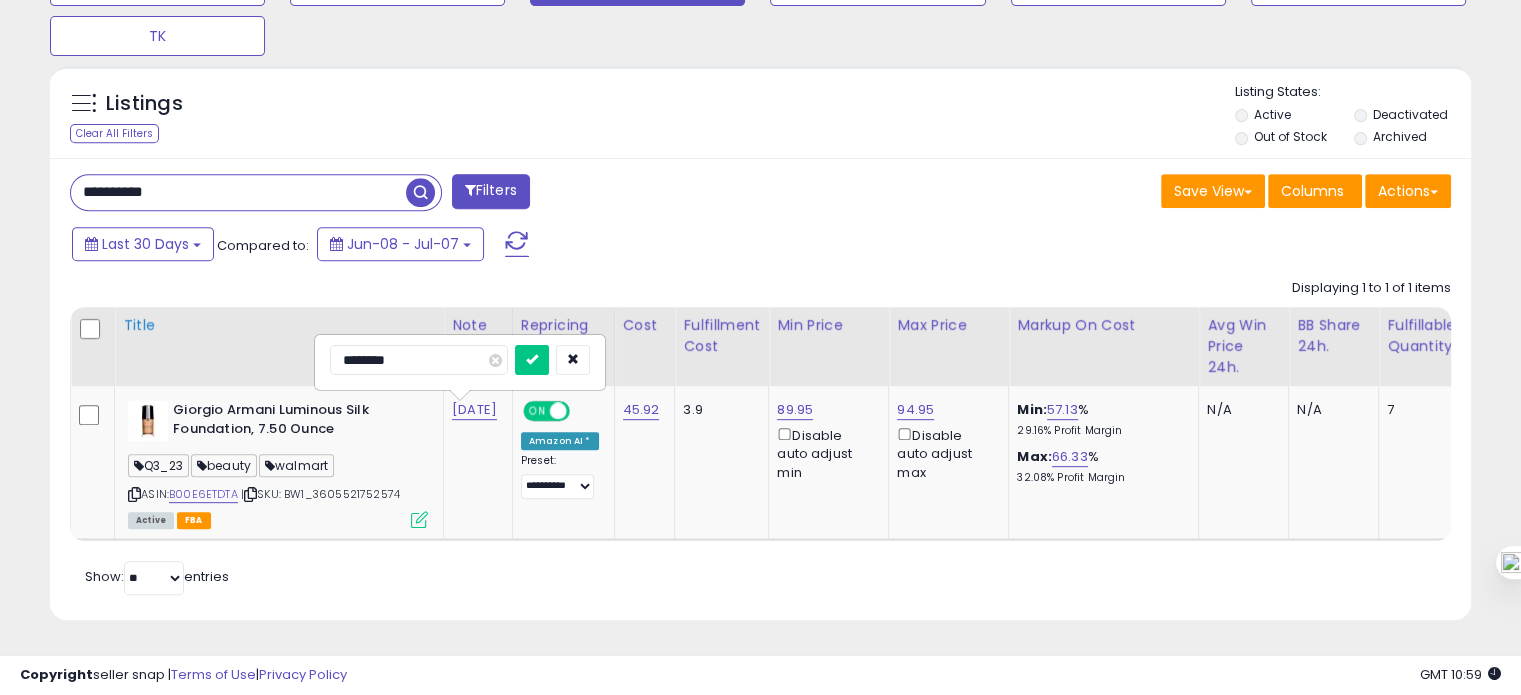 click at bounding box center (532, 360) 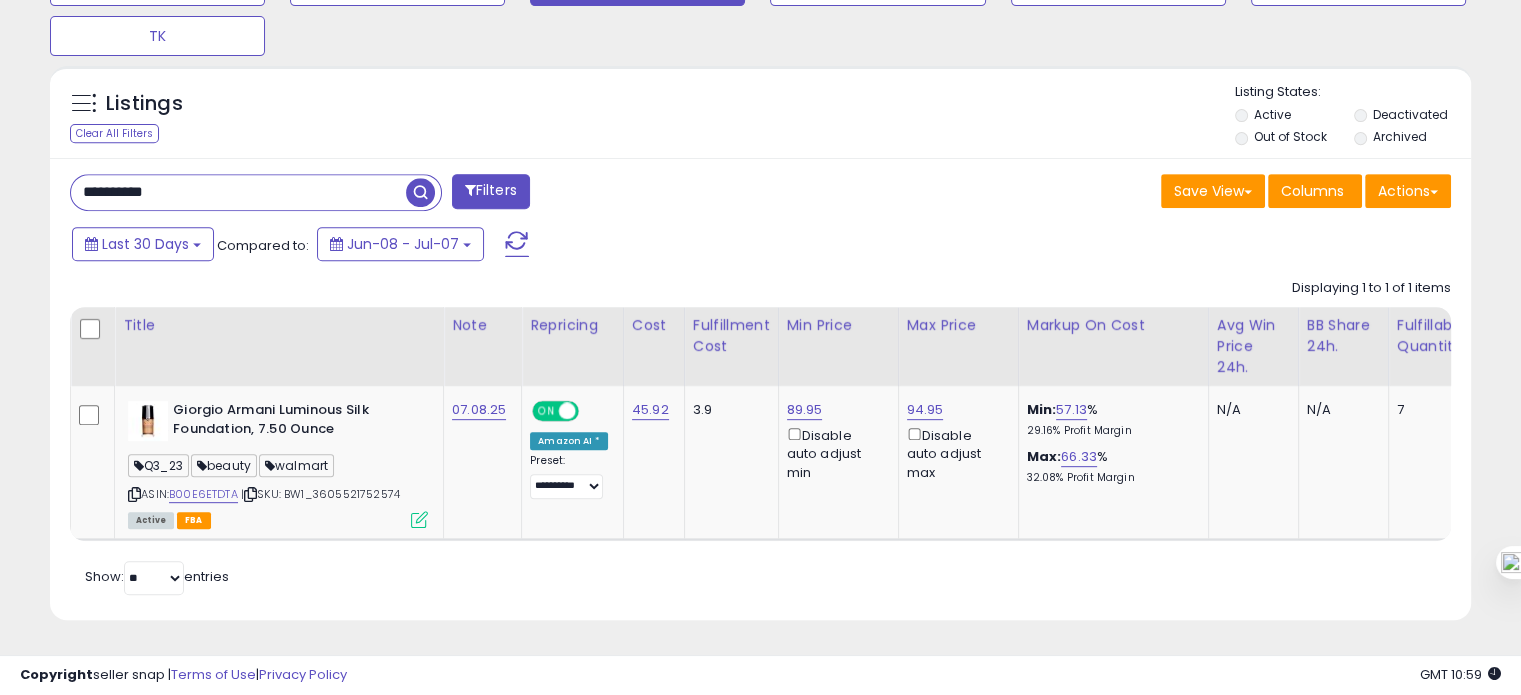 click on "**********" at bounding box center [238, 192] 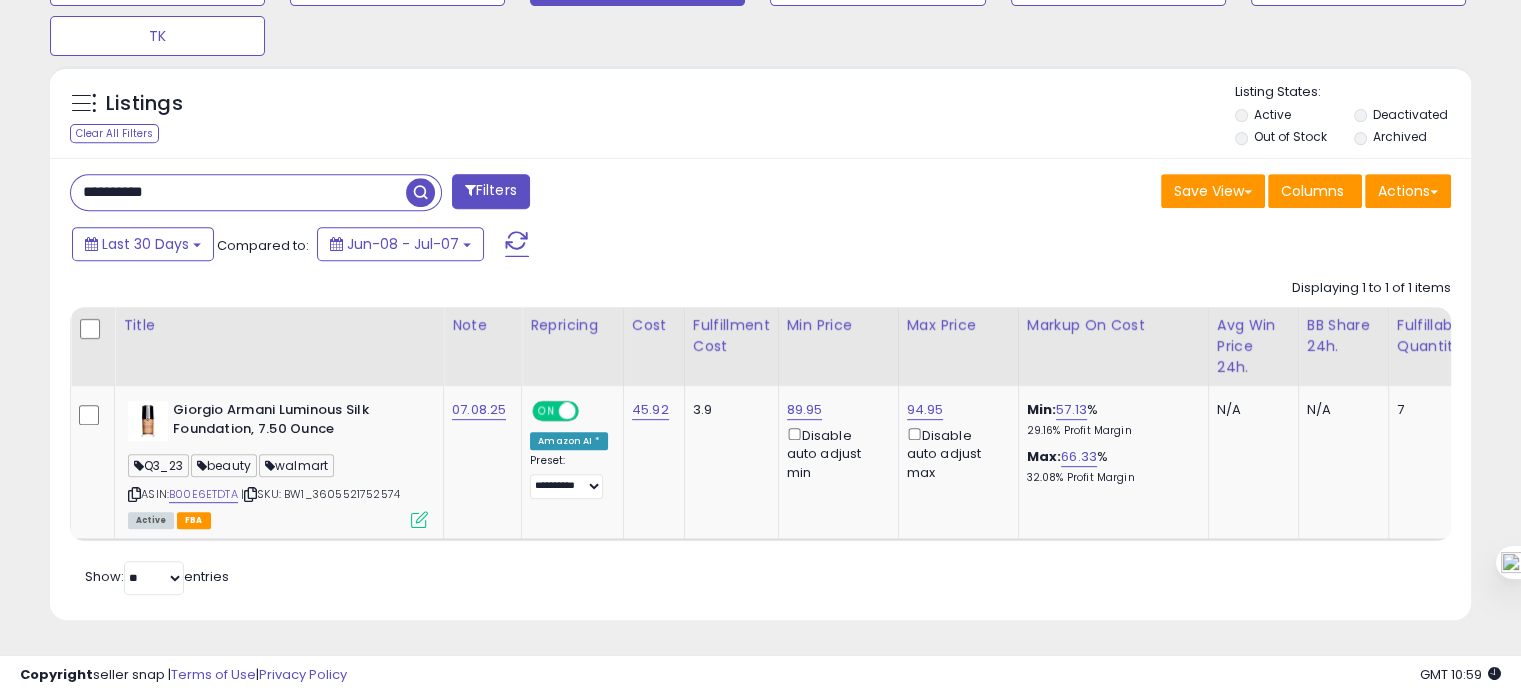 click on "**********" at bounding box center (238, 192) 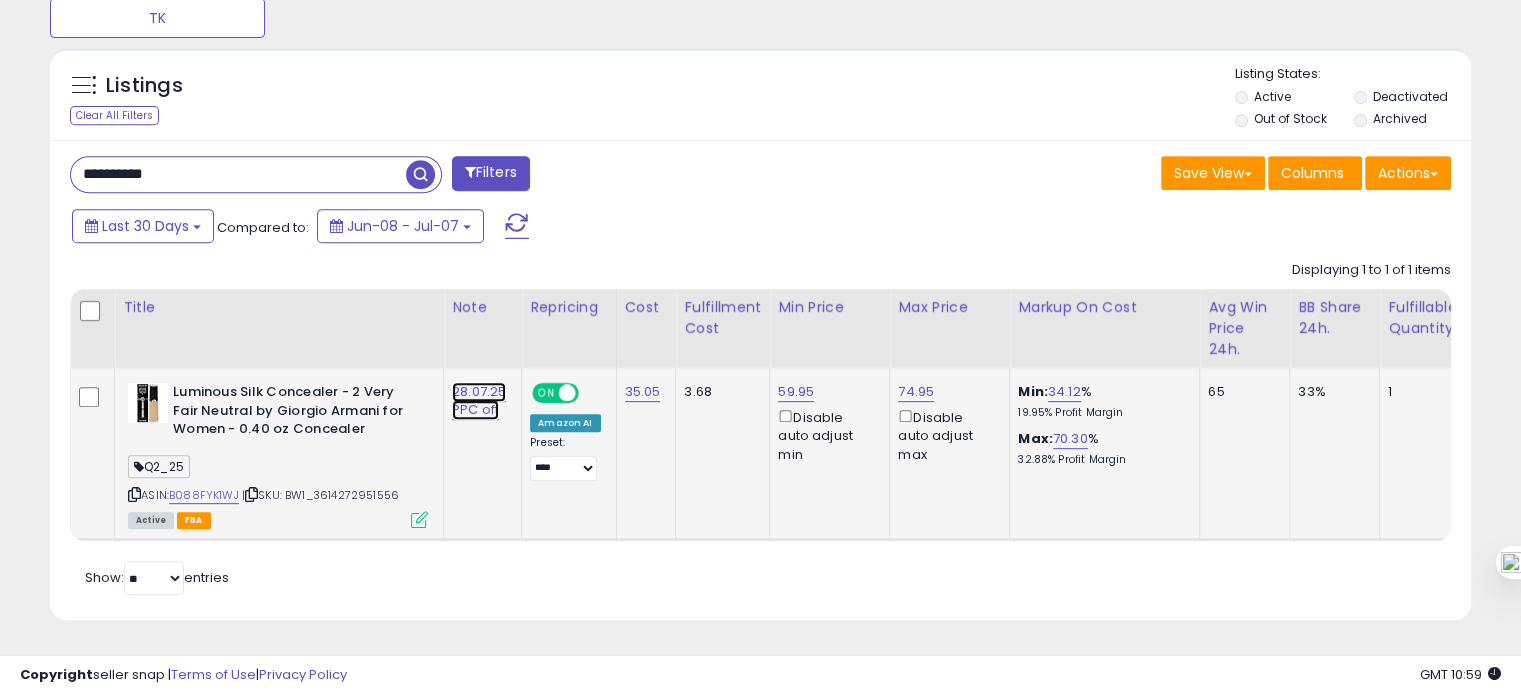 click on "28.07.25 PPC off" at bounding box center (479, 401) 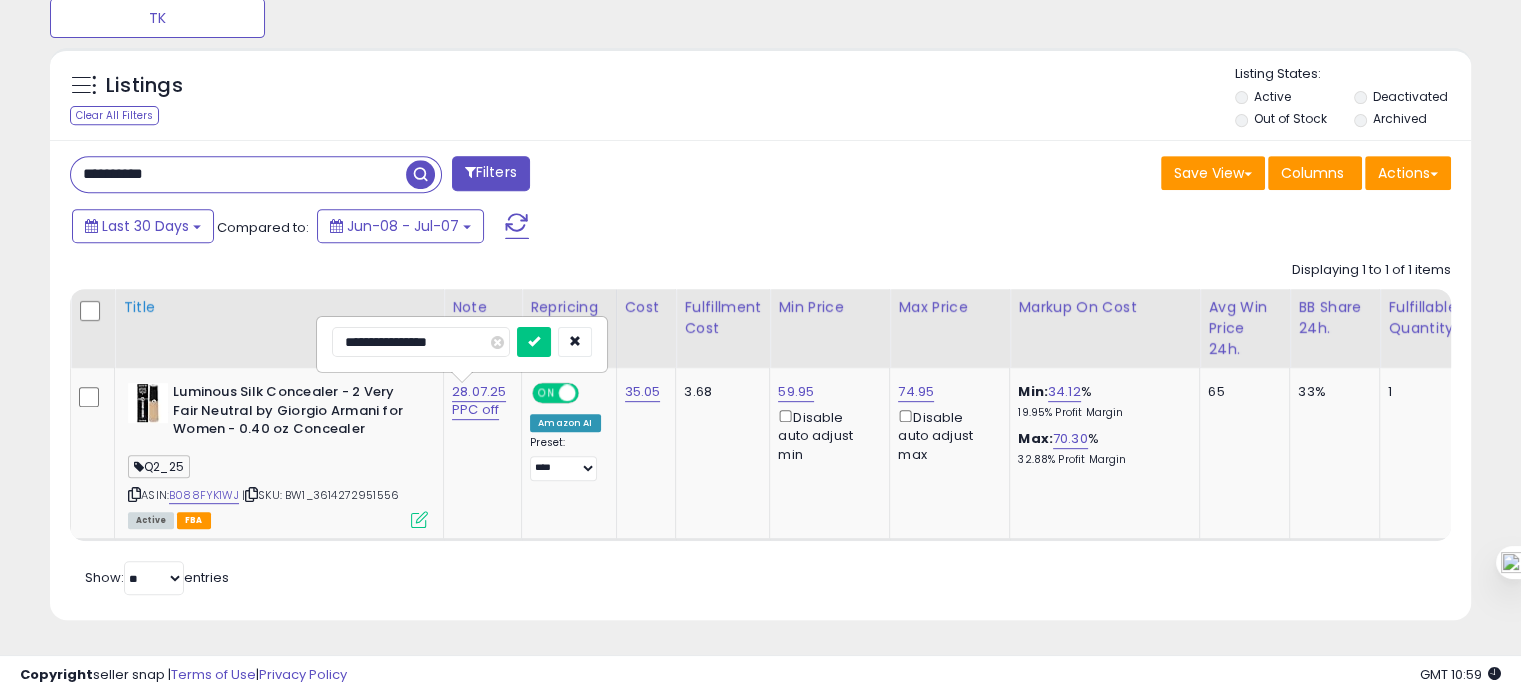 drag, startPoint x: 381, startPoint y: 321, endPoint x: 300, endPoint y: 341, distance: 83.43261 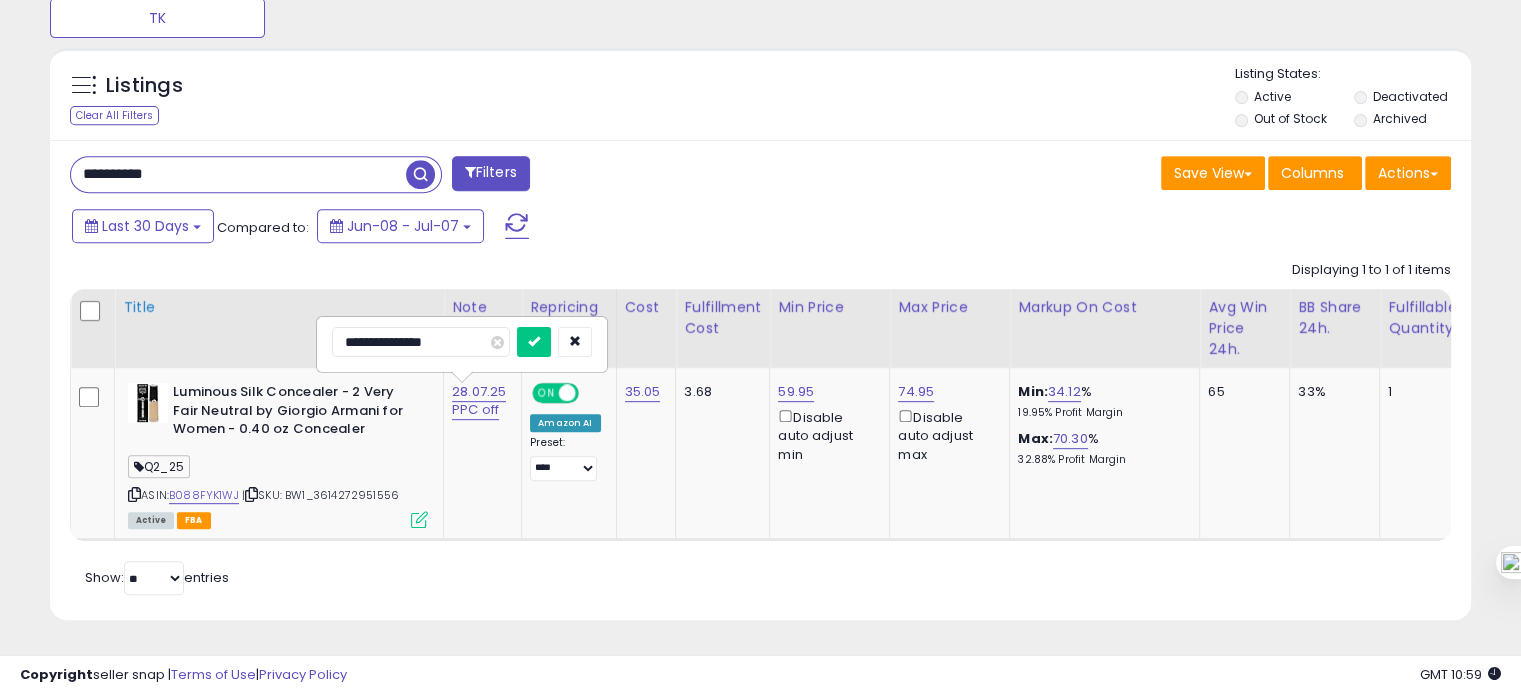 type on "**********" 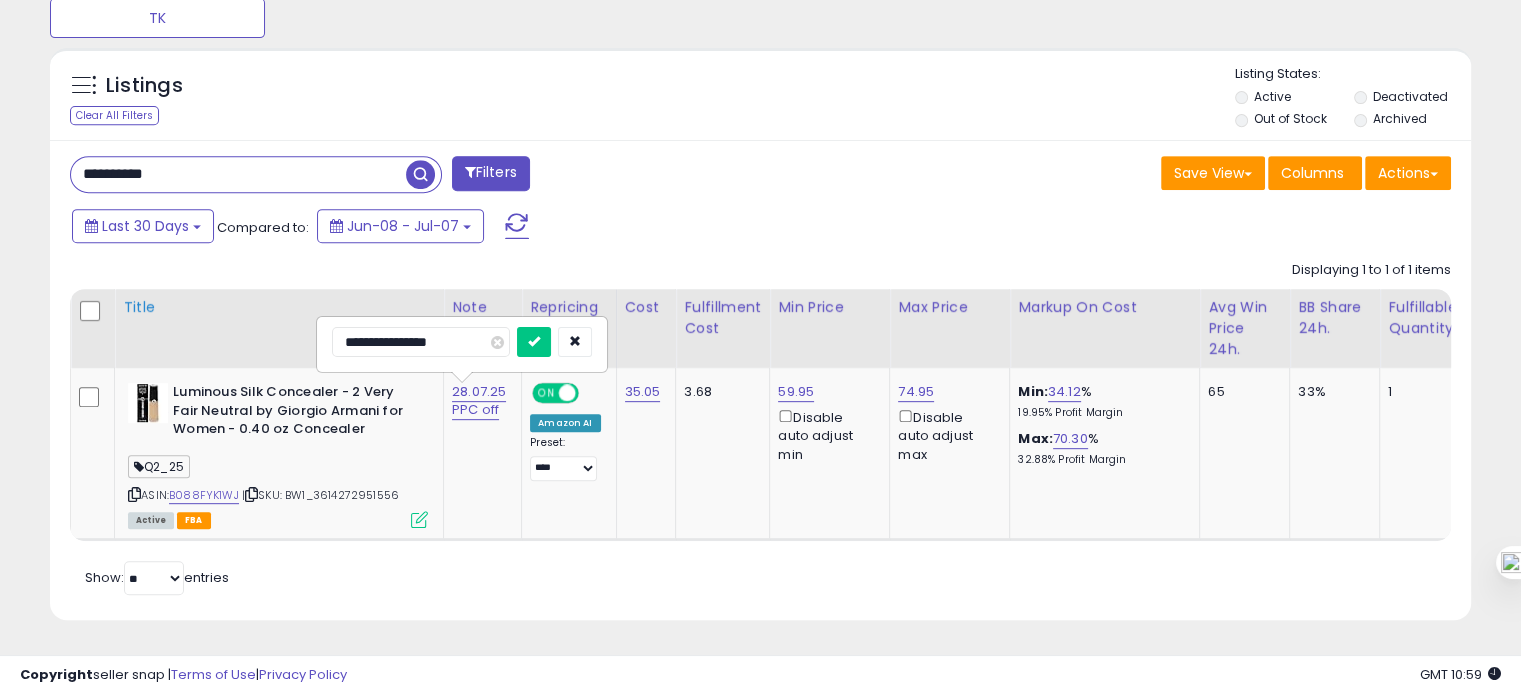 click at bounding box center (534, 342) 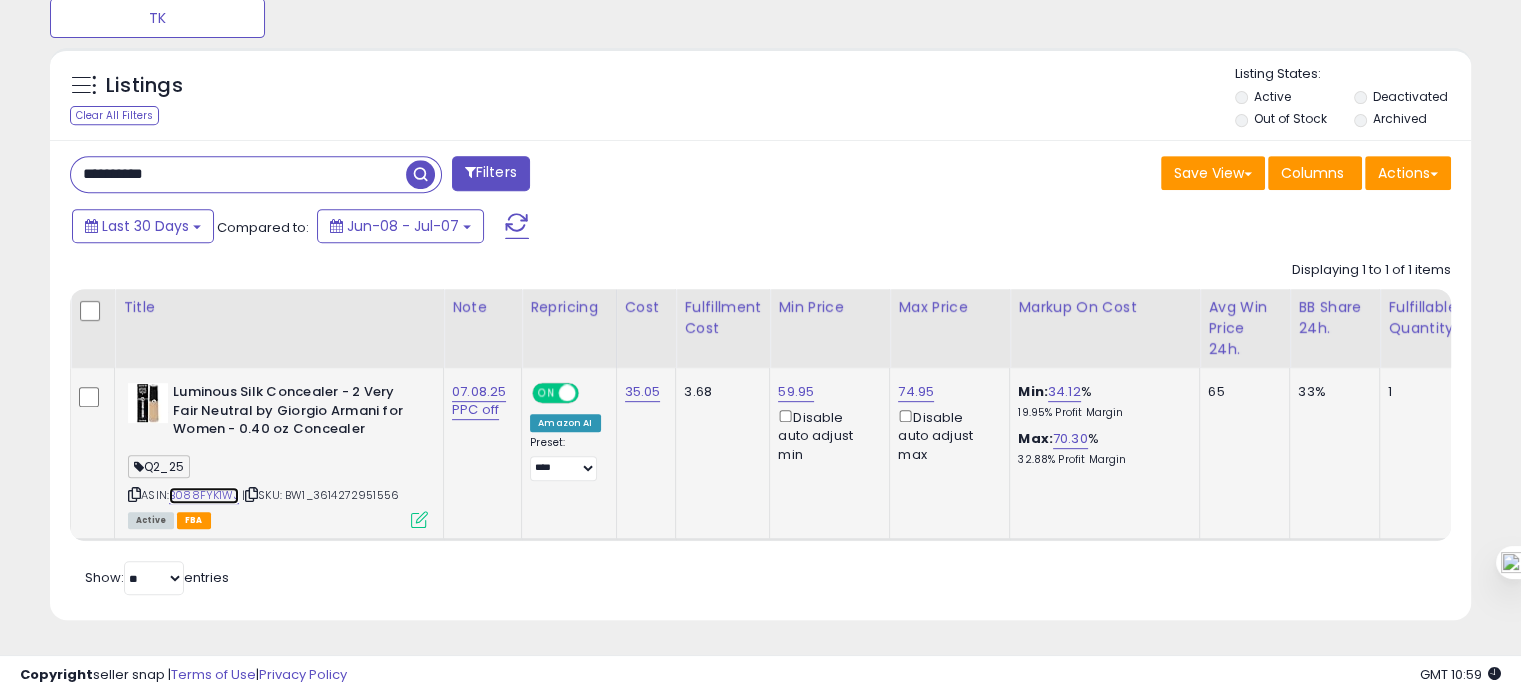 click on "B088FYK1WJ" at bounding box center [204, 495] 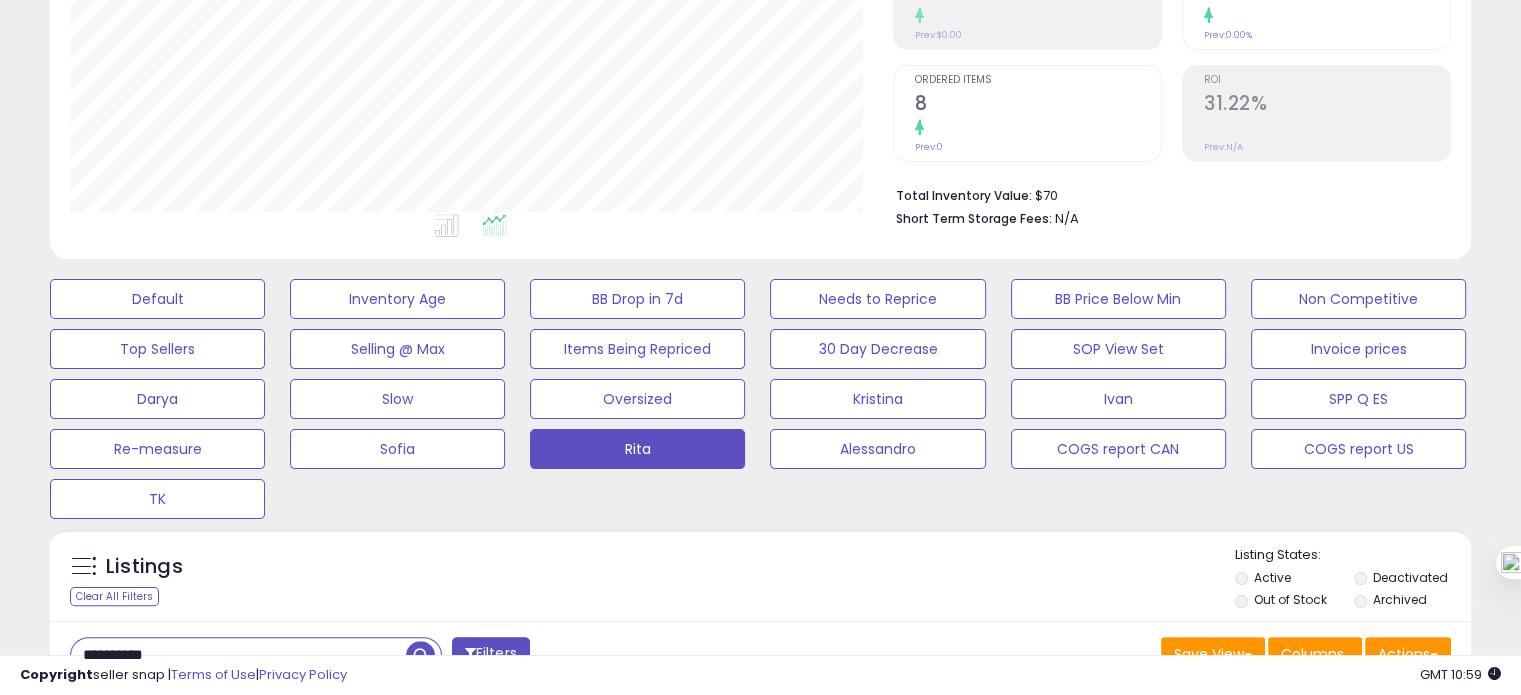 scroll, scrollTop: 846, scrollLeft: 0, axis: vertical 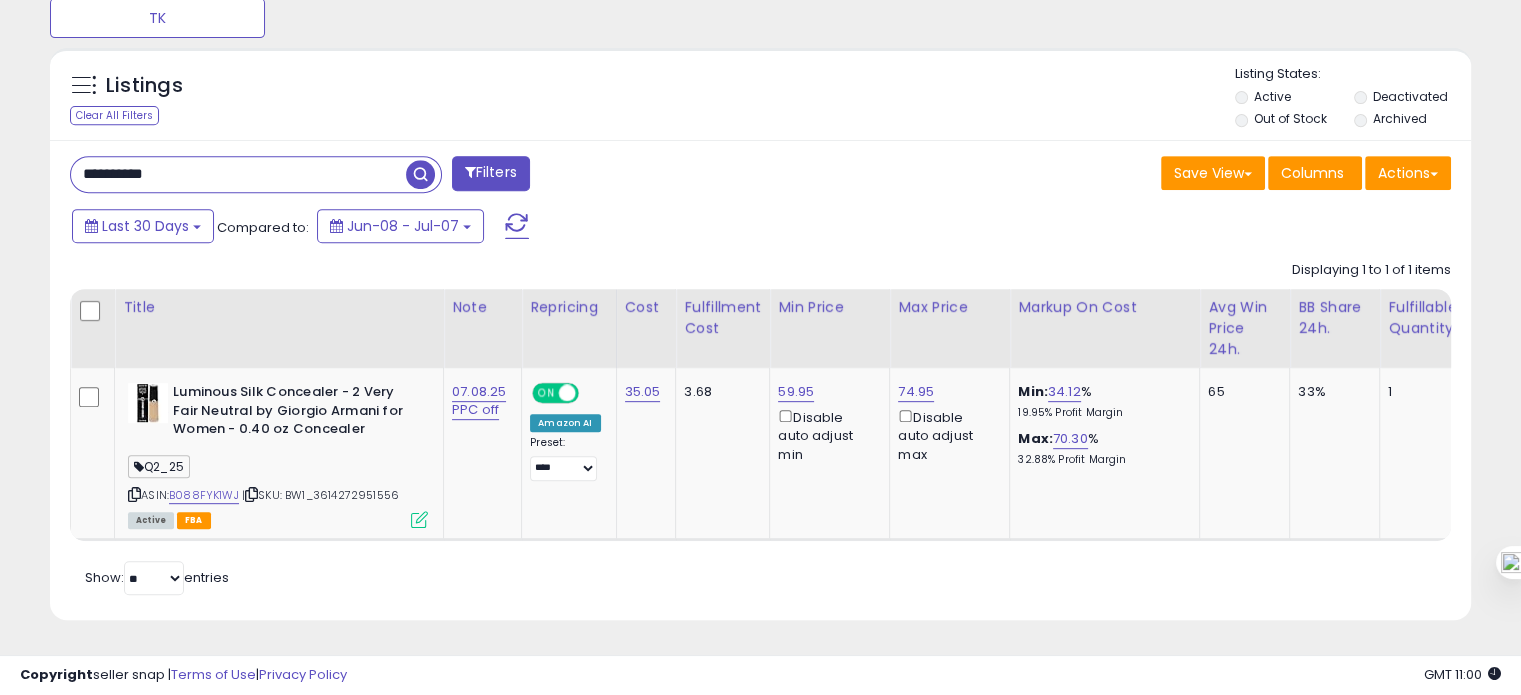 click on "**********" at bounding box center (238, 174) 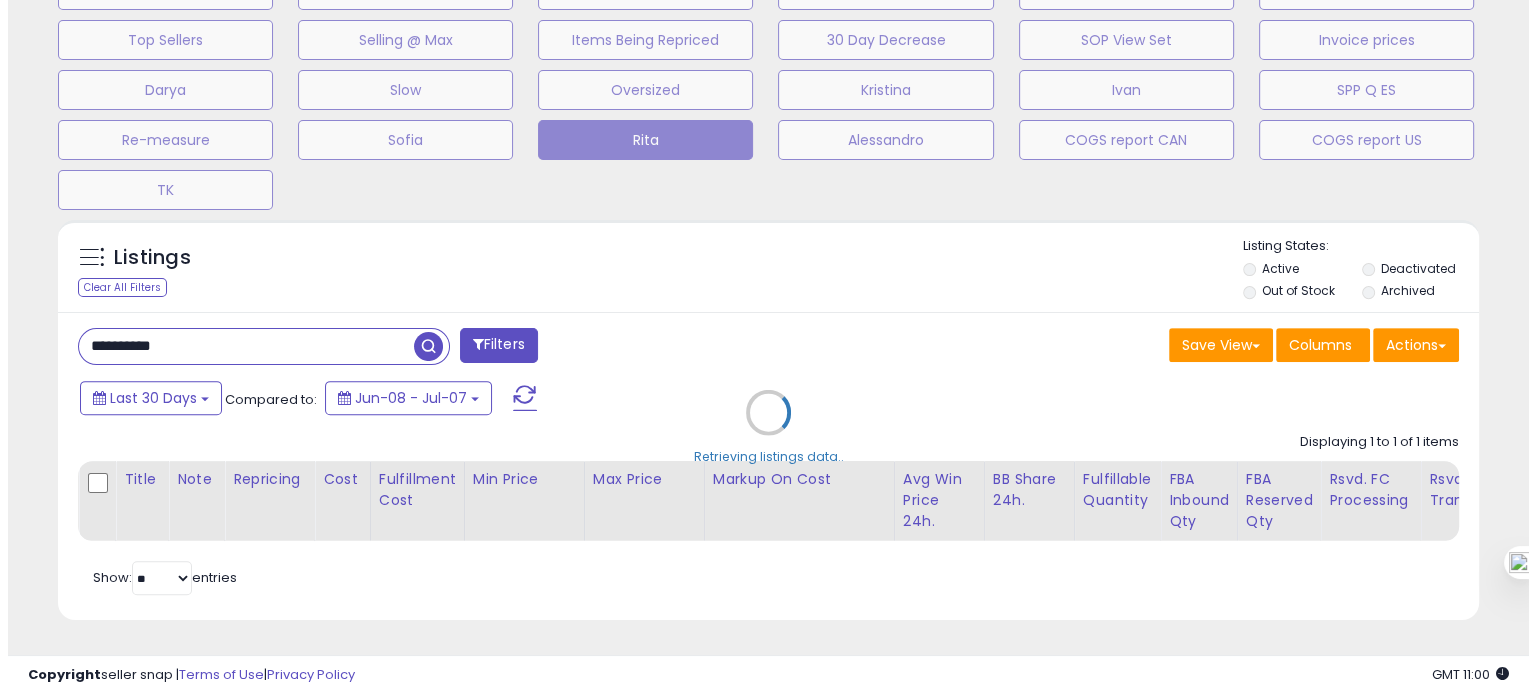 scroll, scrollTop: 674, scrollLeft: 0, axis: vertical 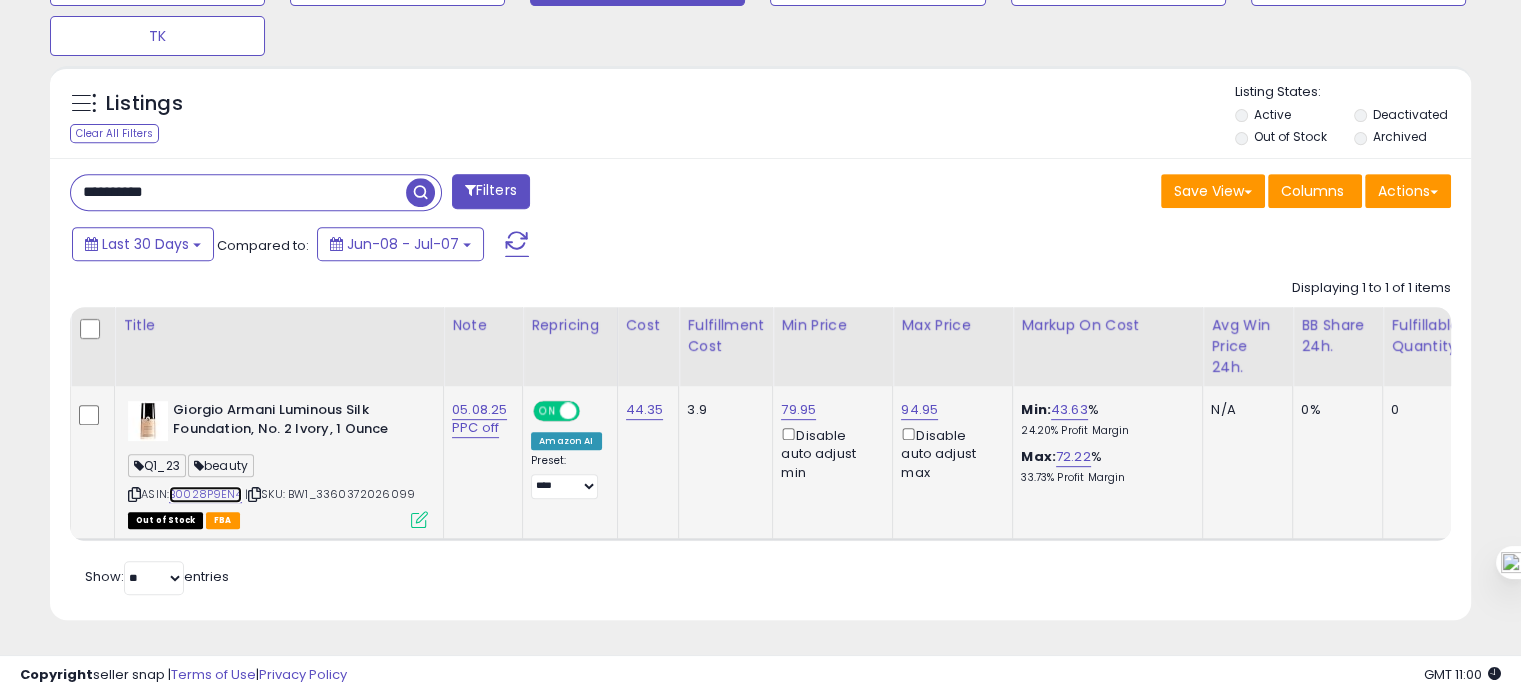 click on "B0028P9EN4" at bounding box center (205, 494) 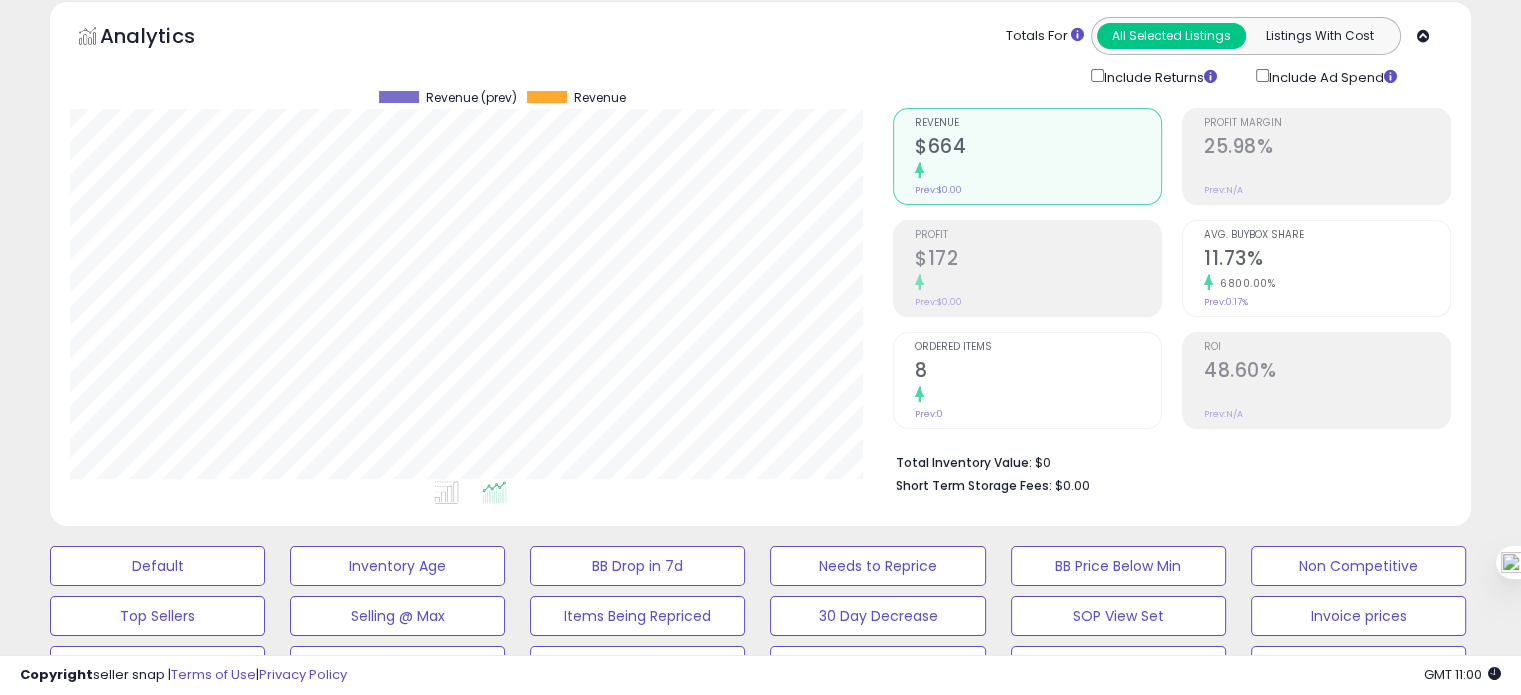 click on "11.73%" at bounding box center (1327, 260) 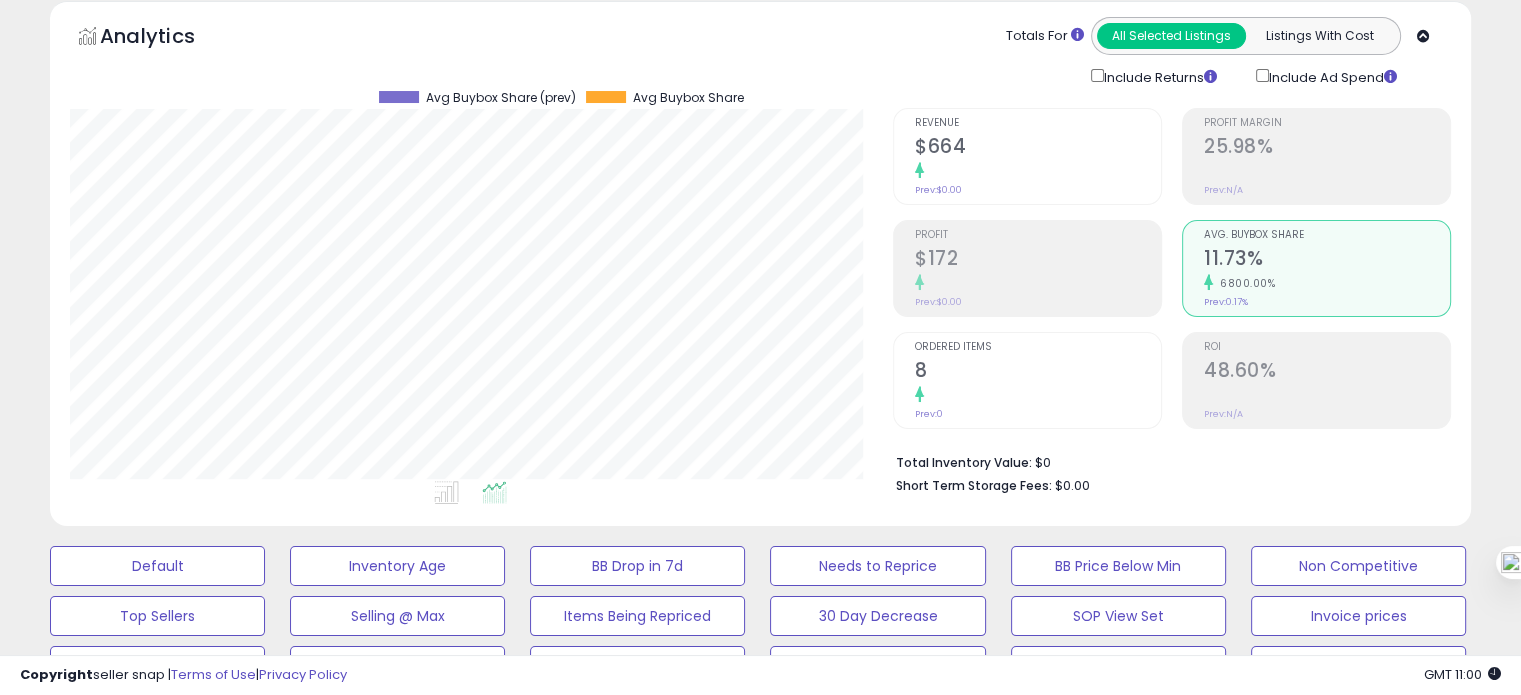 click at bounding box center [1038, 395] 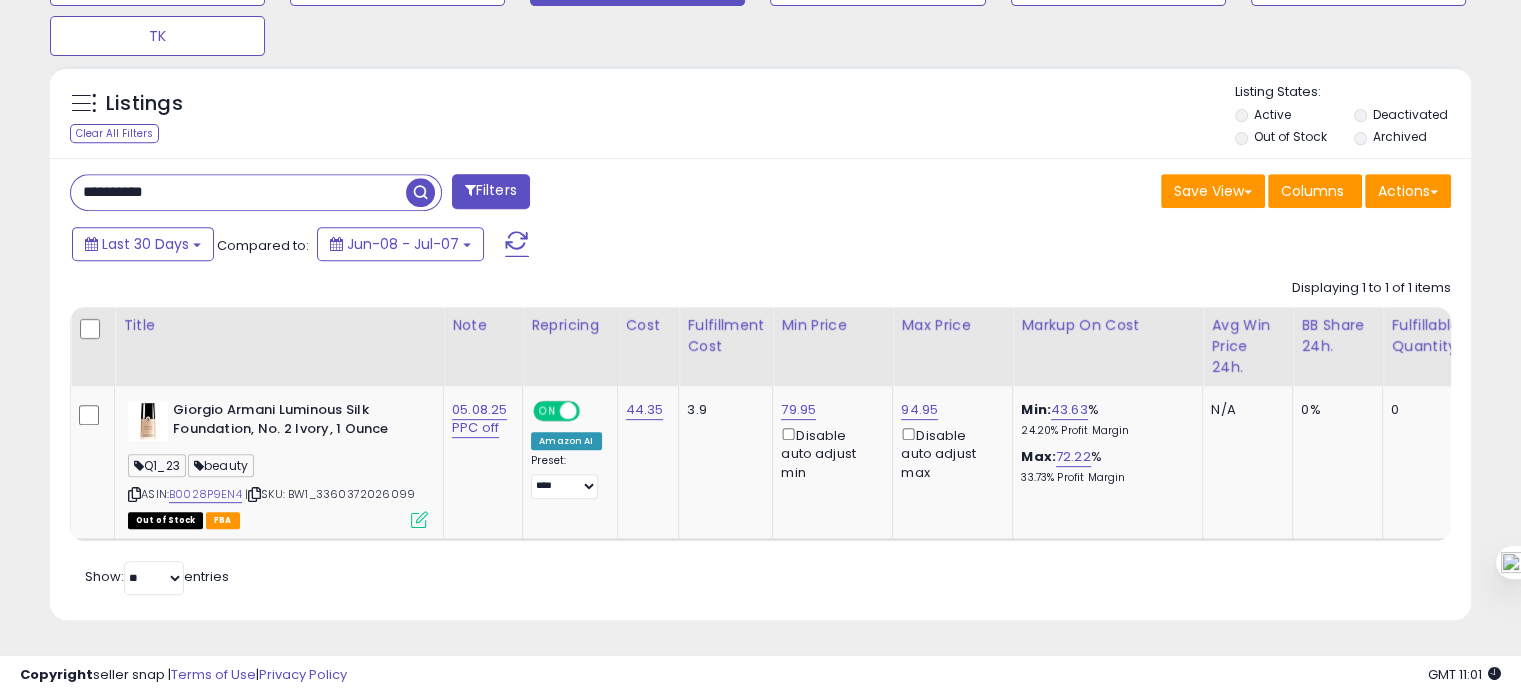 click on "**********" at bounding box center [238, 192] 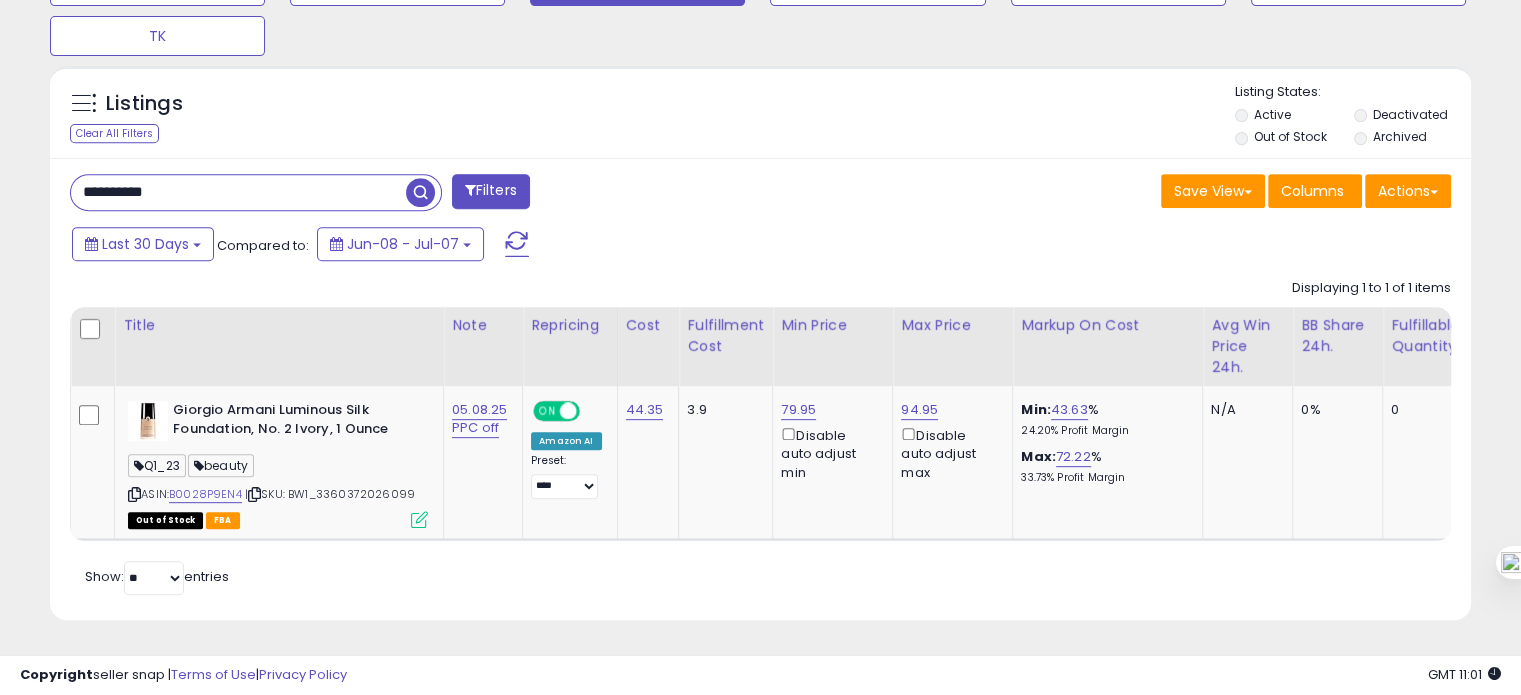 click on "**********" at bounding box center (238, 192) 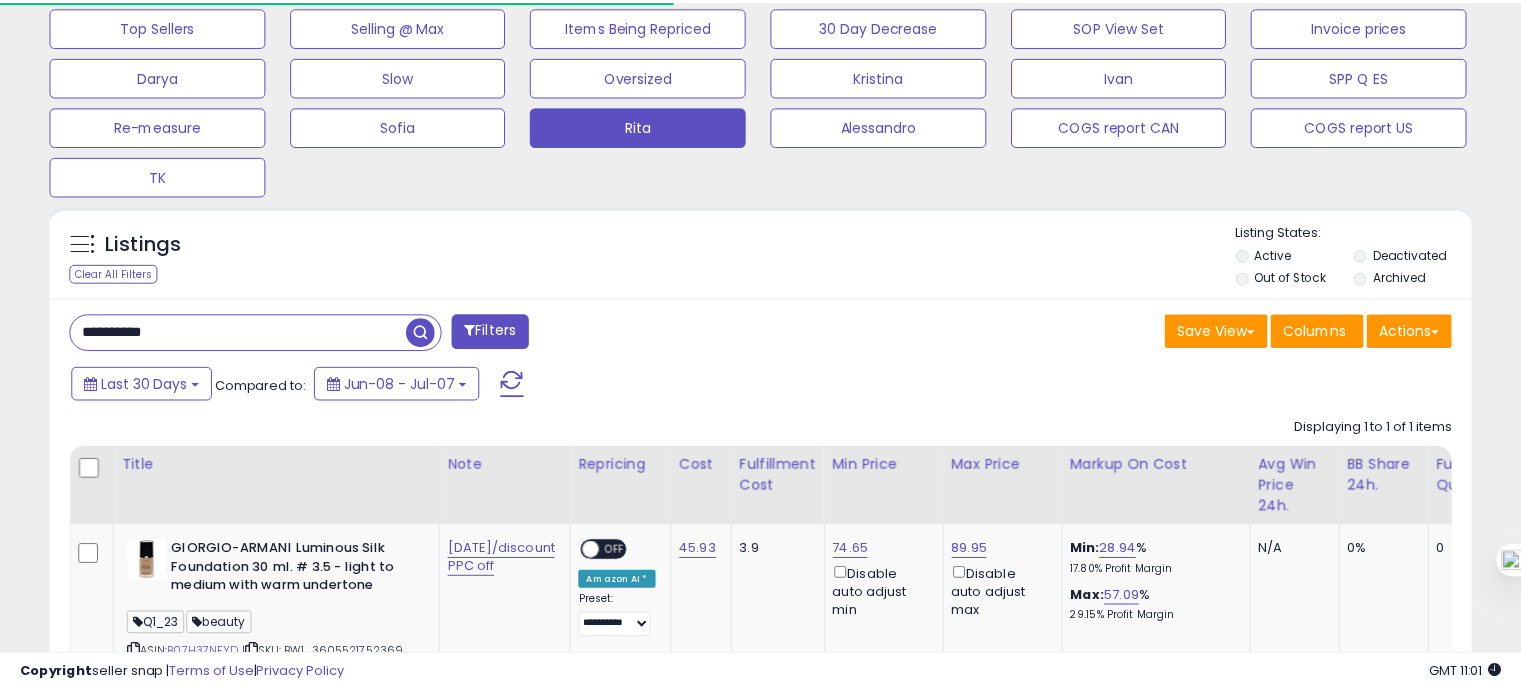 scroll, scrollTop: 409, scrollLeft: 822, axis: both 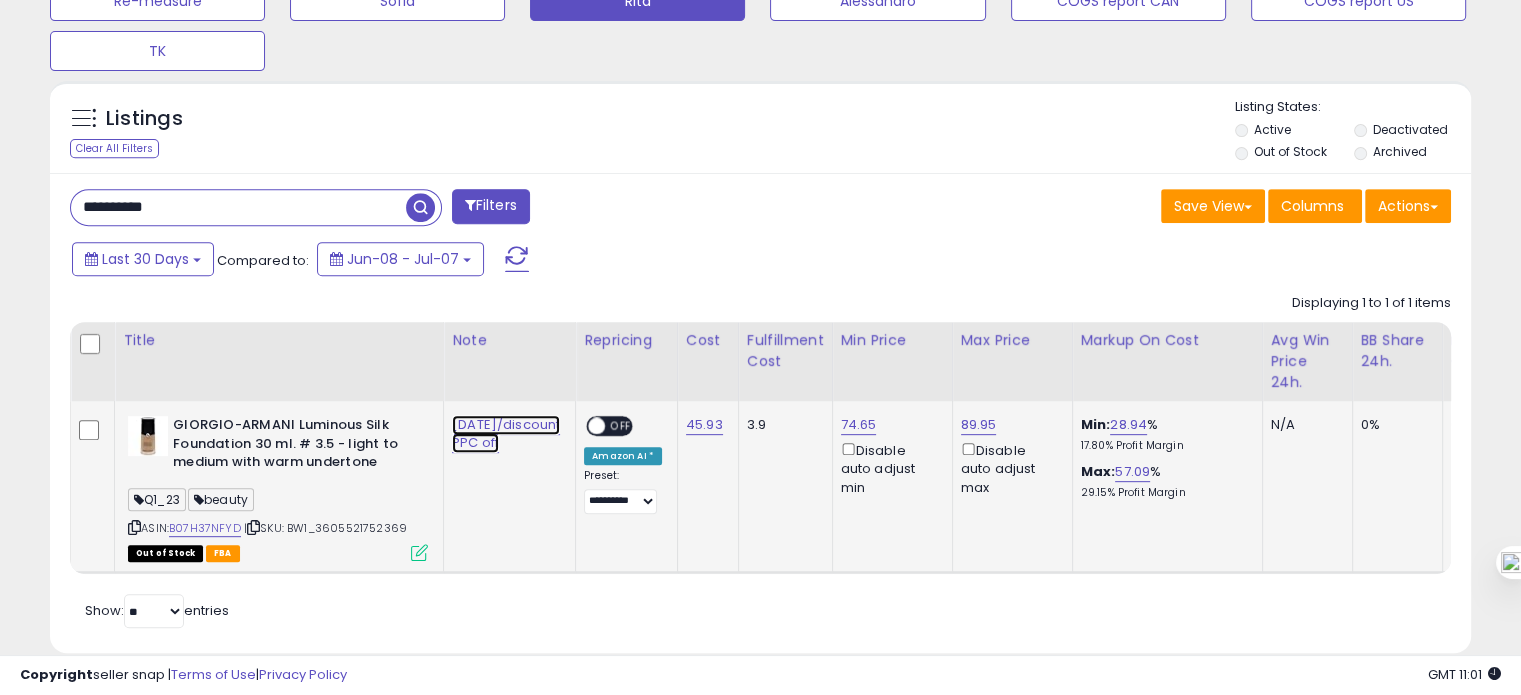 click on "29.07.25/discount PPC off" at bounding box center [506, 434] 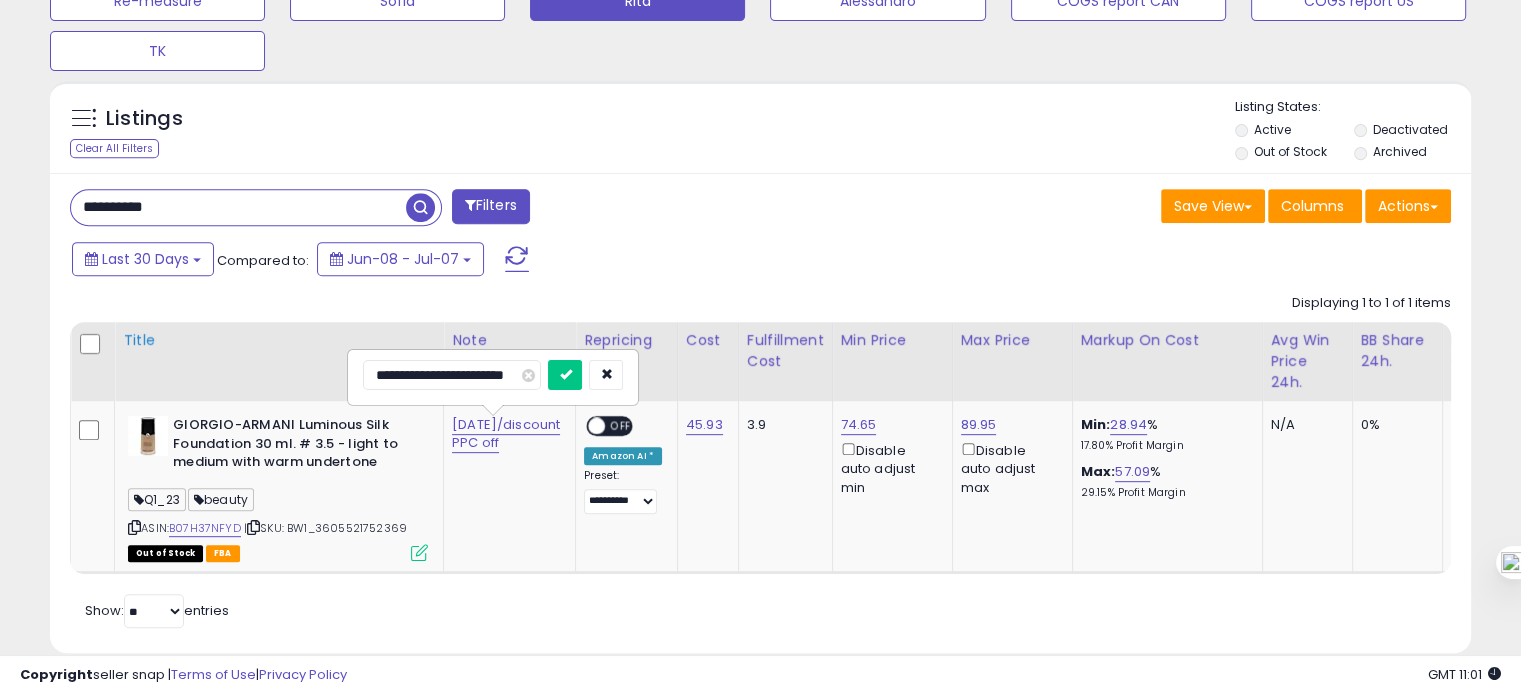 drag, startPoint x: 408, startPoint y: 375, endPoint x: 332, endPoint y: 385, distance: 76.655075 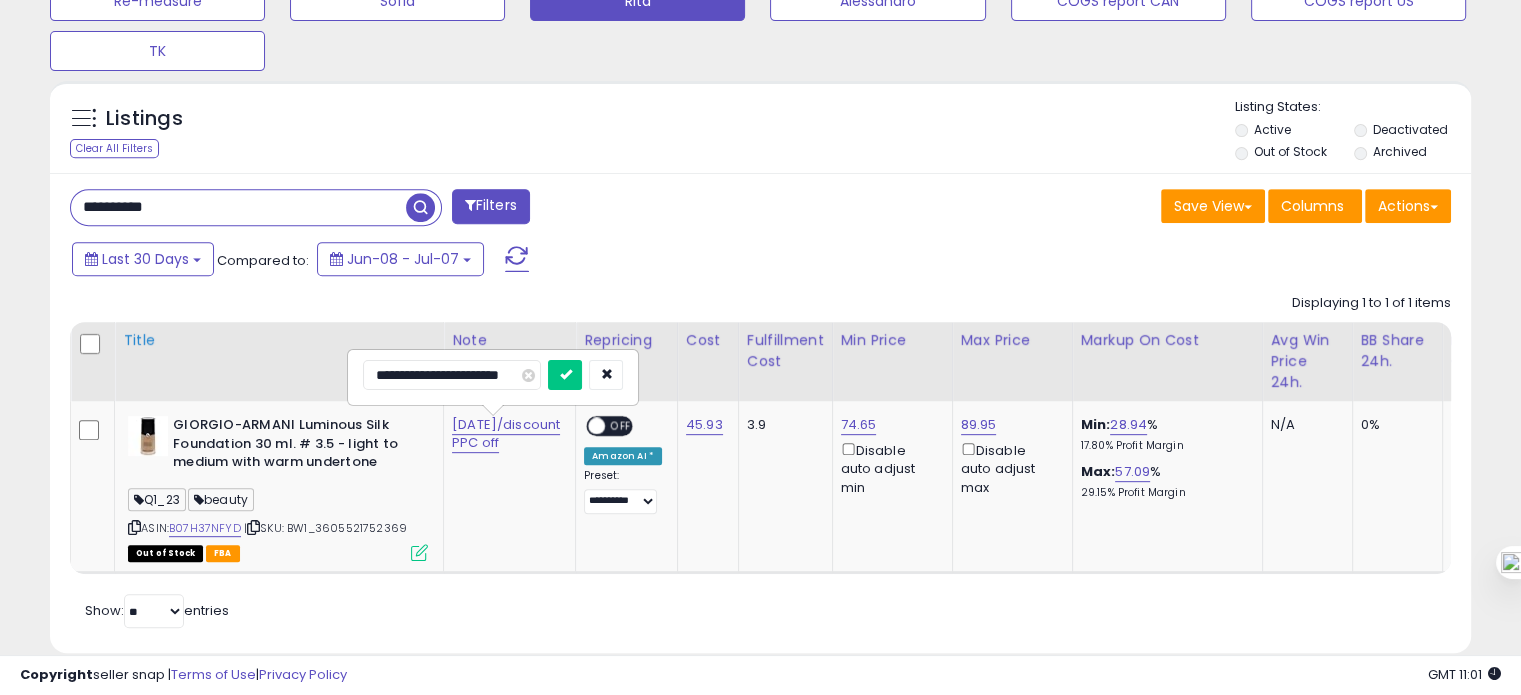 type on "**********" 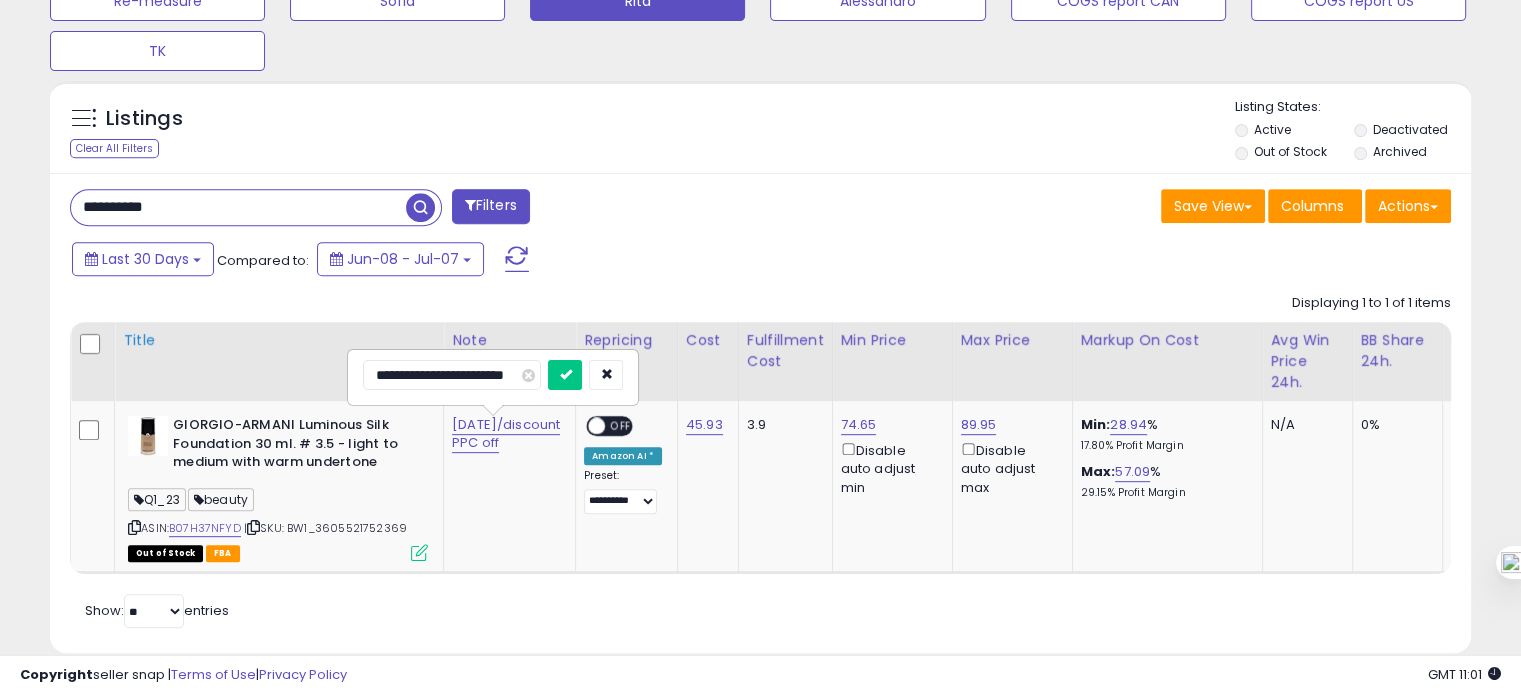 click at bounding box center (565, 375) 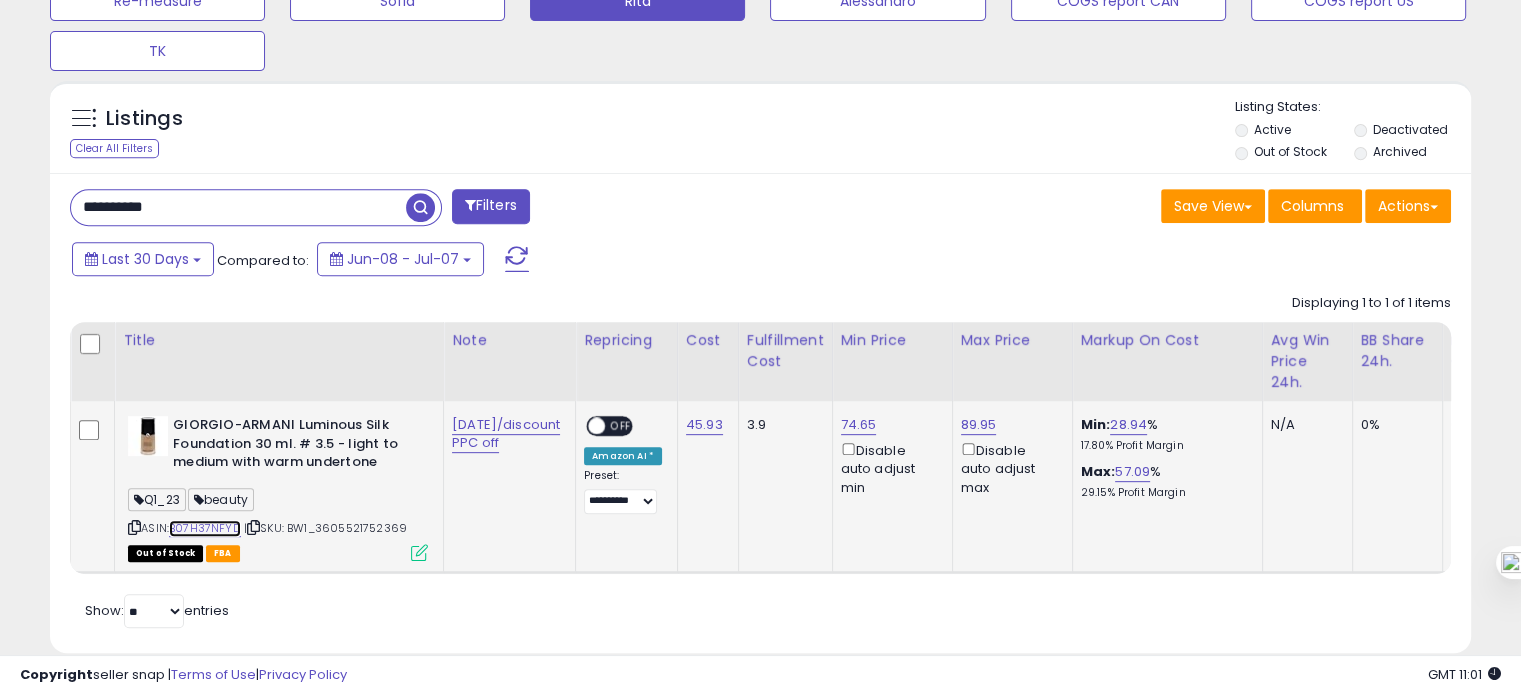 click on "B07H37NFYD" at bounding box center [205, 528] 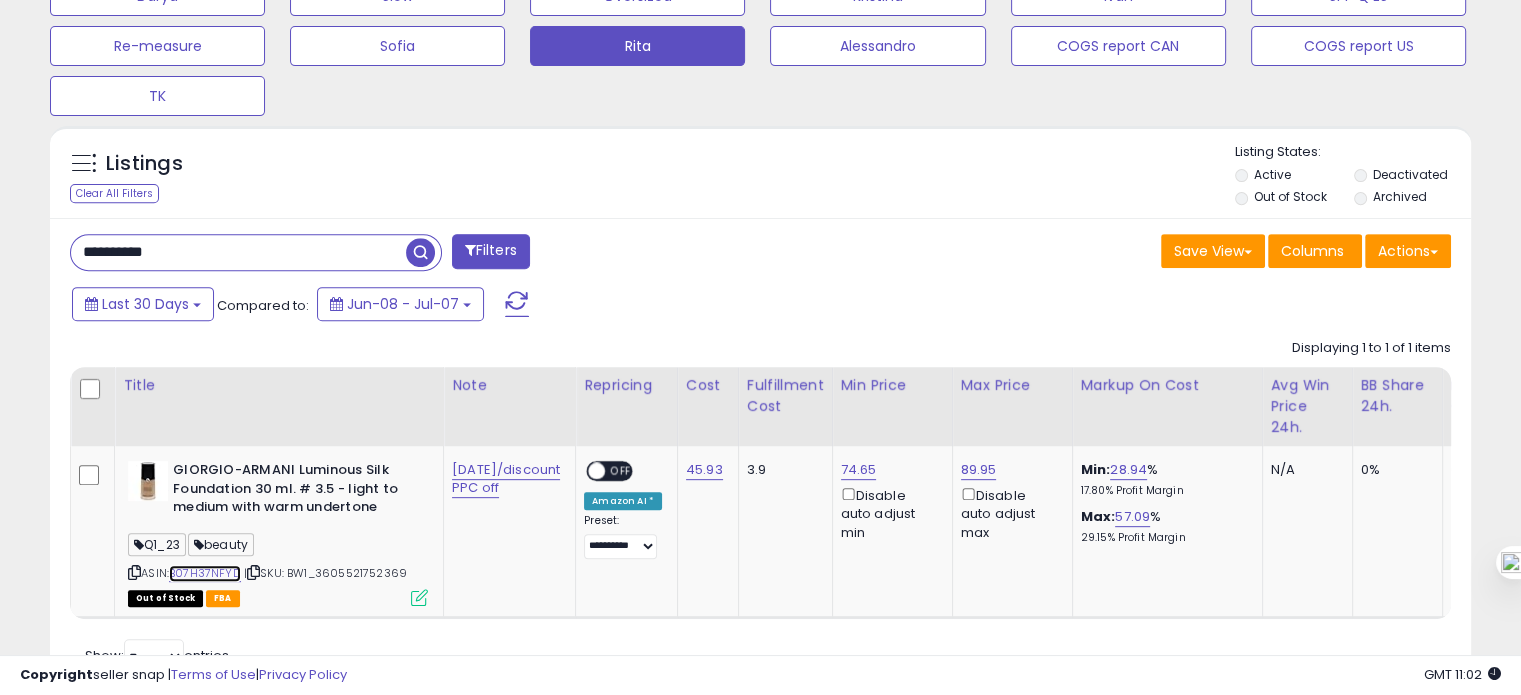 scroll, scrollTop: 755, scrollLeft: 0, axis: vertical 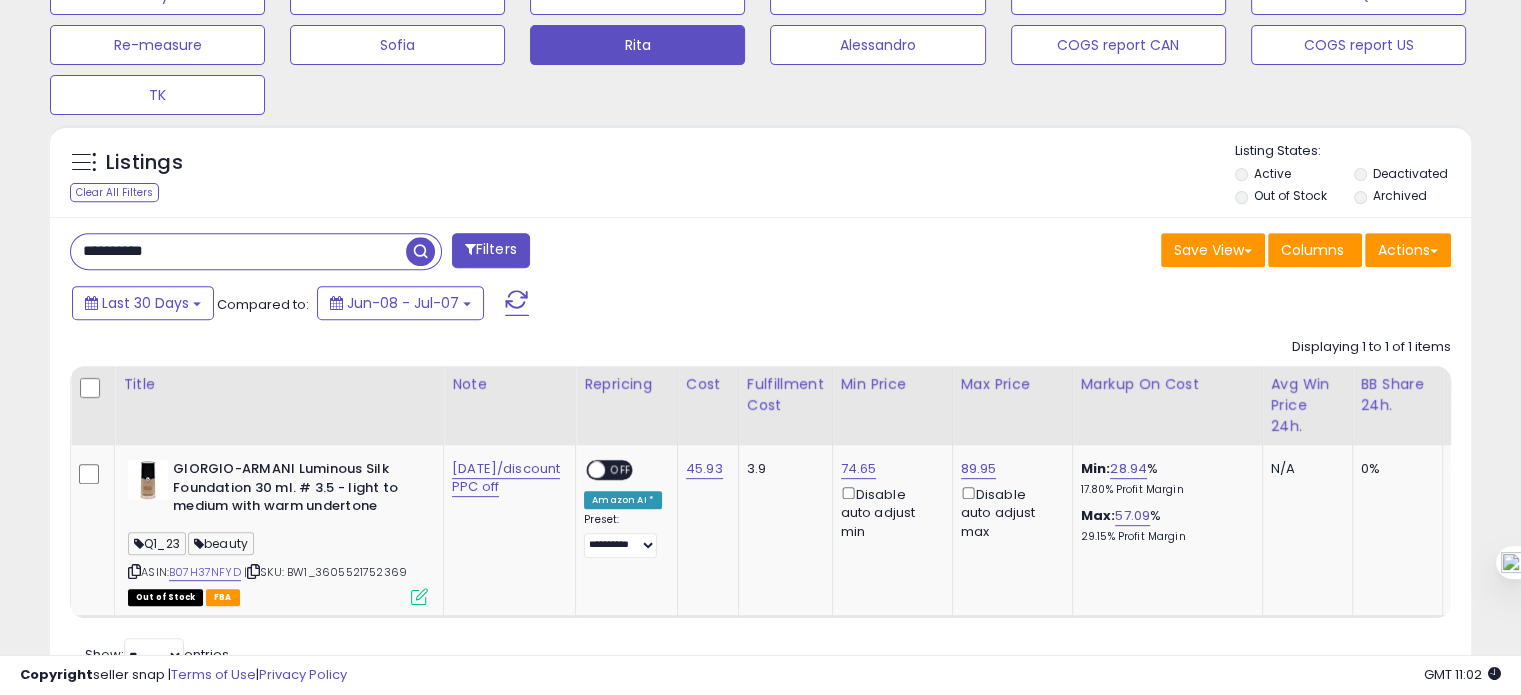 click on "**********" at bounding box center [238, 251] 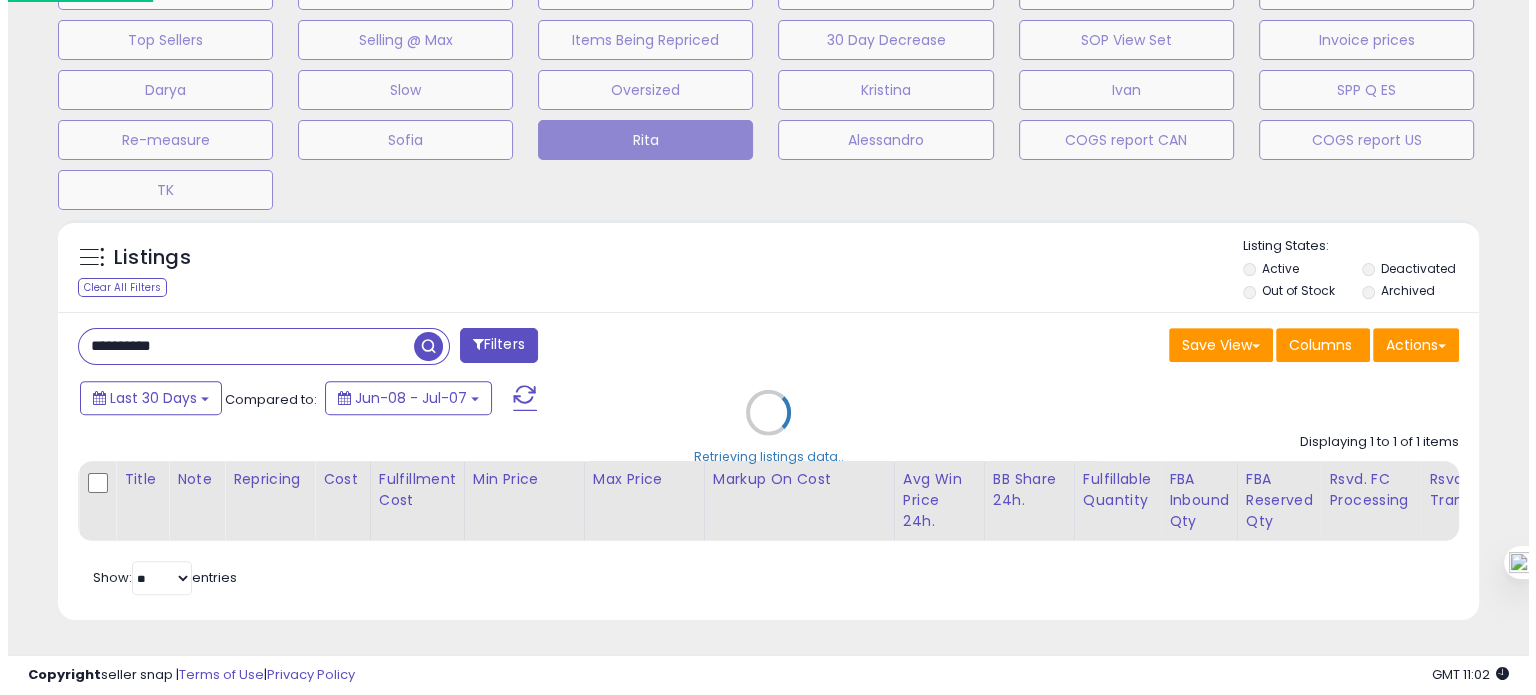 scroll, scrollTop: 674, scrollLeft: 0, axis: vertical 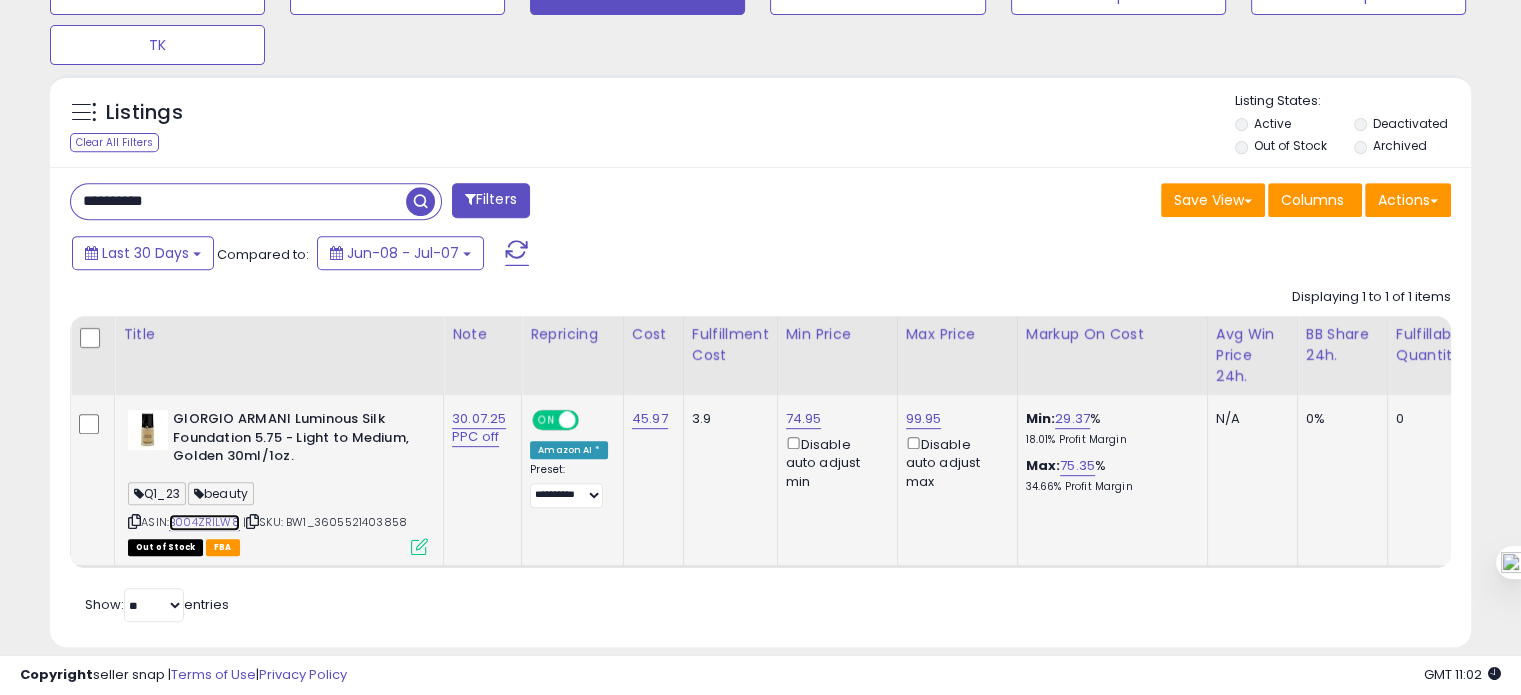 click on "B004ZRILW8" at bounding box center (204, 522) 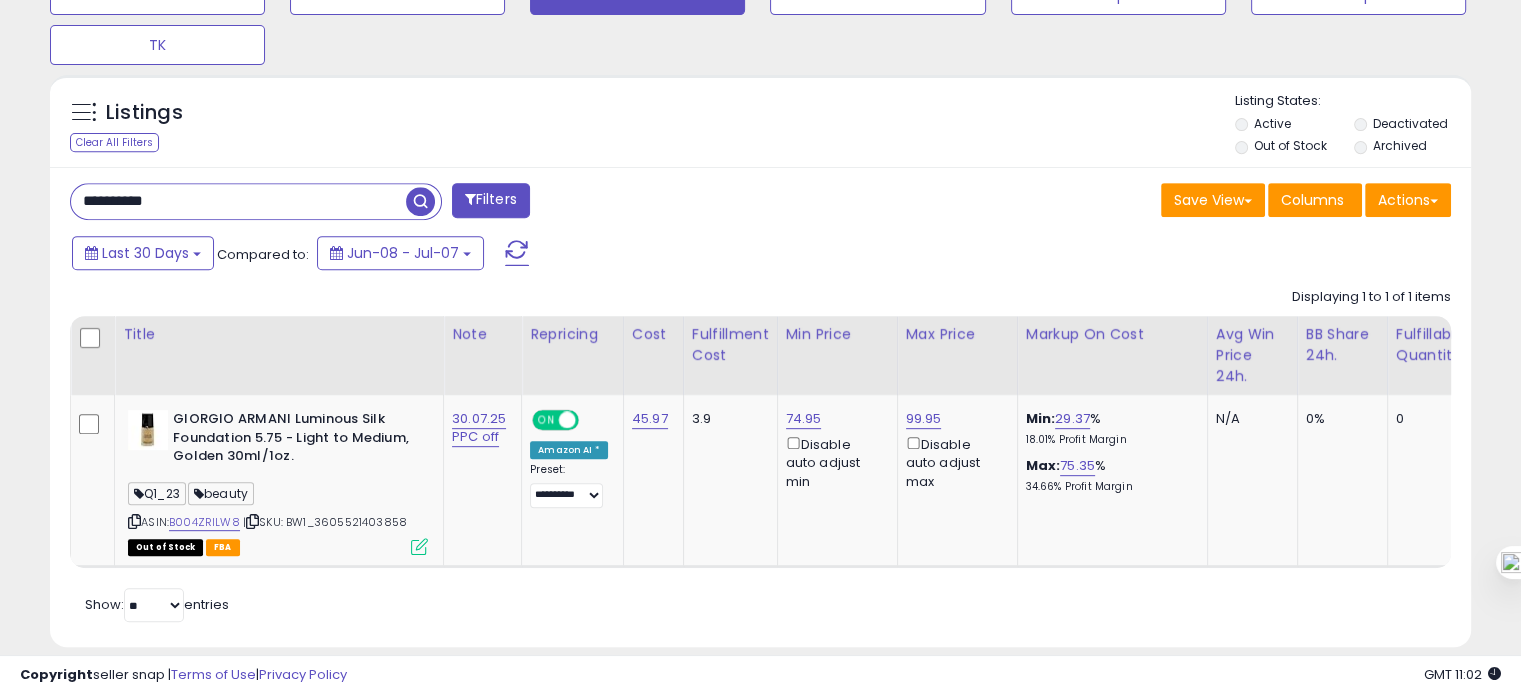 click on "**********" at bounding box center [238, 201] 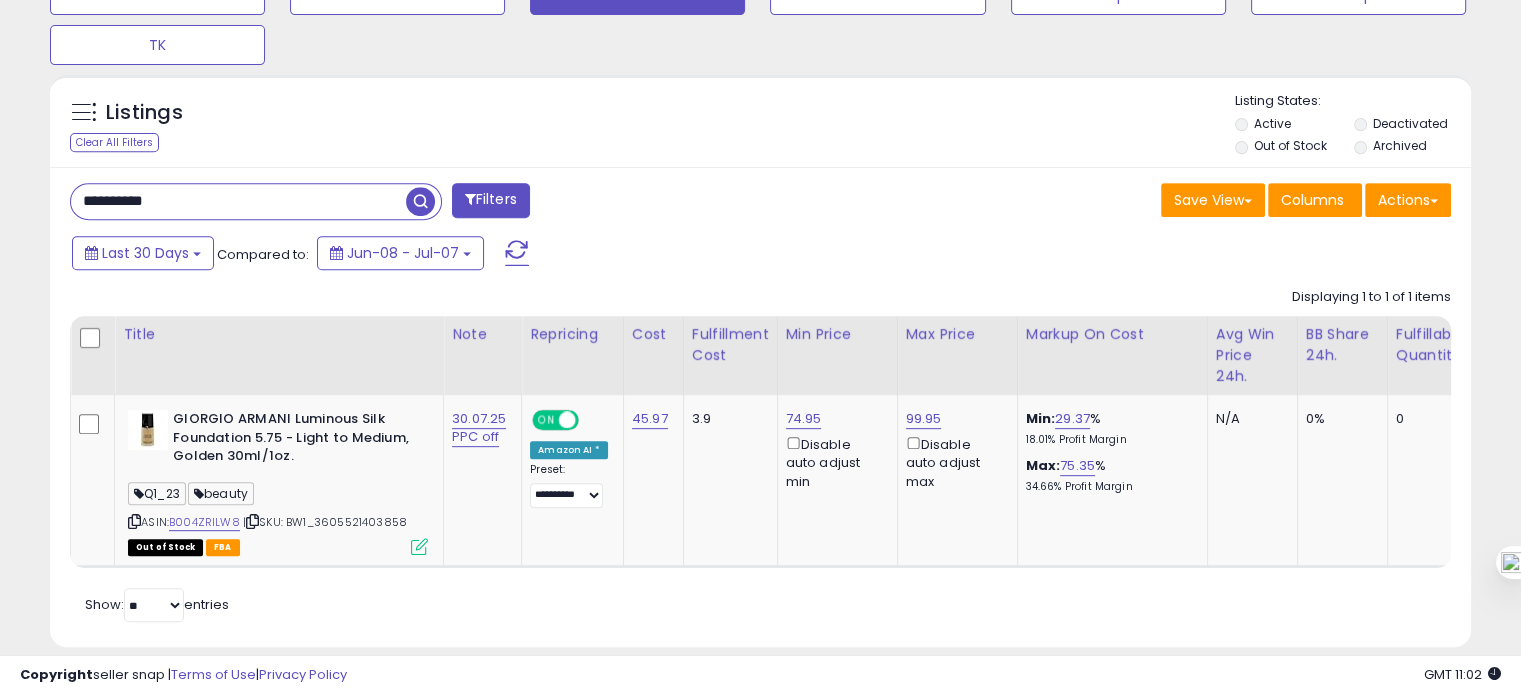 paste 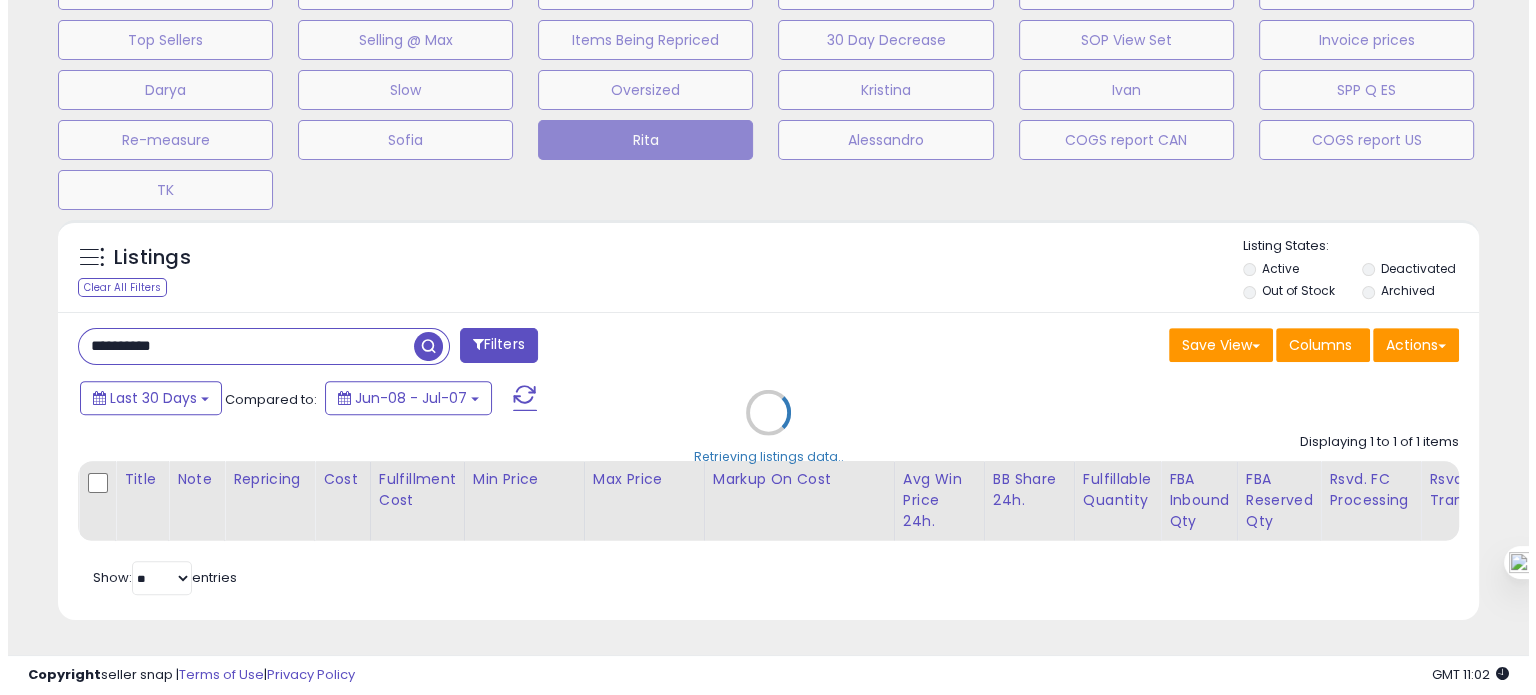 scroll, scrollTop: 674, scrollLeft: 0, axis: vertical 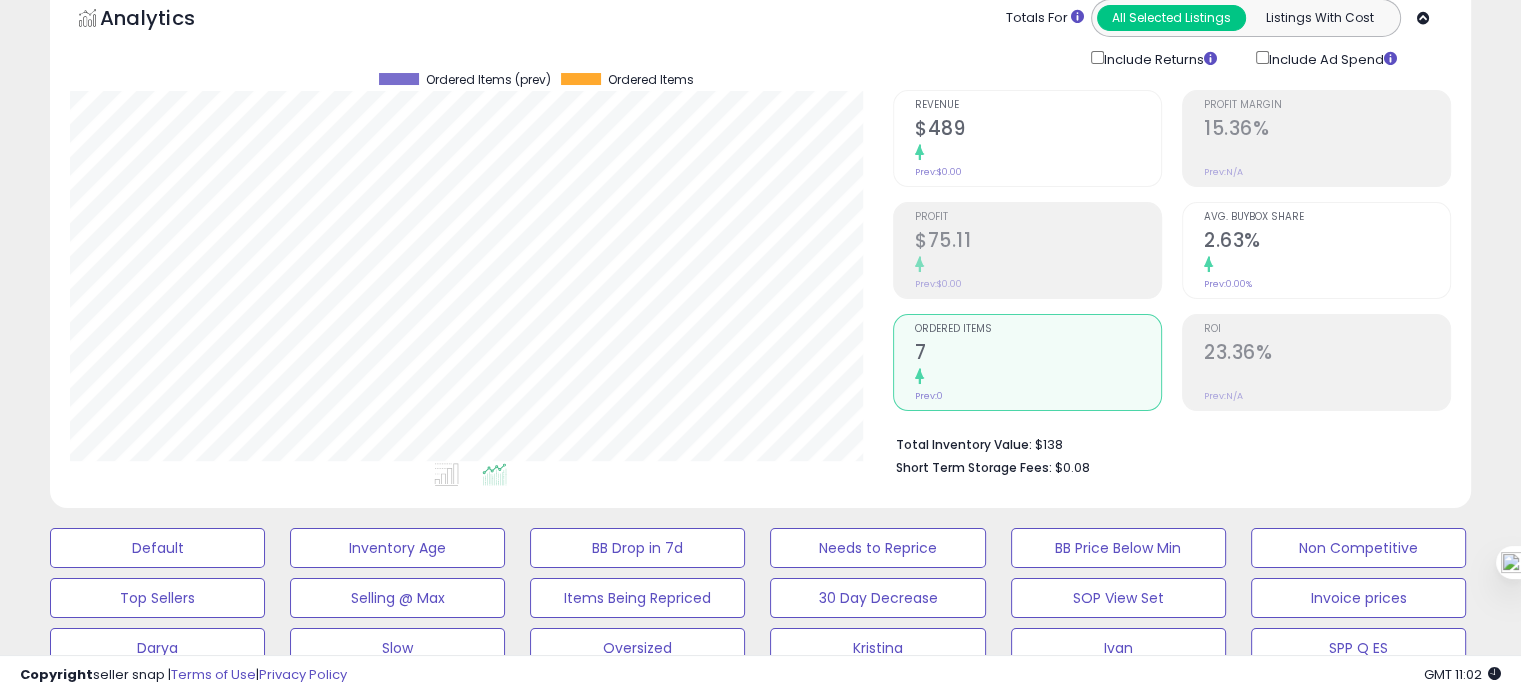 click on "Avg. Buybox Share
2.63%
Prev:  0.00%" at bounding box center (1327, 248) 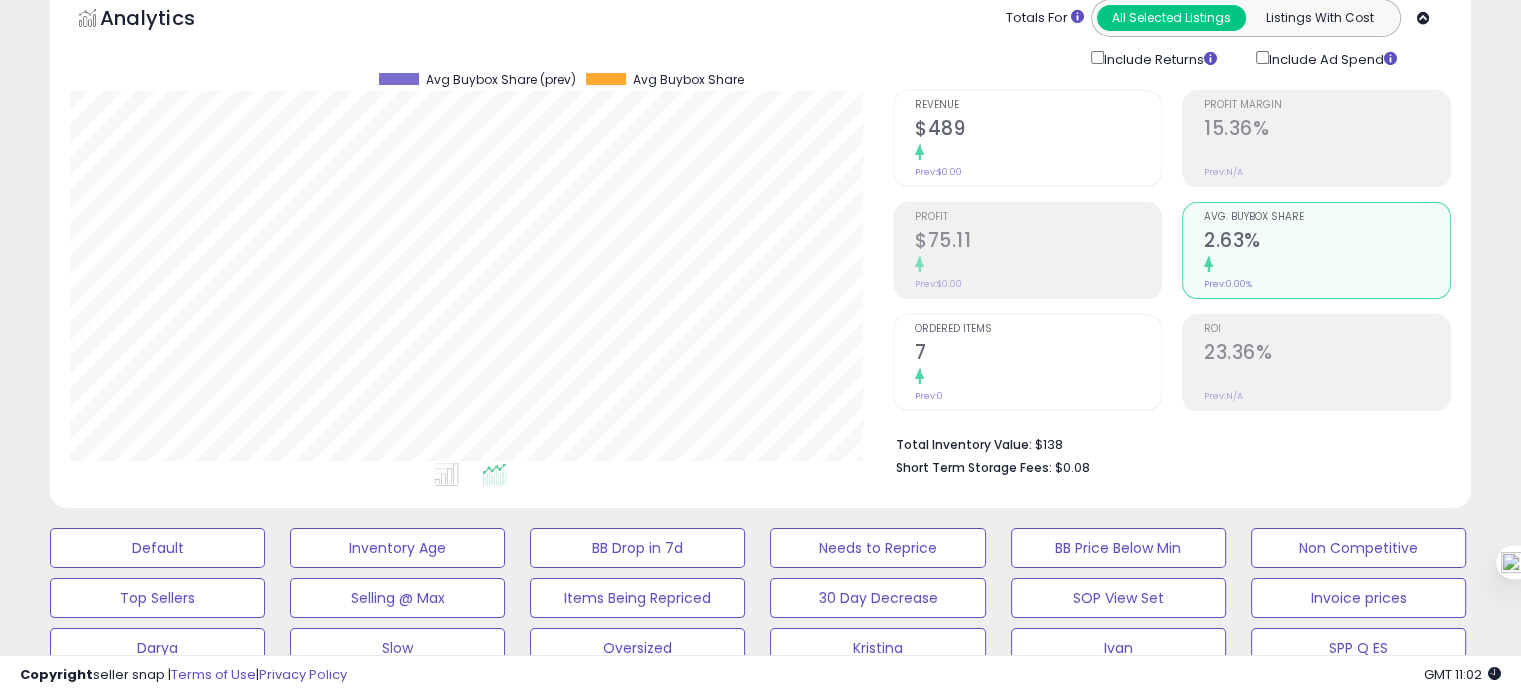 click on "7" at bounding box center [1038, 354] 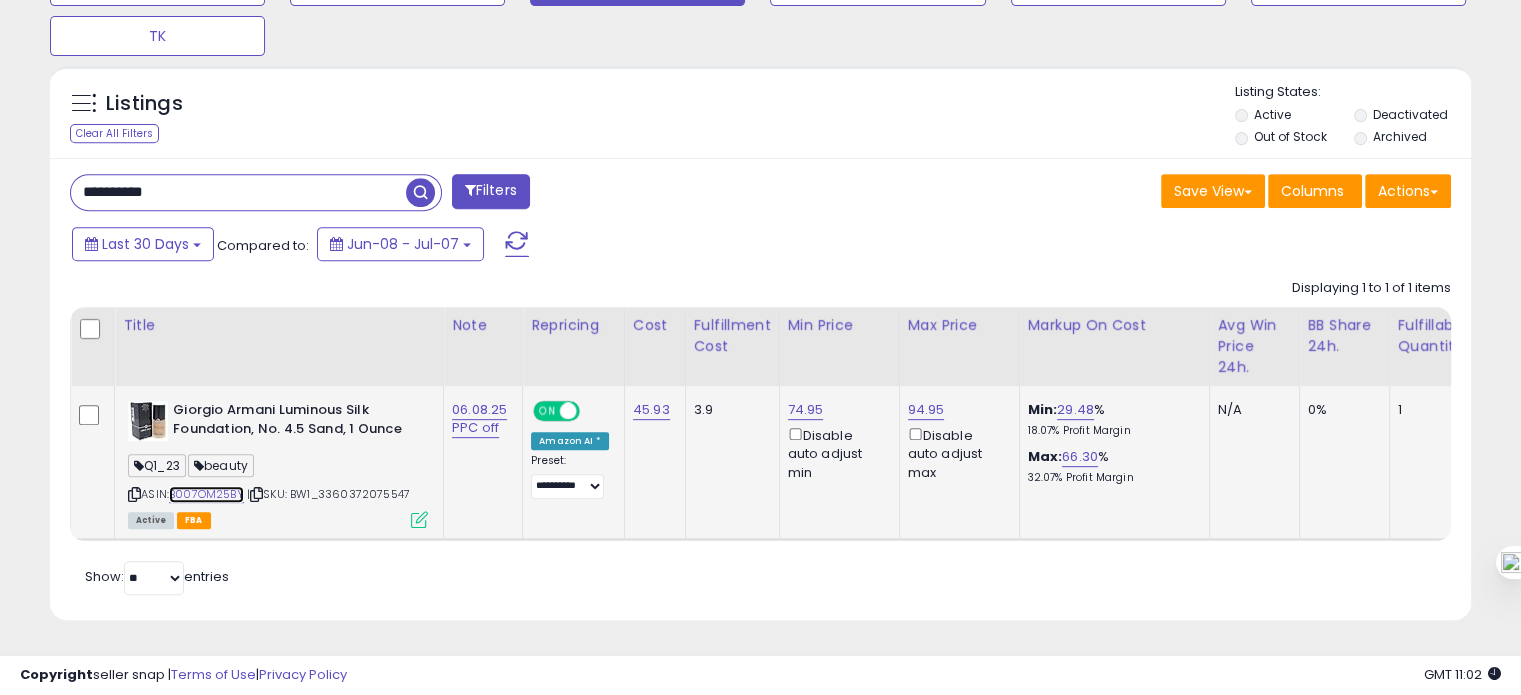 click on "B007OM25BY" at bounding box center [206, 494] 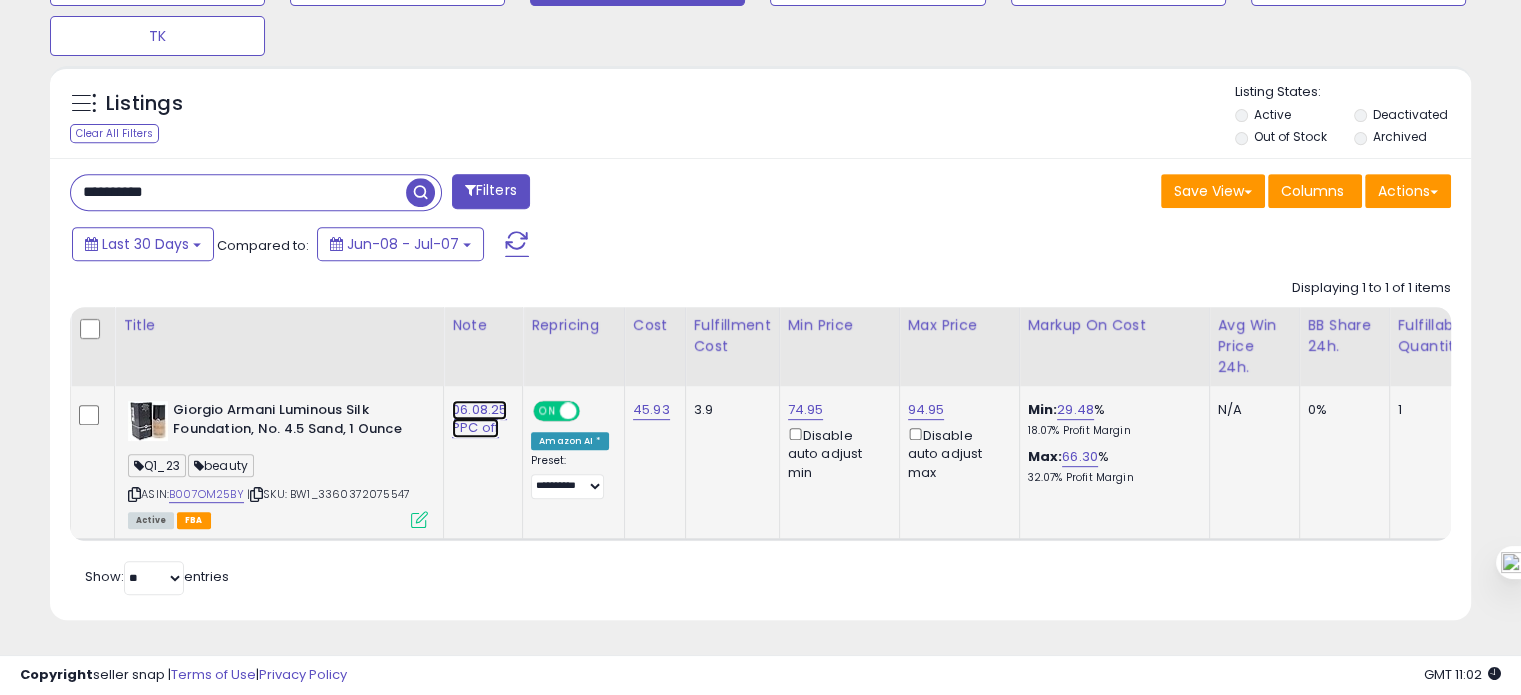 click on "06.08.25 PPC off" at bounding box center [479, 419] 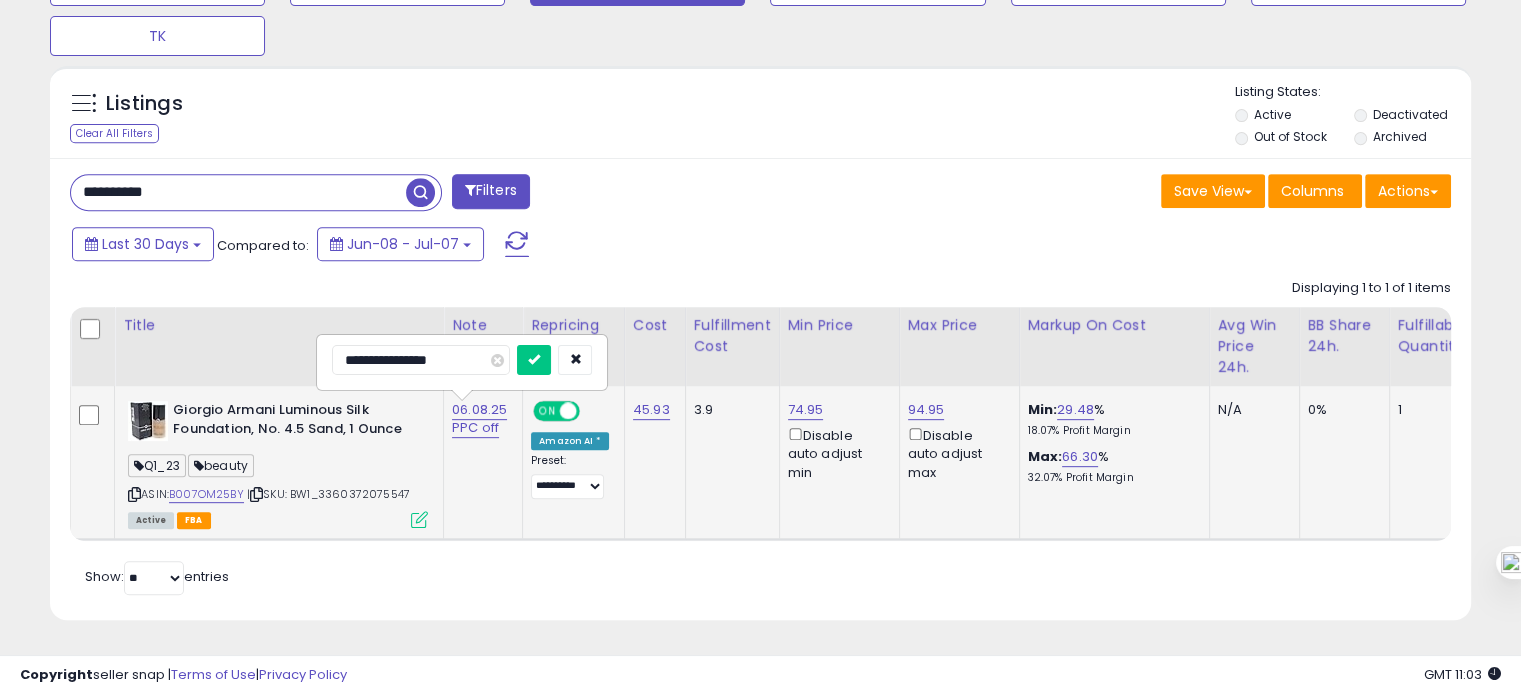 click on "**********" at bounding box center [421, 360] 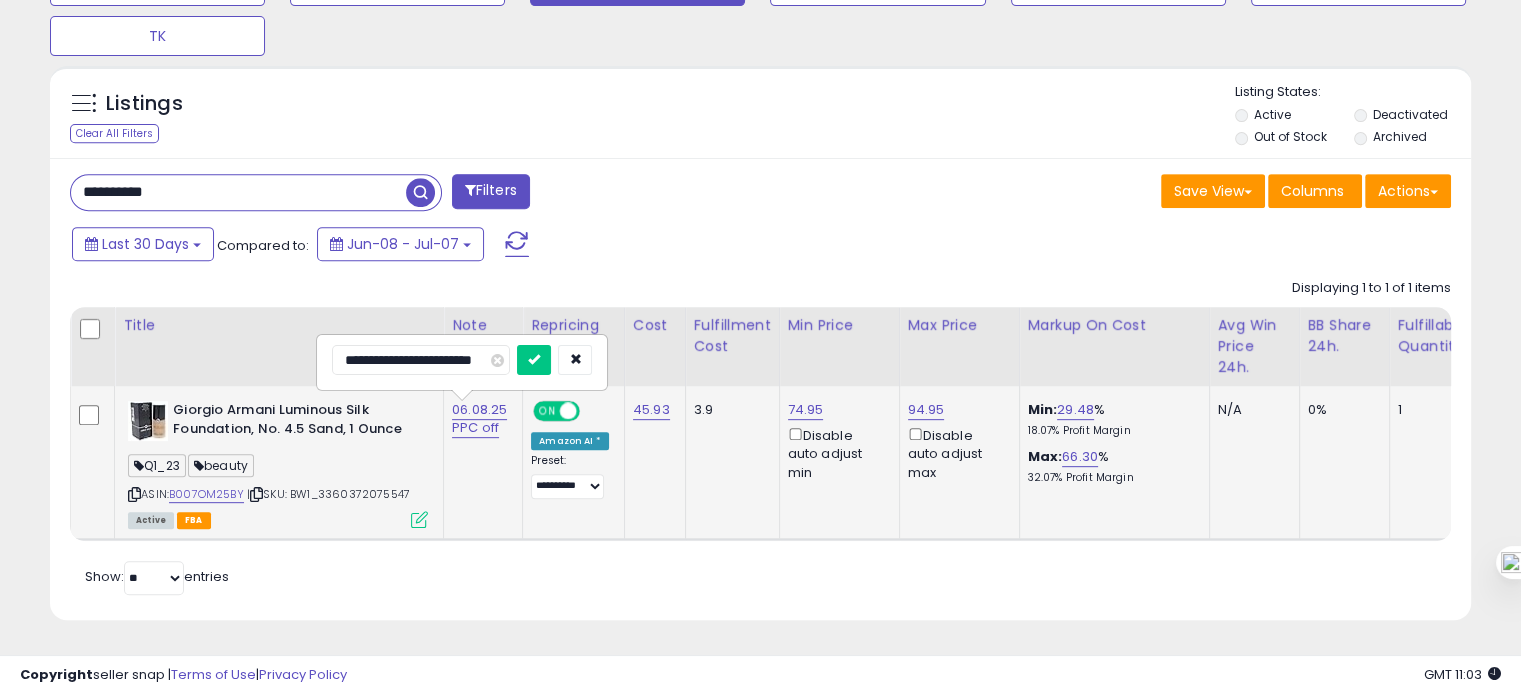 type on "**********" 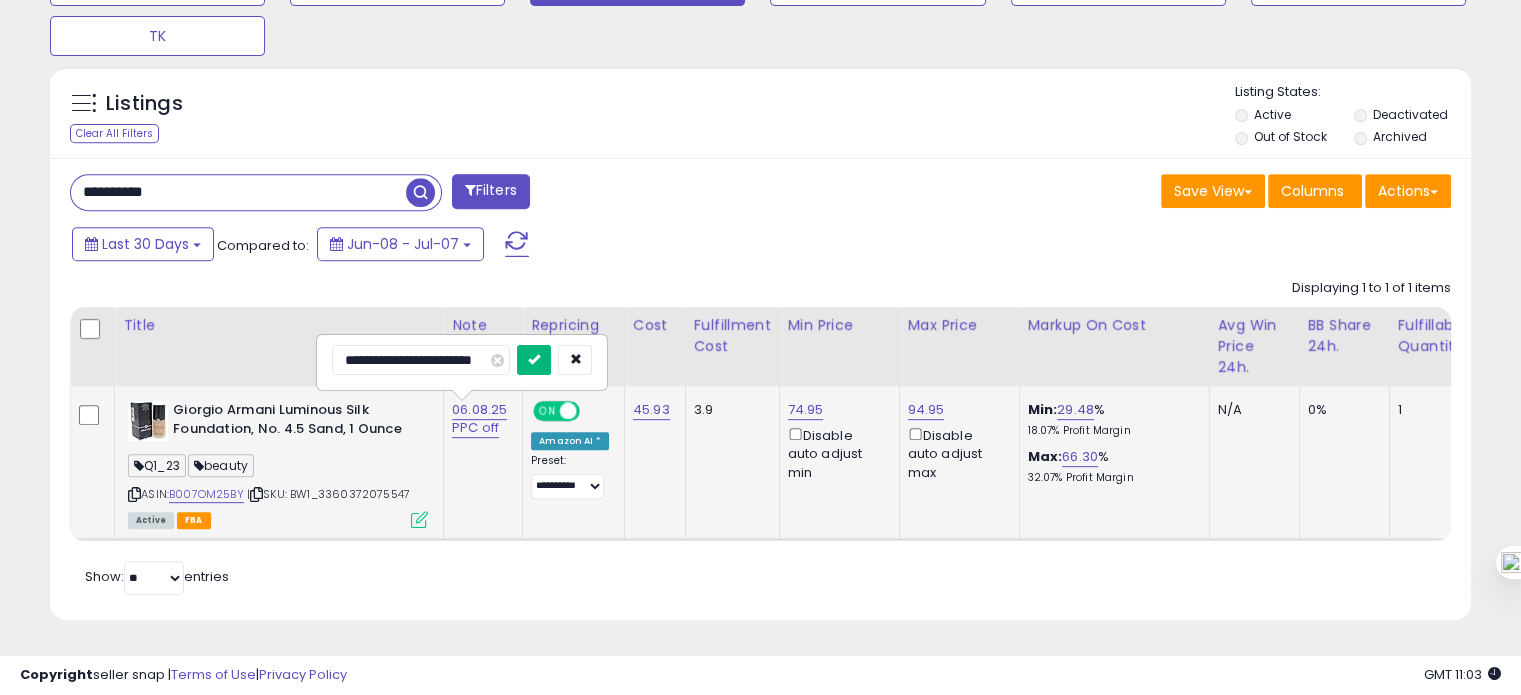 click at bounding box center (534, 360) 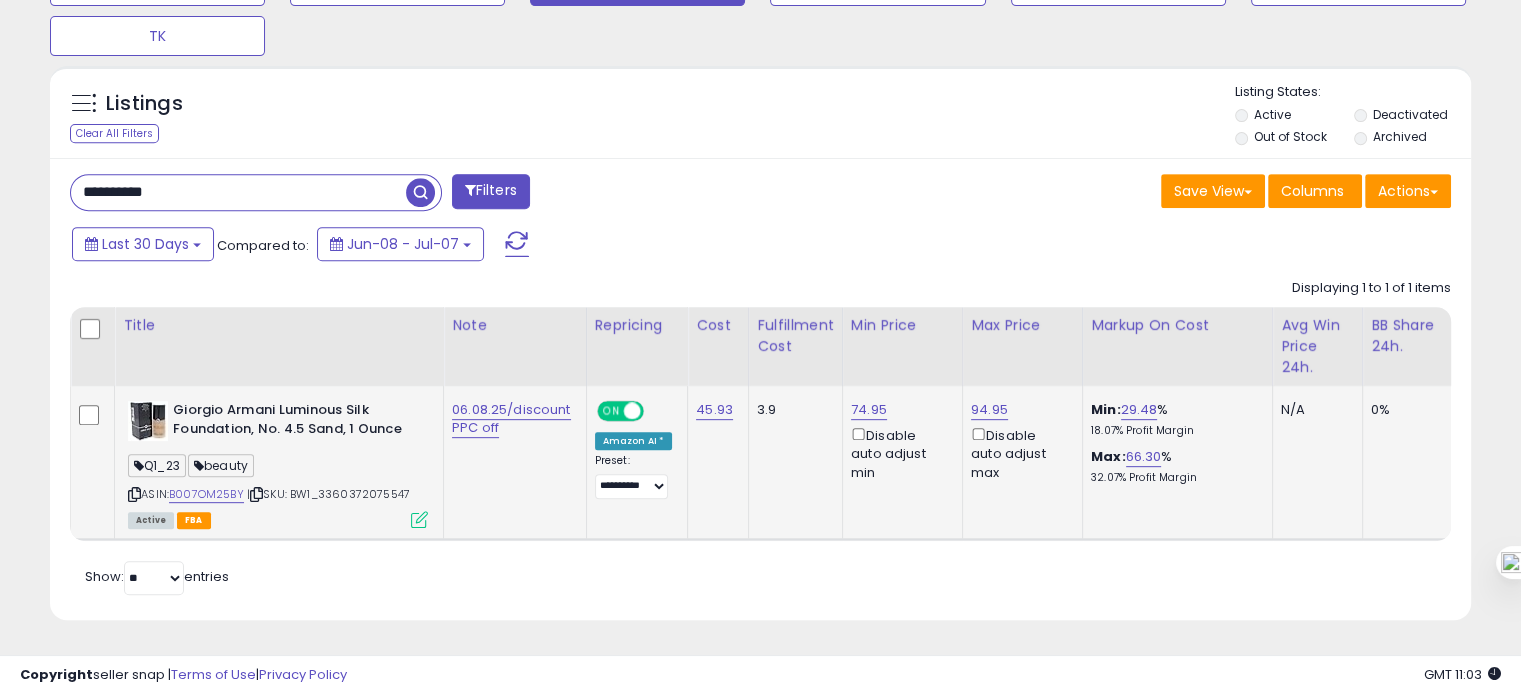 click on "ON" at bounding box center (611, 411) 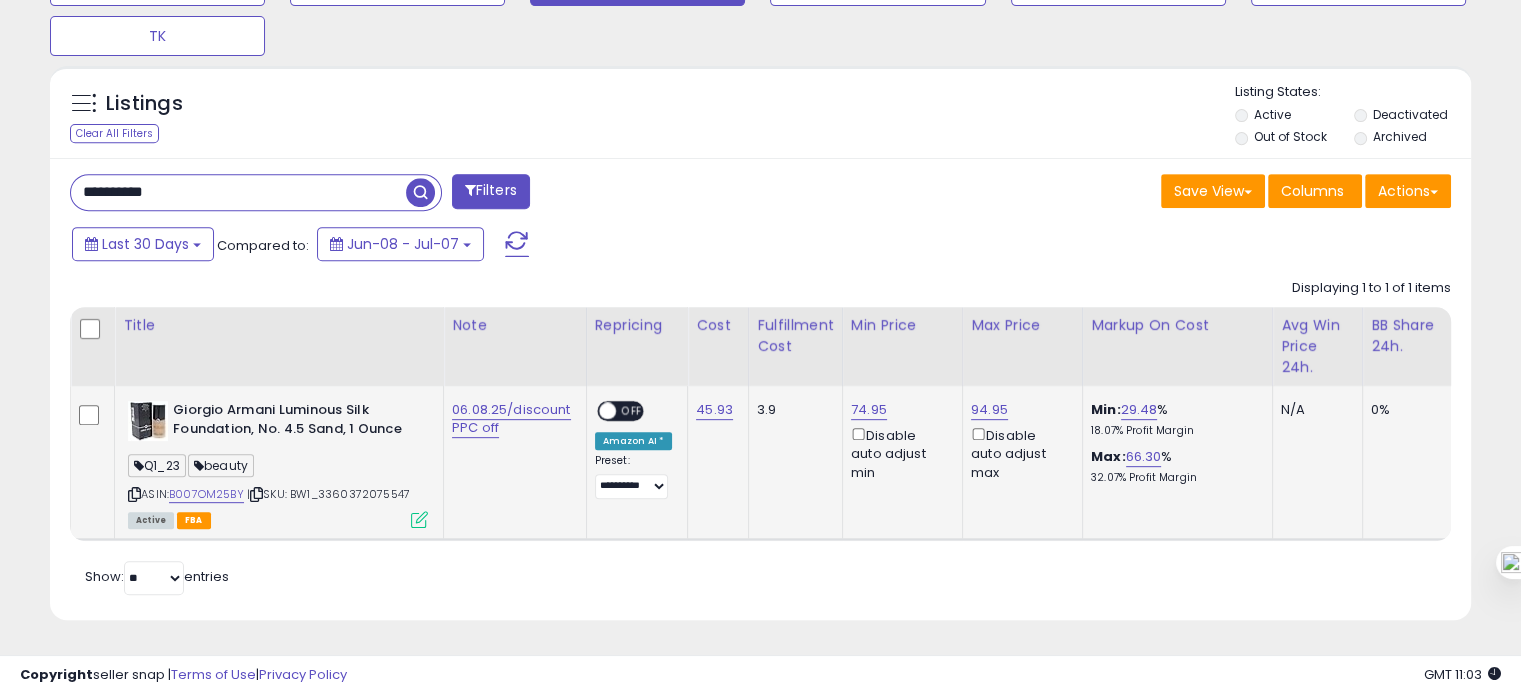 scroll, scrollTop: 0, scrollLeft: 340, axis: horizontal 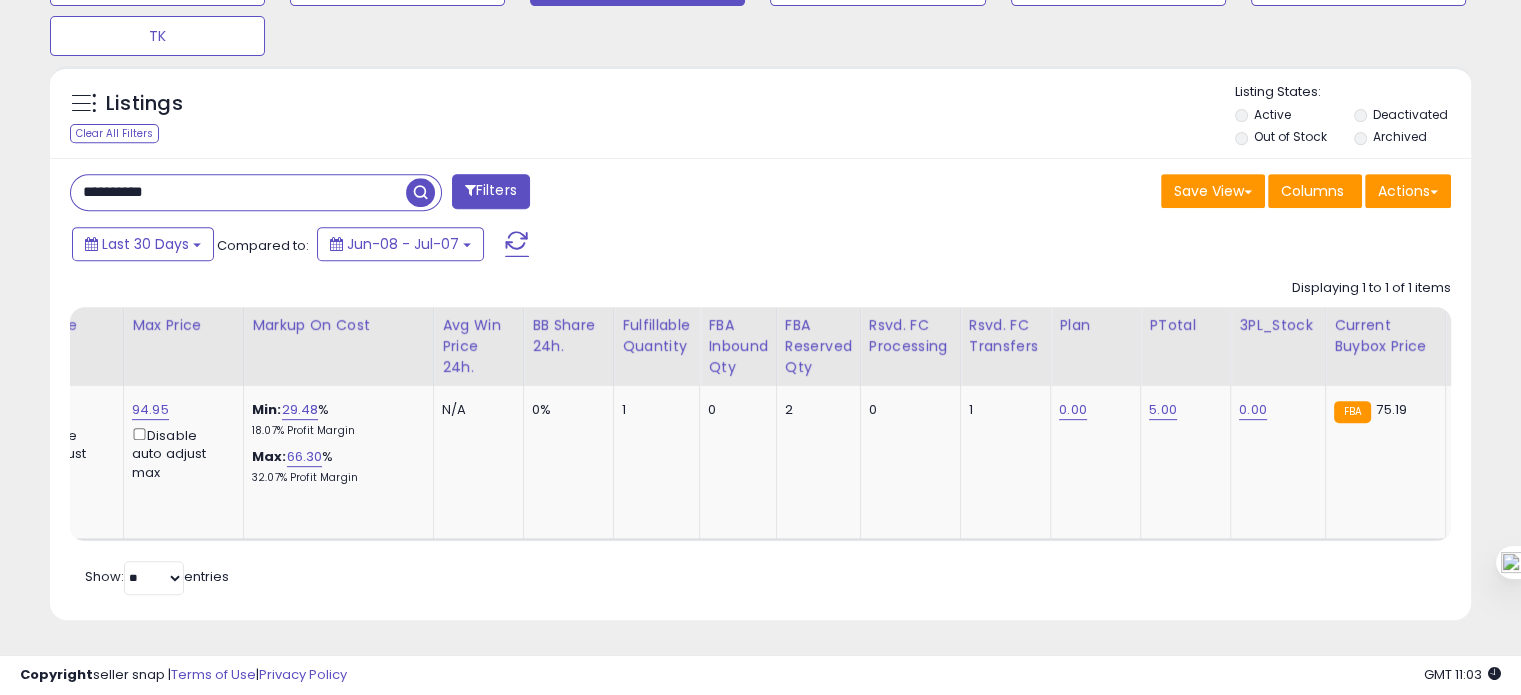 click on "**********" at bounding box center (238, 192) 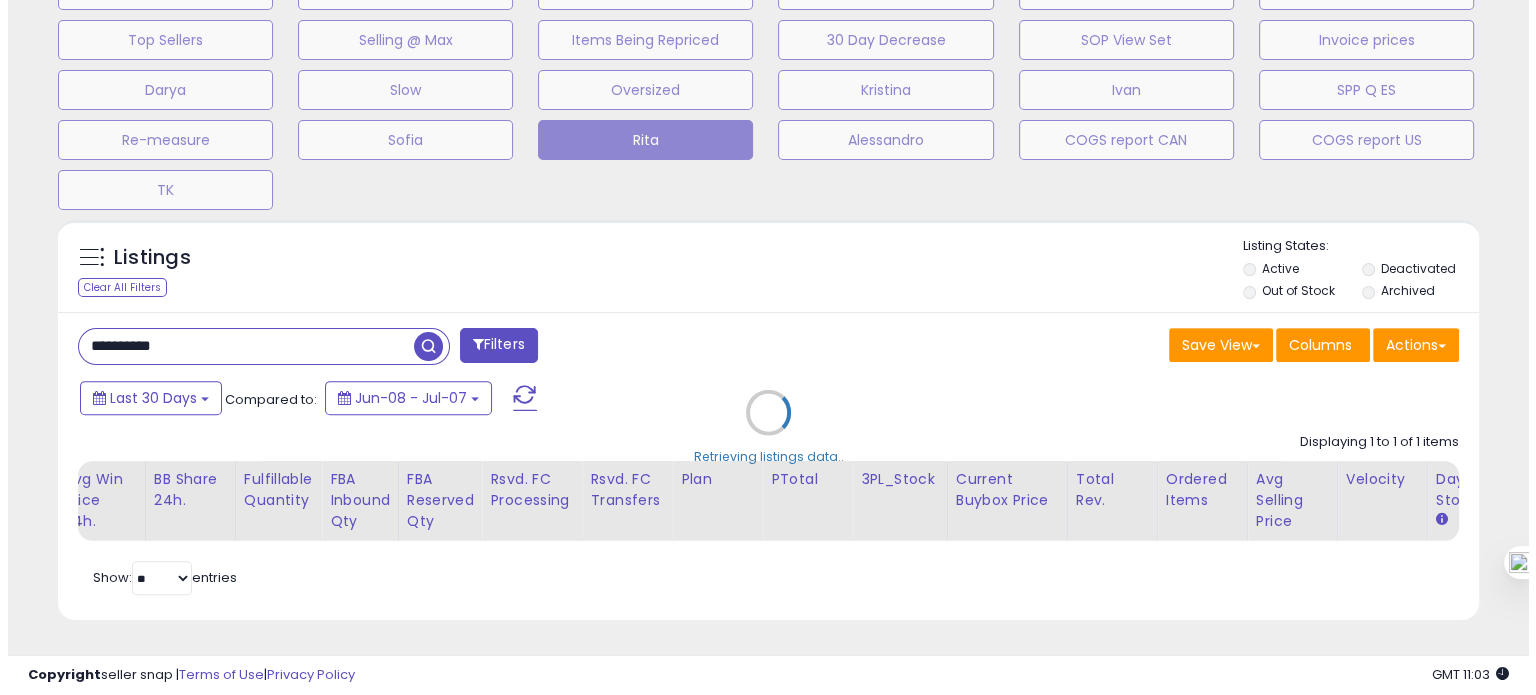 scroll, scrollTop: 674, scrollLeft: 0, axis: vertical 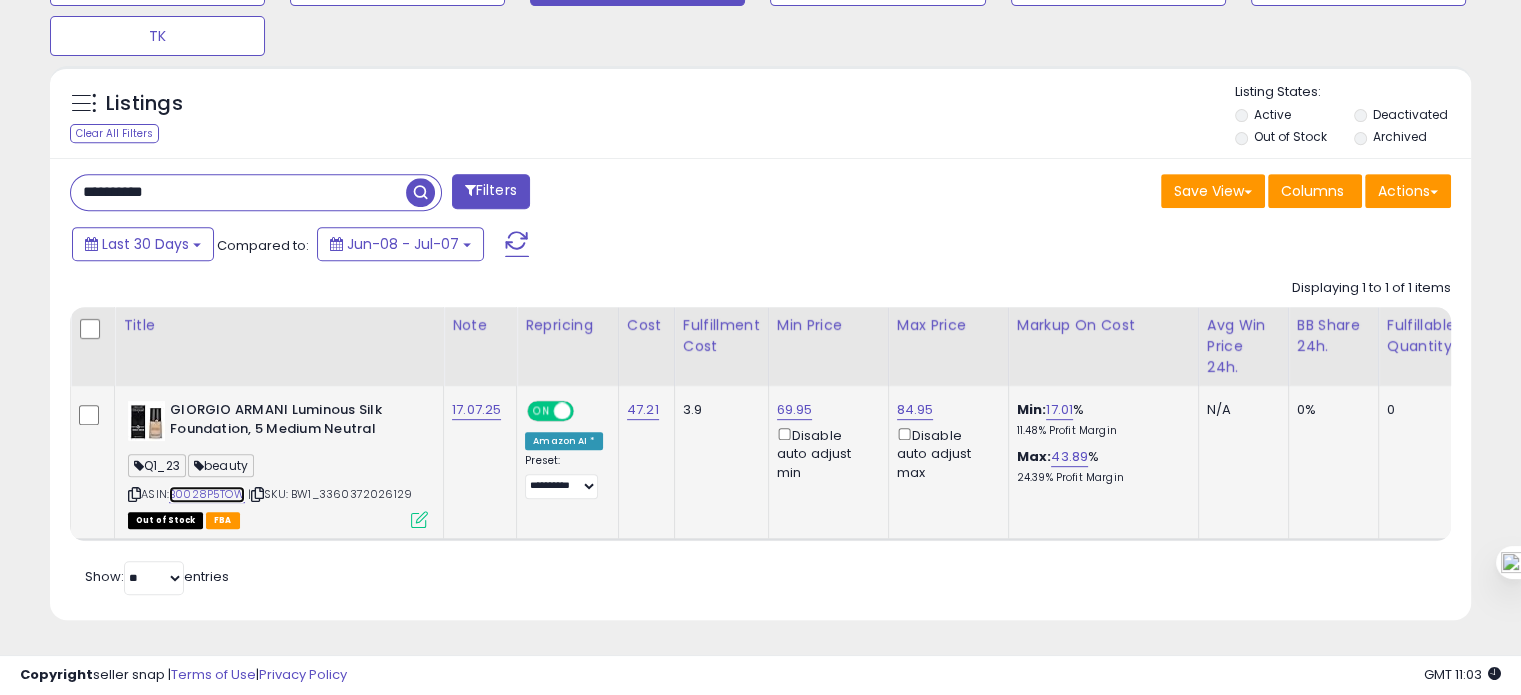 click on "B0028P5TOW" at bounding box center [207, 494] 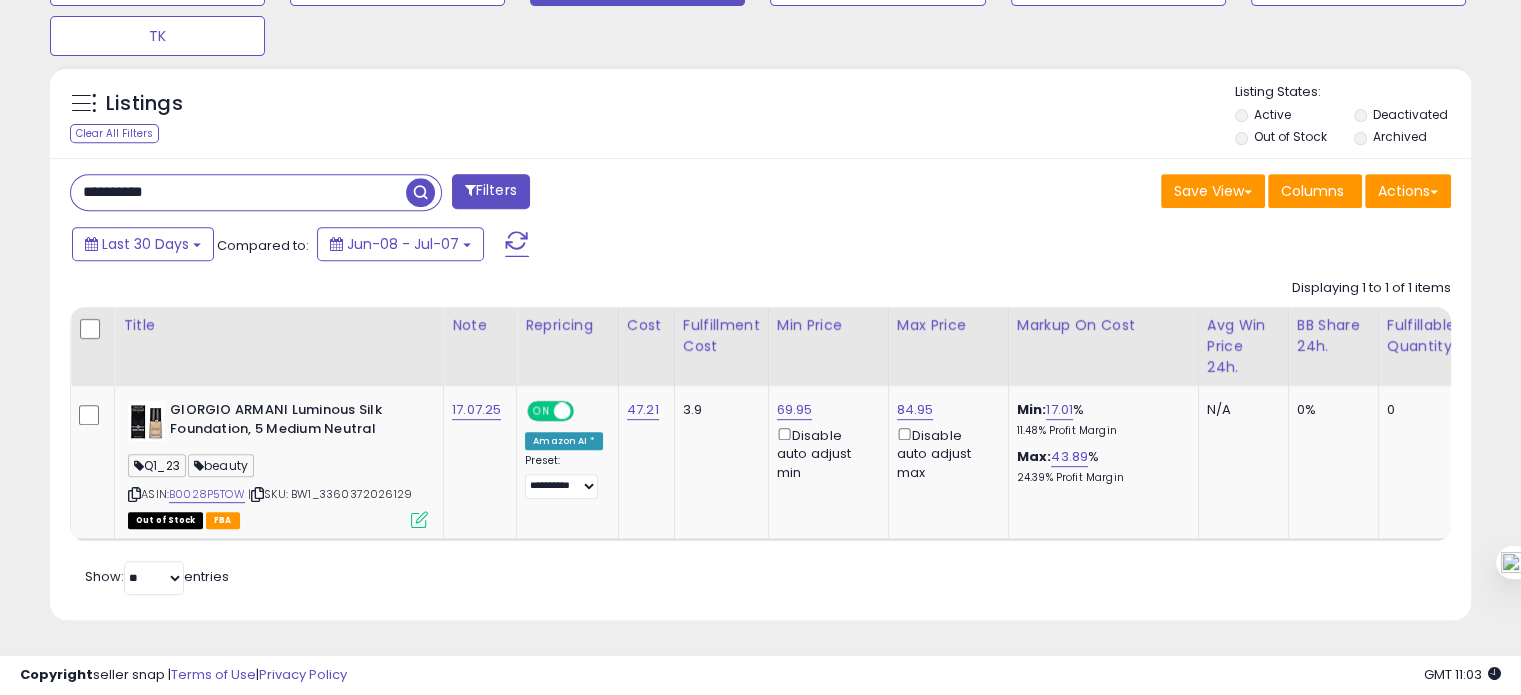 click on "**********" at bounding box center (238, 192) 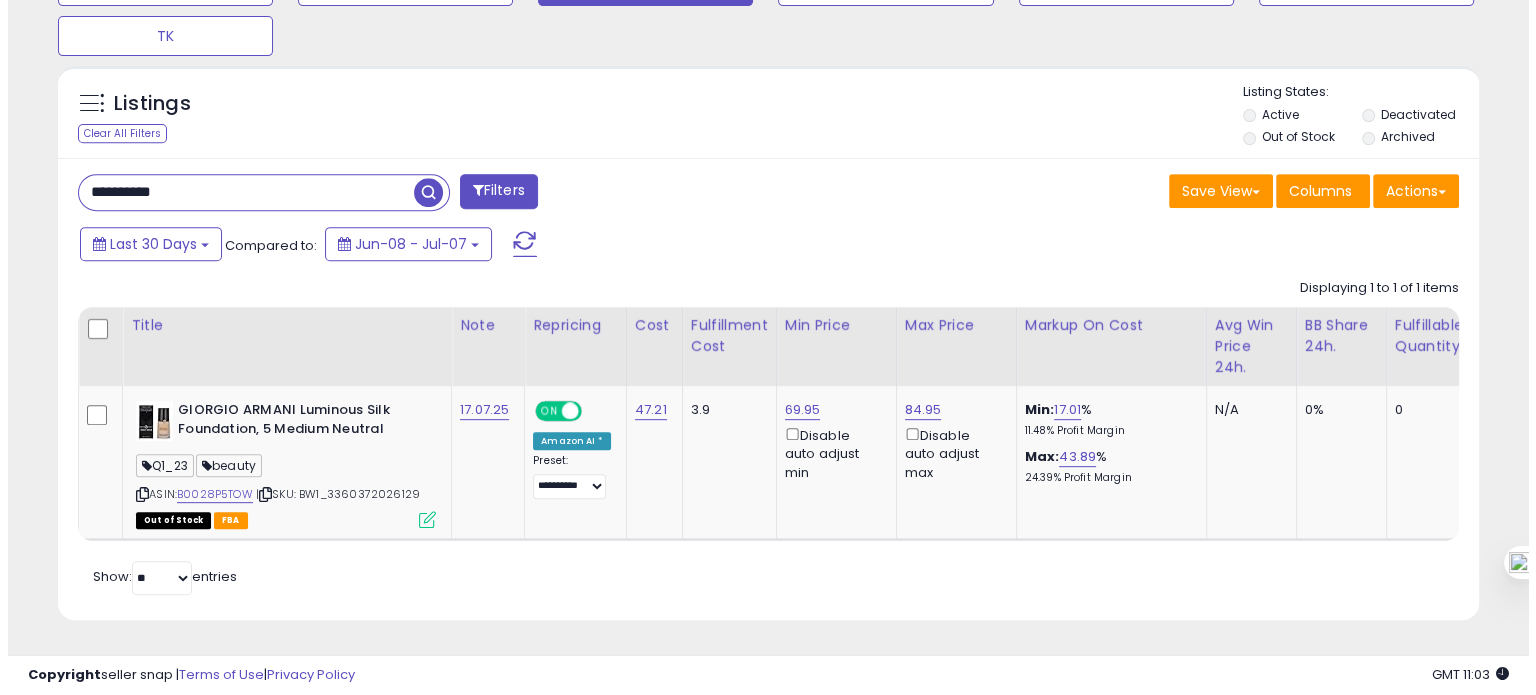 scroll, scrollTop: 674, scrollLeft: 0, axis: vertical 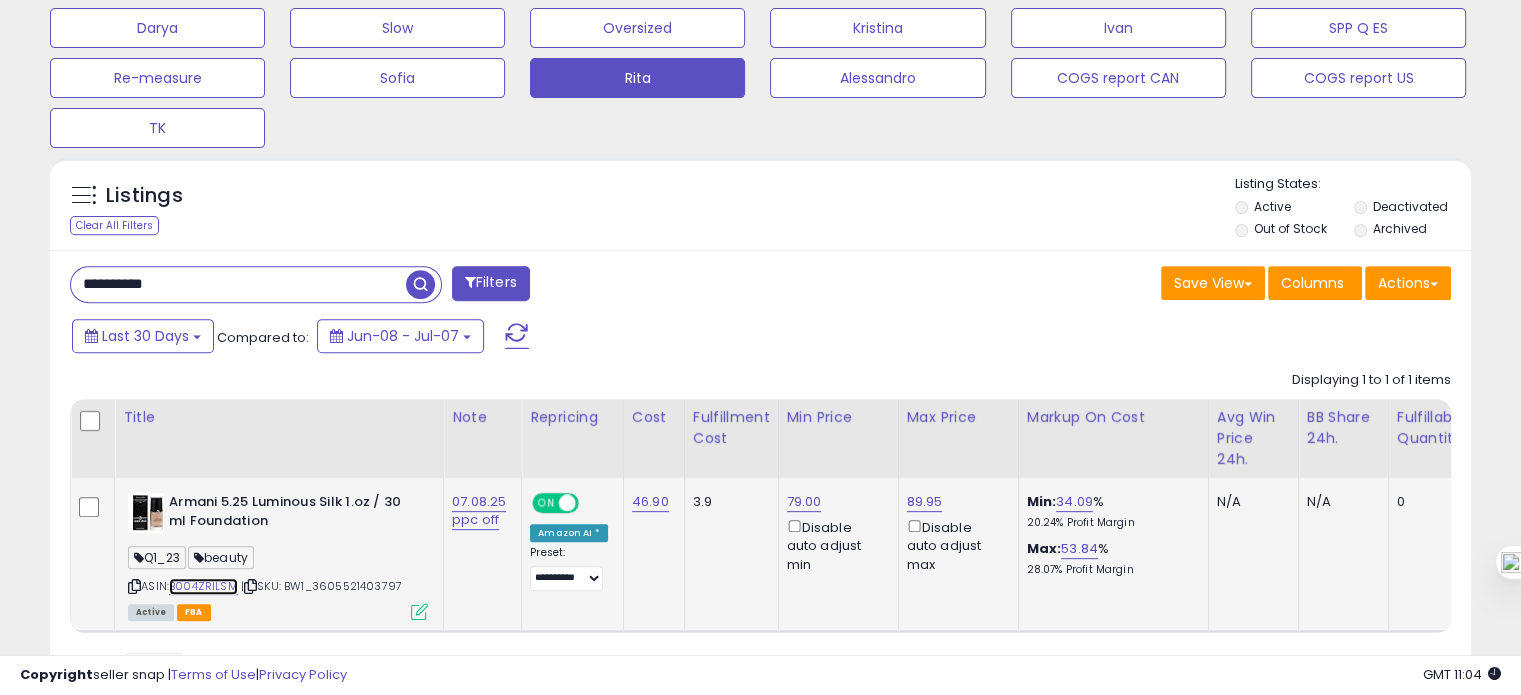click on "B004ZRILSM" at bounding box center [203, 586] 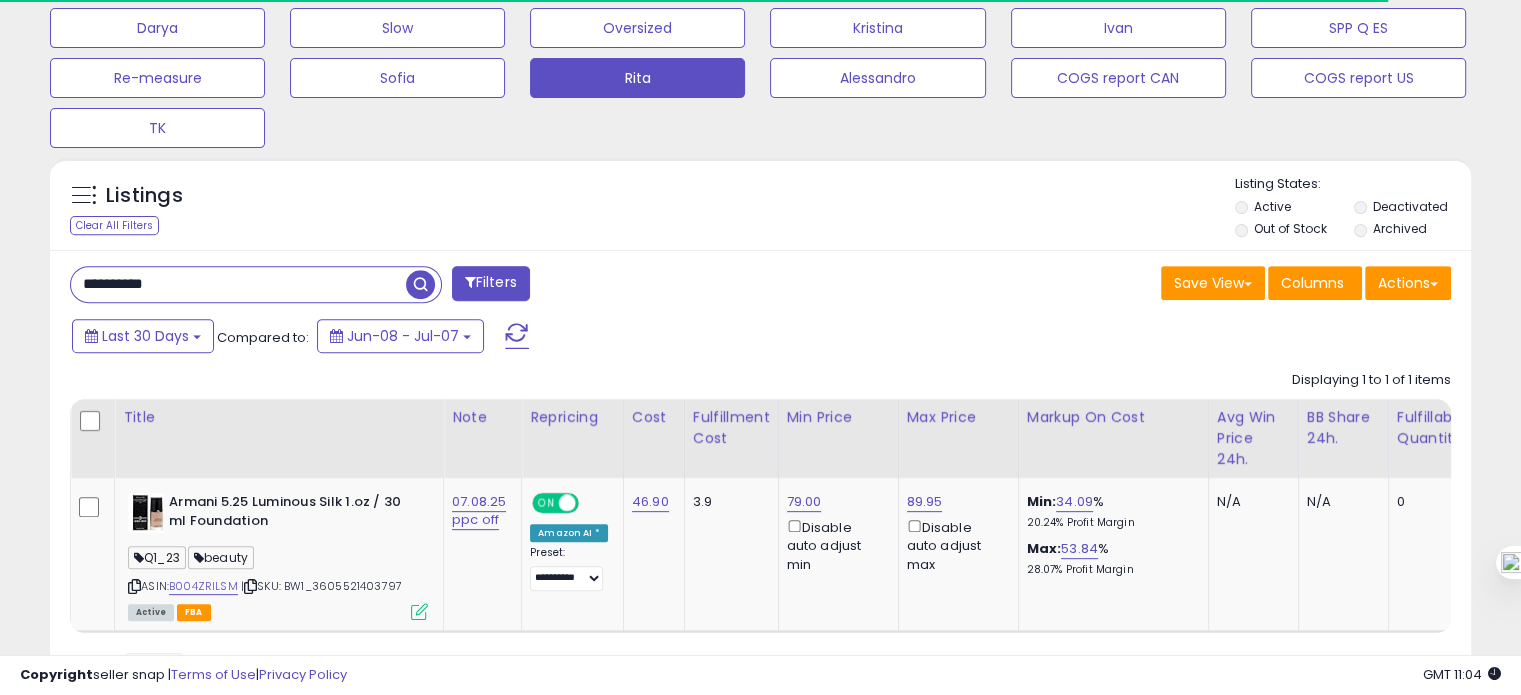 click on "**********" at bounding box center (238, 284) 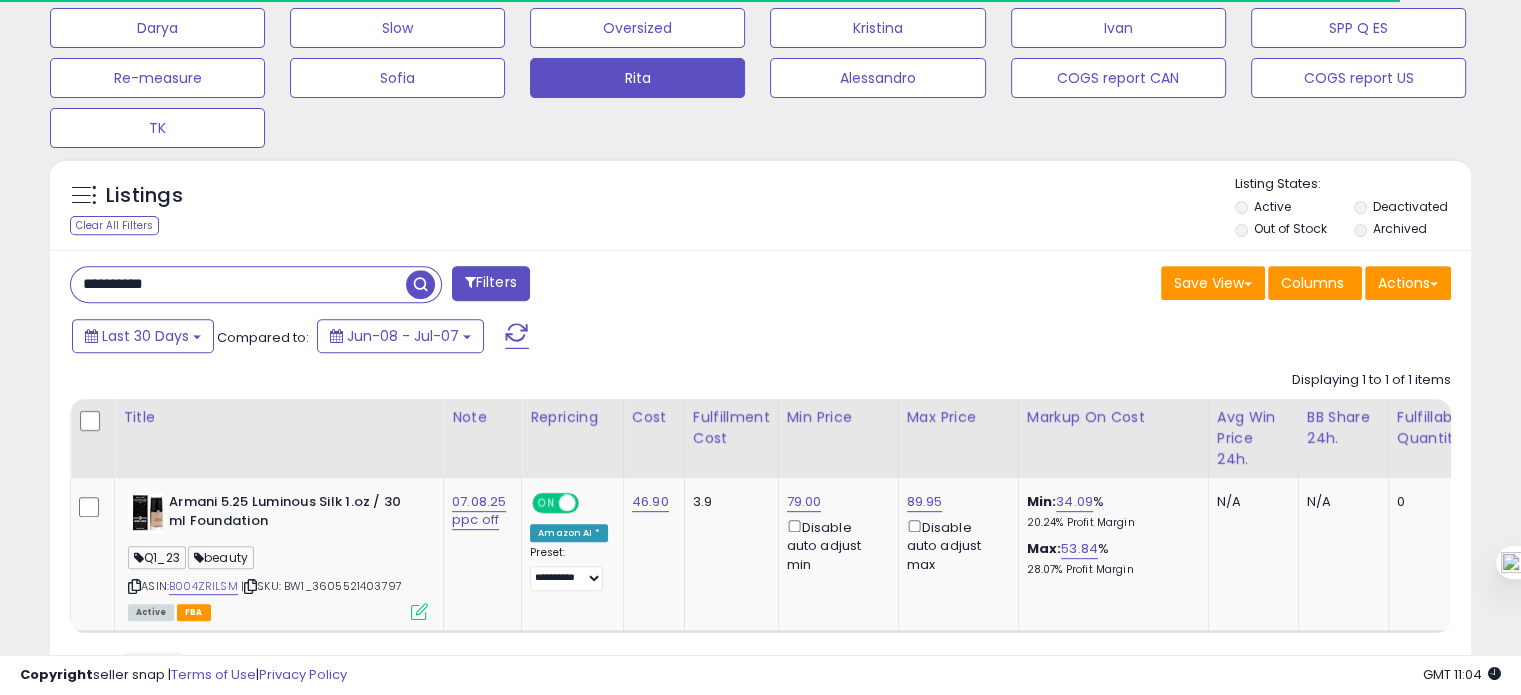 paste 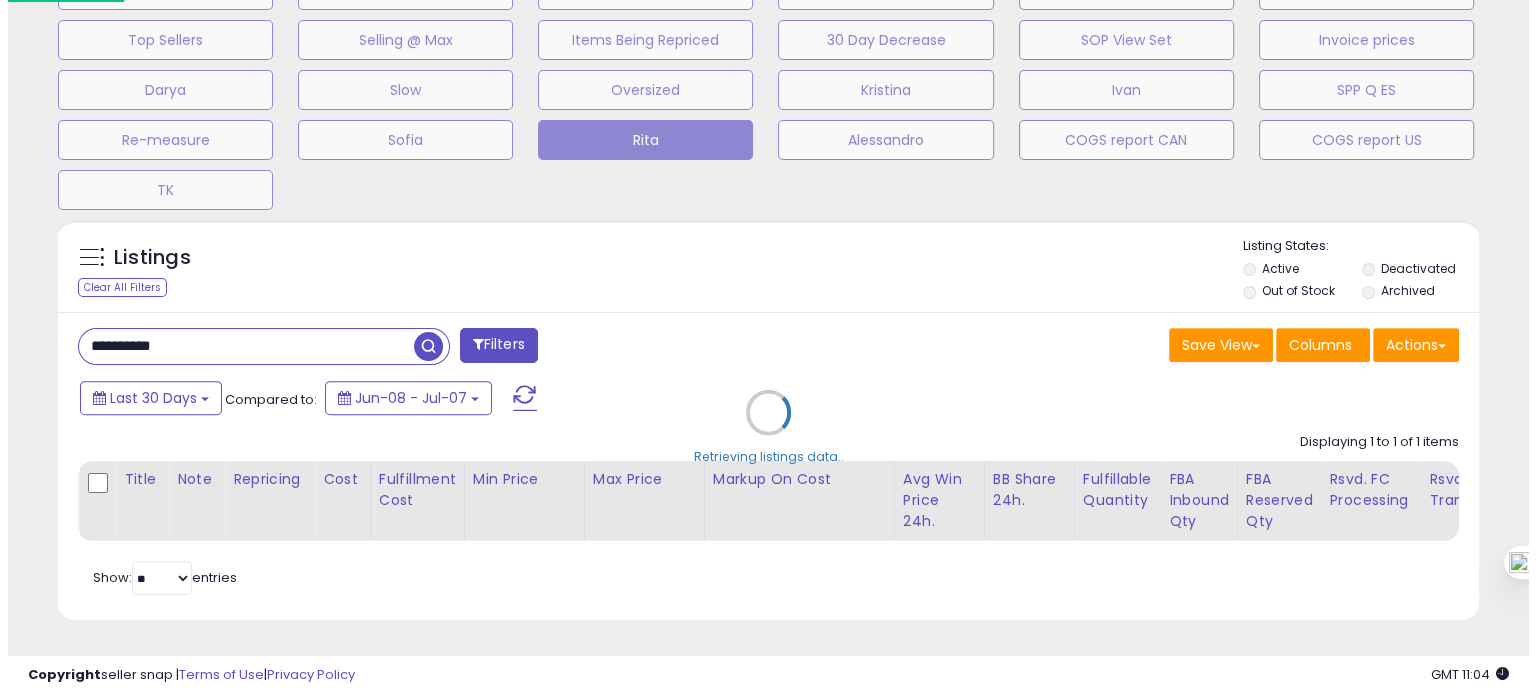 scroll, scrollTop: 674, scrollLeft: 0, axis: vertical 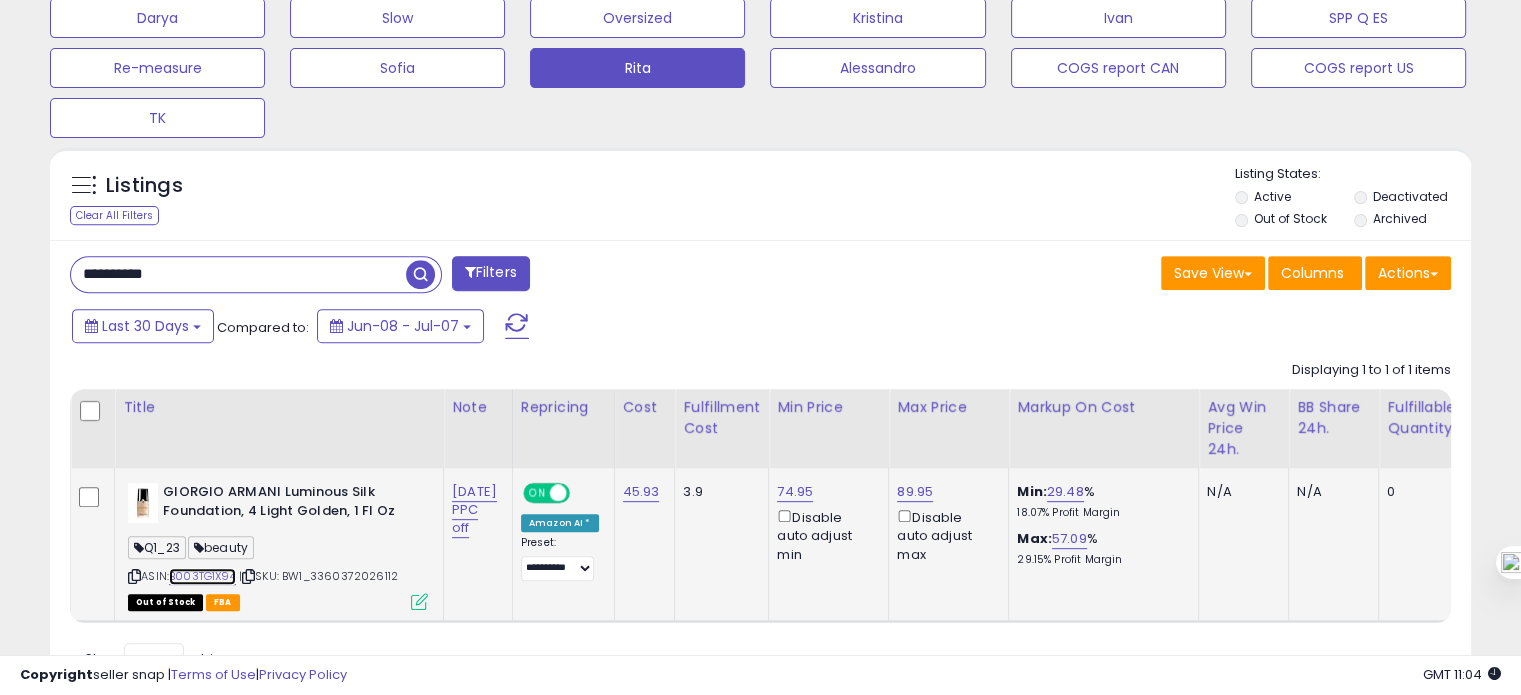 click on "B003TG1X94" at bounding box center [202, 576] 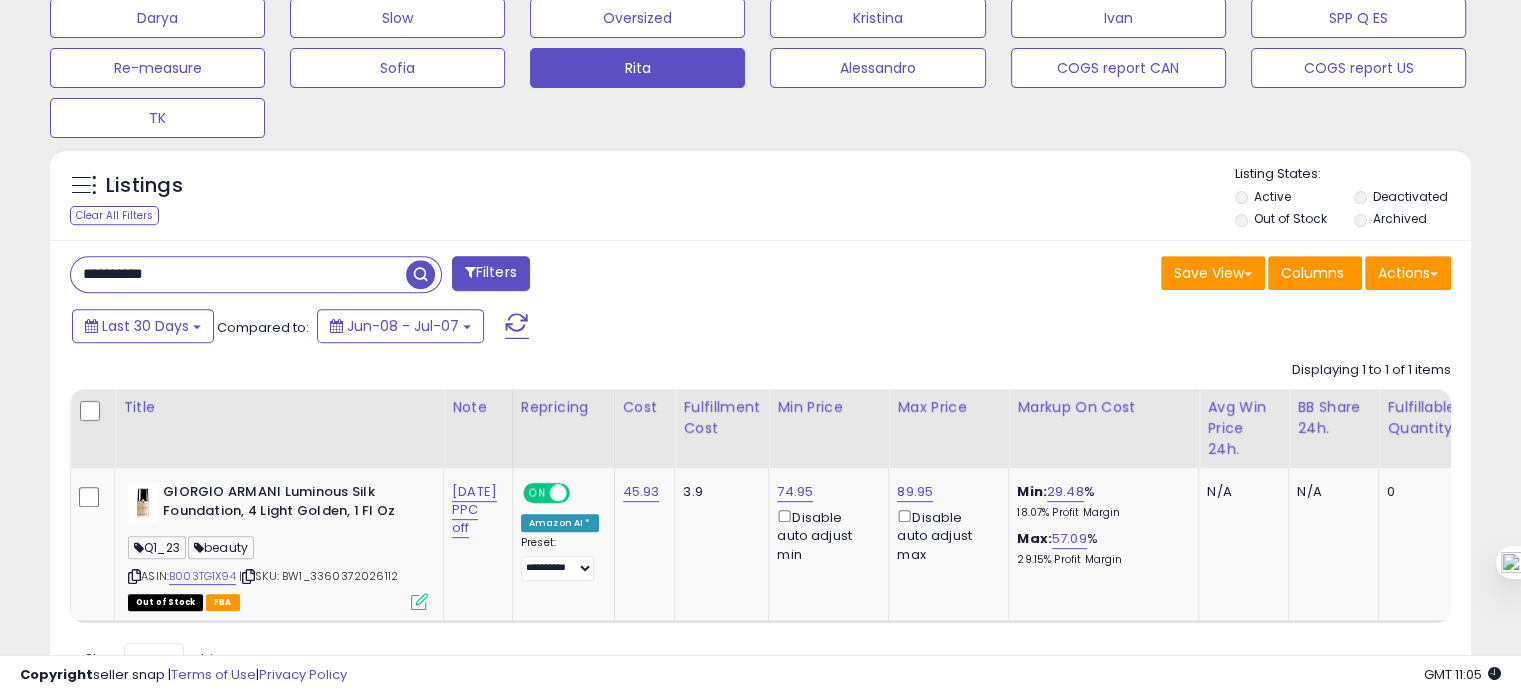 click on "**********" at bounding box center [238, 274] 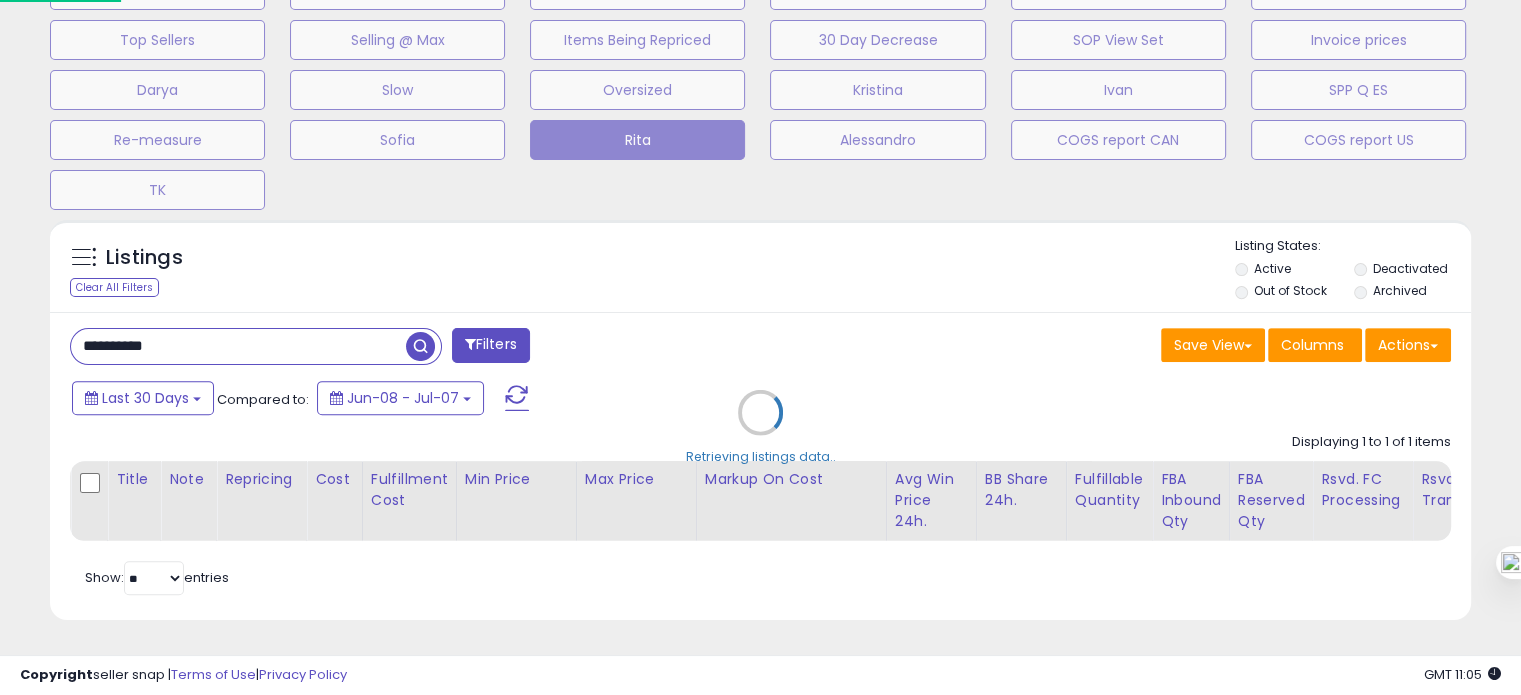scroll, scrollTop: 999589, scrollLeft: 999168, axis: both 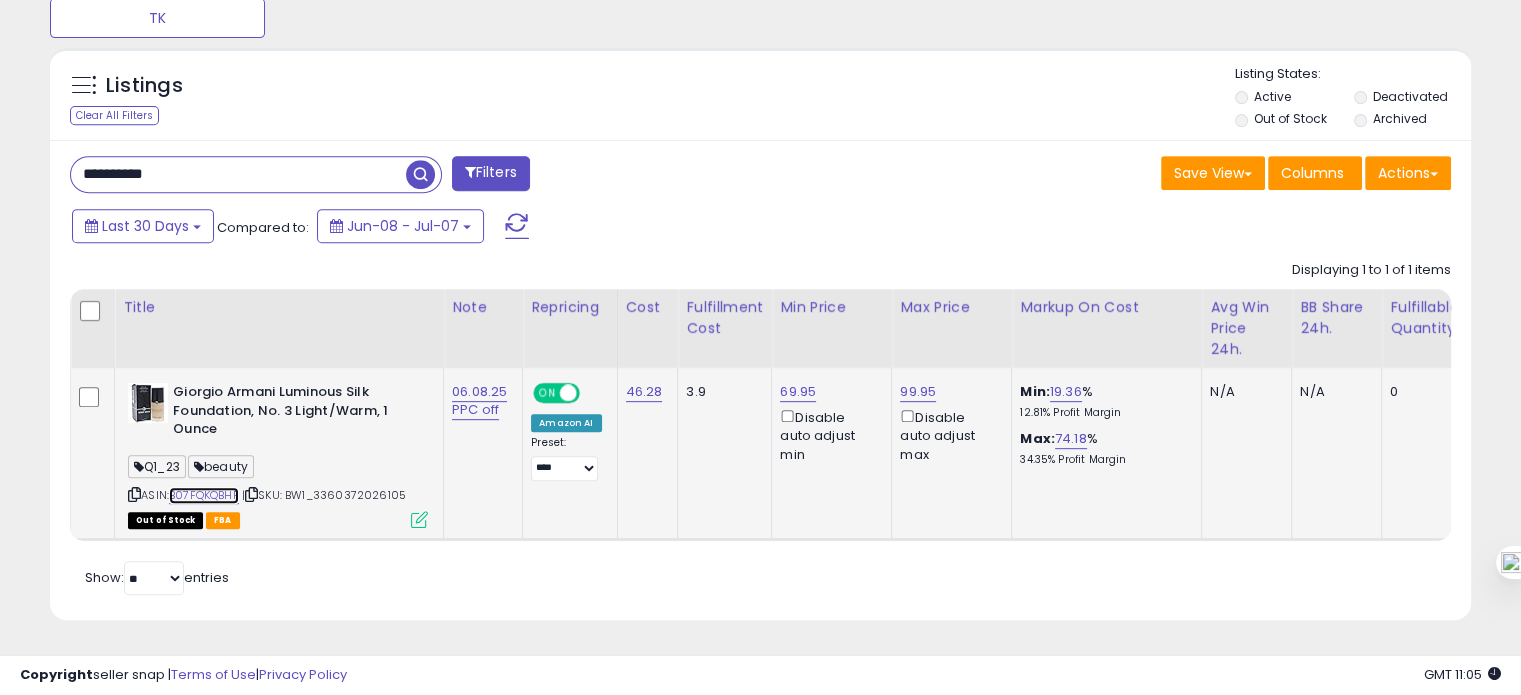 click on "B07FQKQBHF" at bounding box center [204, 495] 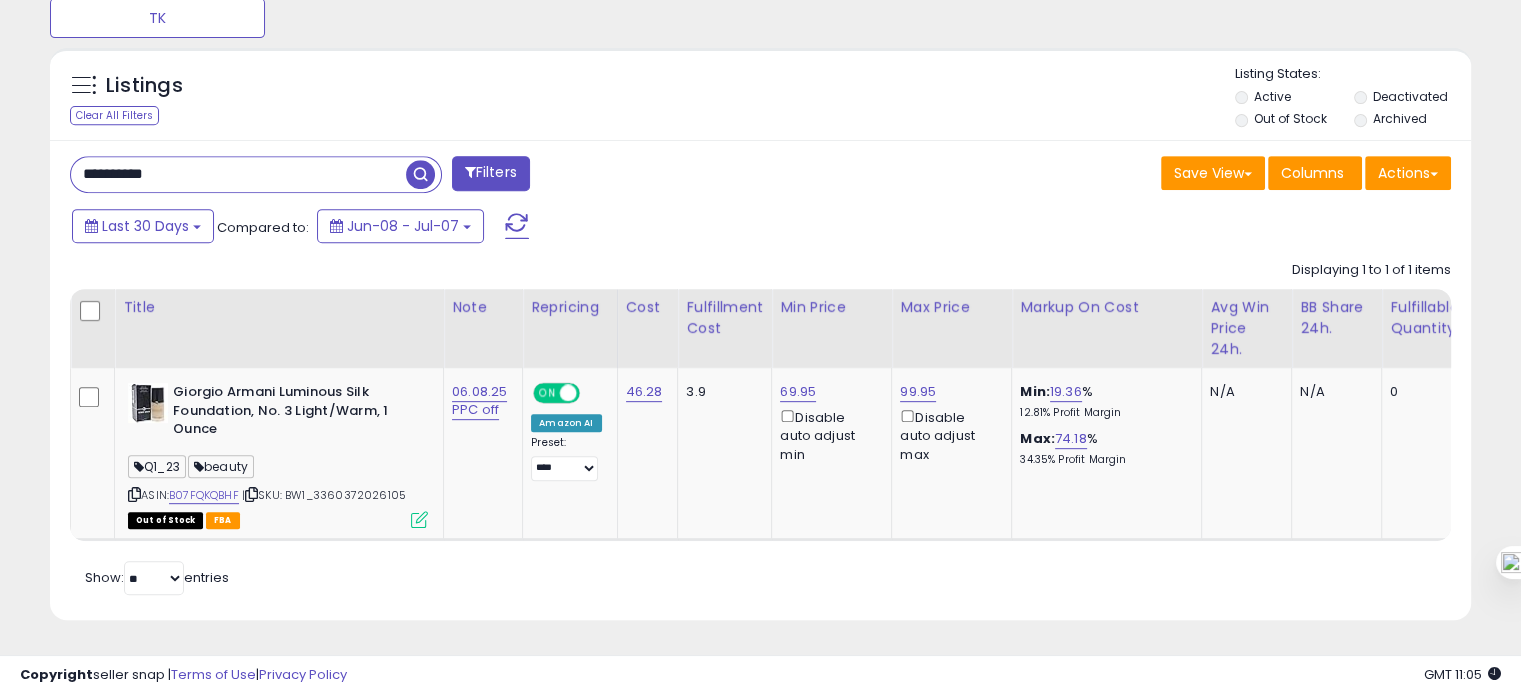 click on "**********" at bounding box center [238, 174] 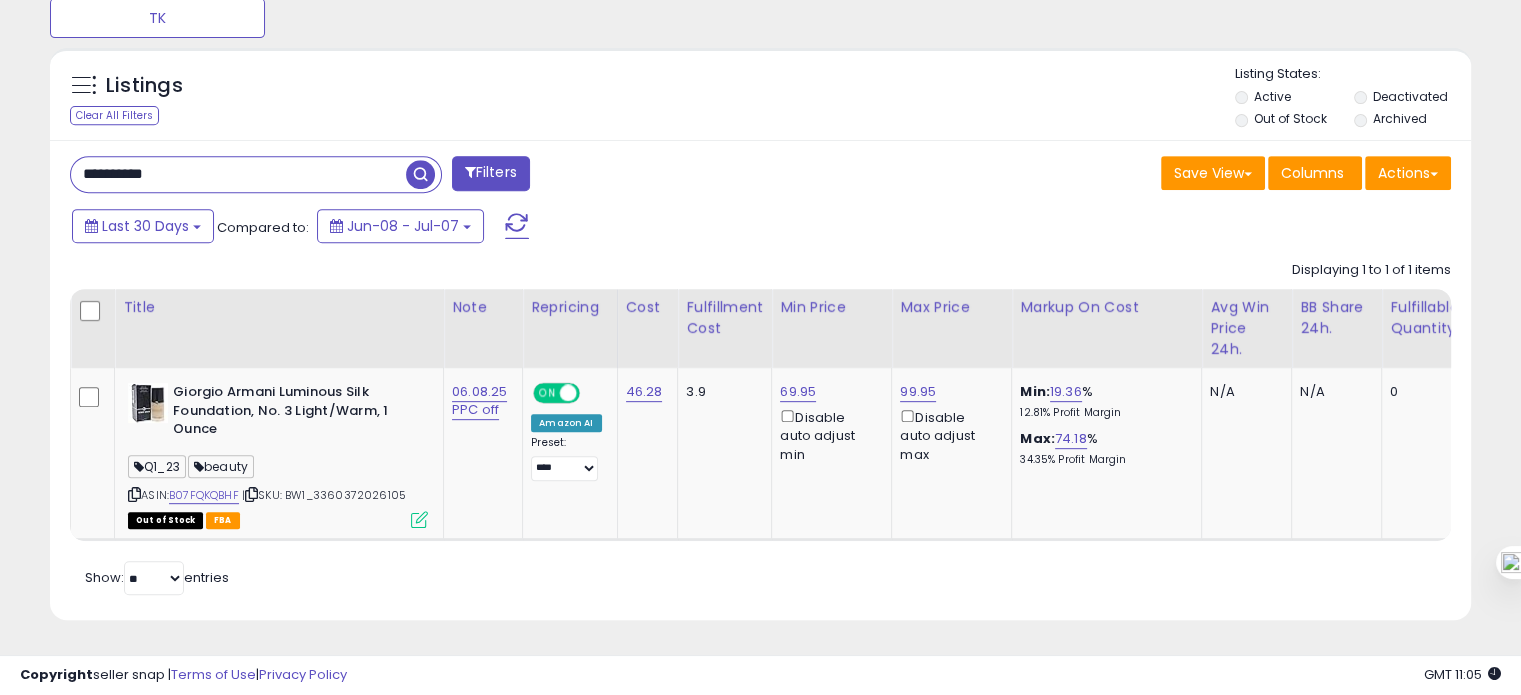 paste 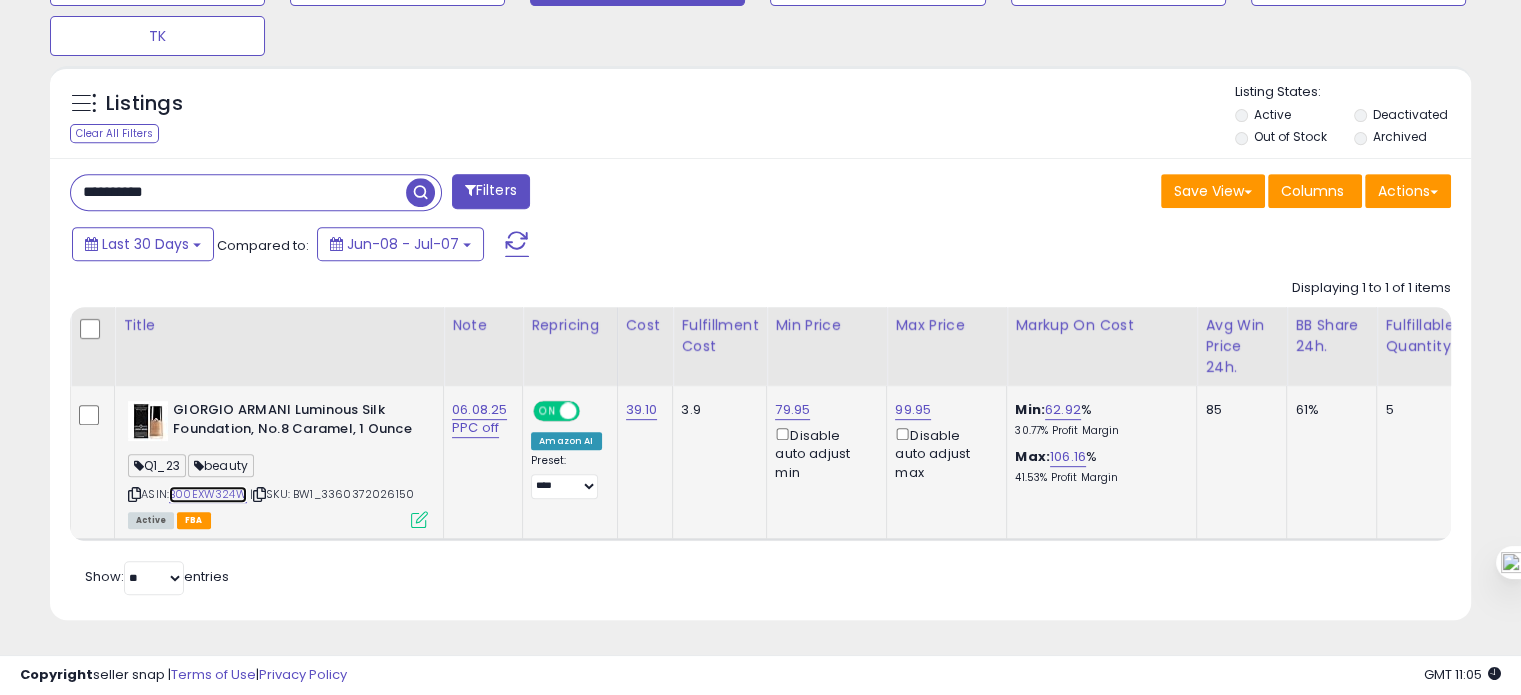 click on "B00EXW324W" at bounding box center (208, 494) 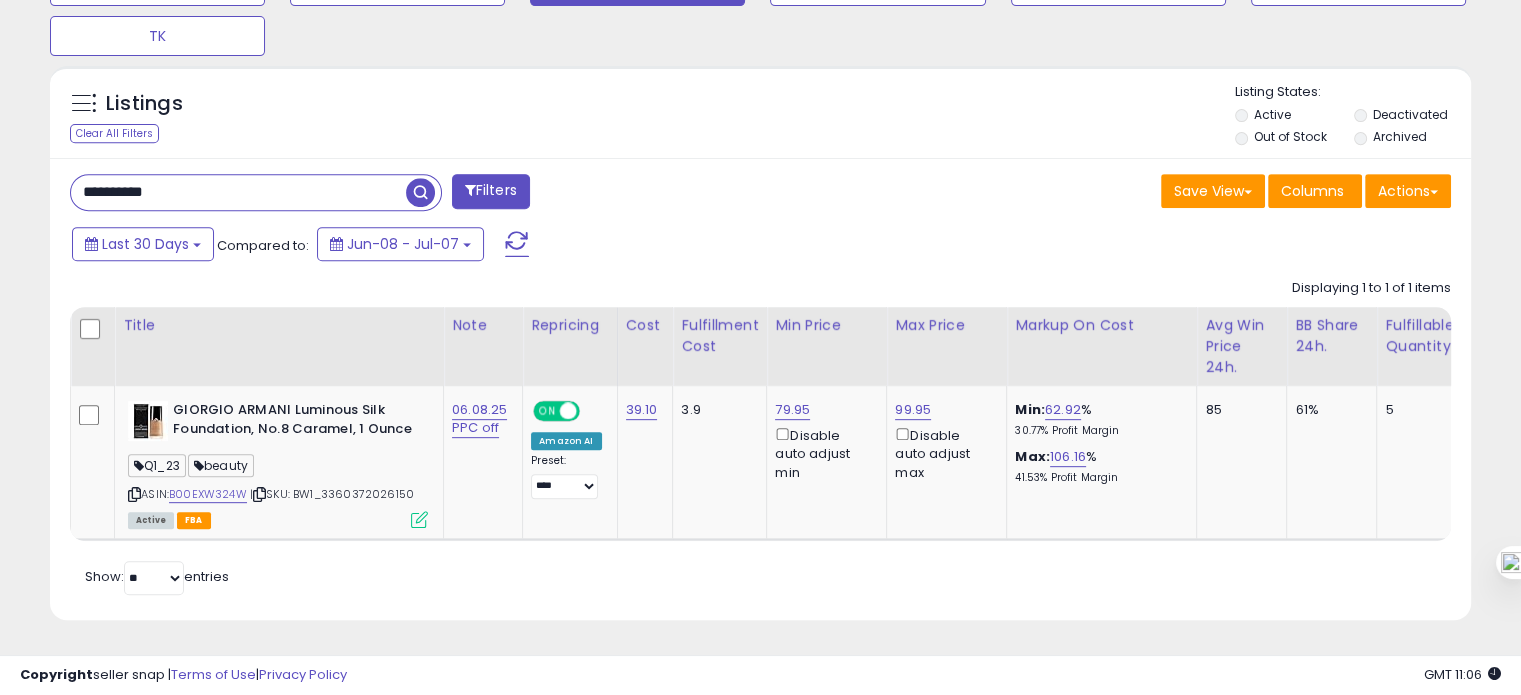 click on "**********" at bounding box center [238, 192] 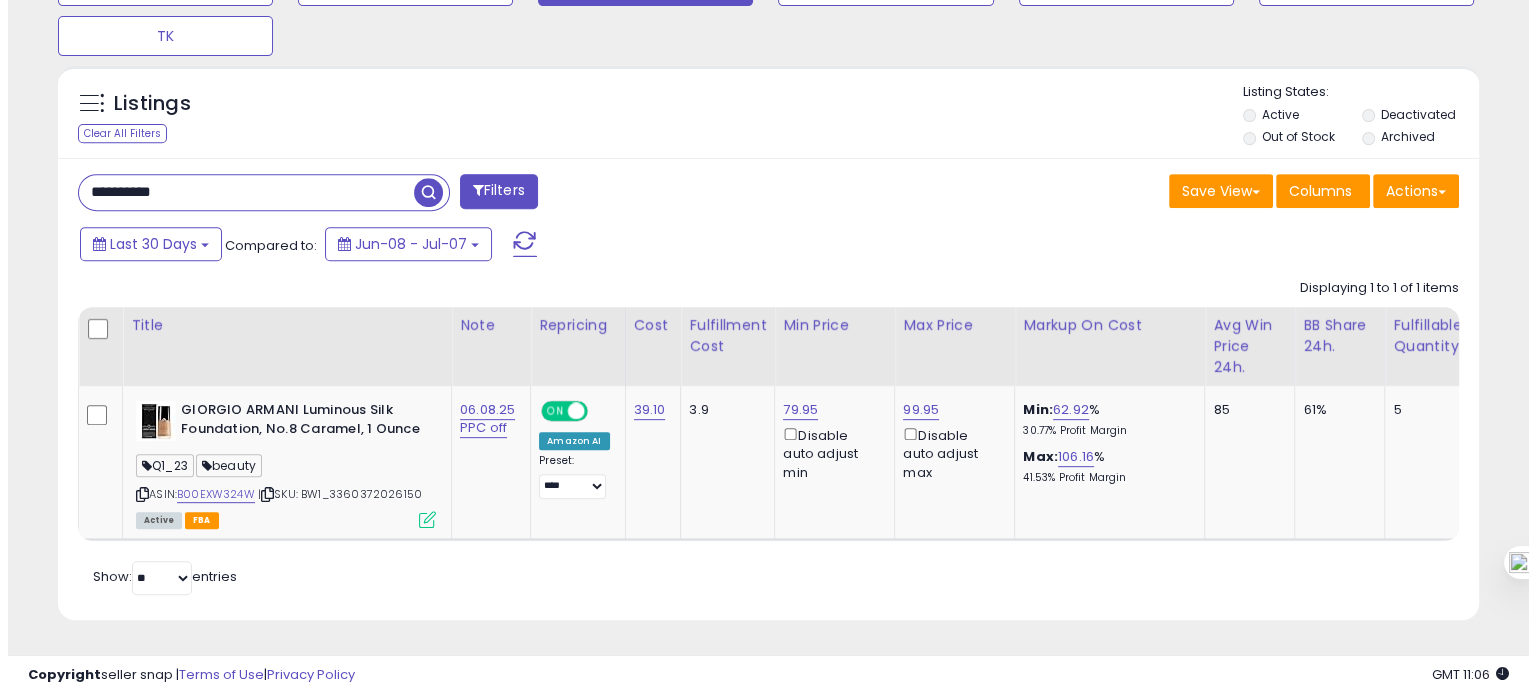 scroll, scrollTop: 674, scrollLeft: 0, axis: vertical 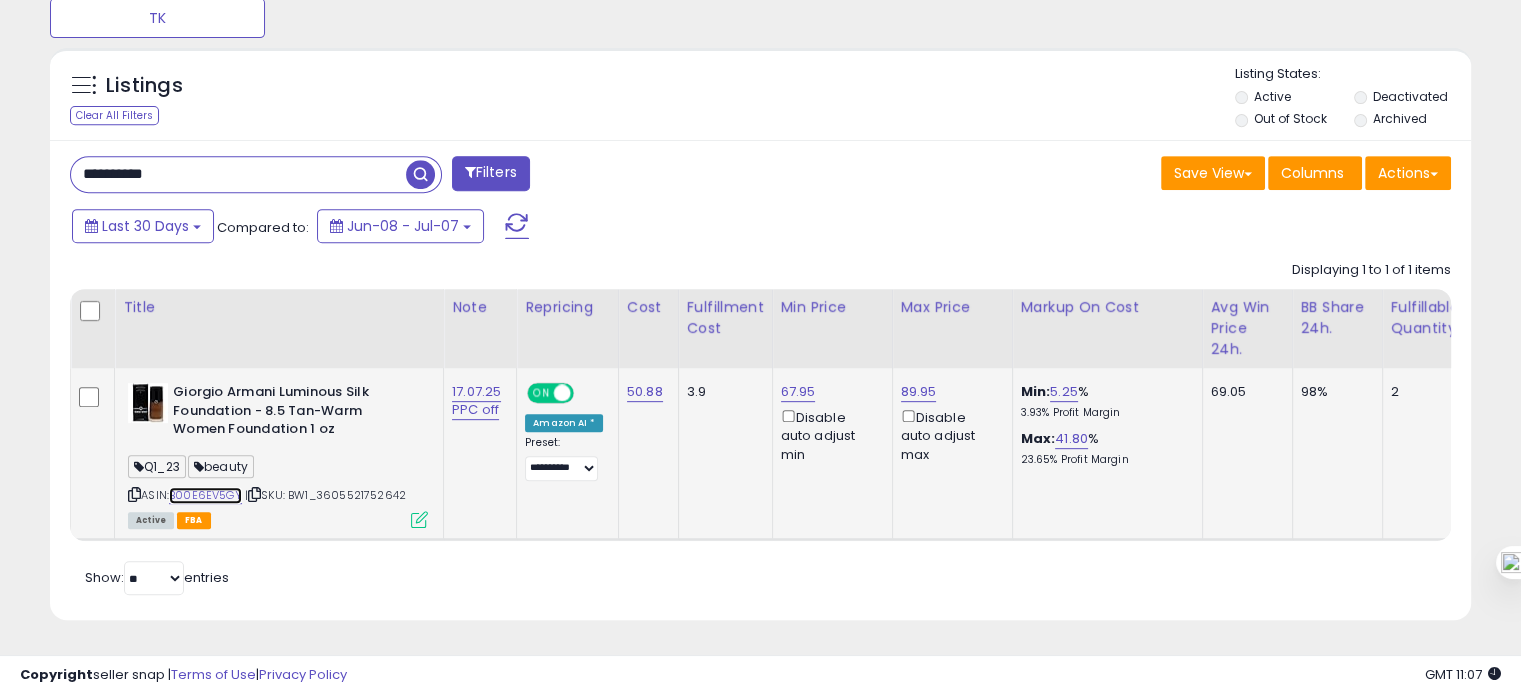 click on "B00E6EV5GY" at bounding box center (205, 495) 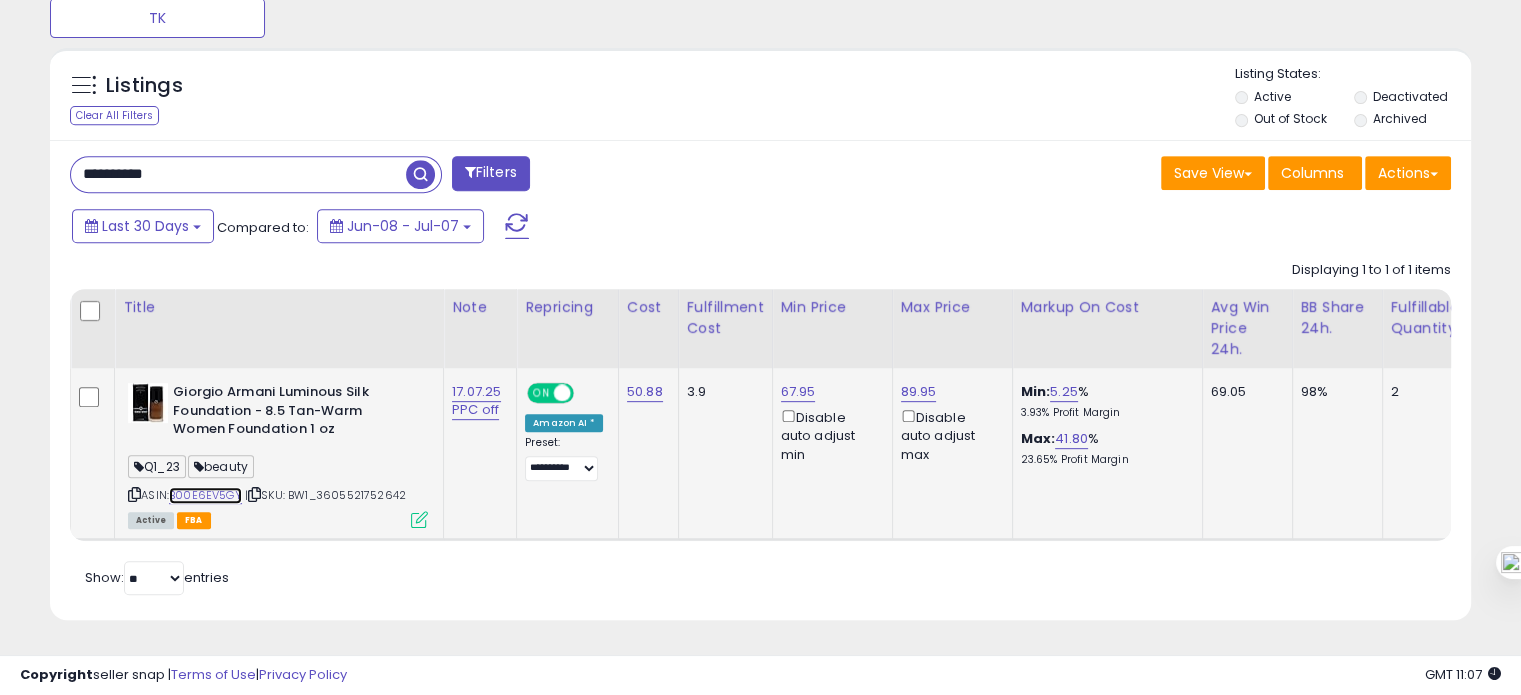 scroll, scrollTop: 0, scrollLeft: 388, axis: horizontal 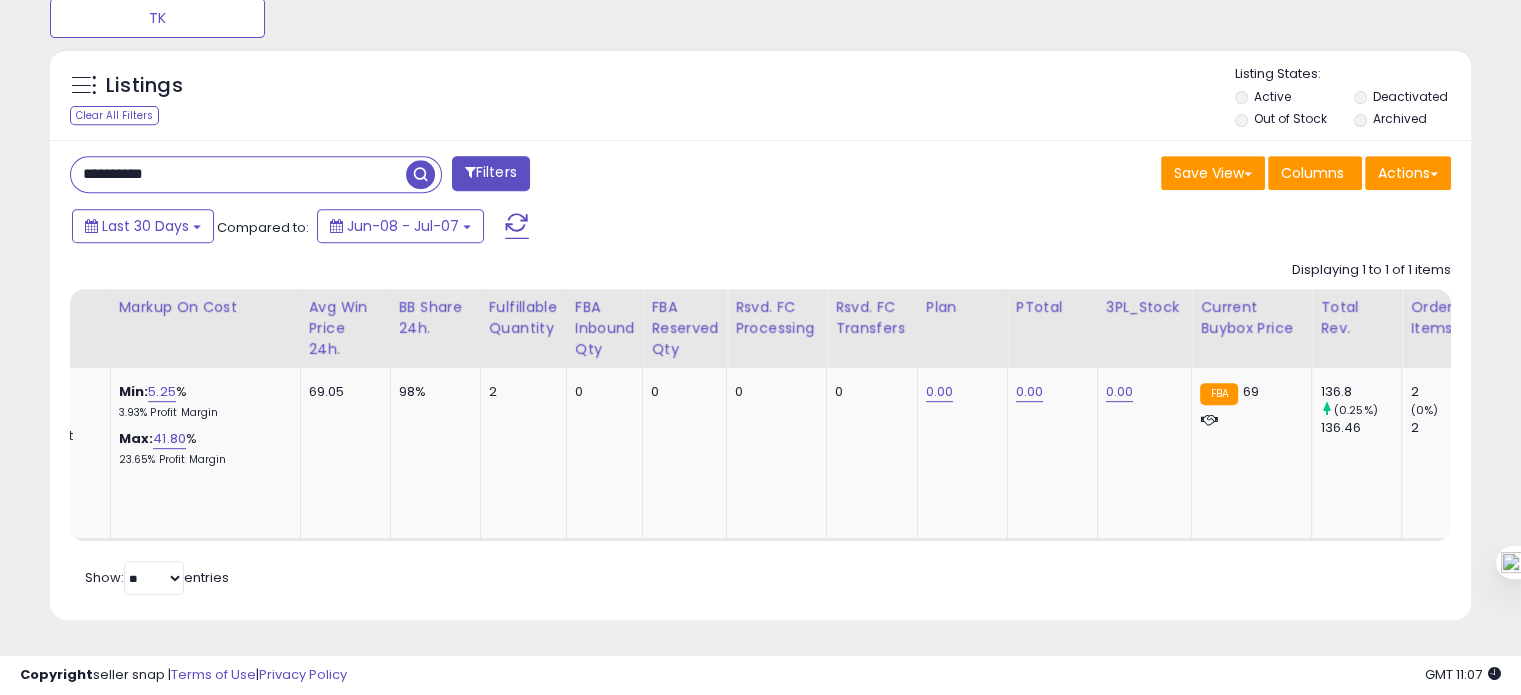 click on "**********" at bounding box center [238, 174] 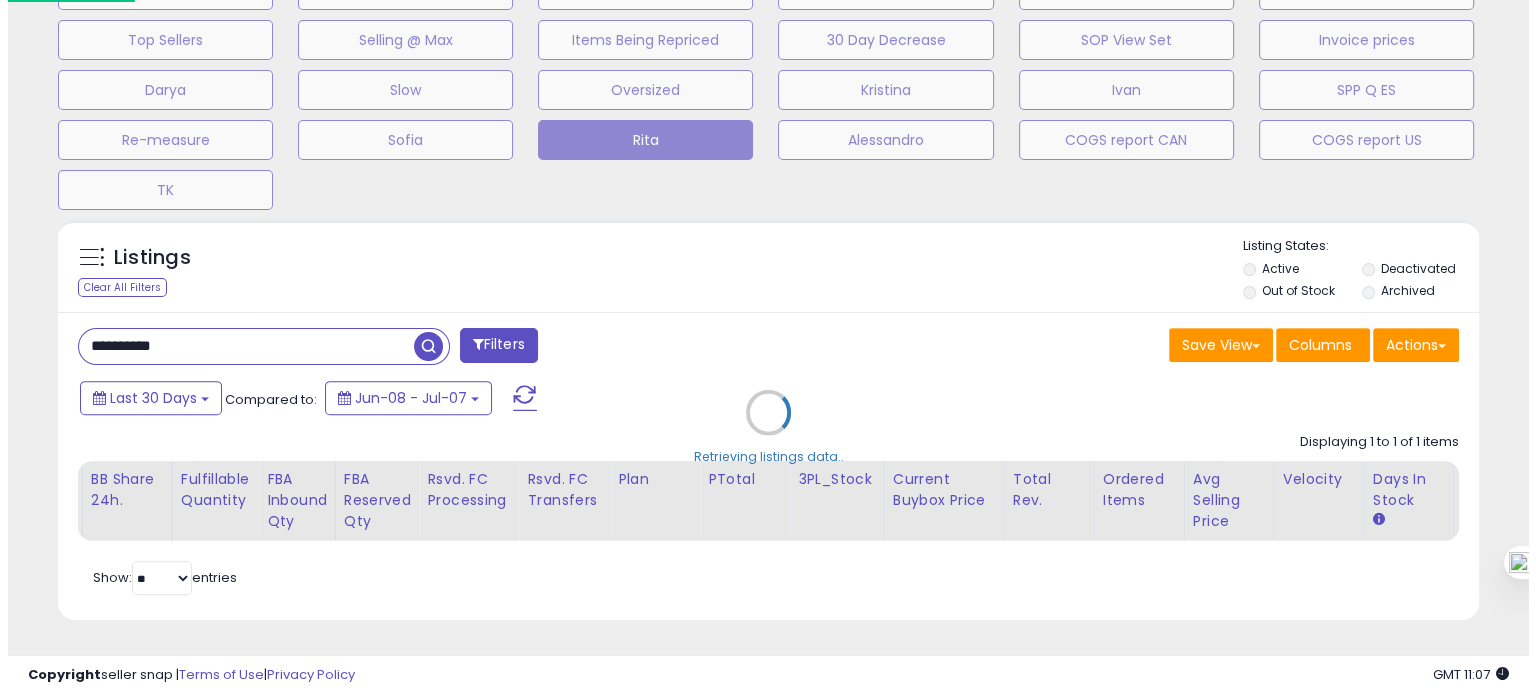 scroll, scrollTop: 674, scrollLeft: 0, axis: vertical 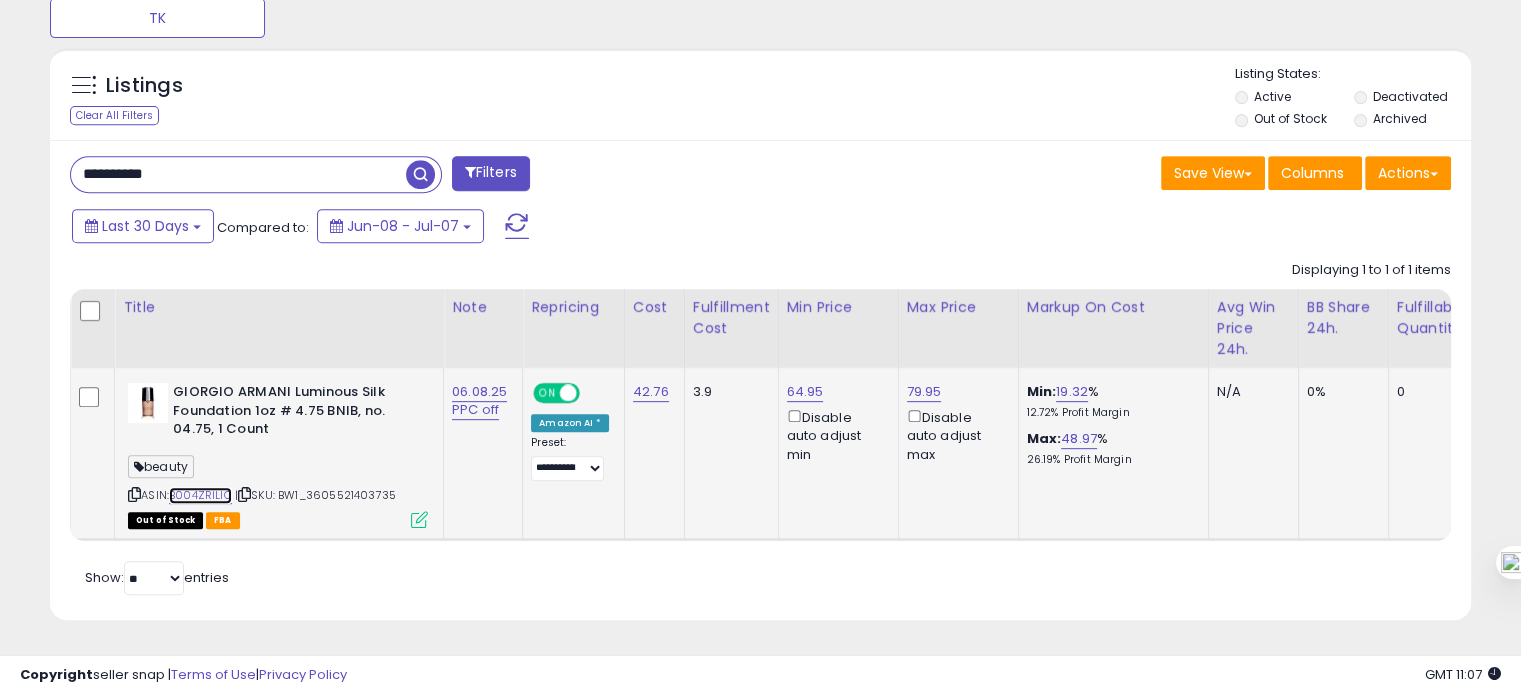 click on "B004ZRILIC" at bounding box center (200, 495) 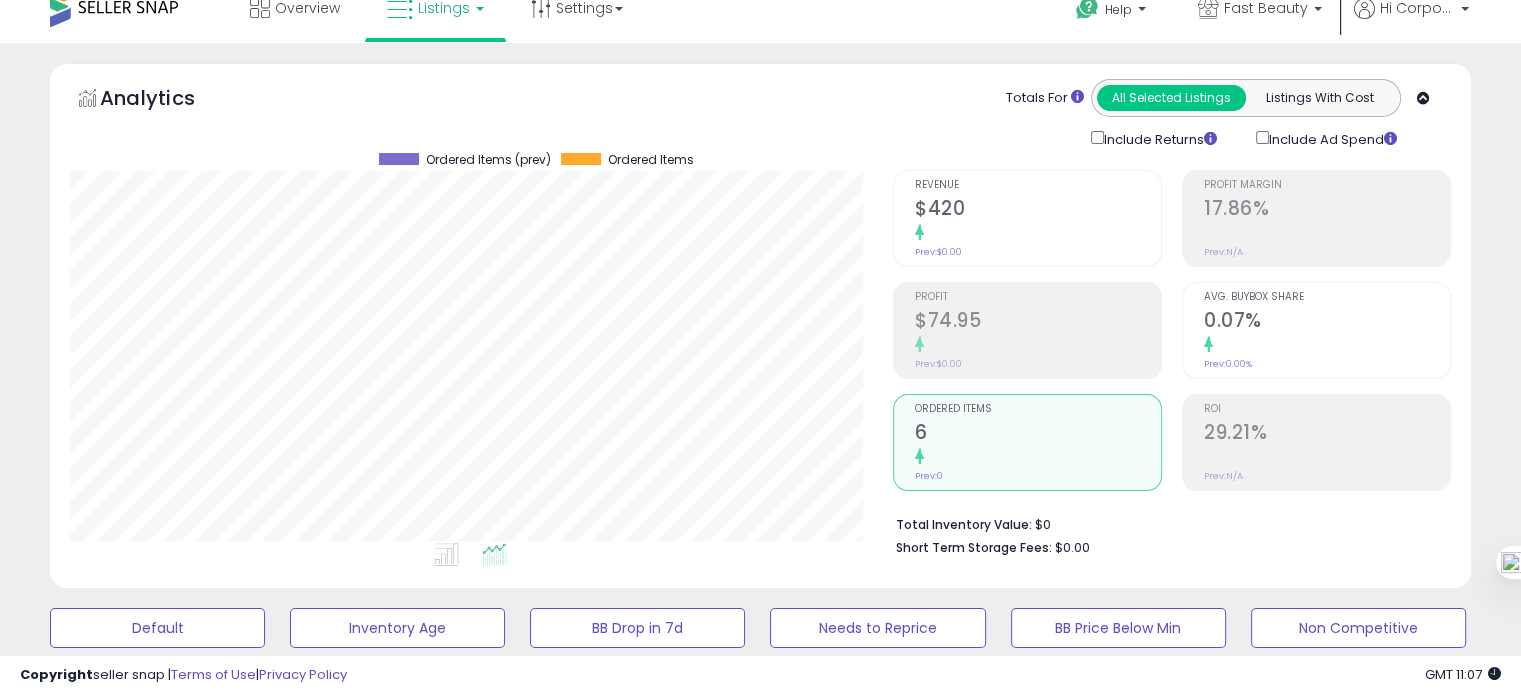 click on "$420" 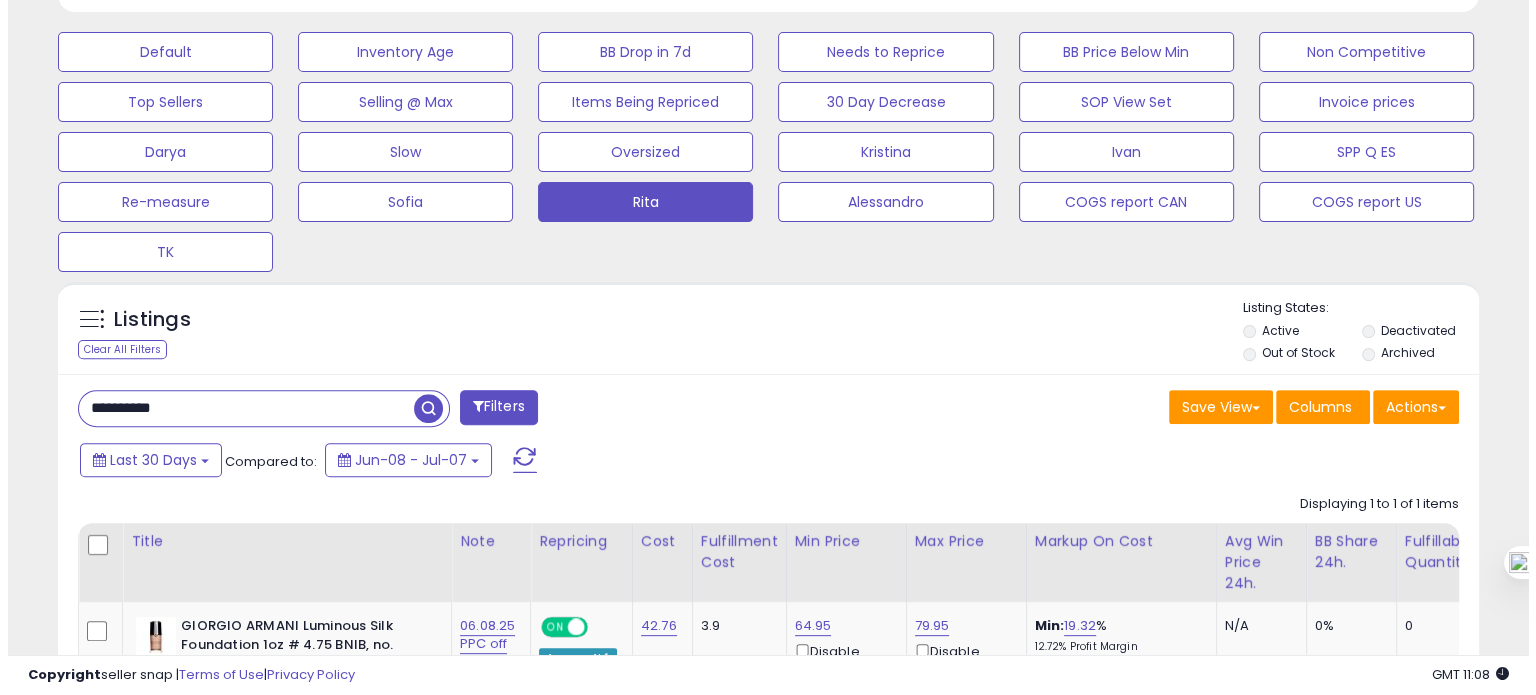 scroll, scrollTop: 620, scrollLeft: 0, axis: vertical 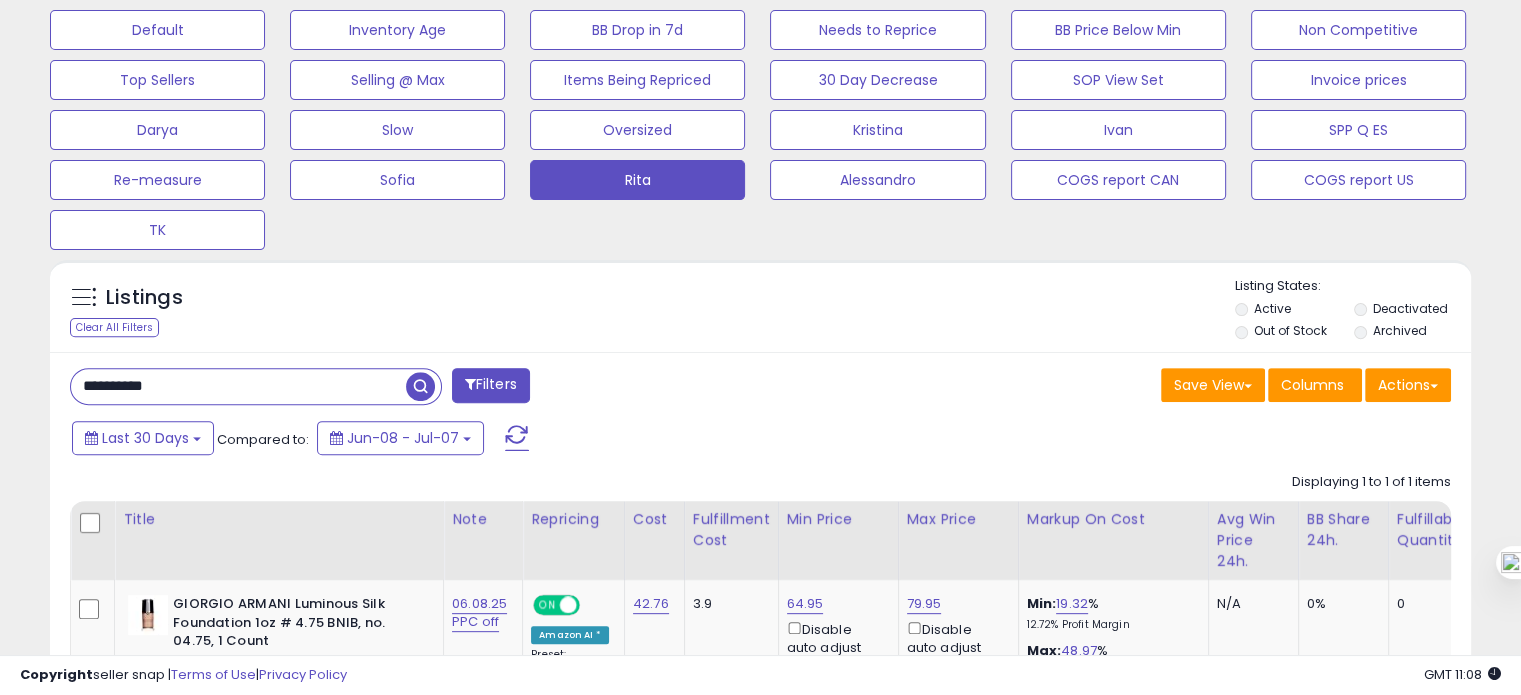 click on "**********" at bounding box center (238, 386) 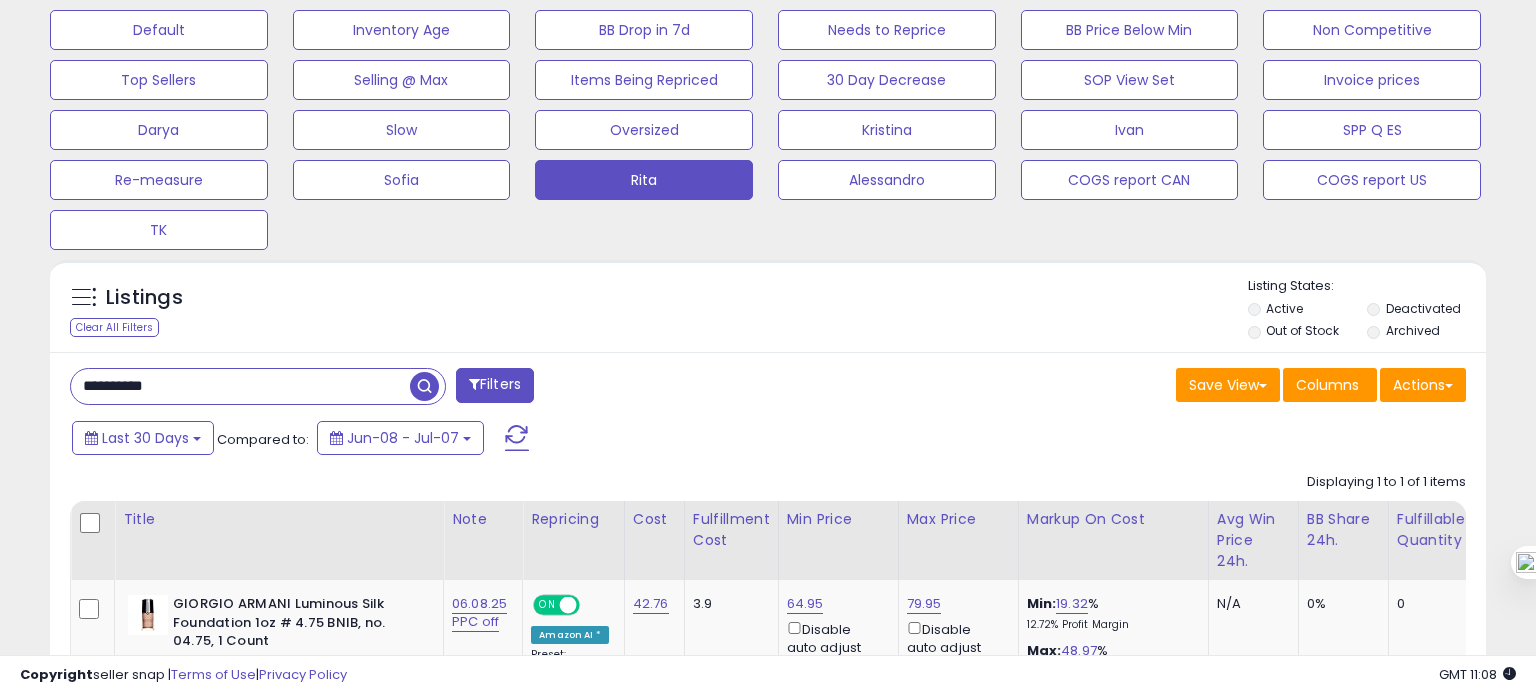 scroll, scrollTop: 999589, scrollLeft: 999168, axis: both 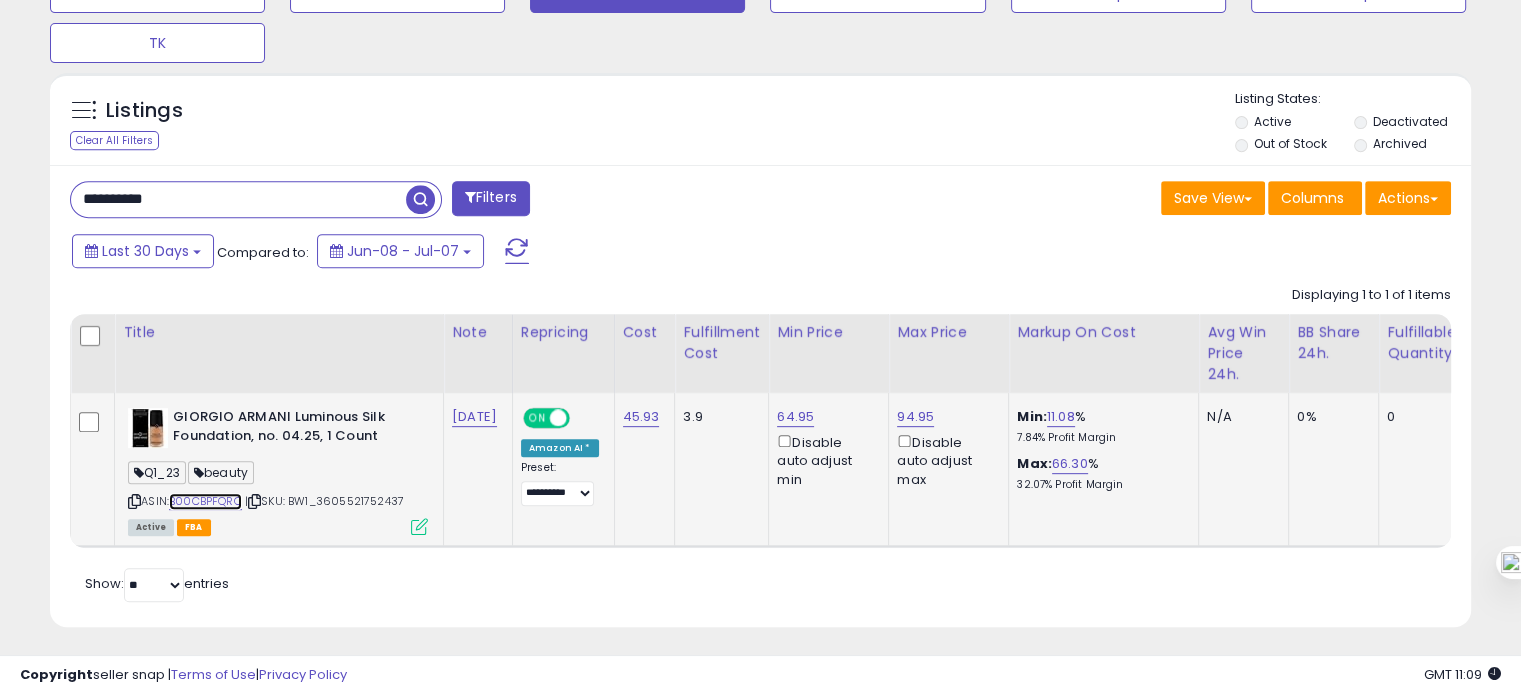 click on "B00CBPFQRO" at bounding box center [205, 501] 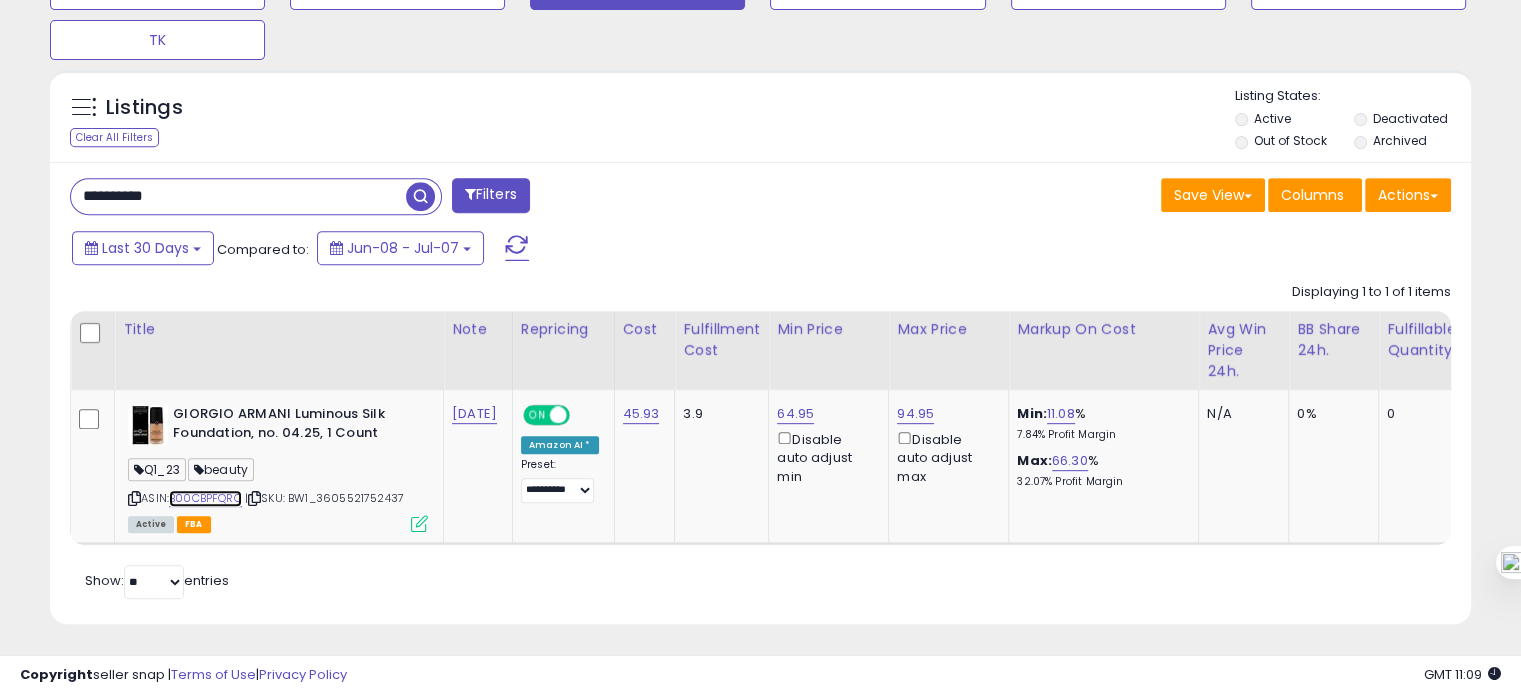 scroll, scrollTop: 818, scrollLeft: 0, axis: vertical 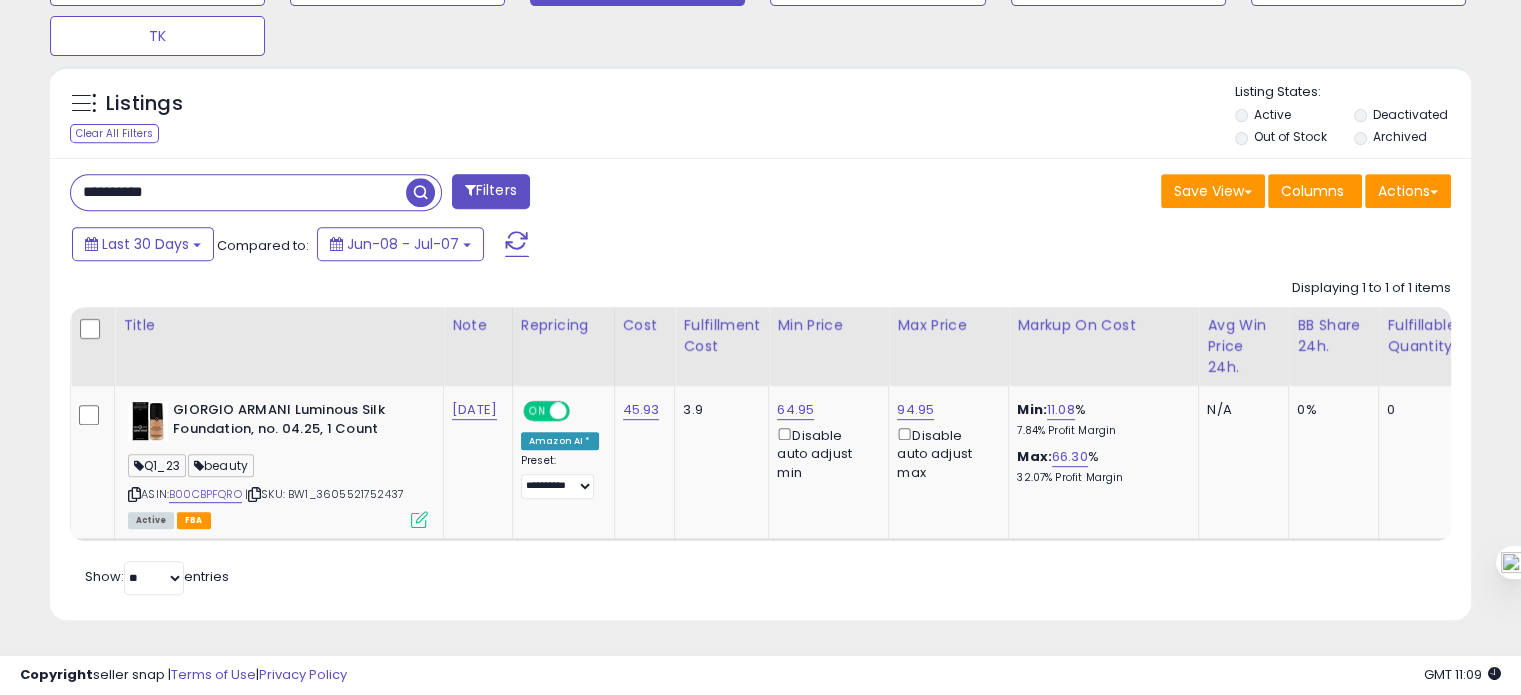 click on "**********" at bounding box center (238, 192) 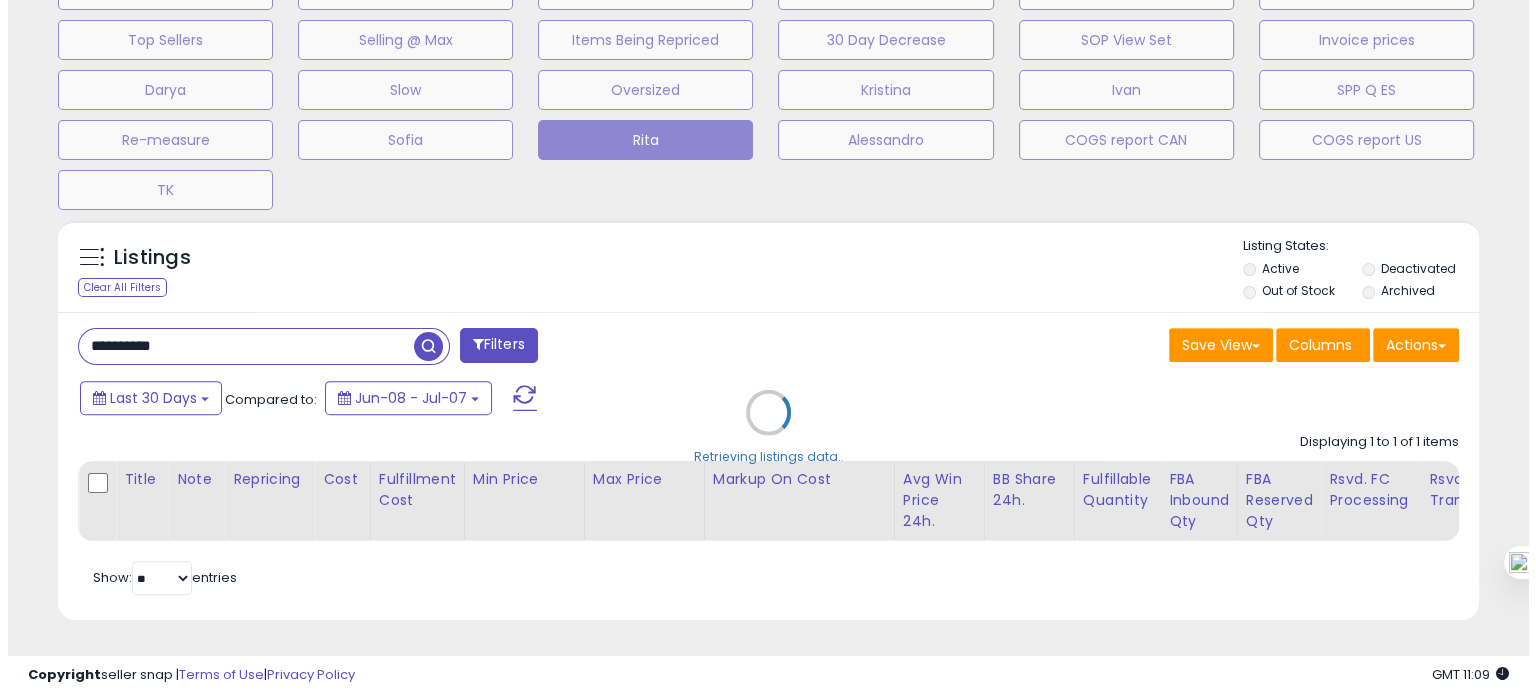 scroll, scrollTop: 674, scrollLeft: 0, axis: vertical 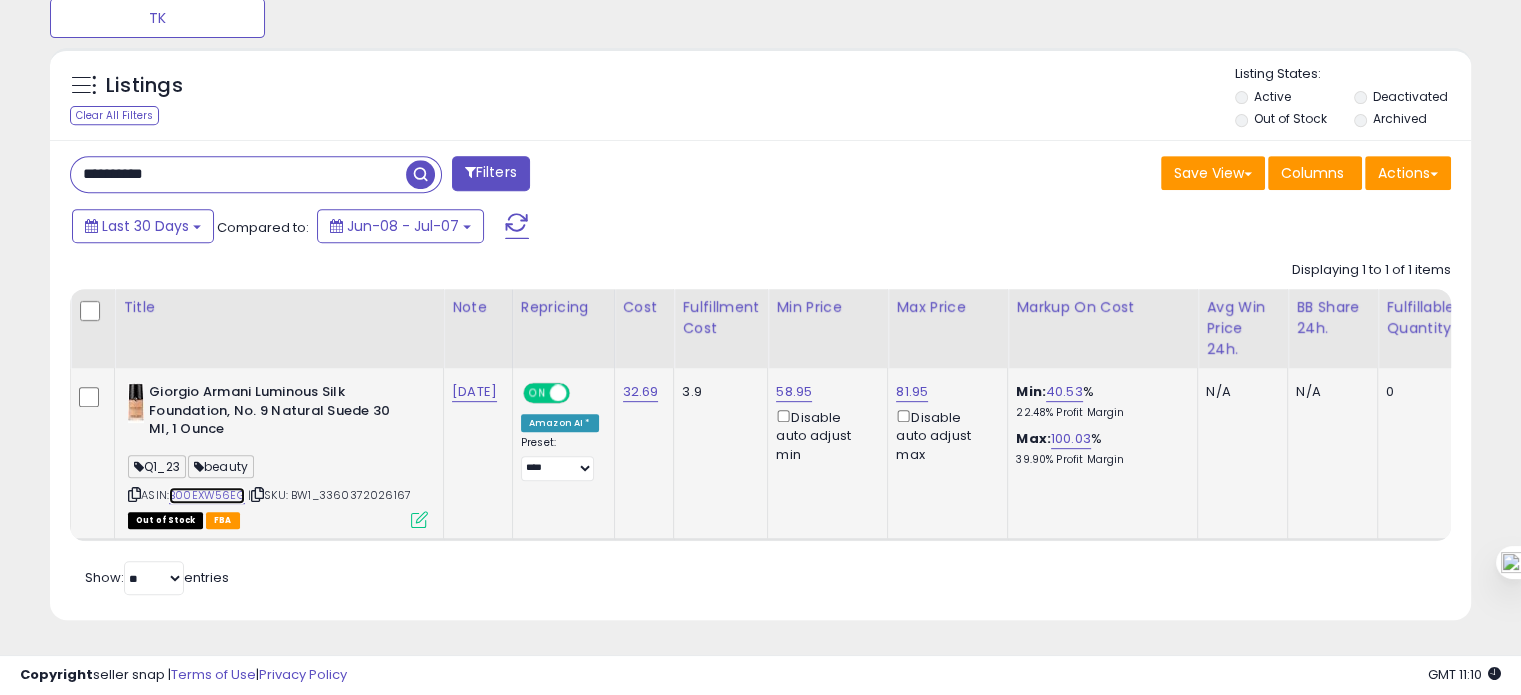 click on "B00EXW56EG" at bounding box center [207, 495] 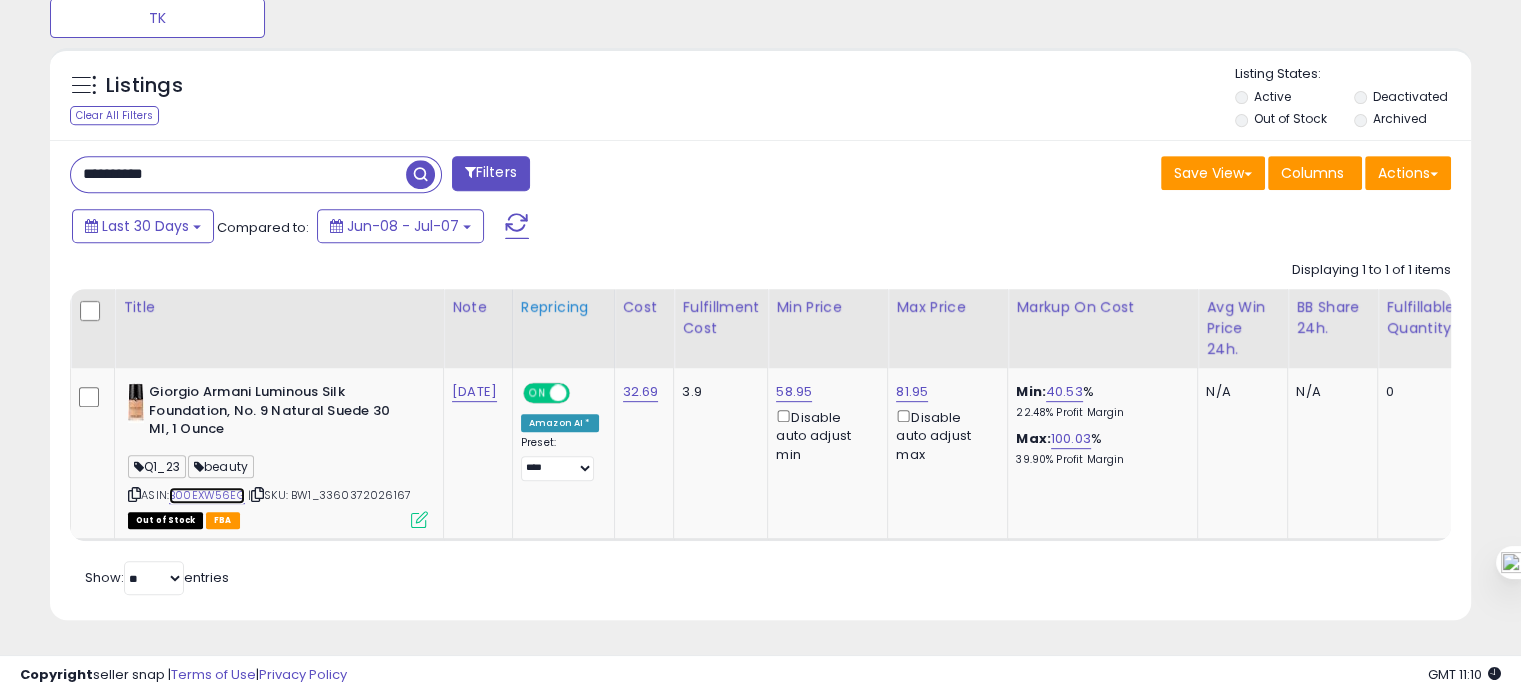 scroll, scrollTop: 0, scrollLeft: 675, axis: horizontal 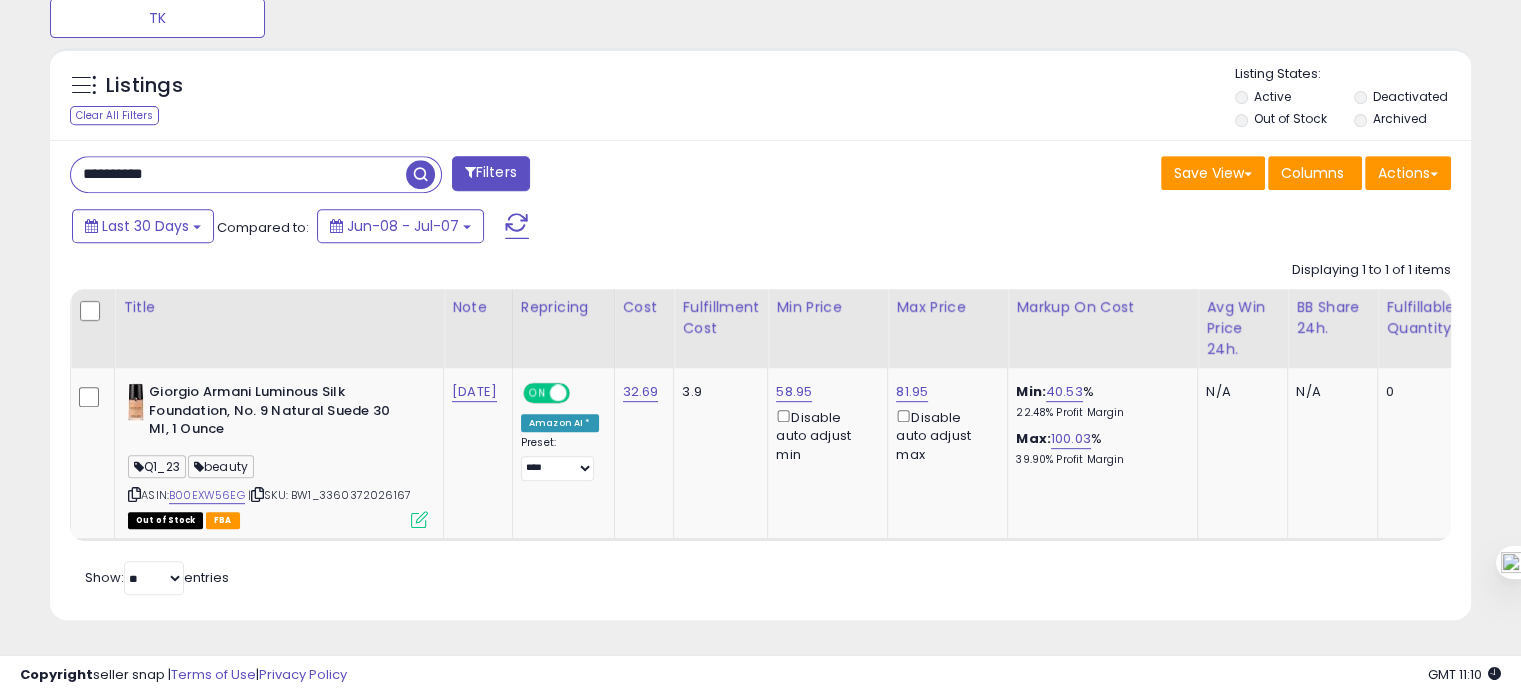 click on "**********" at bounding box center (238, 174) 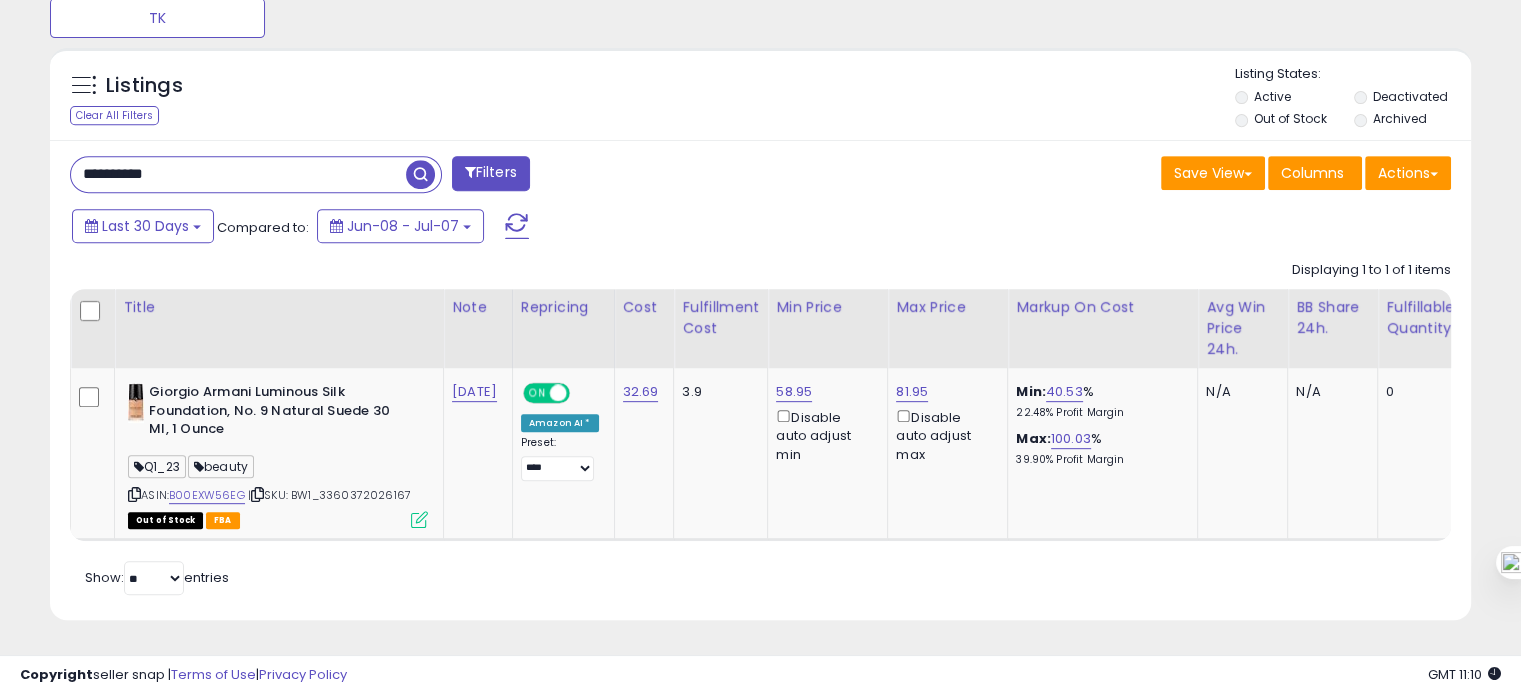 click on "**********" at bounding box center (238, 174) 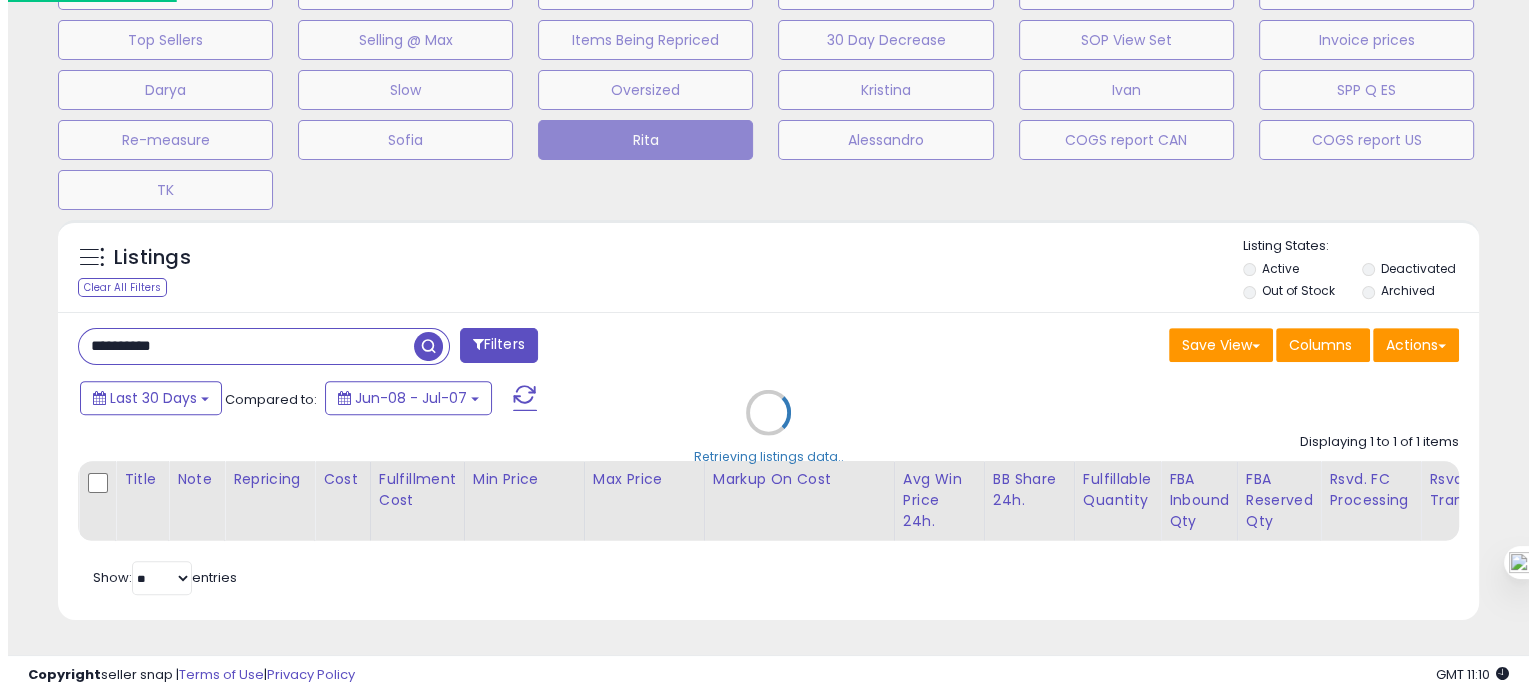 scroll, scrollTop: 674, scrollLeft: 0, axis: vertical 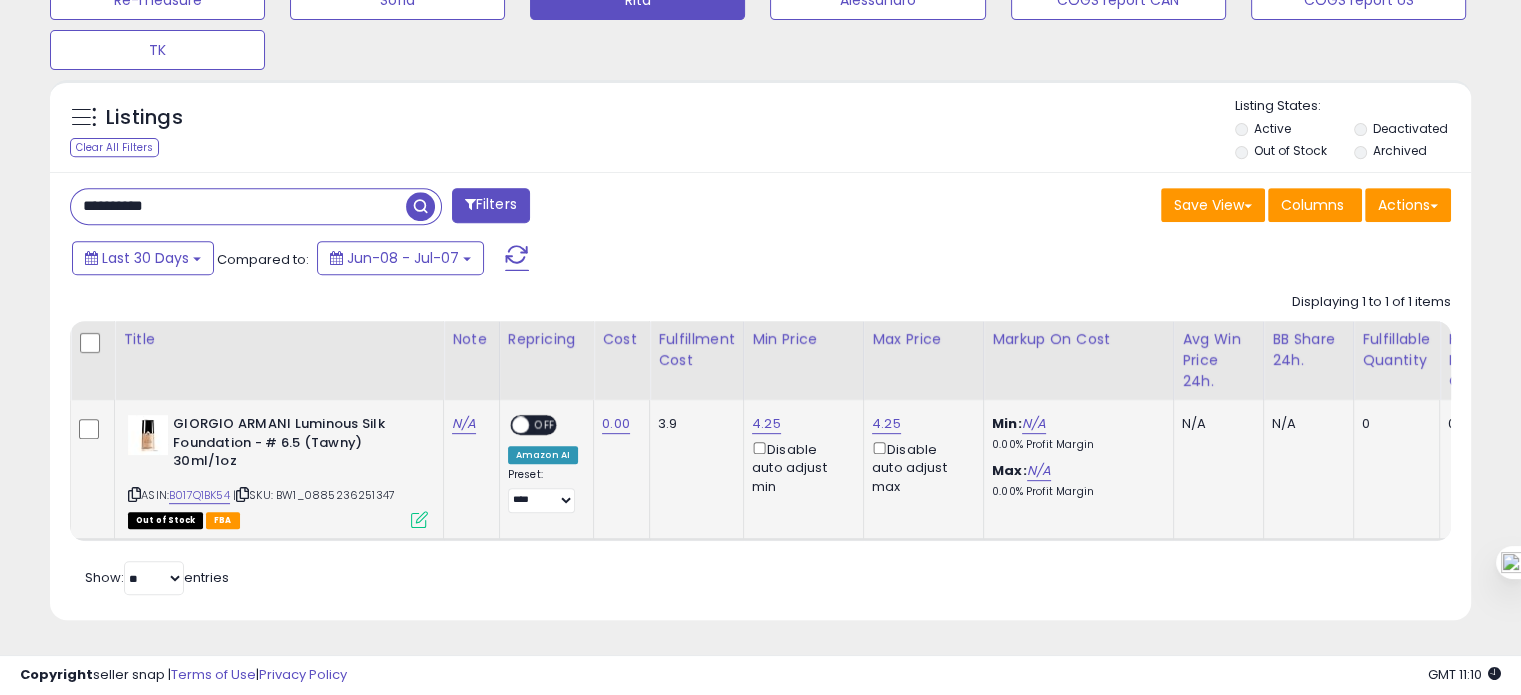 click on "ASIN:  B017Q1BK54    |   SKU: BW1_0885236251347 Out of Stock FBA" at bounding box center (278, 470) 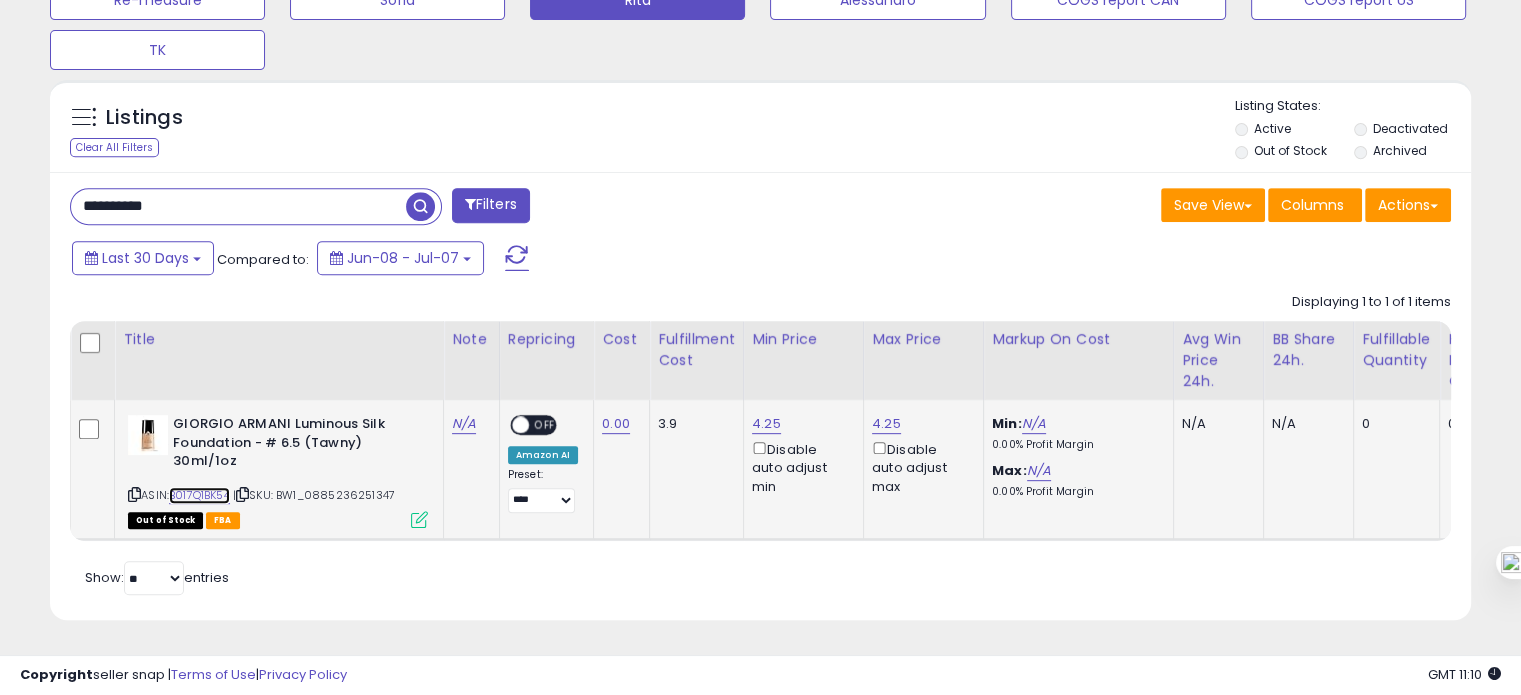 click on "B017Q1BK54" at bounding box center [199, 495] 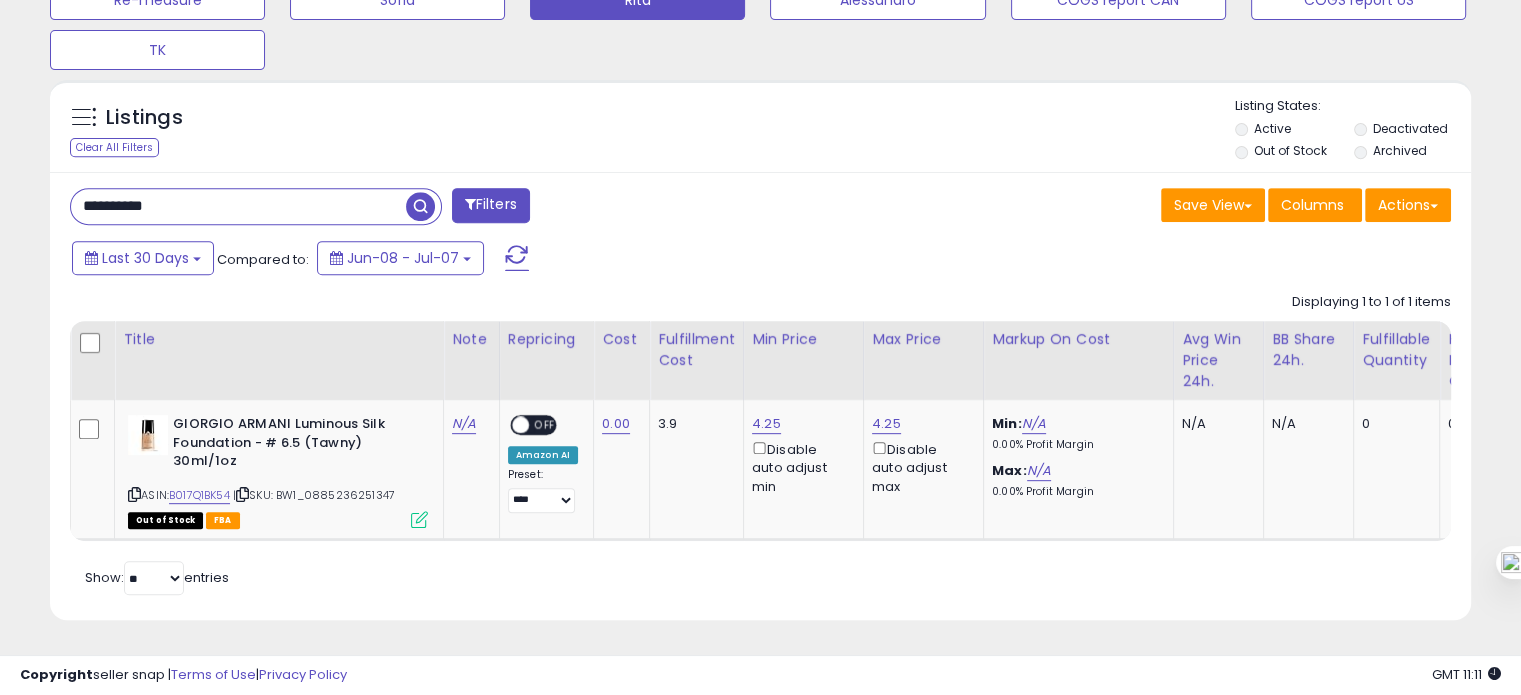 click on "**********" at bounding box center (238, 206) 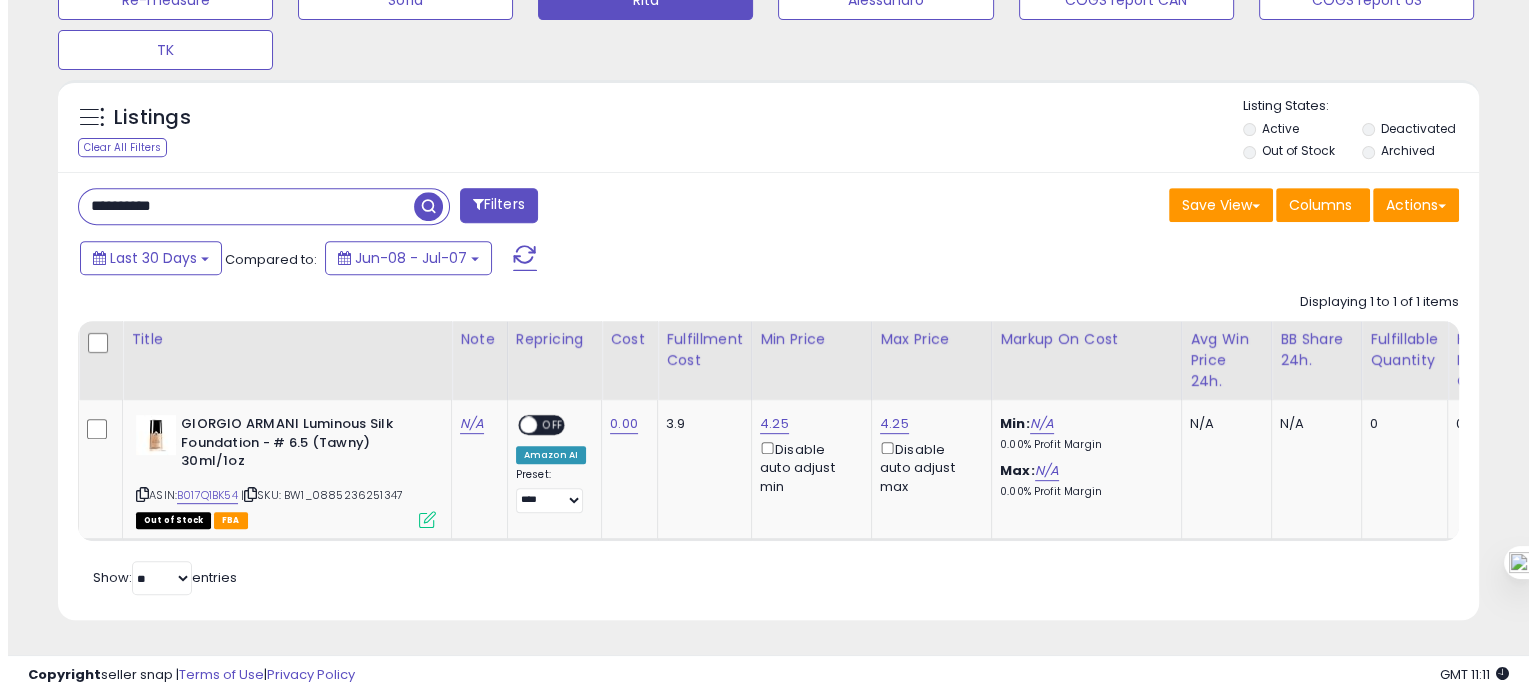 scroll, scrollTop: 674, scrollLeft: 0, axis: vertical 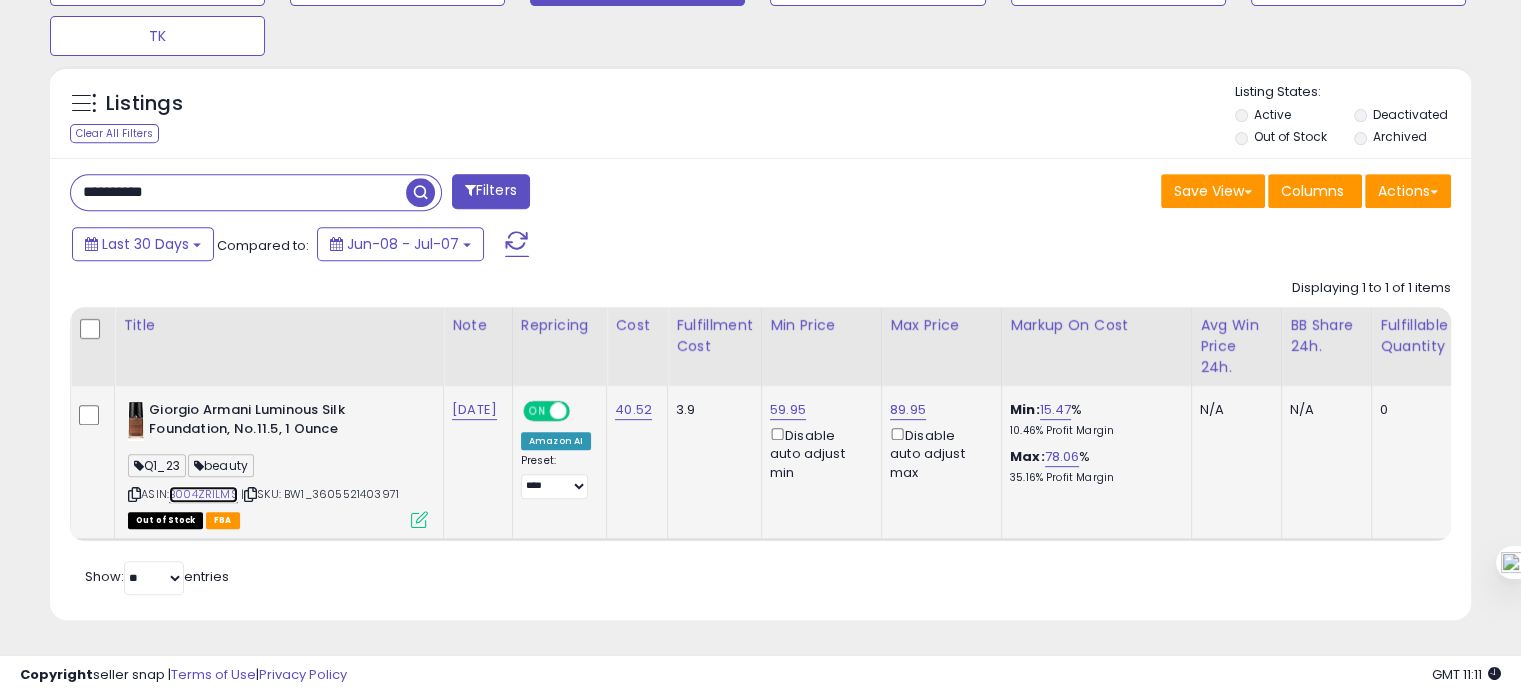 click on "B004ZRILMS" at bounding box center (203, 494) 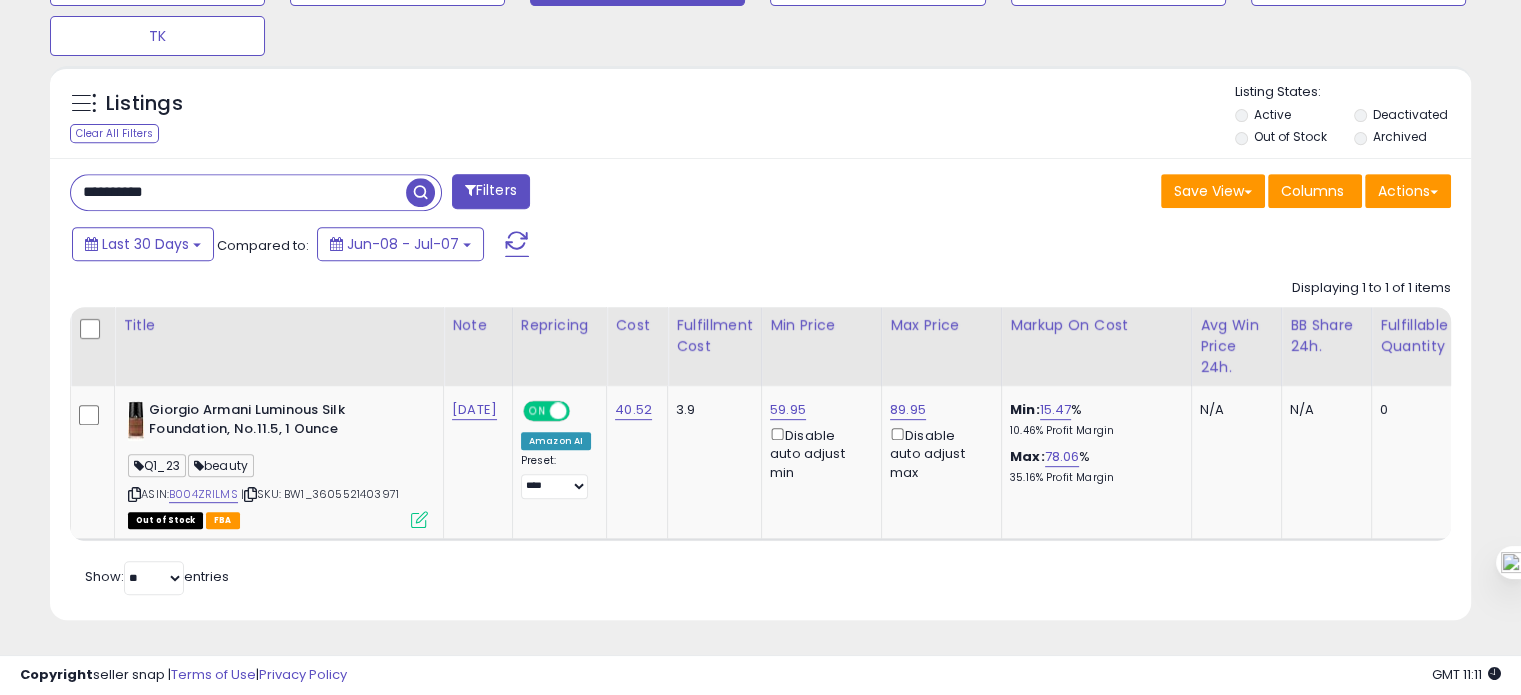 click on "**********" at bounding box center (238, 192) 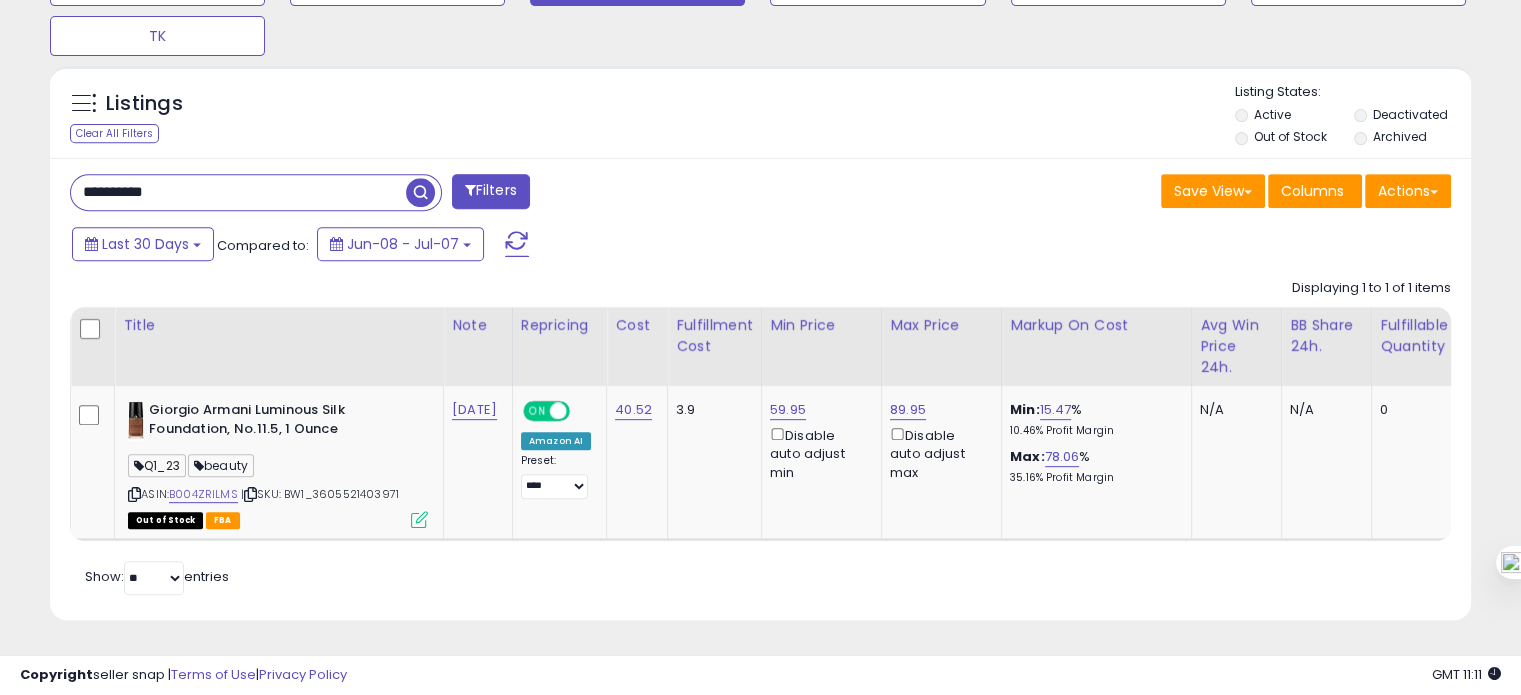 paste 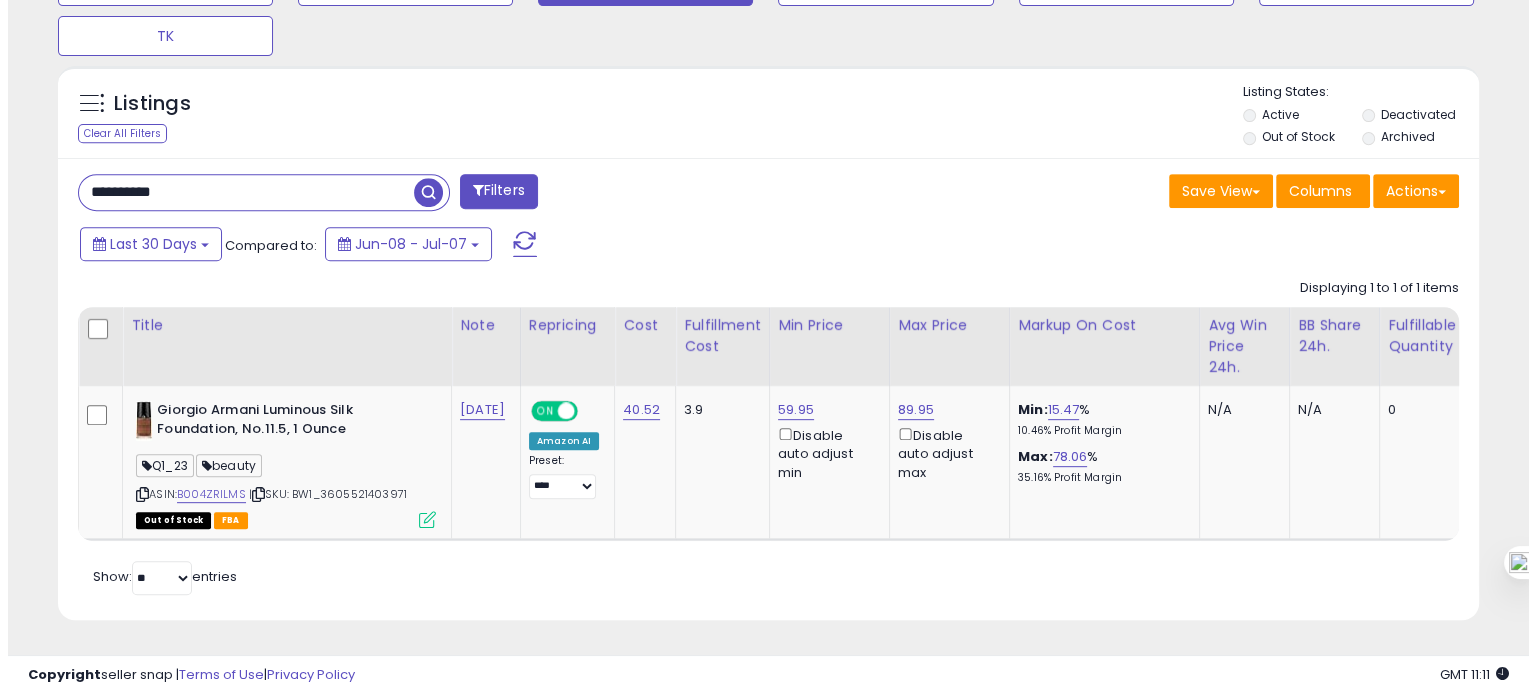 scroll, scrollTop: 674, scrollLeft: 0, axis: vertical 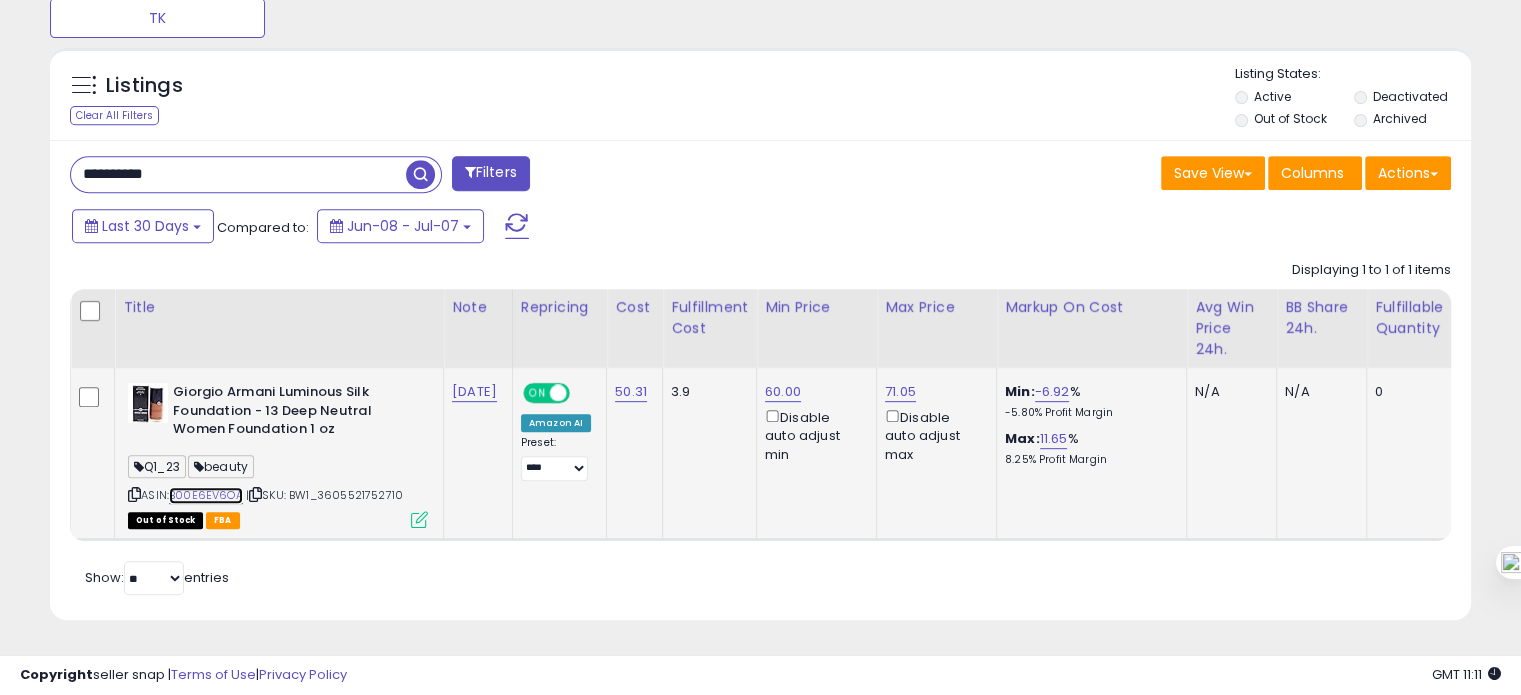 click on "B00E6EV6OA" at bounding box center (206, 495) 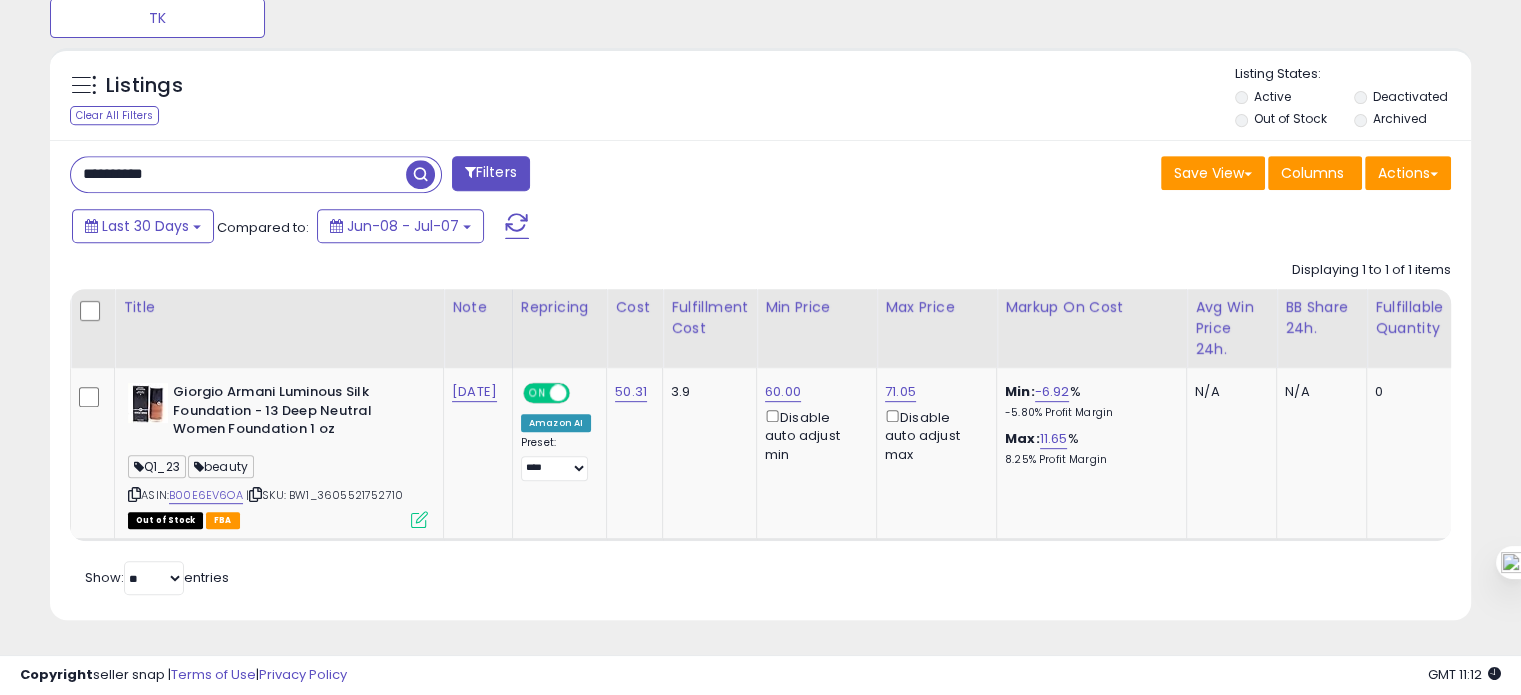 click on "**********" at bounding box center [238, 174] 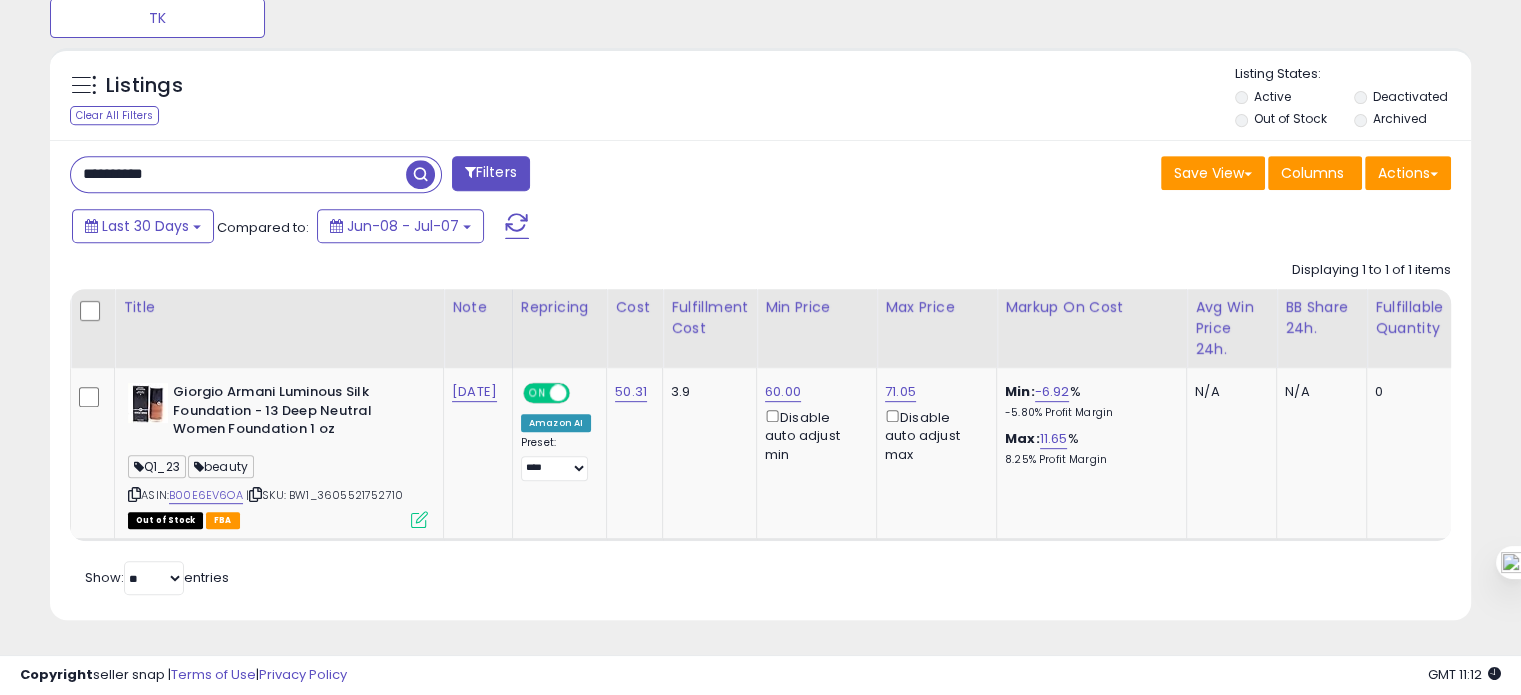 click on "**********" at bounding box center (238, 174) 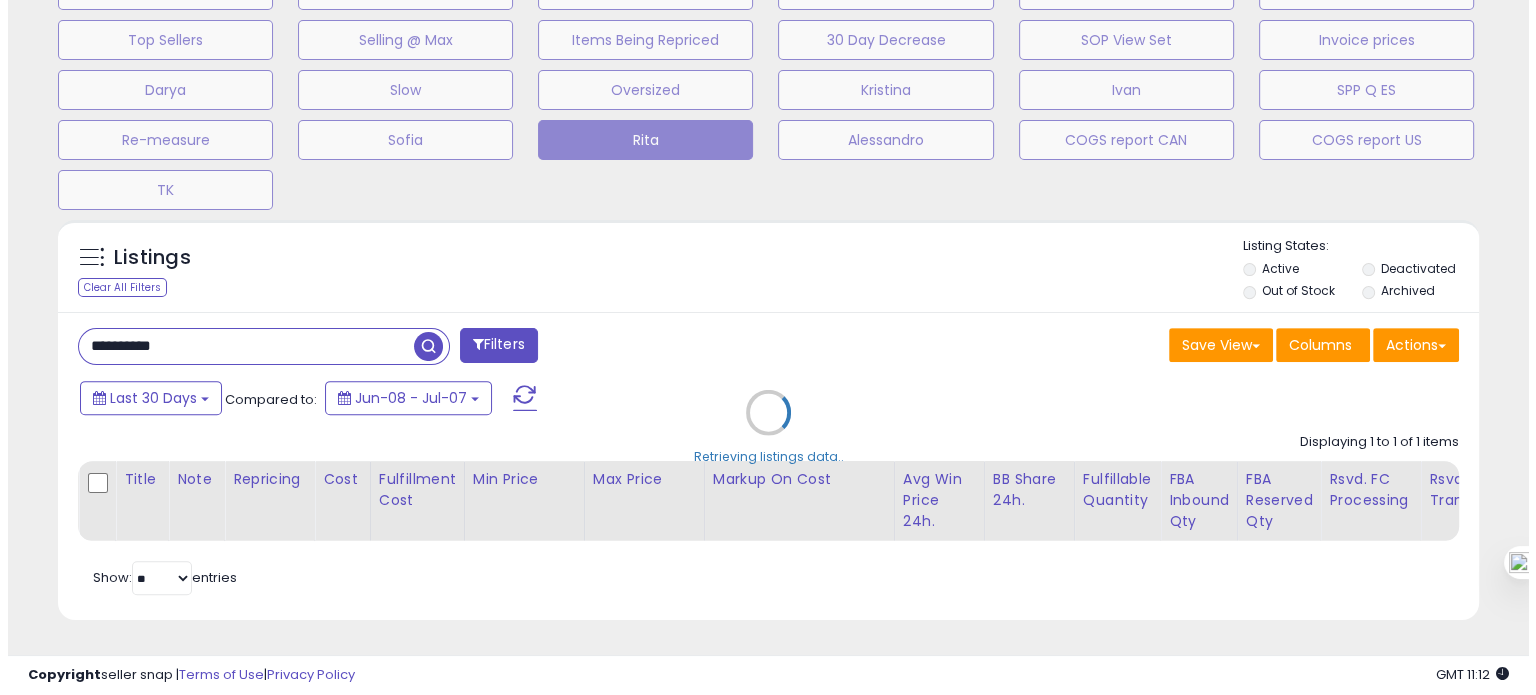 scroll, scrollTop: 674, scrollLeft: 0, axis: vertical 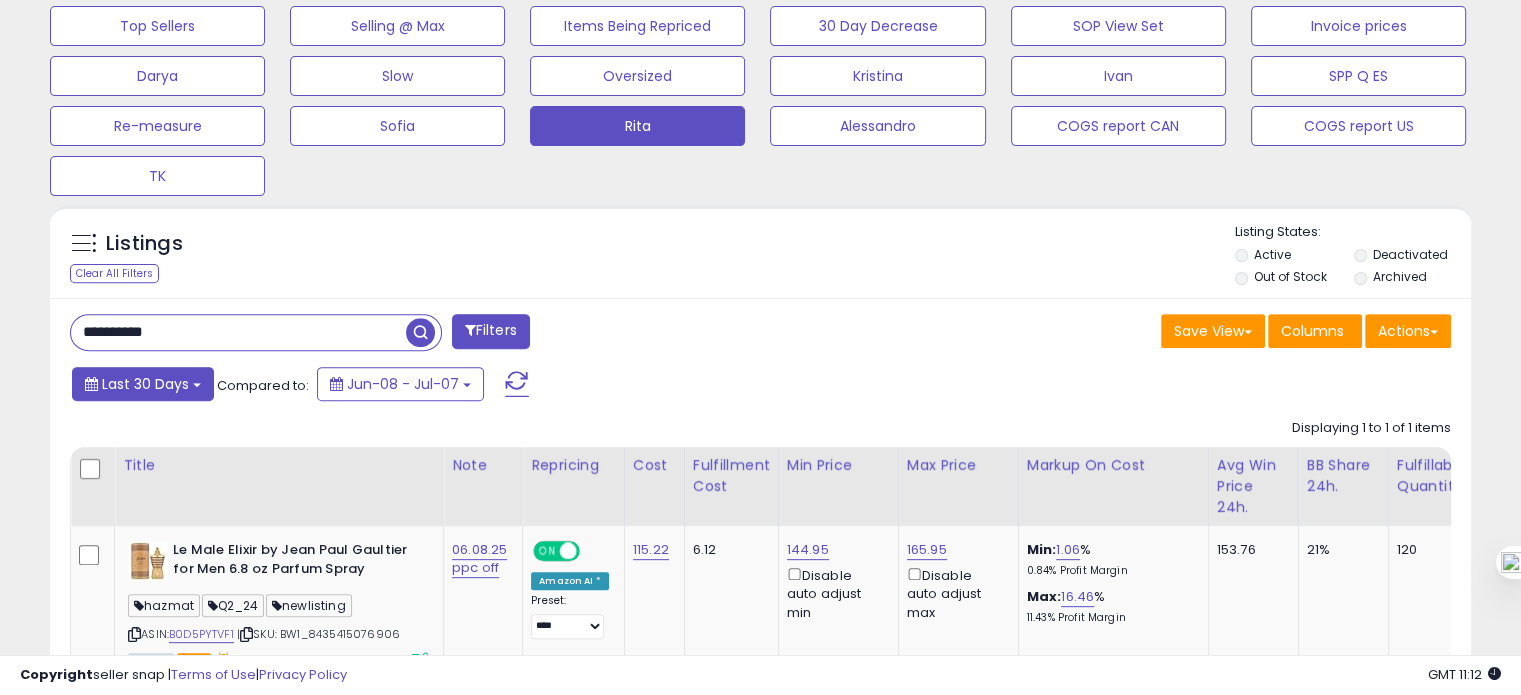 click on "Last 30 Days" at bounding box center (145, 384) 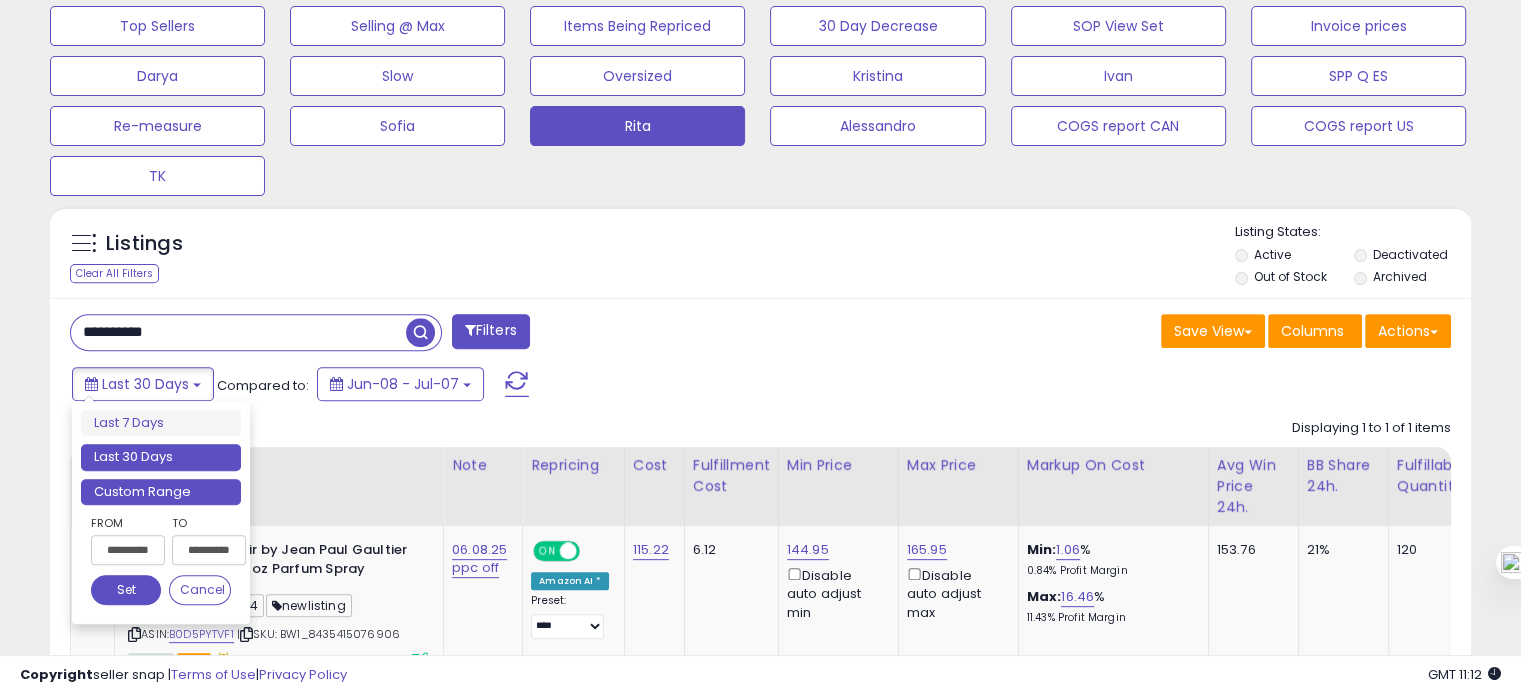 click on "Custom Range" at bounding box center [161, 492] 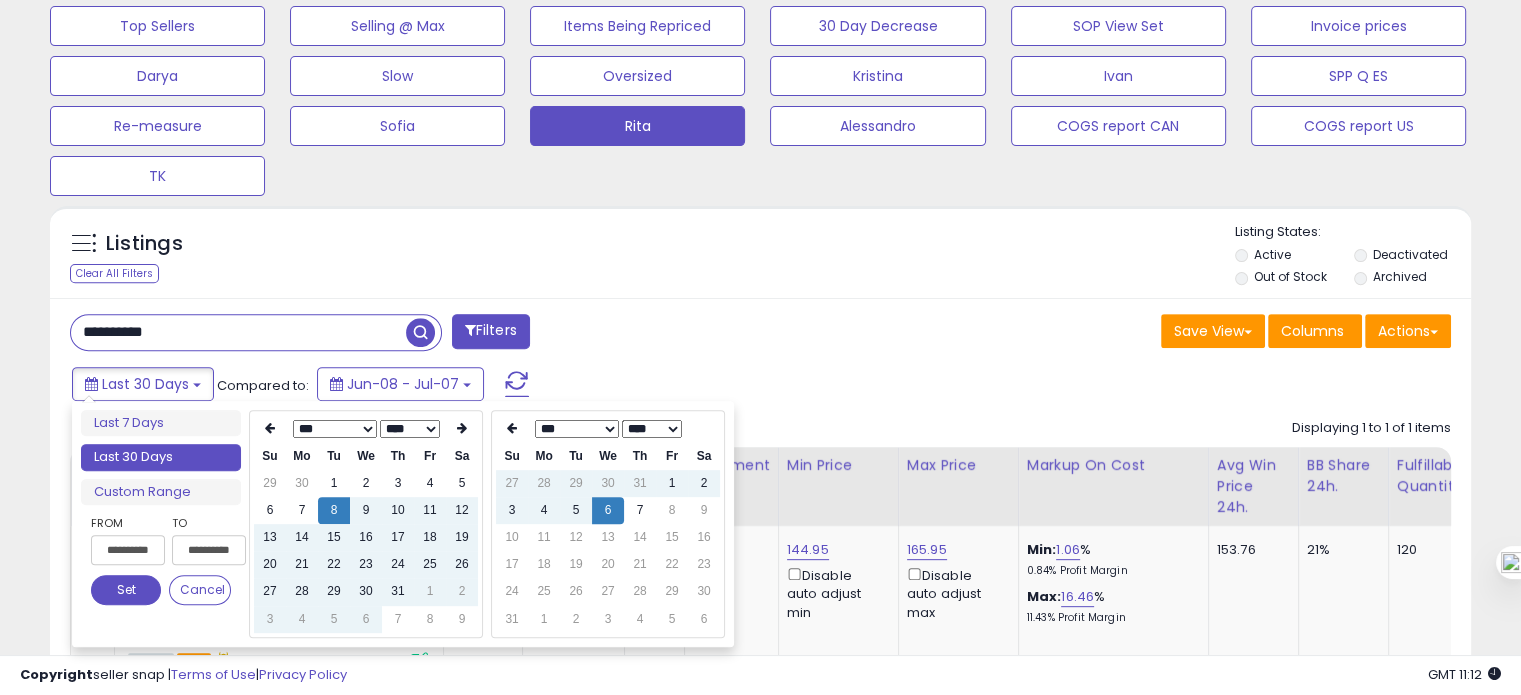 type on "**********" 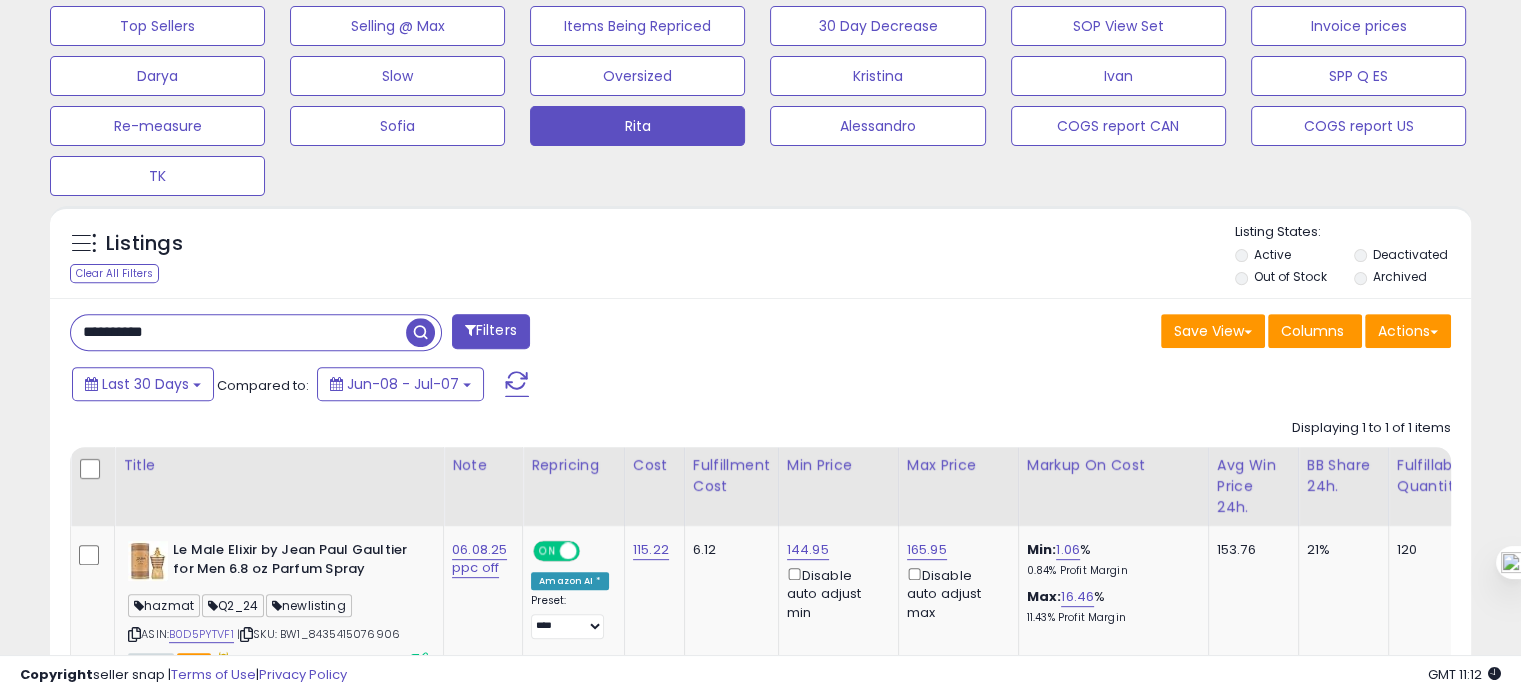 click on "Listings
Clear All Filters
Listing States:" at bounding box center [760, 257] 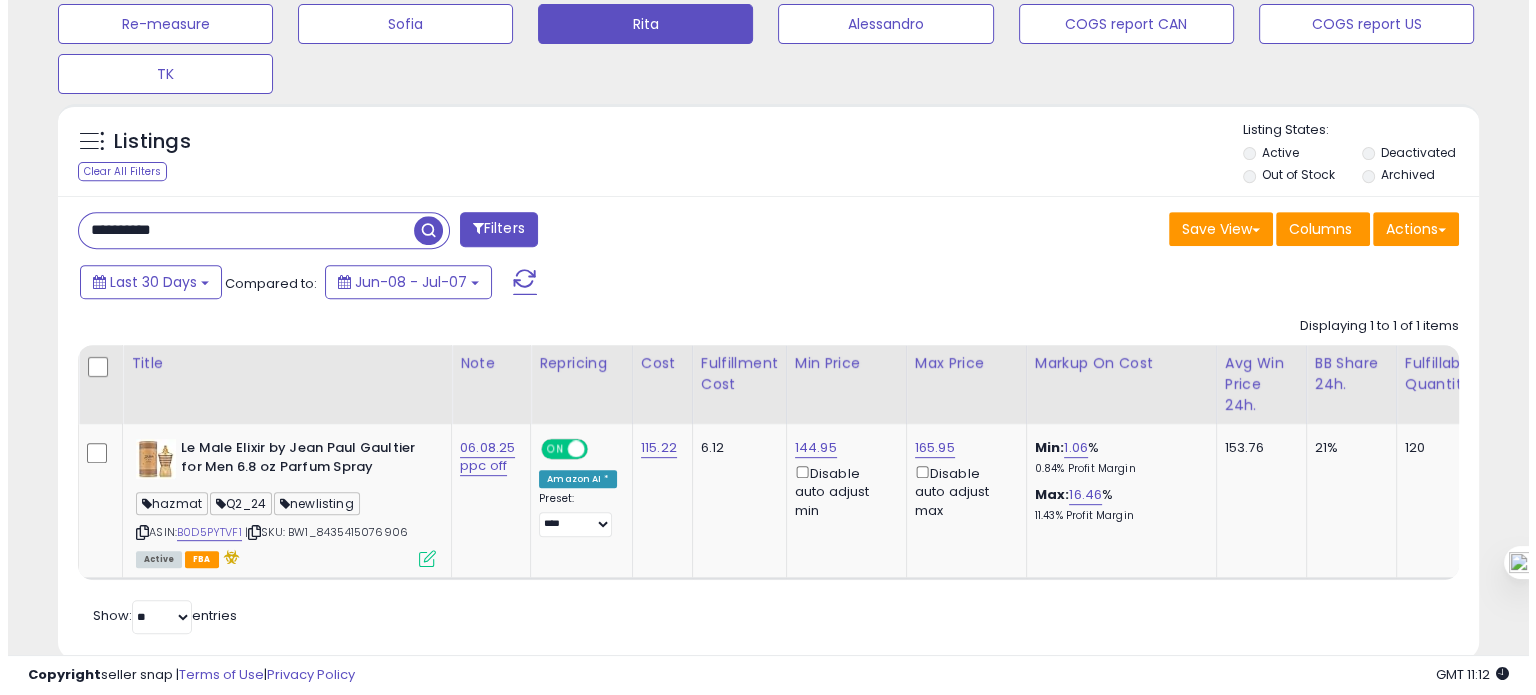 scroll, scrollTop: 777, scrollLeft: 0, axis: vertical 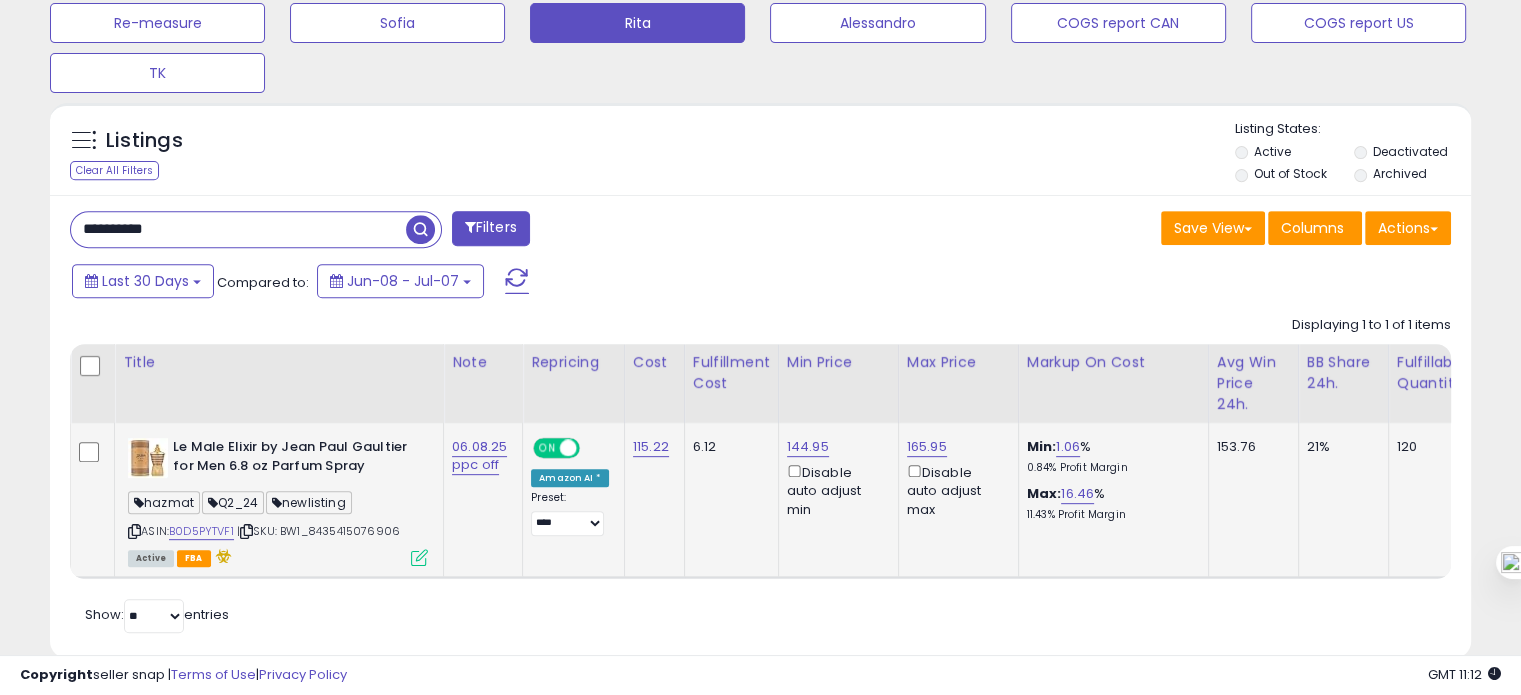 click at bounding box center [419, 557] 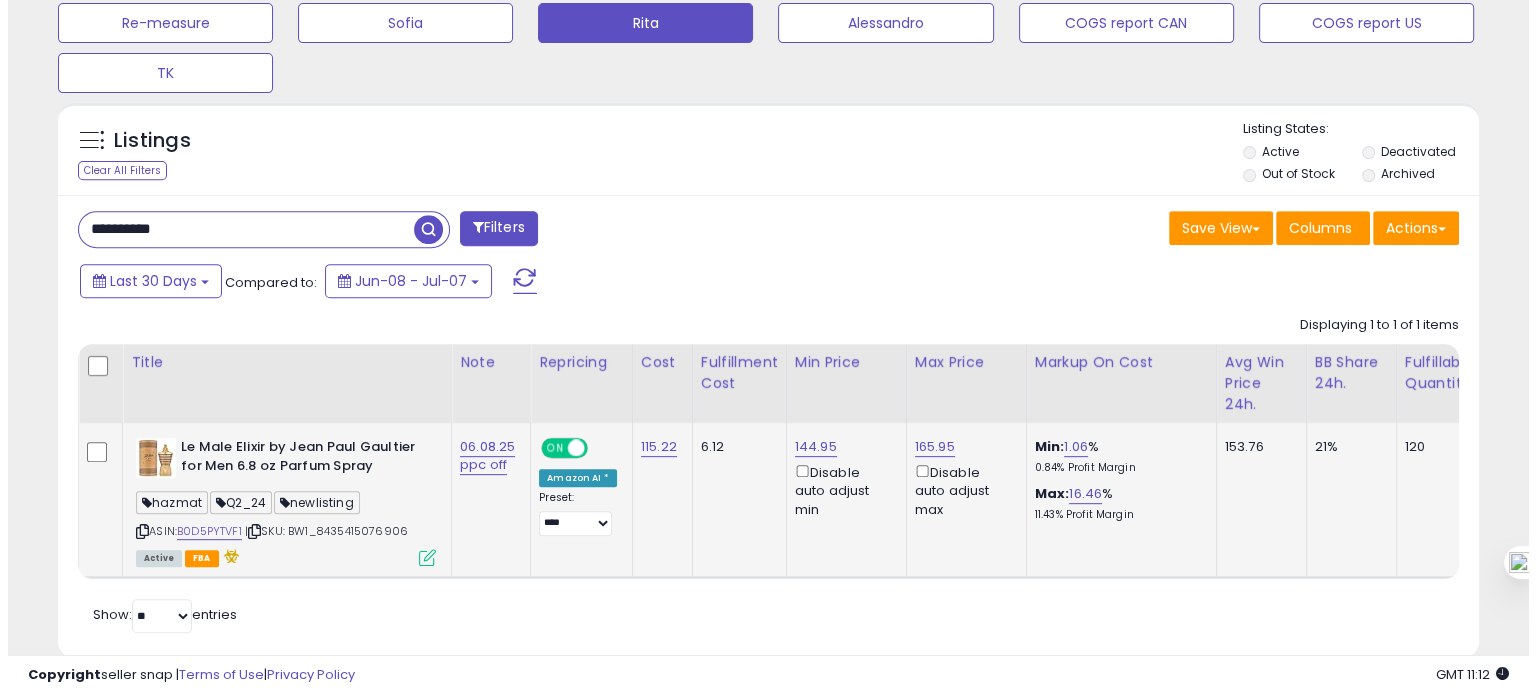 scroll, scrollTop: 999589, scrollLeft: 999168, axis: both 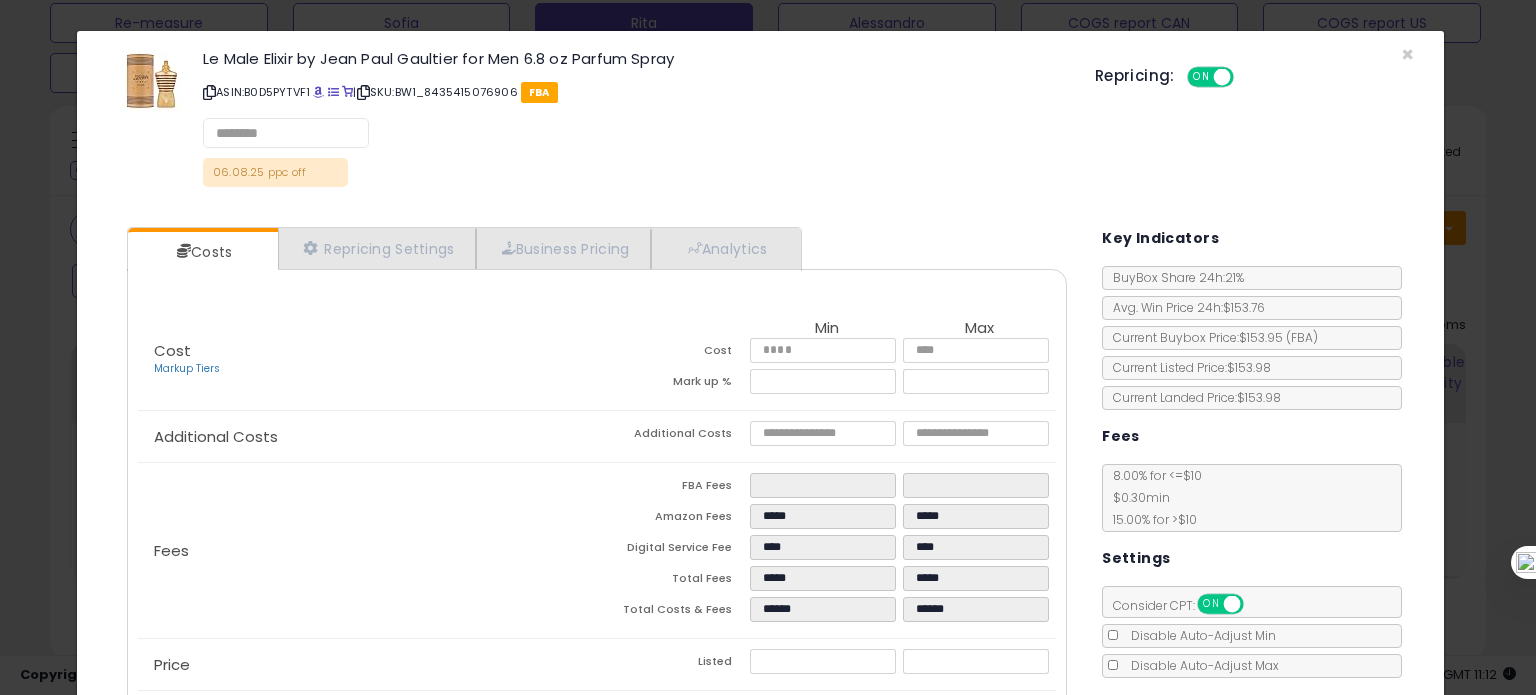 select on "*********" 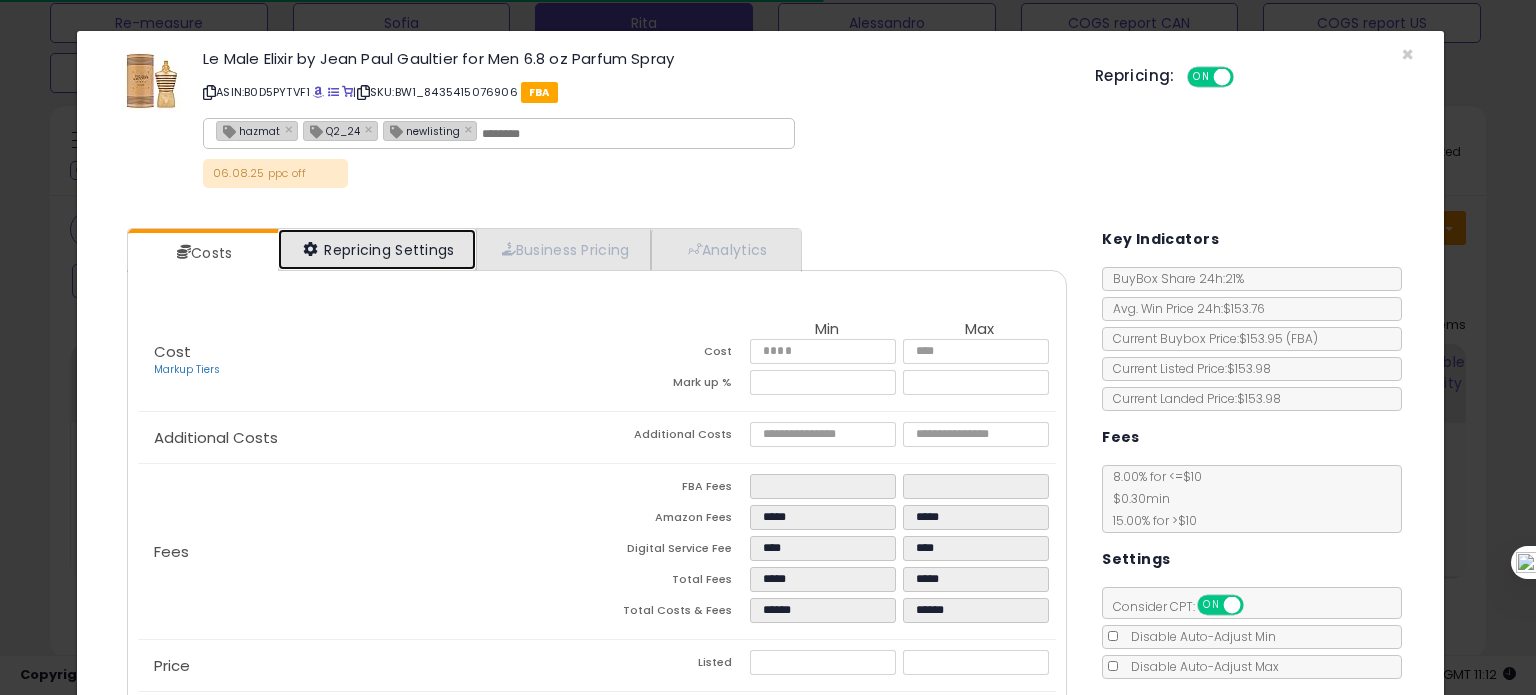 click on "Repricing Settings" at bounding box center [377, 249] 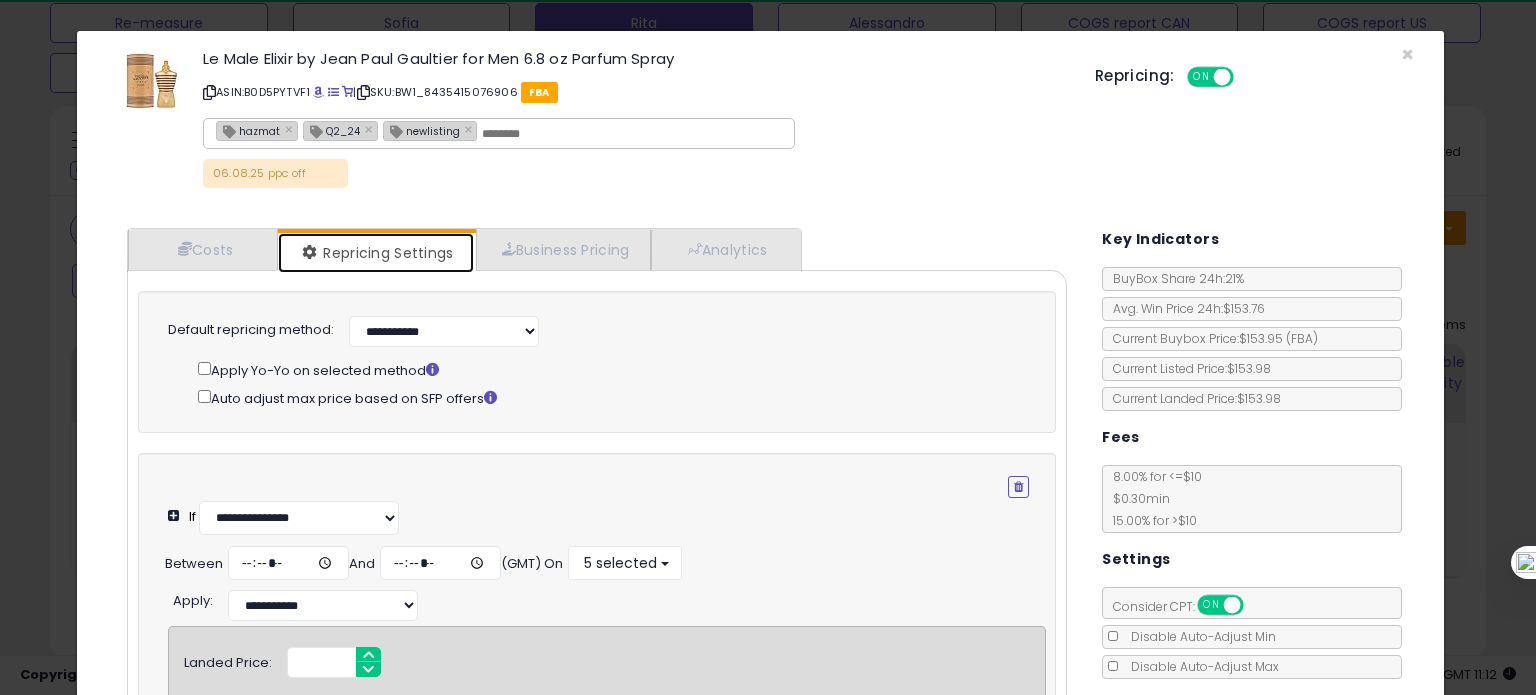 scroll, scrollTop: 124, scrollLeft: 0, axis: vertical 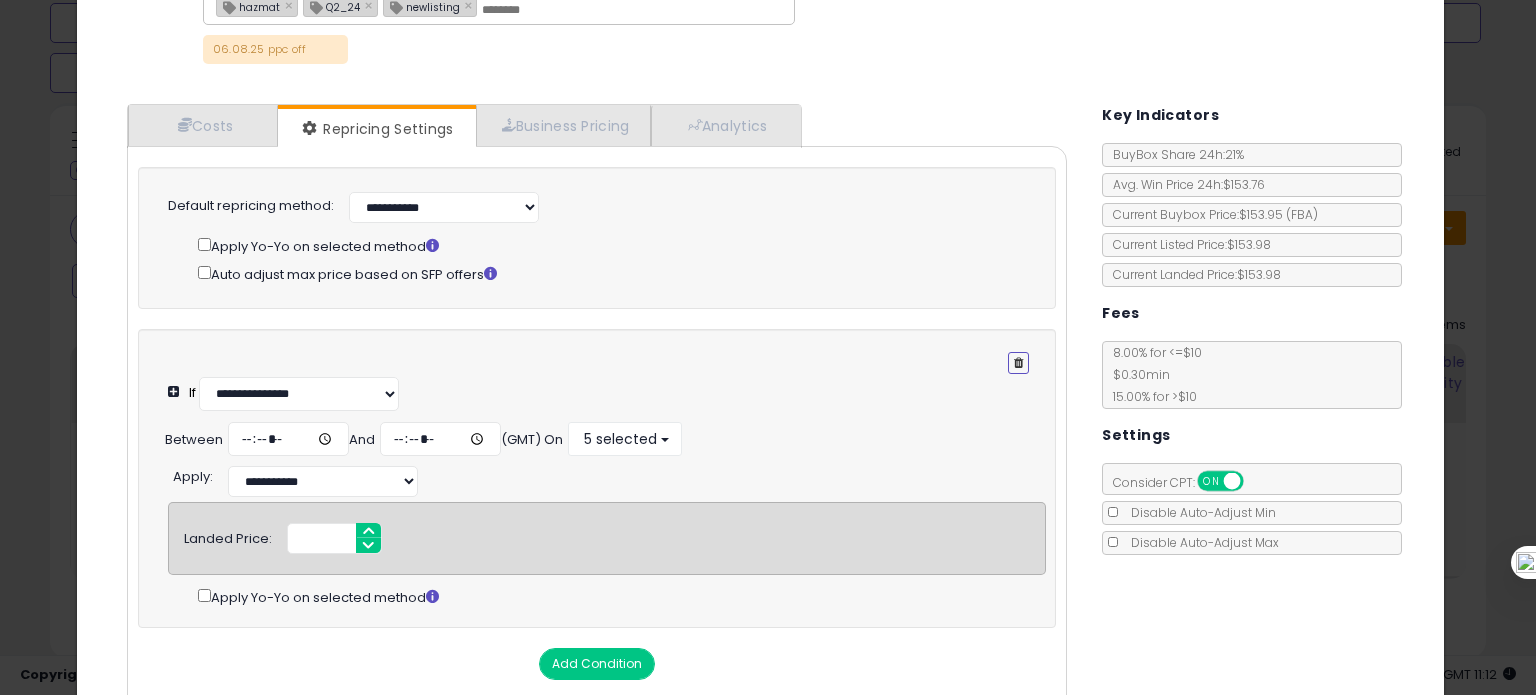 click at bounding box center [1018, 363] 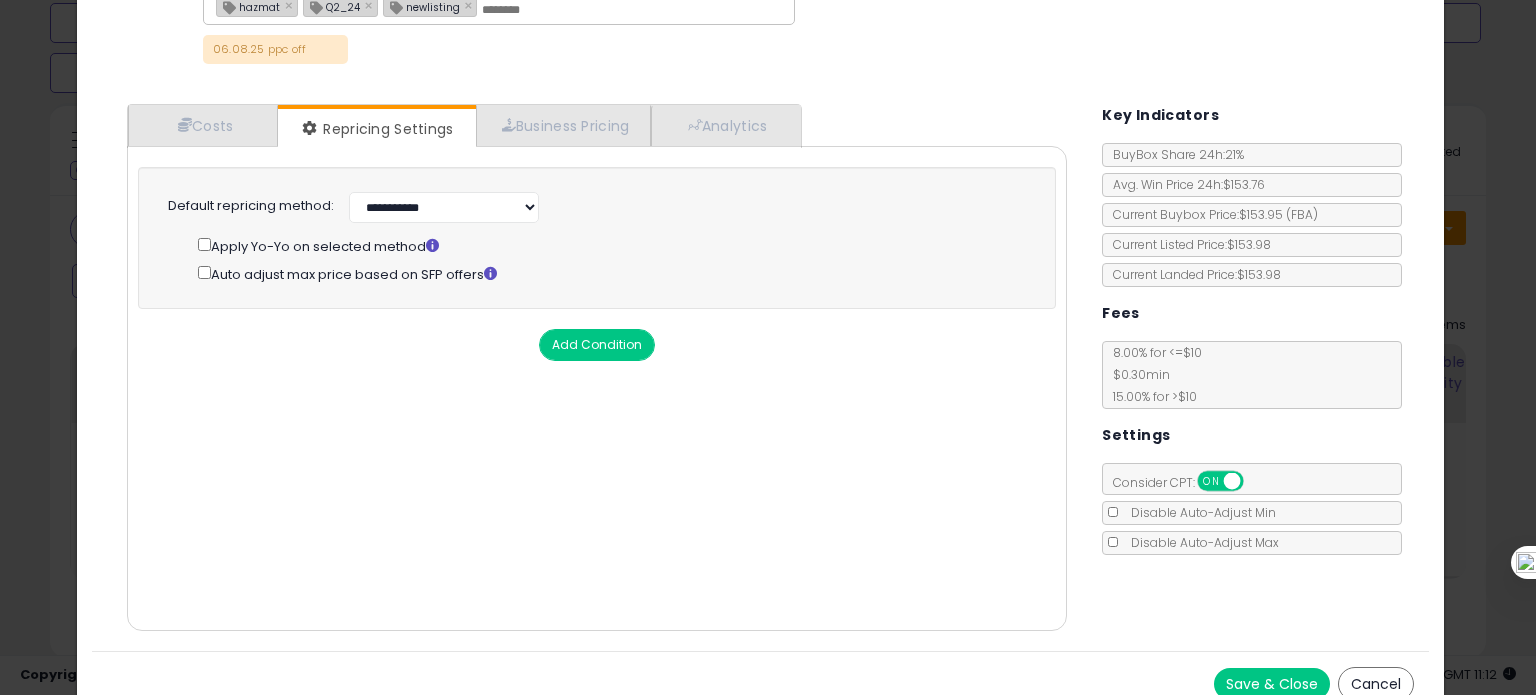 scroll, scrollTop: 144, scrollLeft: 0, axis: vertical 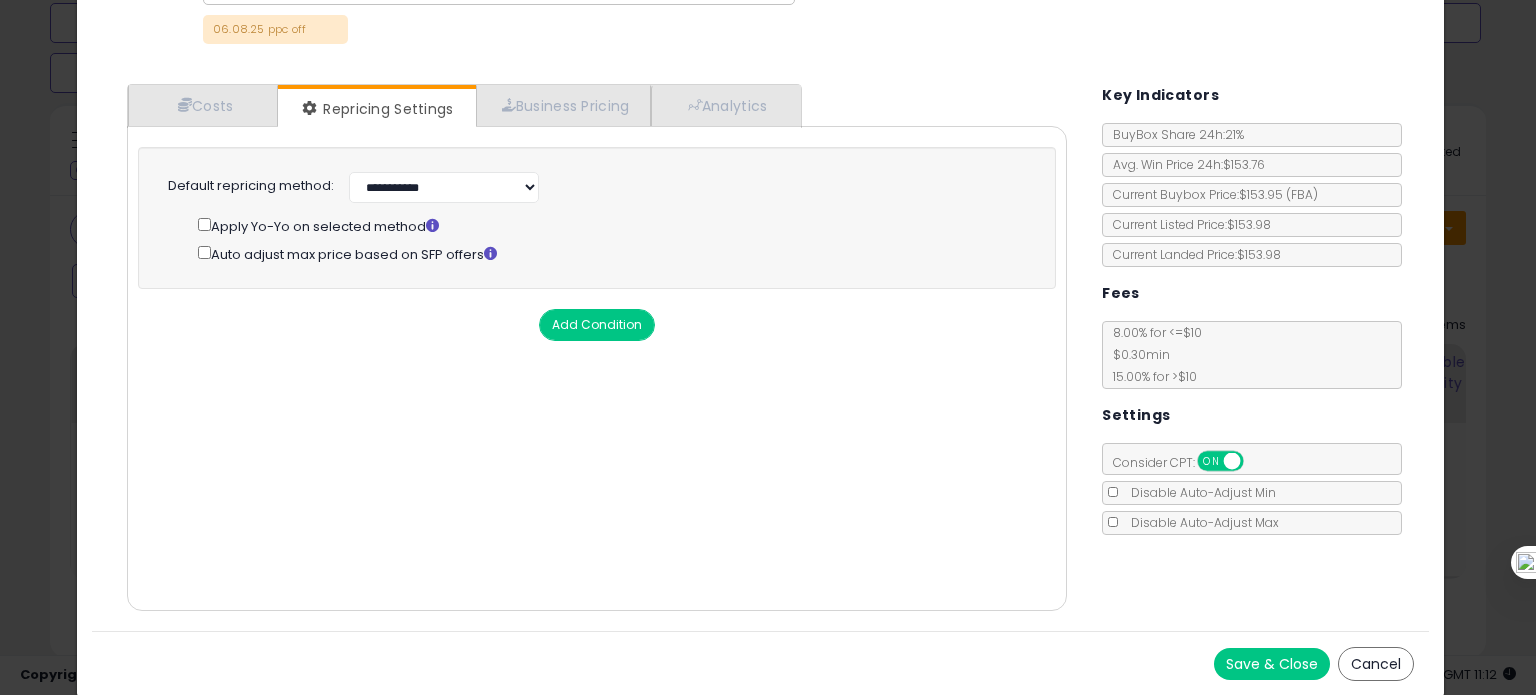 click on "Save & Close" at bounding box center (1272, 664) 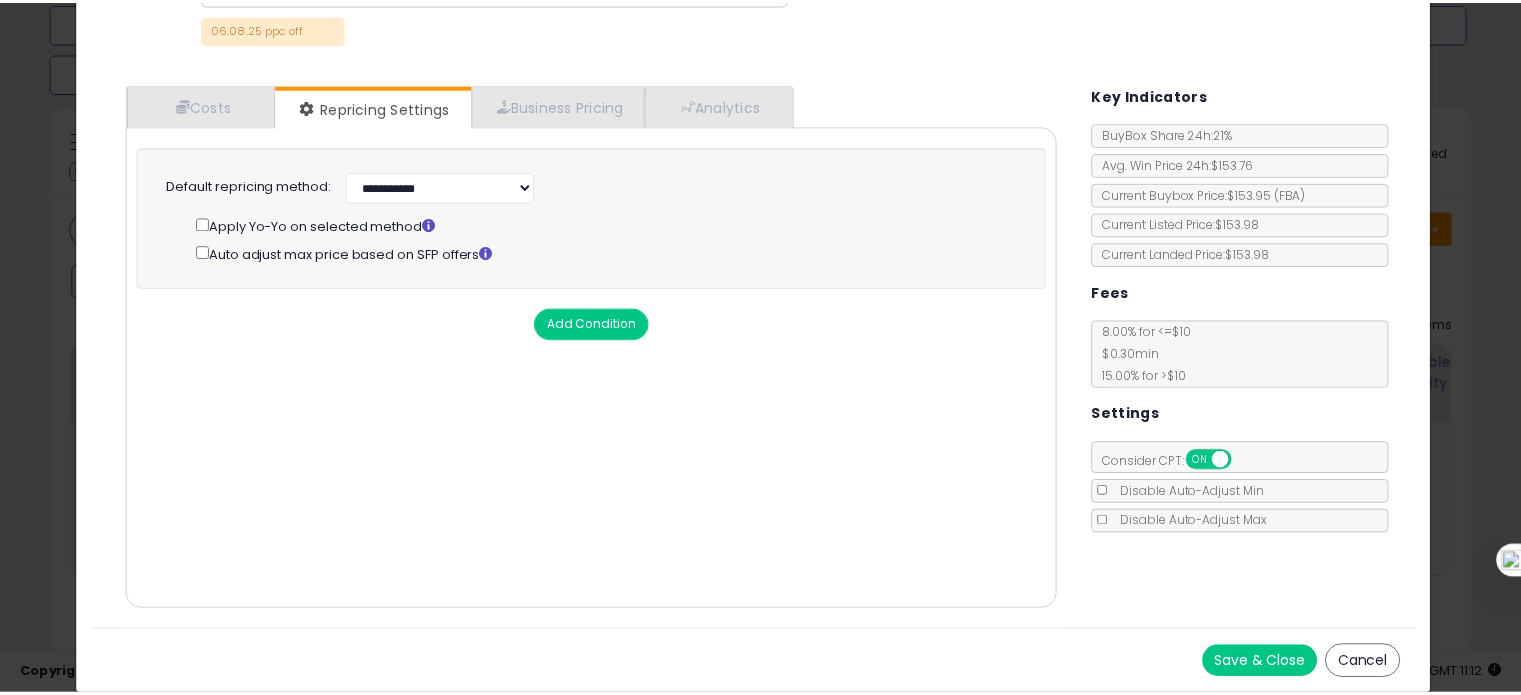 scroll, scrollTop: 0, scrollLeft: 0, axis: both 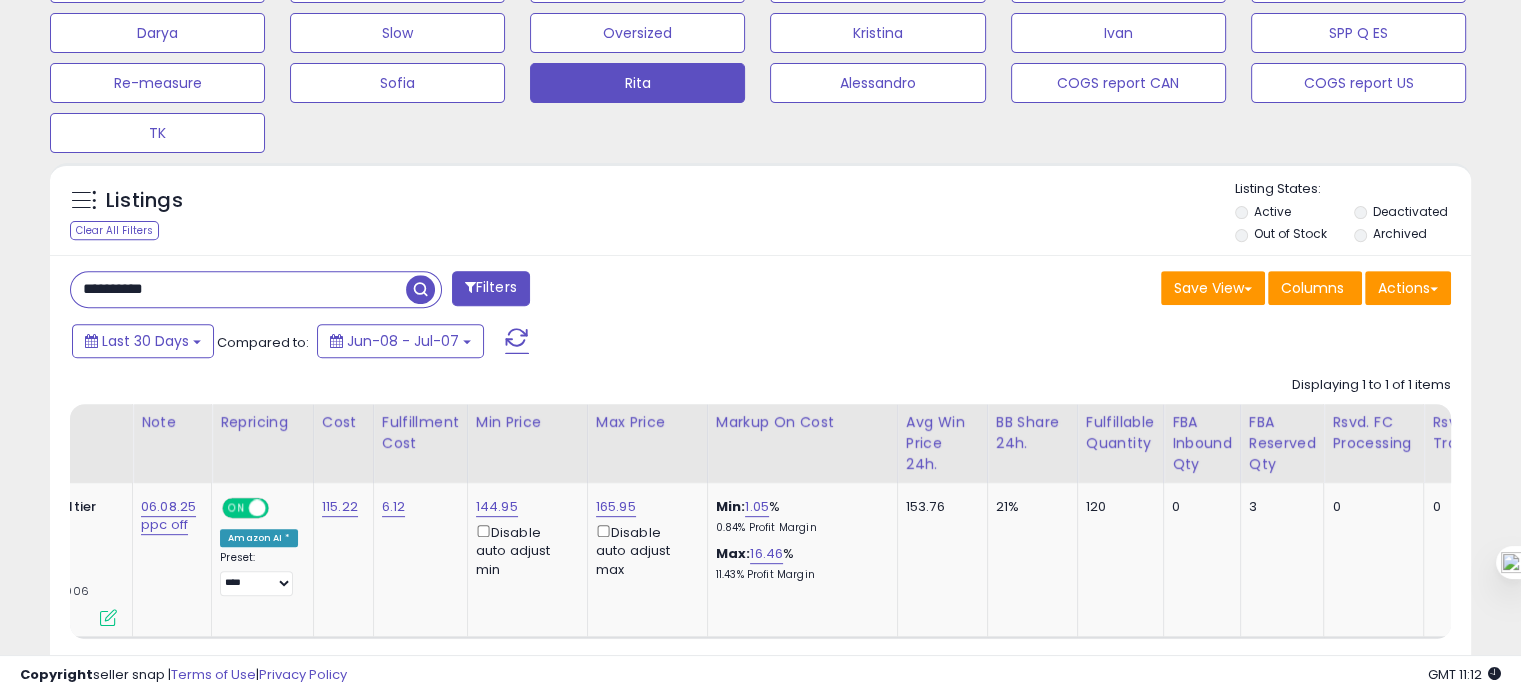 click on "**********" at bounding box center (238, 289) 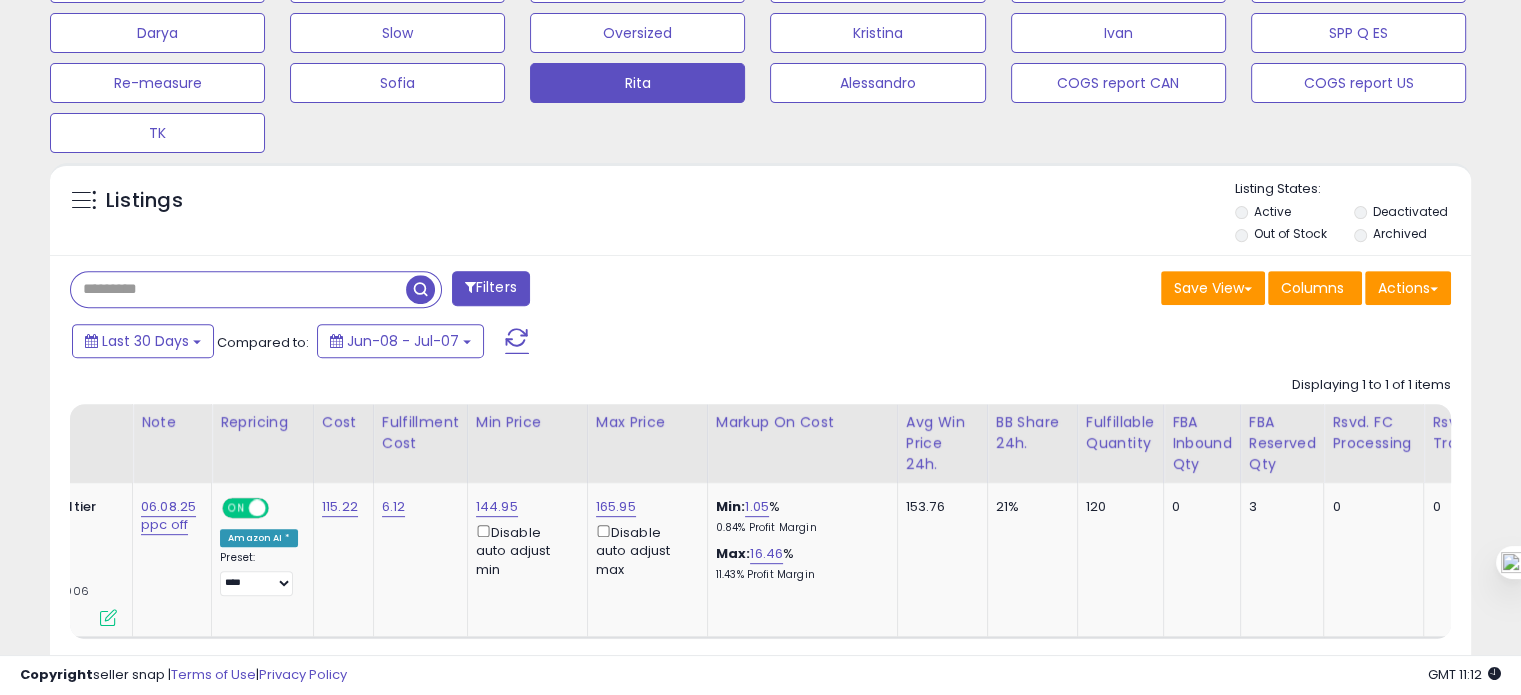 type 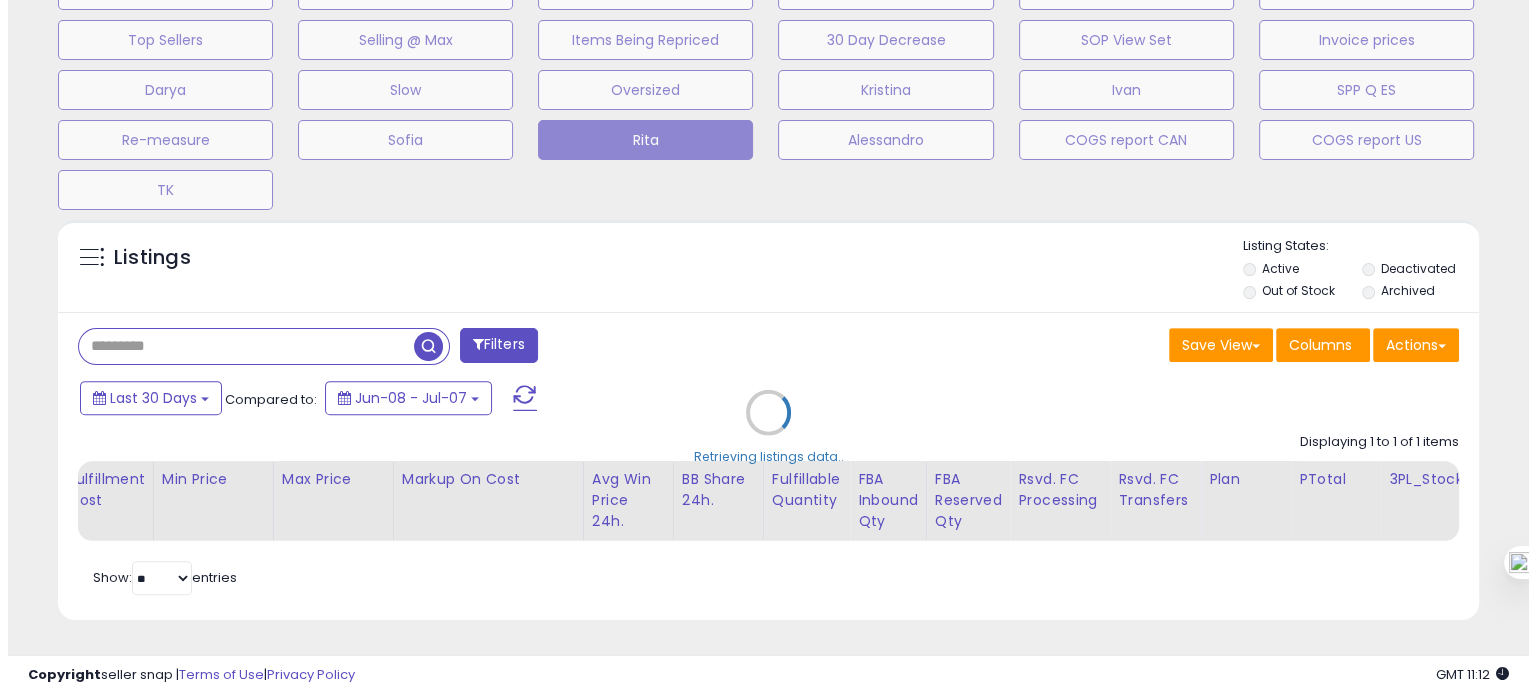 scroll, scrollTop: 674, scrollLeft: 0, axis: vertical 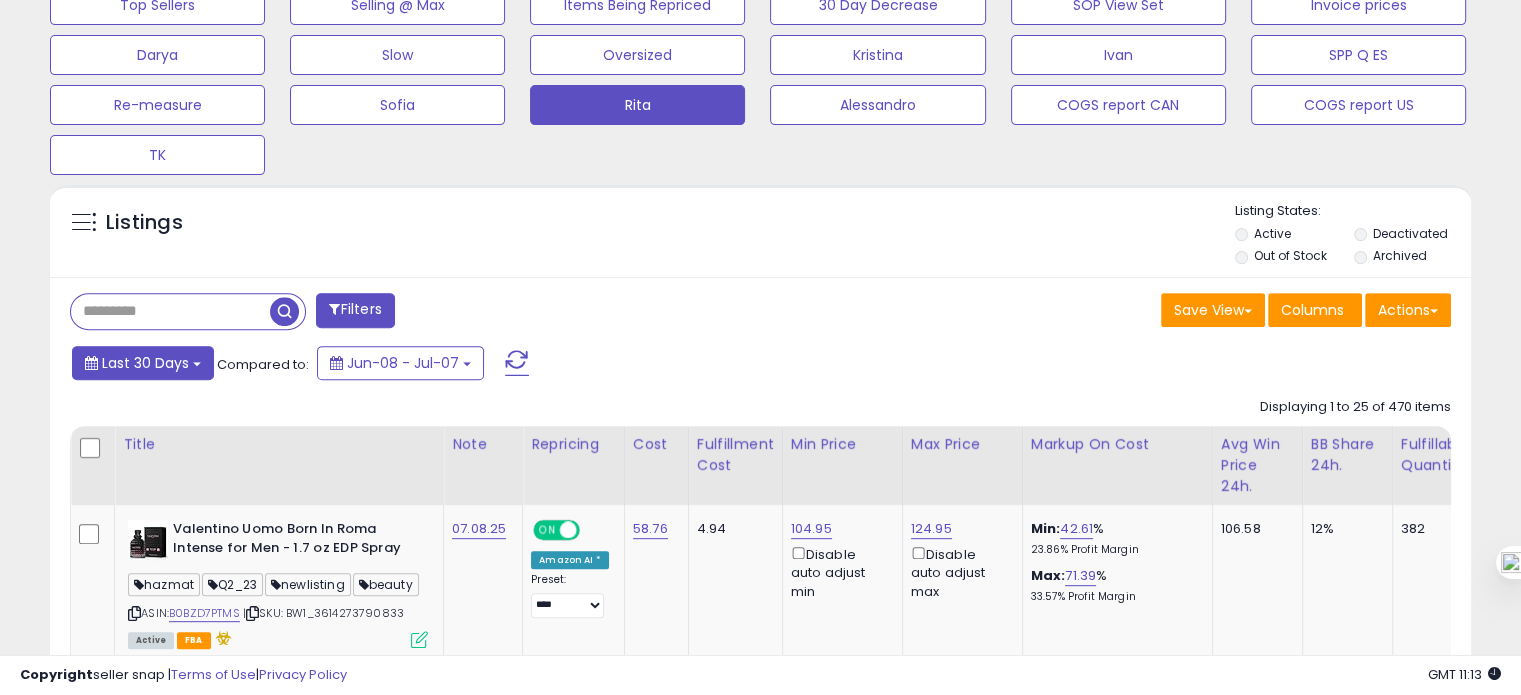 click on "Last 30 Days" at bounding box center [143, 363] 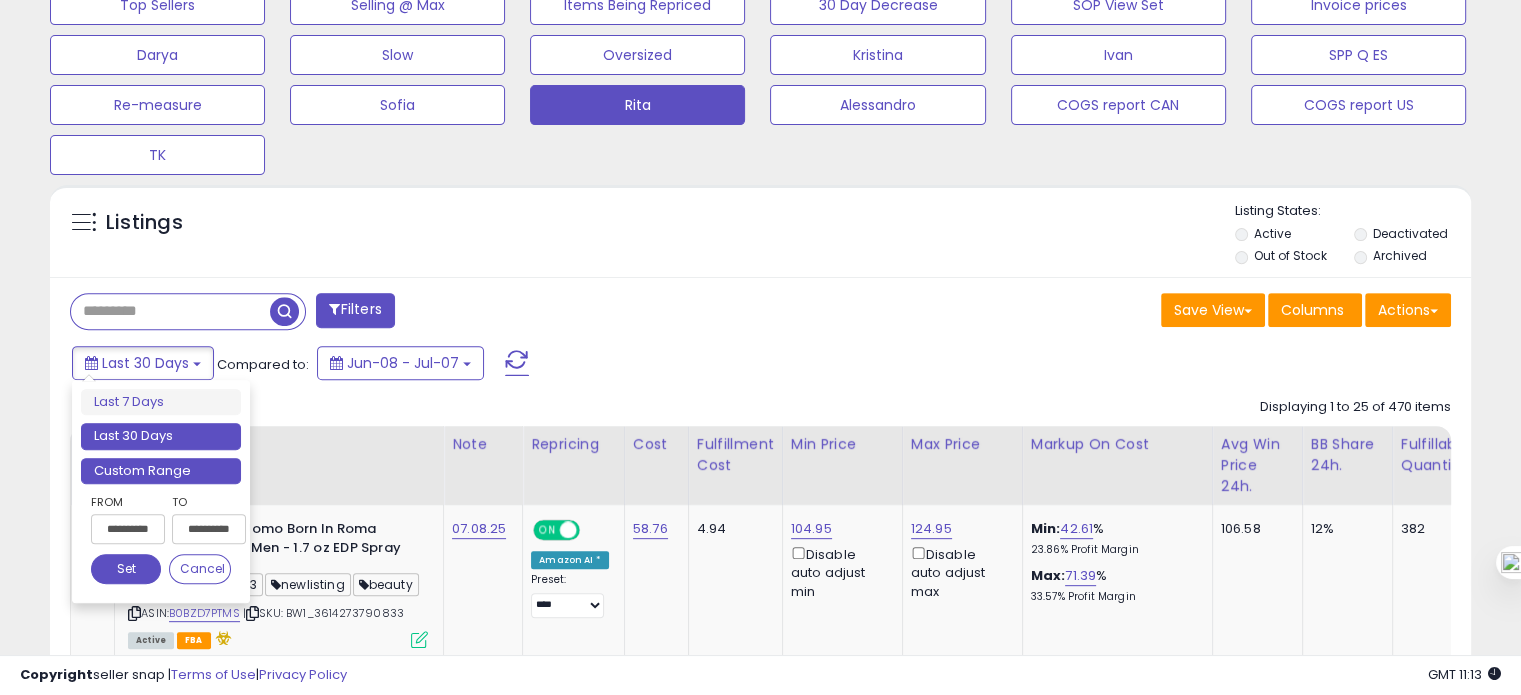 click on "Custom Range" at bounding box center [161, 471] 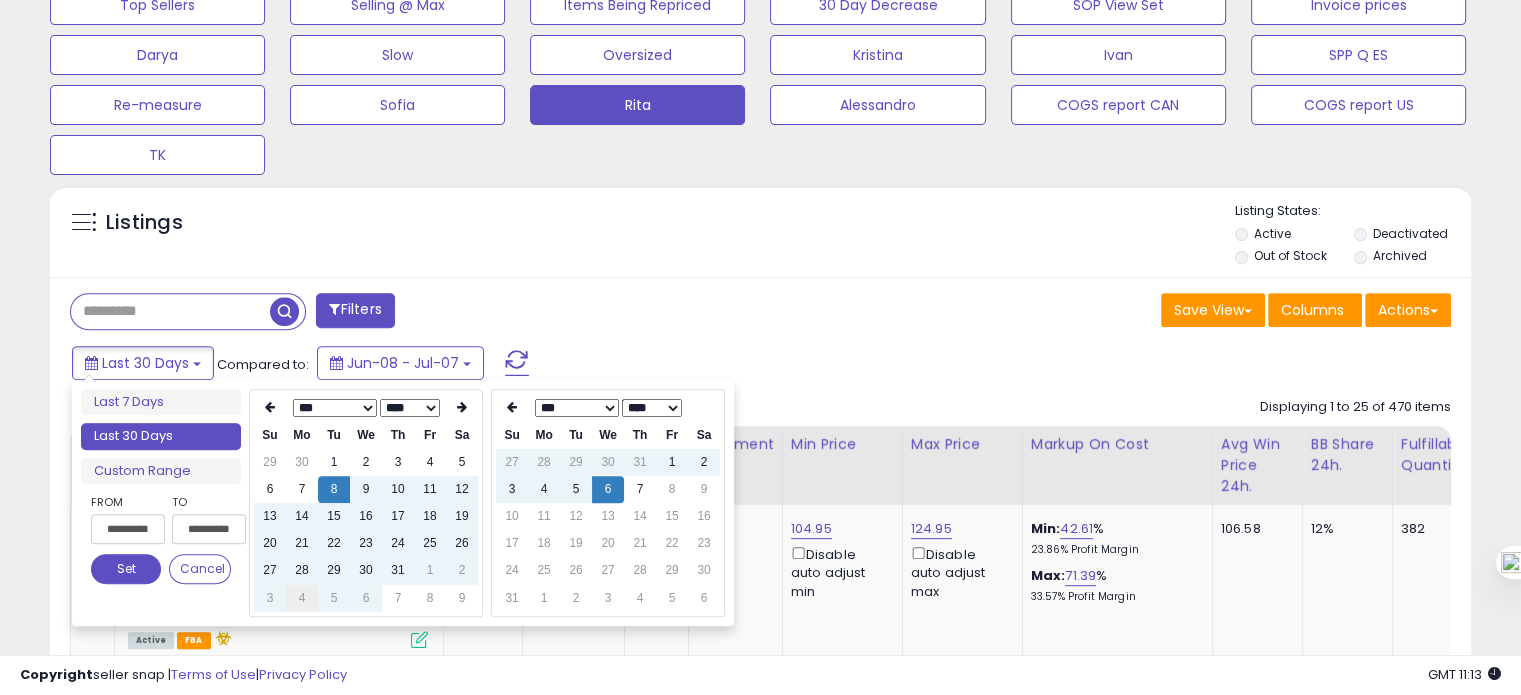 type on "**********" 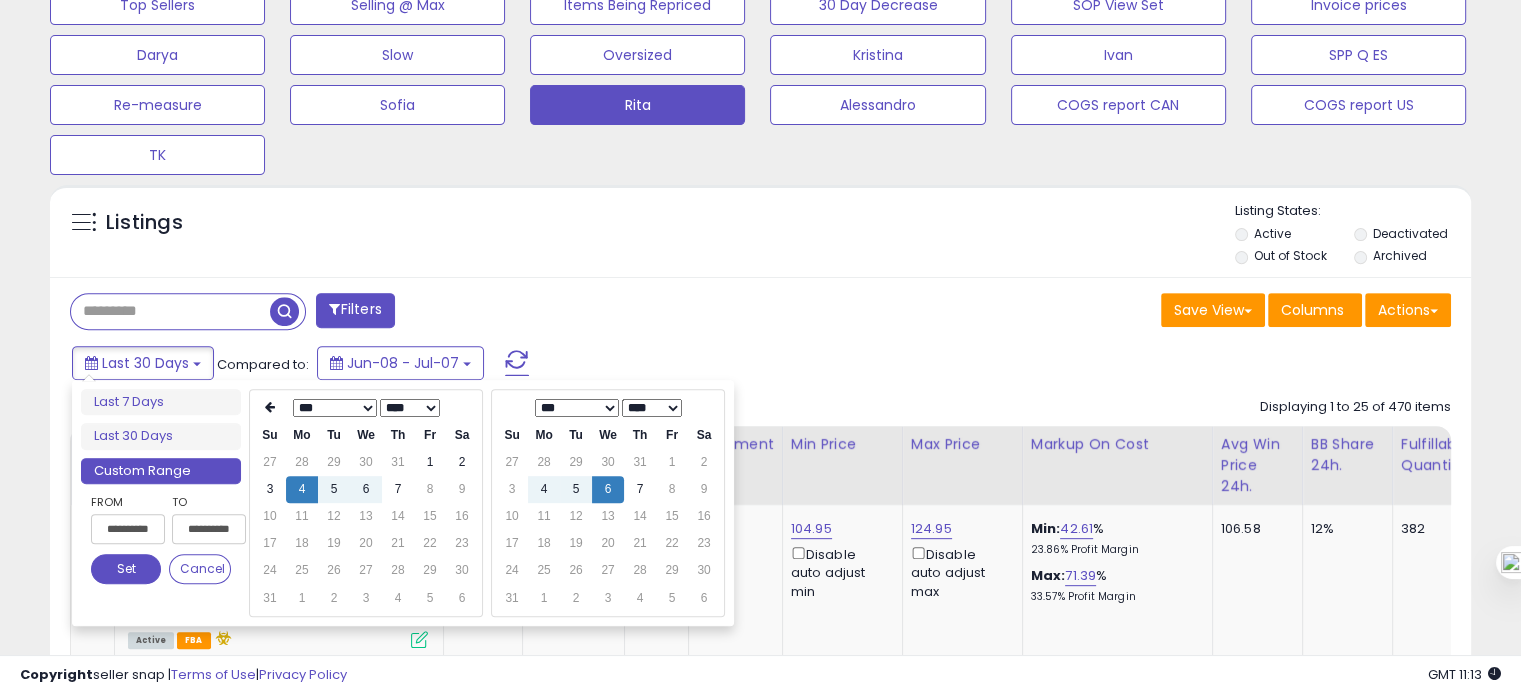click on "Set" at bounding box center [126, 569] 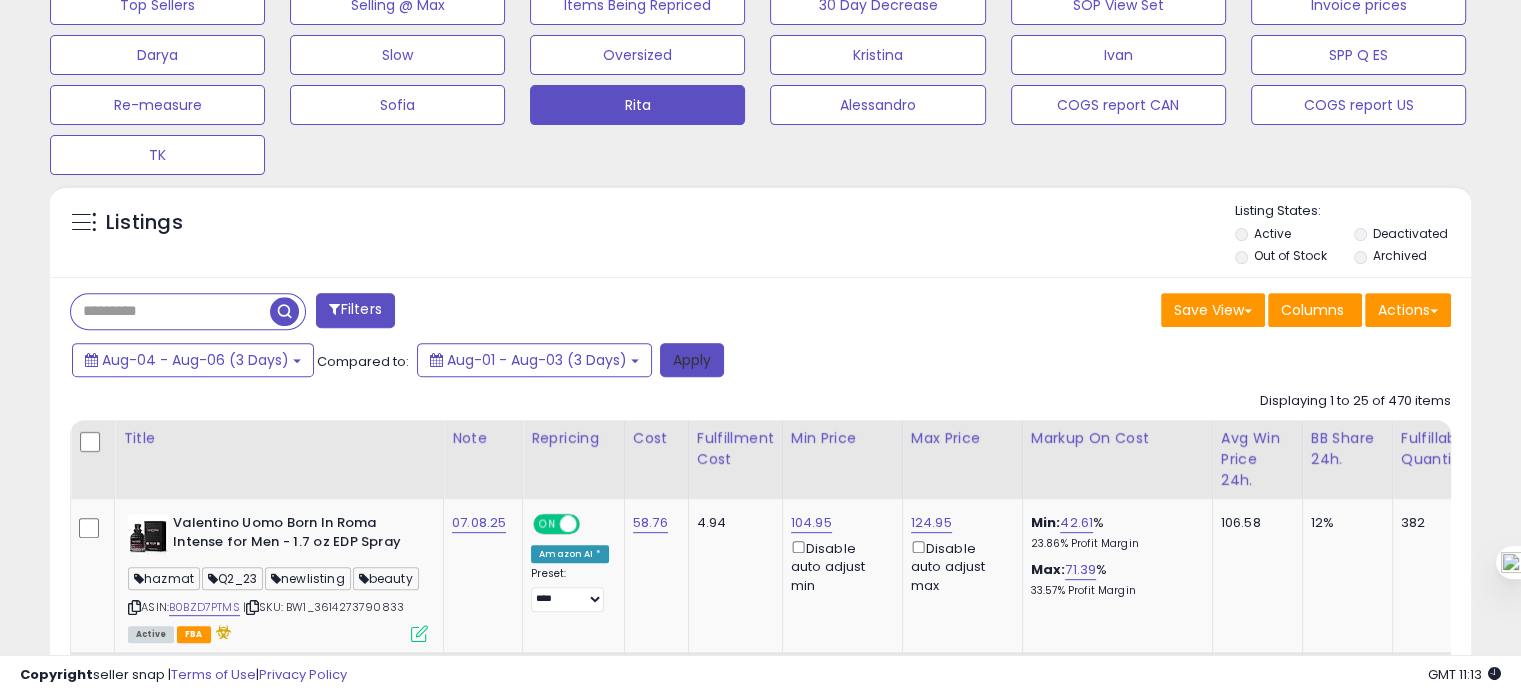 click on "Apply" at bounding box center (692, 360) 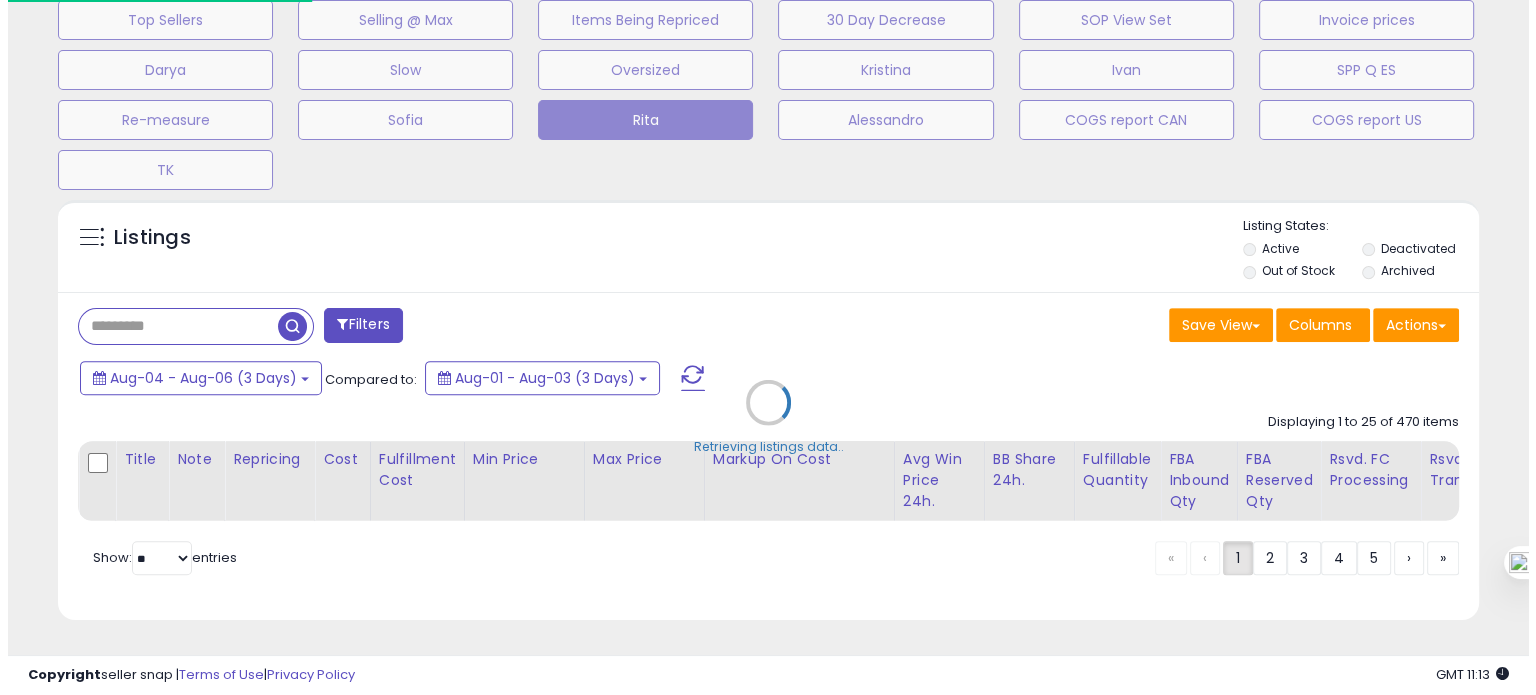 scroll, scrollTop: 693, scrollLeft: 0, axis: vertical 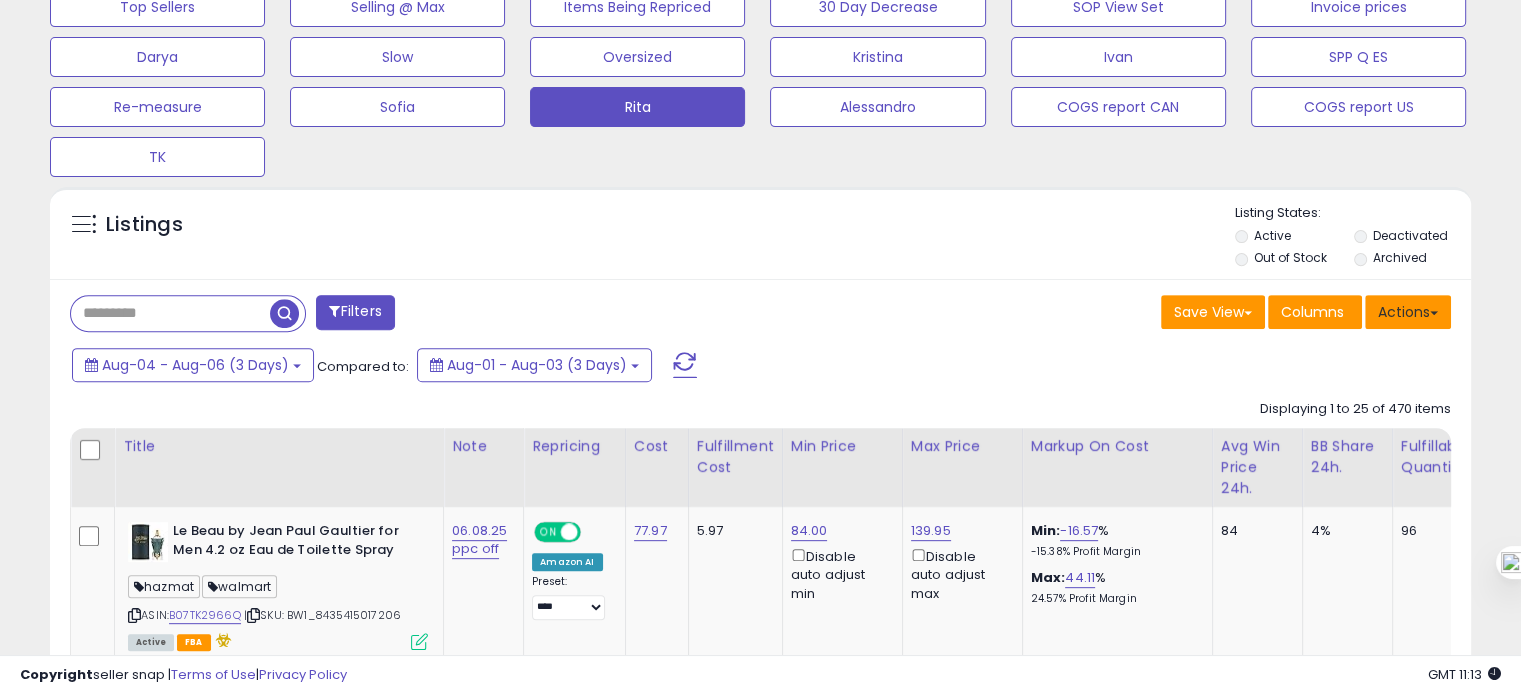 click on "Actions" at bounding box center (1408, 312) 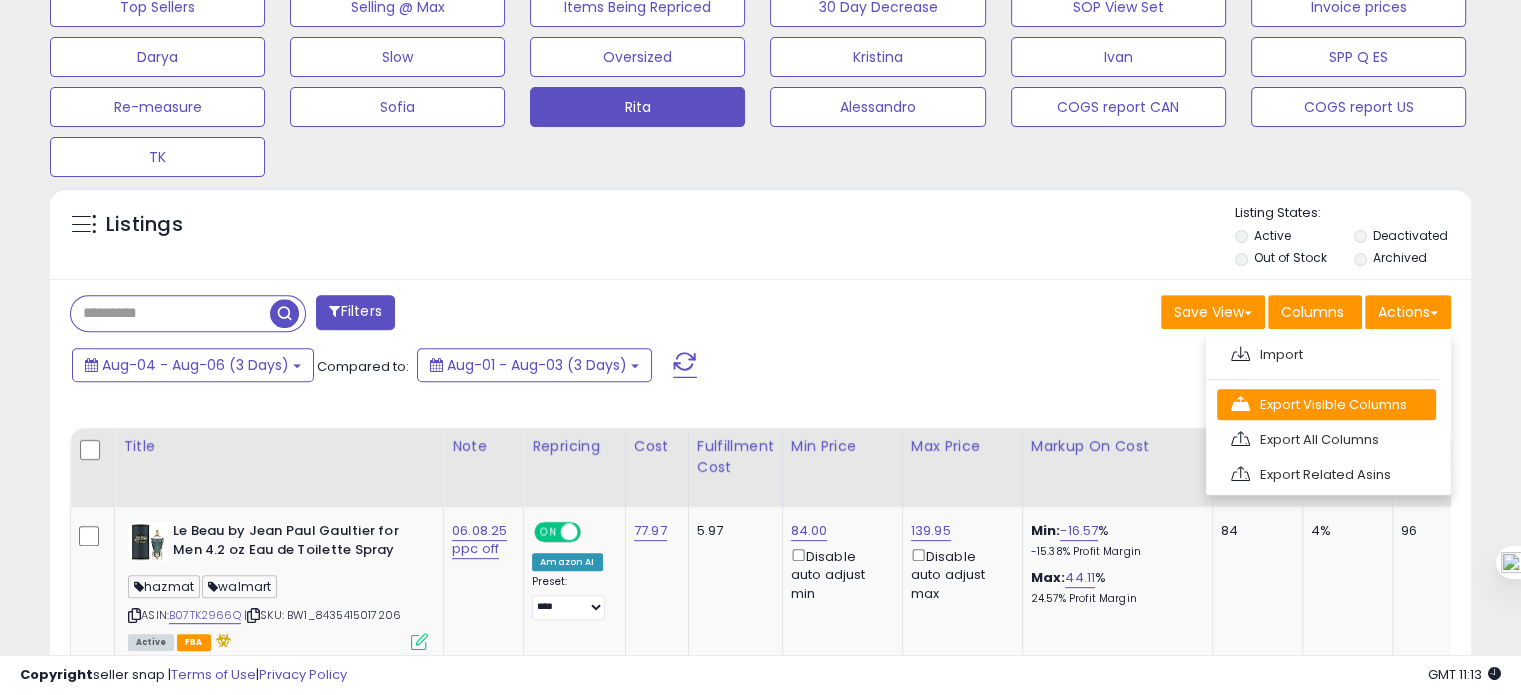 click on "Export Visible Columns" at bounding box center [1326, 404] 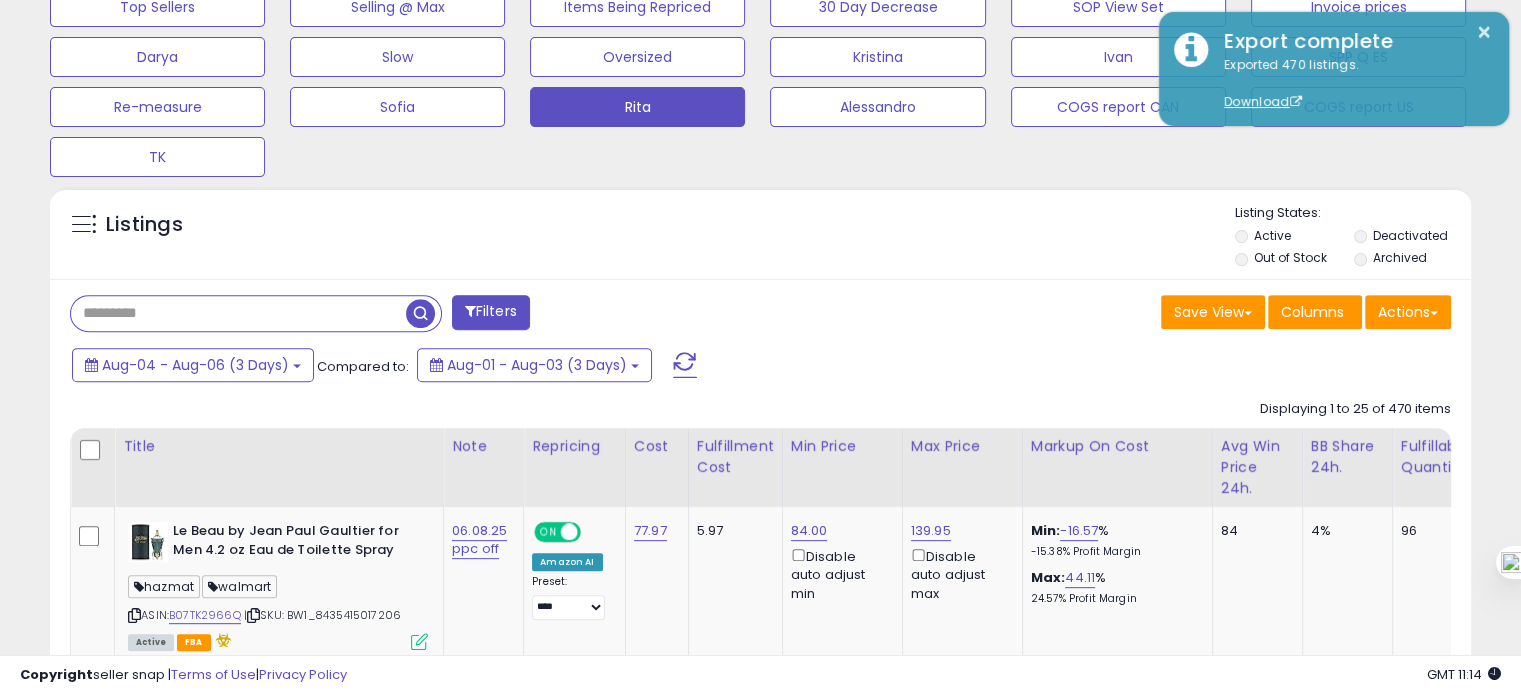 click at bounding box center [238, 313] 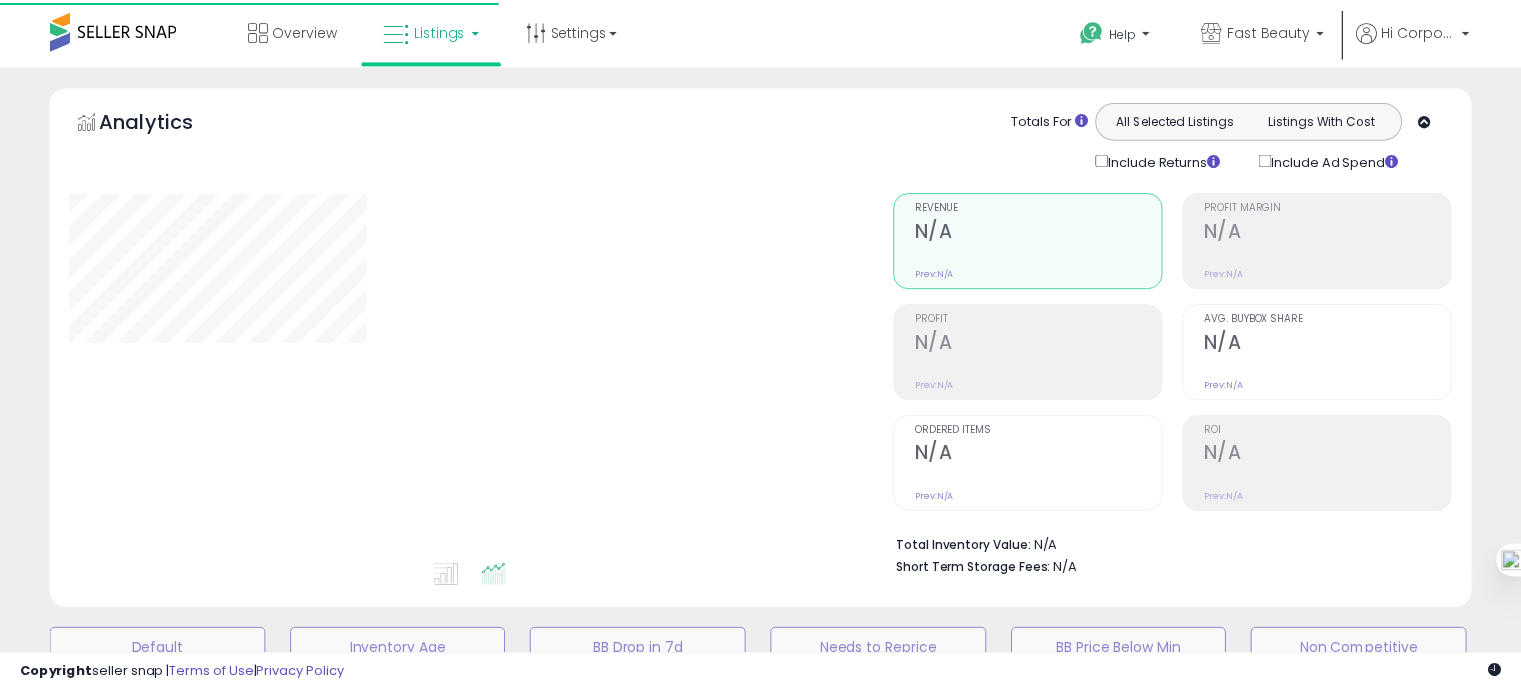 scroll, scrollTop: 693, scrollLeft: 0, axis: vertical 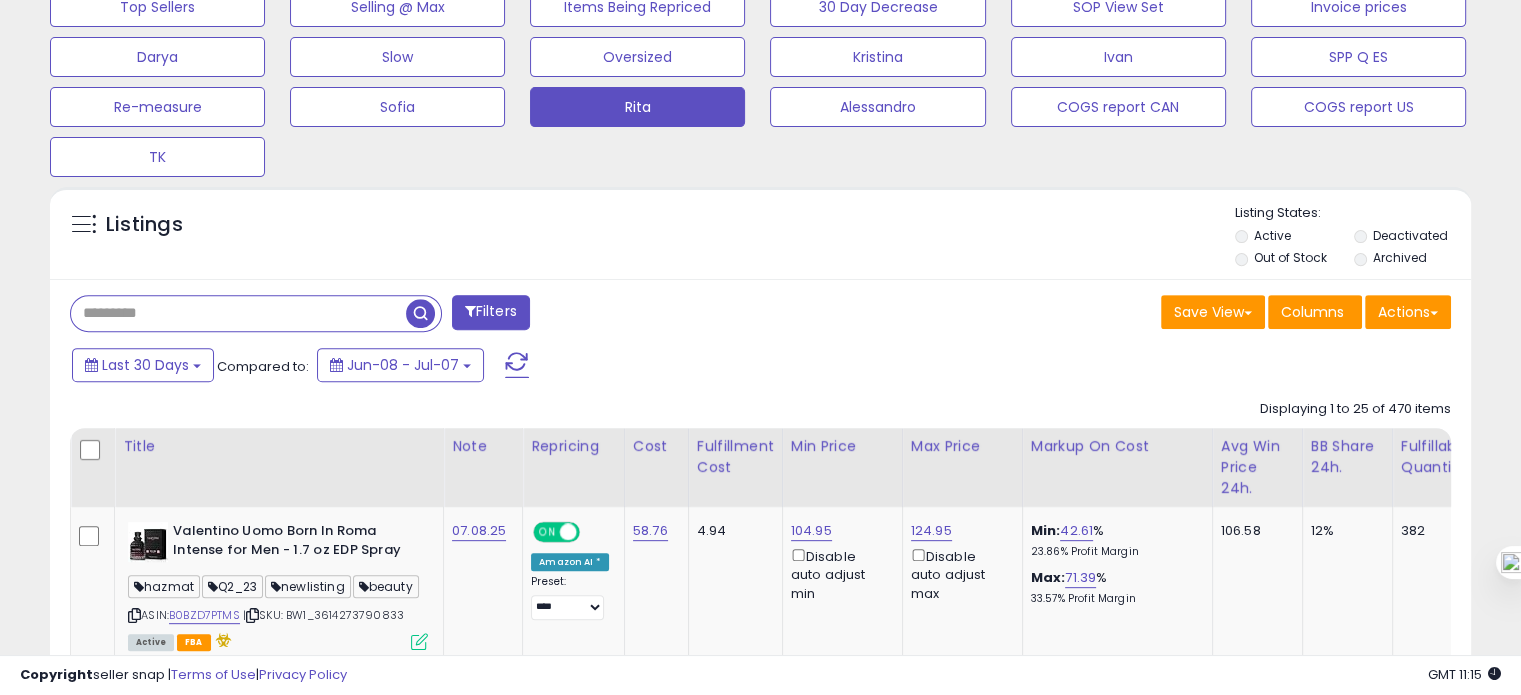 click at bounding box center (238, 313) 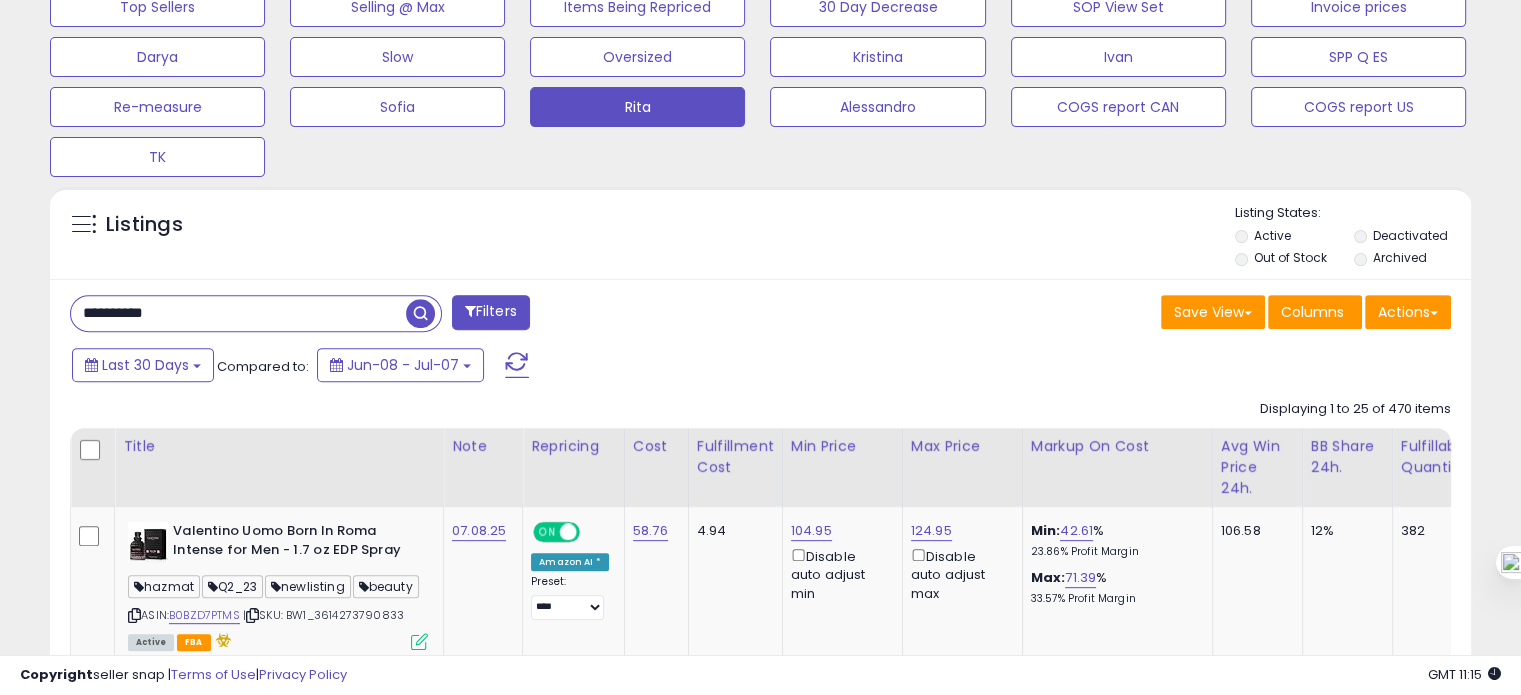 type on "**********" 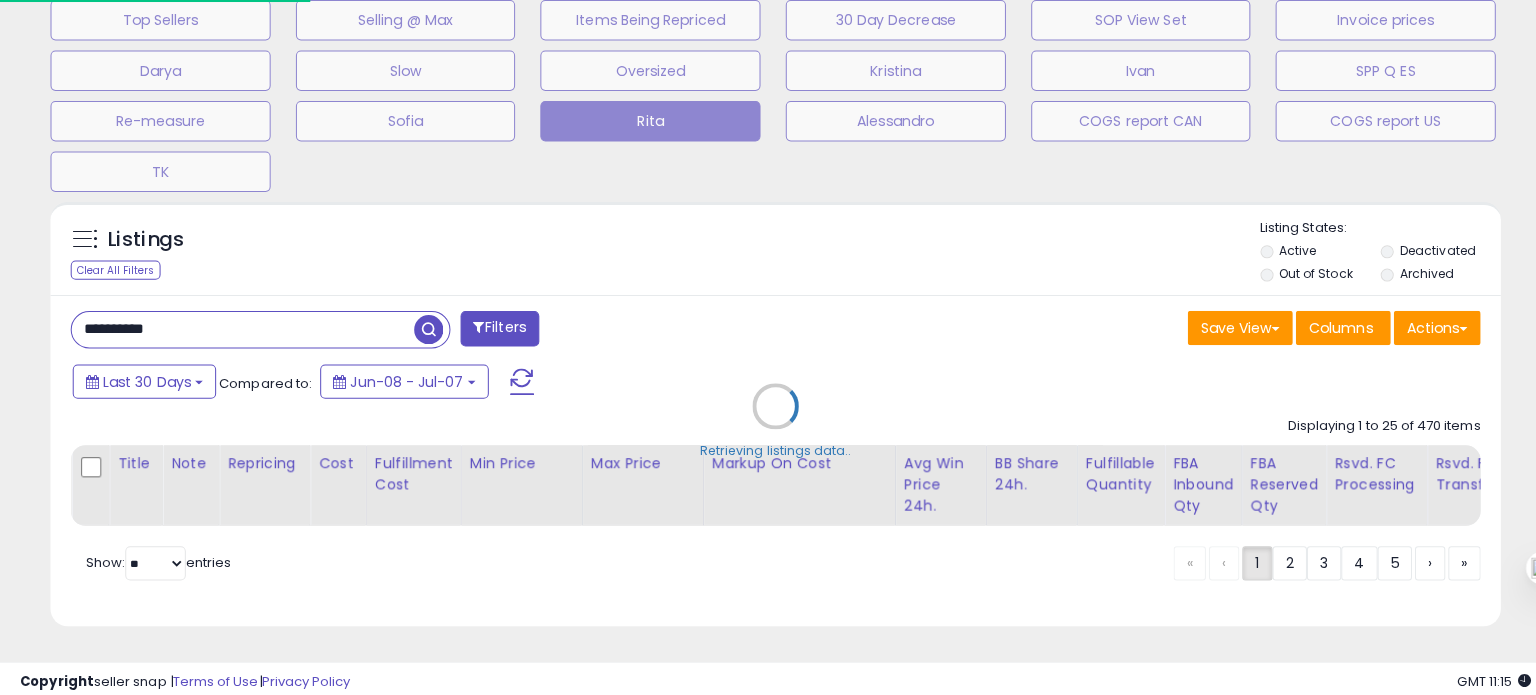 scroll, scrollTop: 999589, scrollLeft: 999168, axis: both 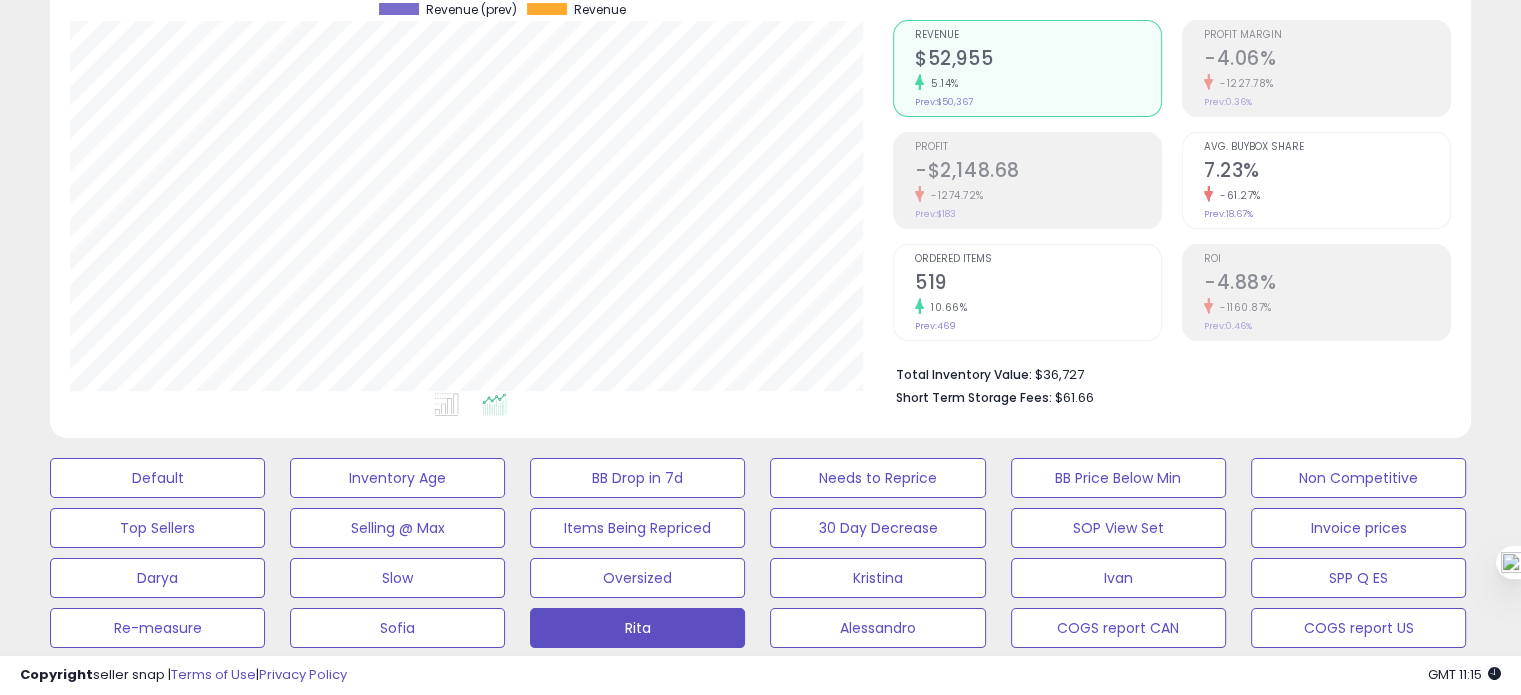 click on "Revenue
$52,955
5.14%
Prev:  $50,367
Profit
-$2,148.68" at bounding box center [1032, 180] 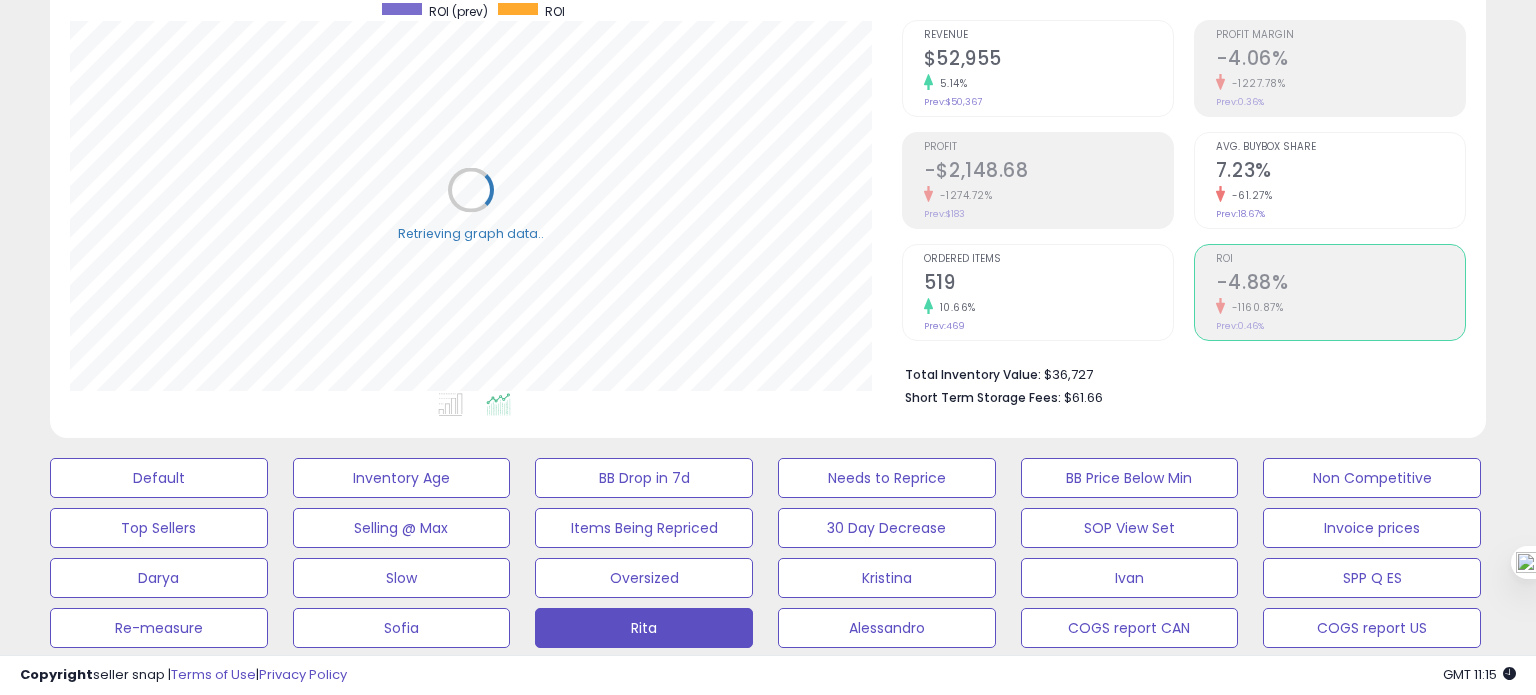 scroll, scrollTop: 999589, scrollLeft: 999168, axis: both 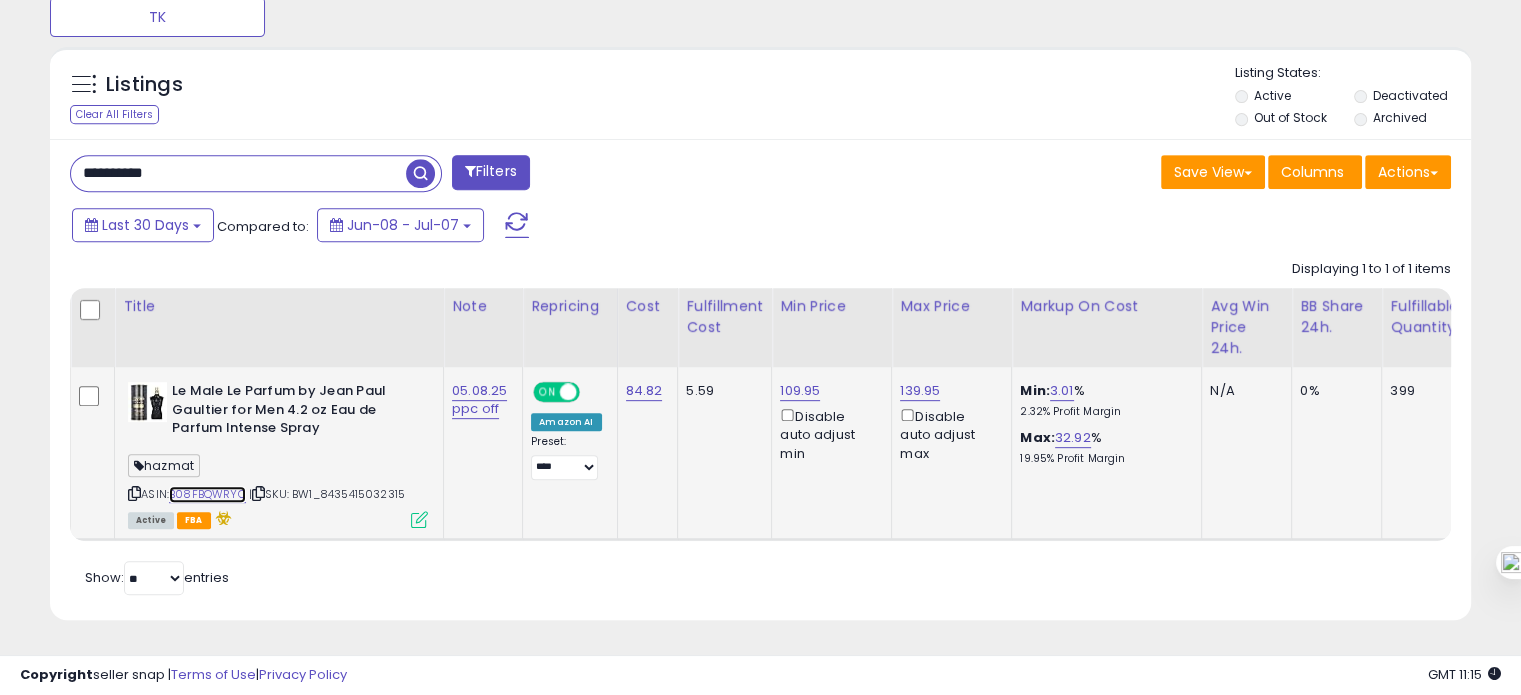 click on "B08FBQWRYC" at bounding box center (207, 494) 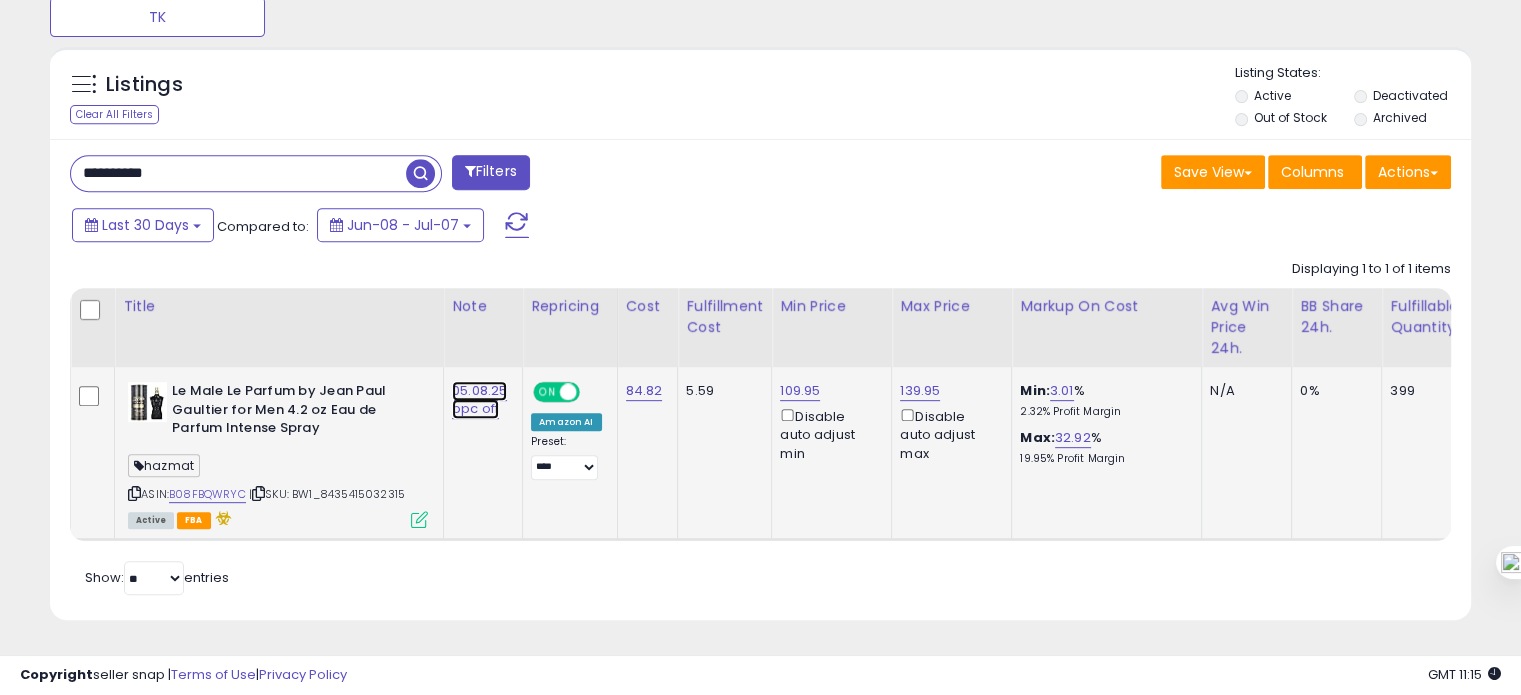 click on "05.08.25 ppc off" at bounding box center [479, 400] 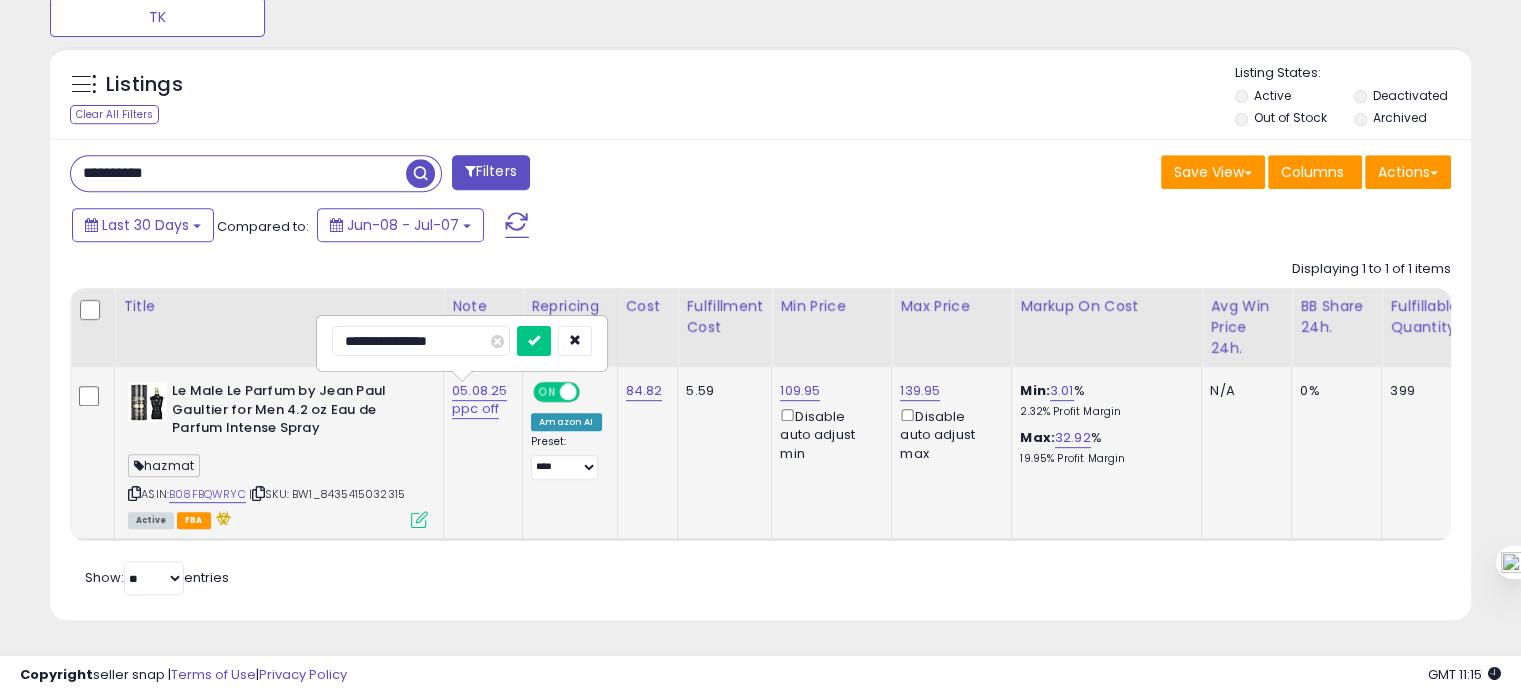 click on "**********" at bounding box center [421, 341] 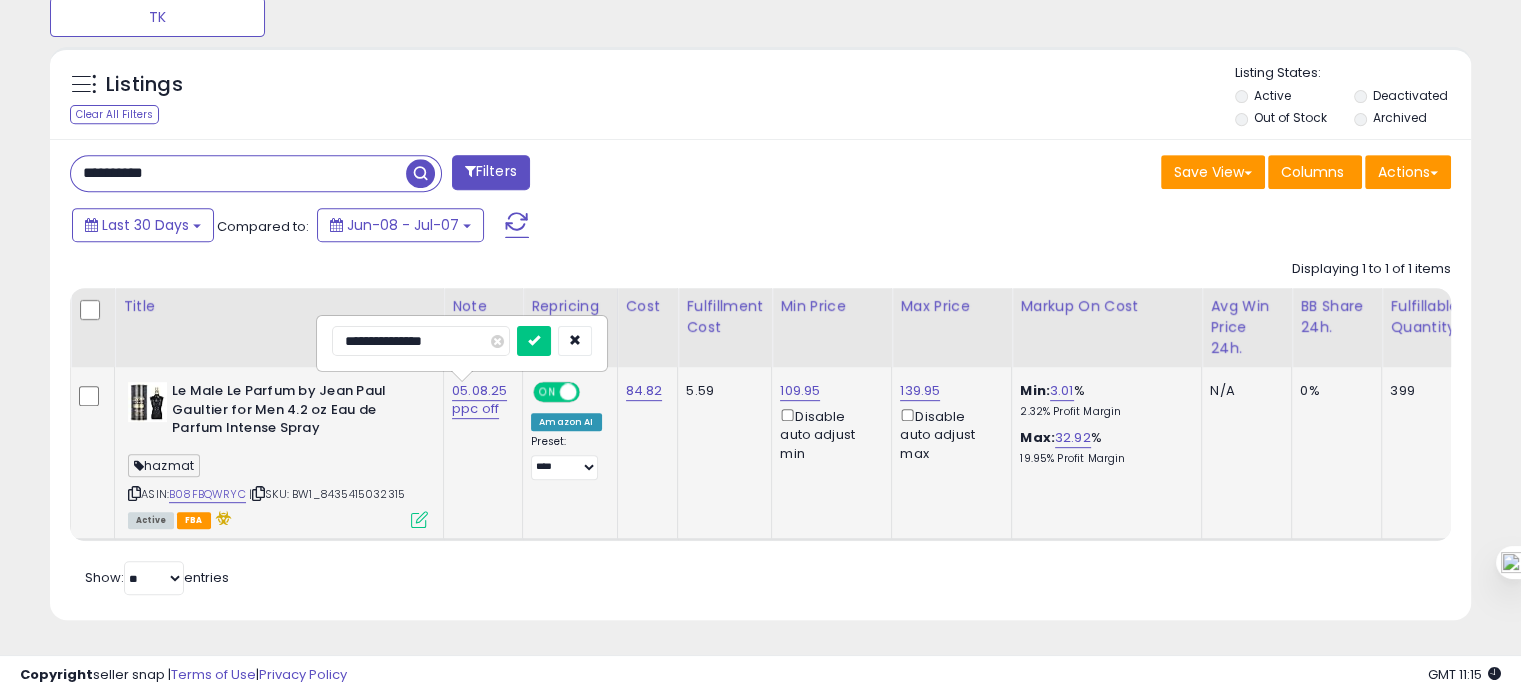 type on "**********" 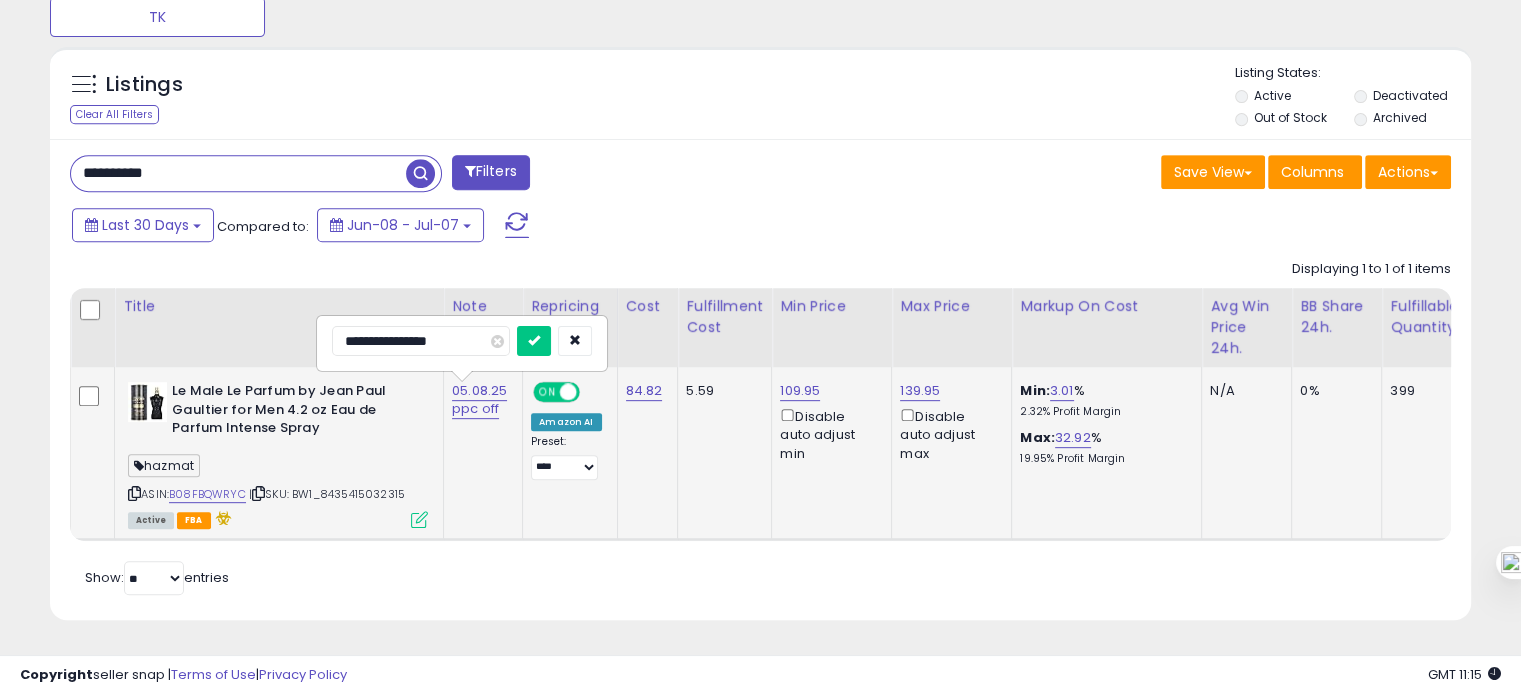 click at bounding box center (534, 341) 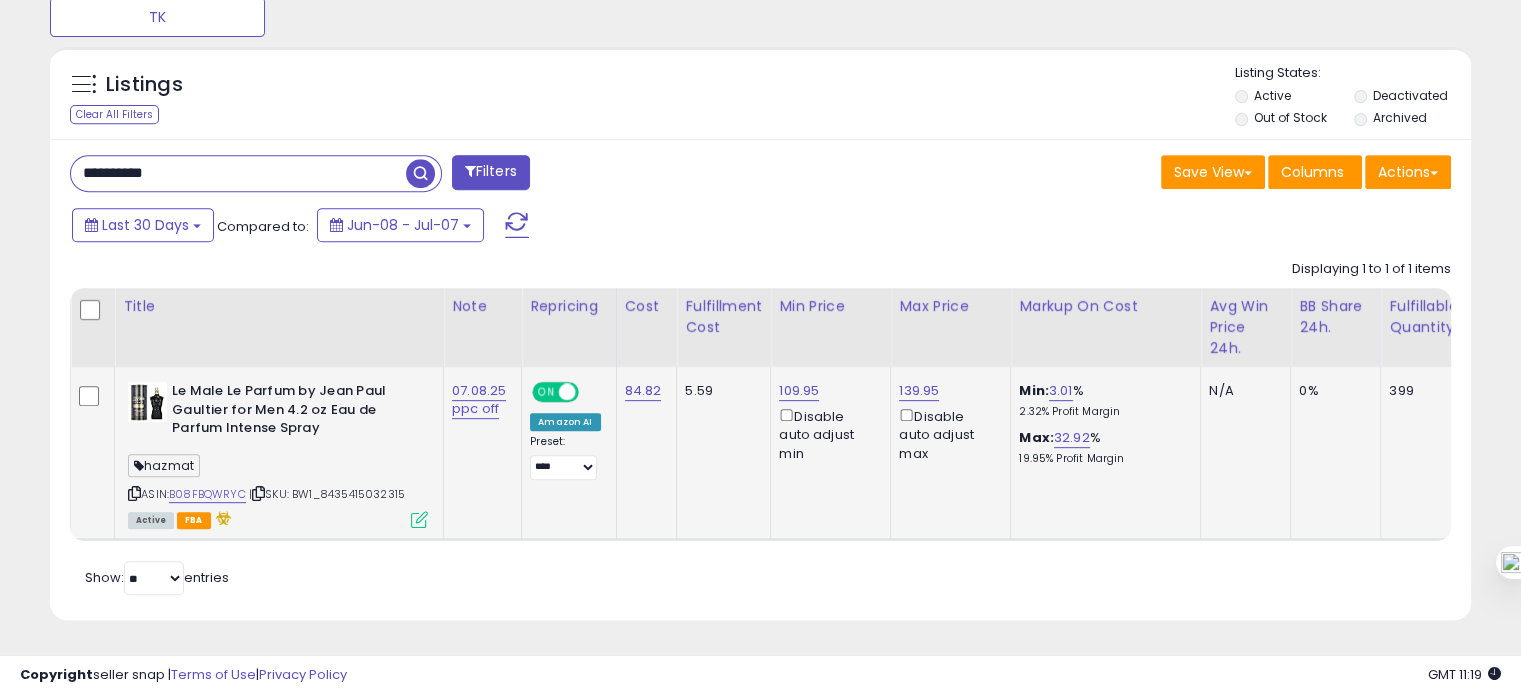 click on "**********" at bounding box center (238, 173) 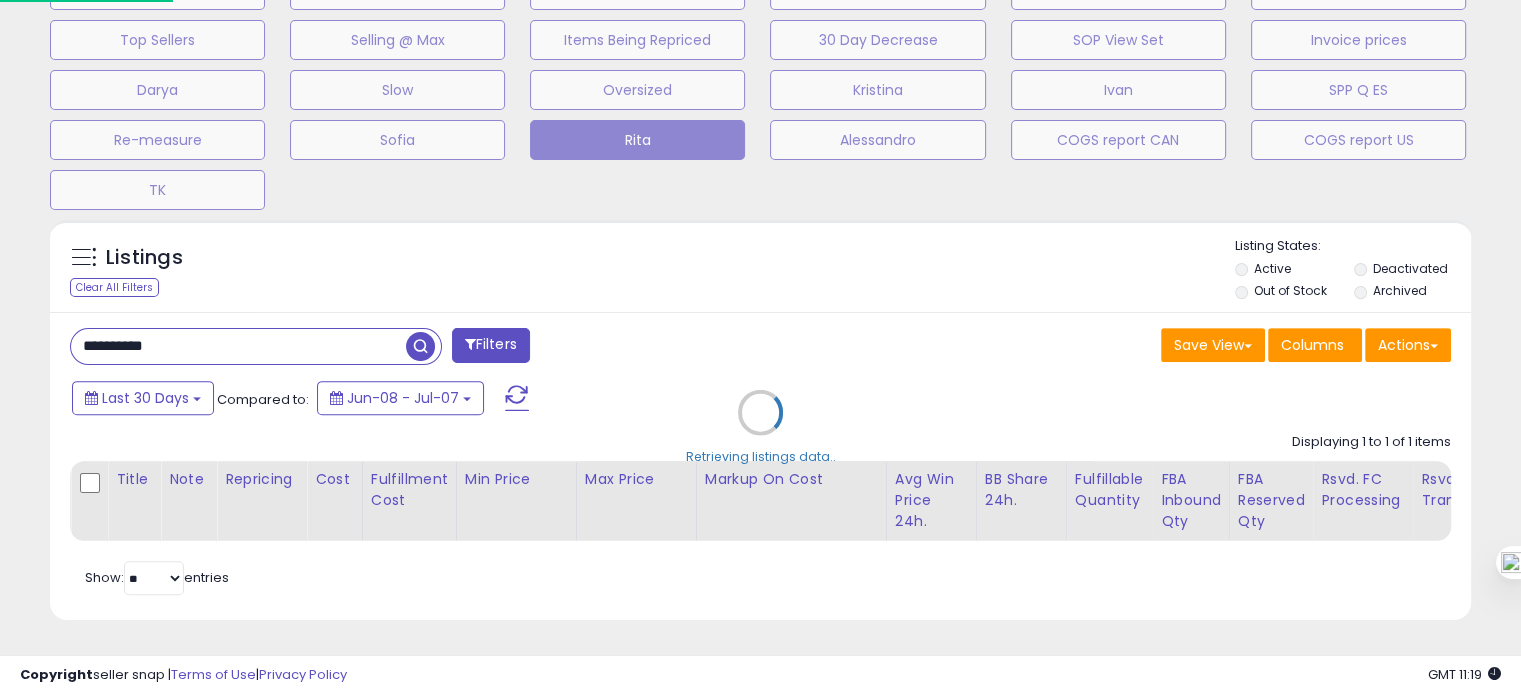 scroll, scrollTop: 999589, scrollLeft: 999168, axis: both 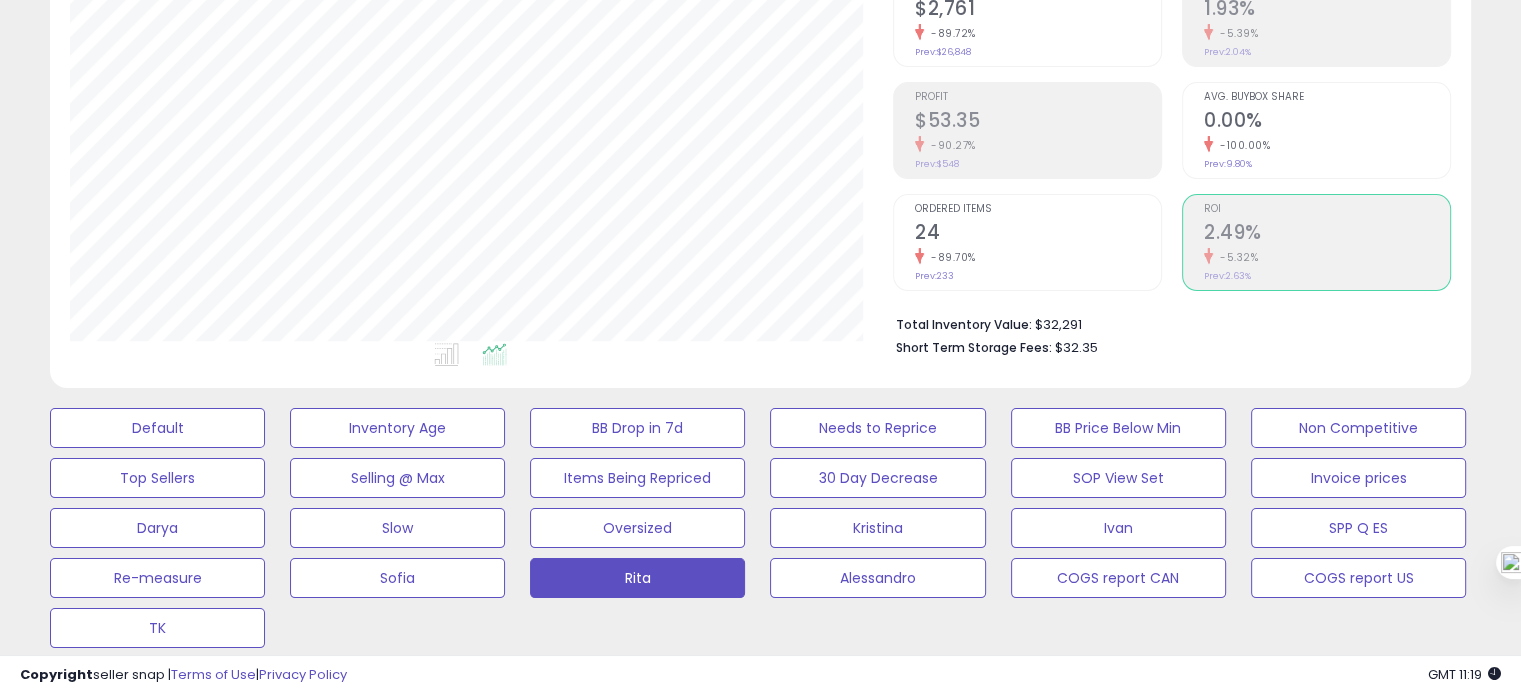 click on "Ordered Items
24
-89.70%
Prev:  233" at bounding box center (1027, 242) 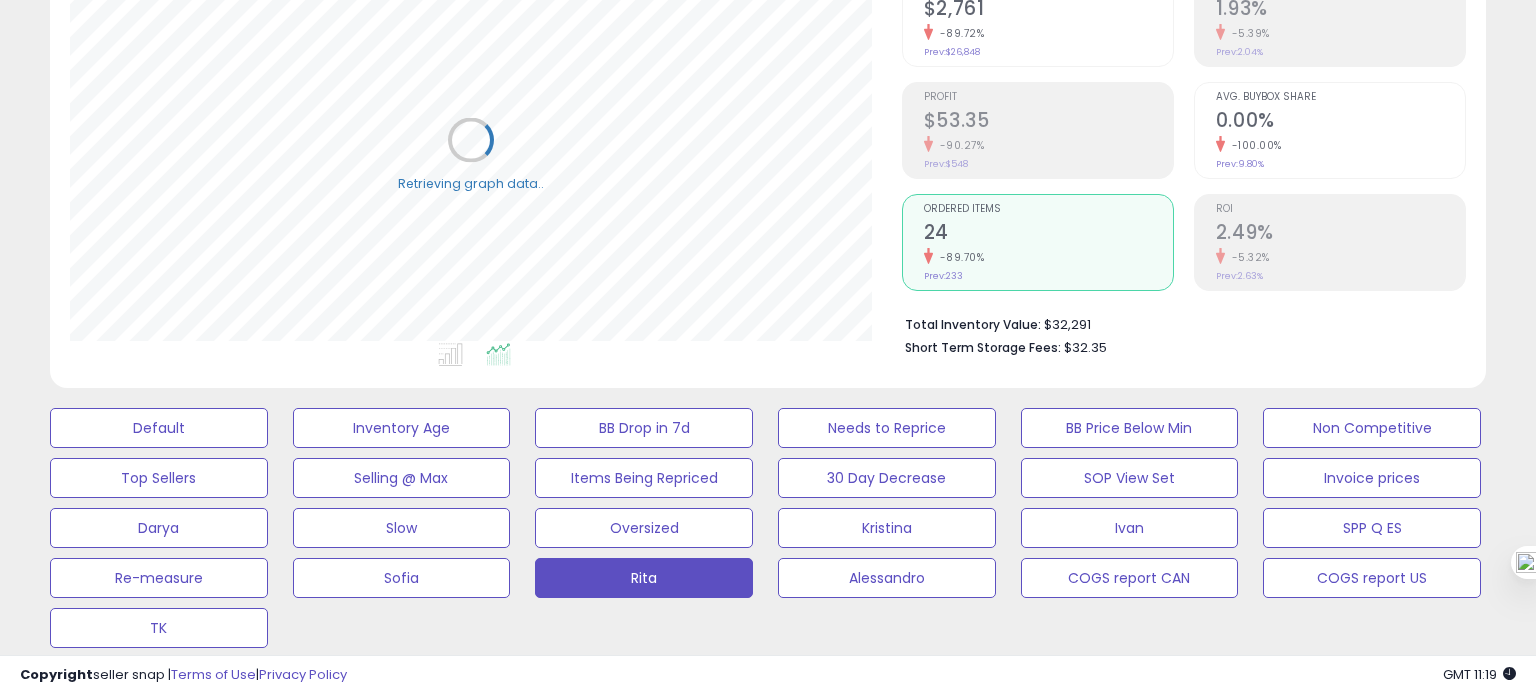scroll, scrollTop: 999589, scrollLeft: 999168, axis: both 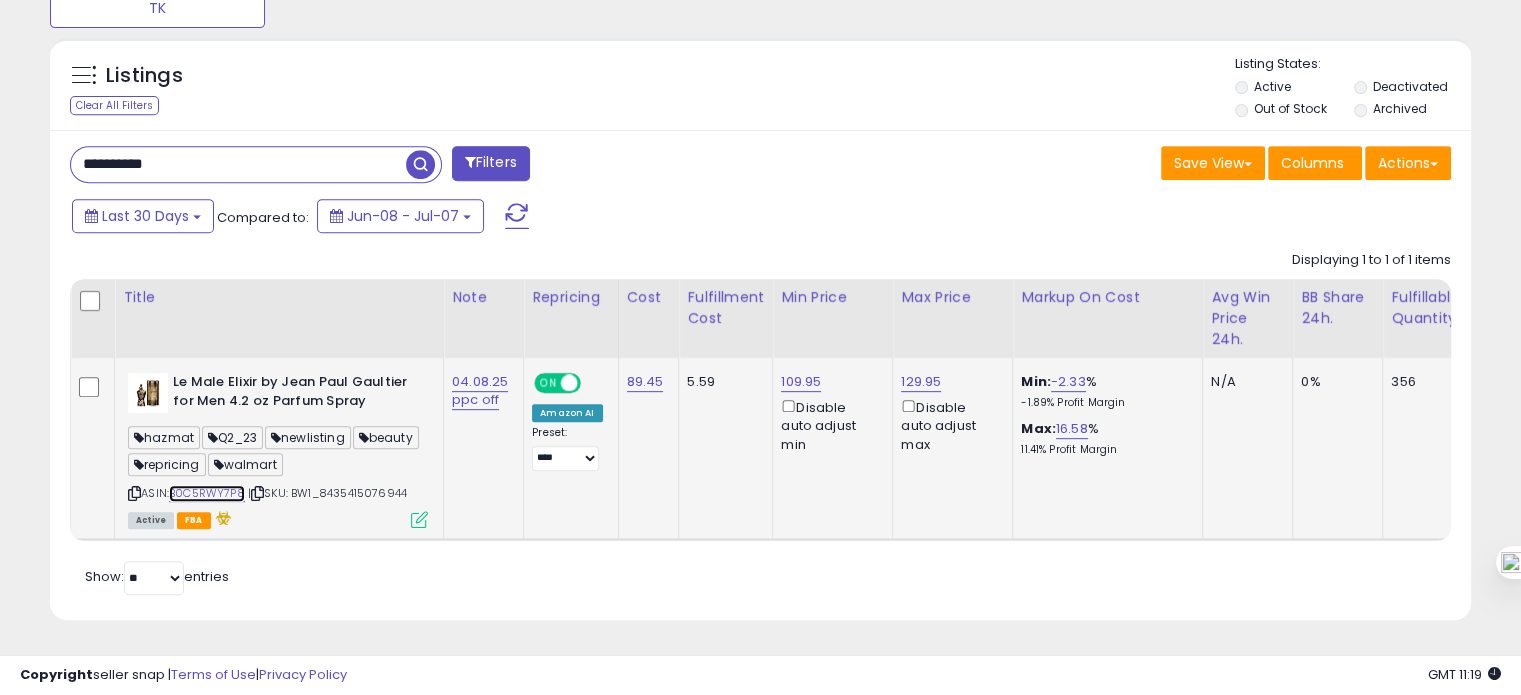 click on "B0C5RWY7P8" at bounding box center [207, 493] 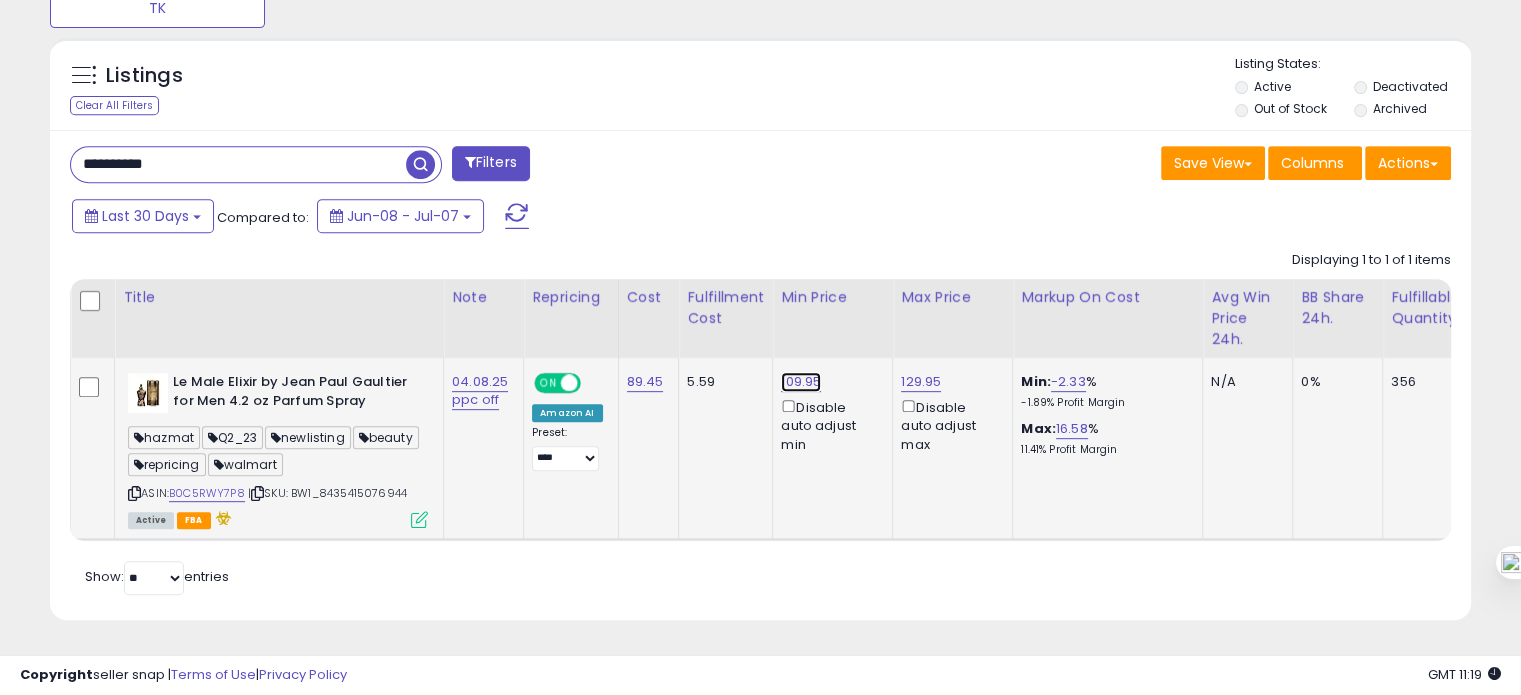 click on "109.95" at bounding box center (801, 382) 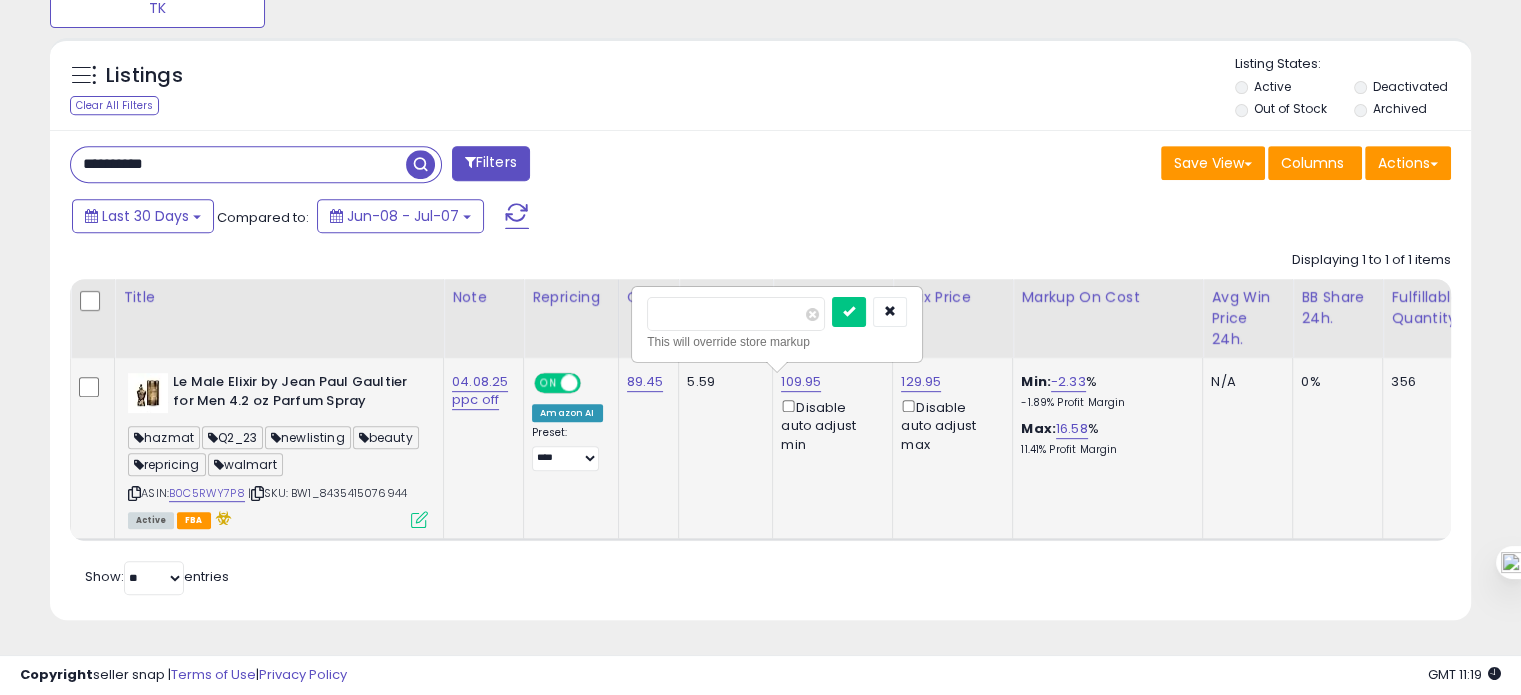click on "******" at bounding box center [736, 314] 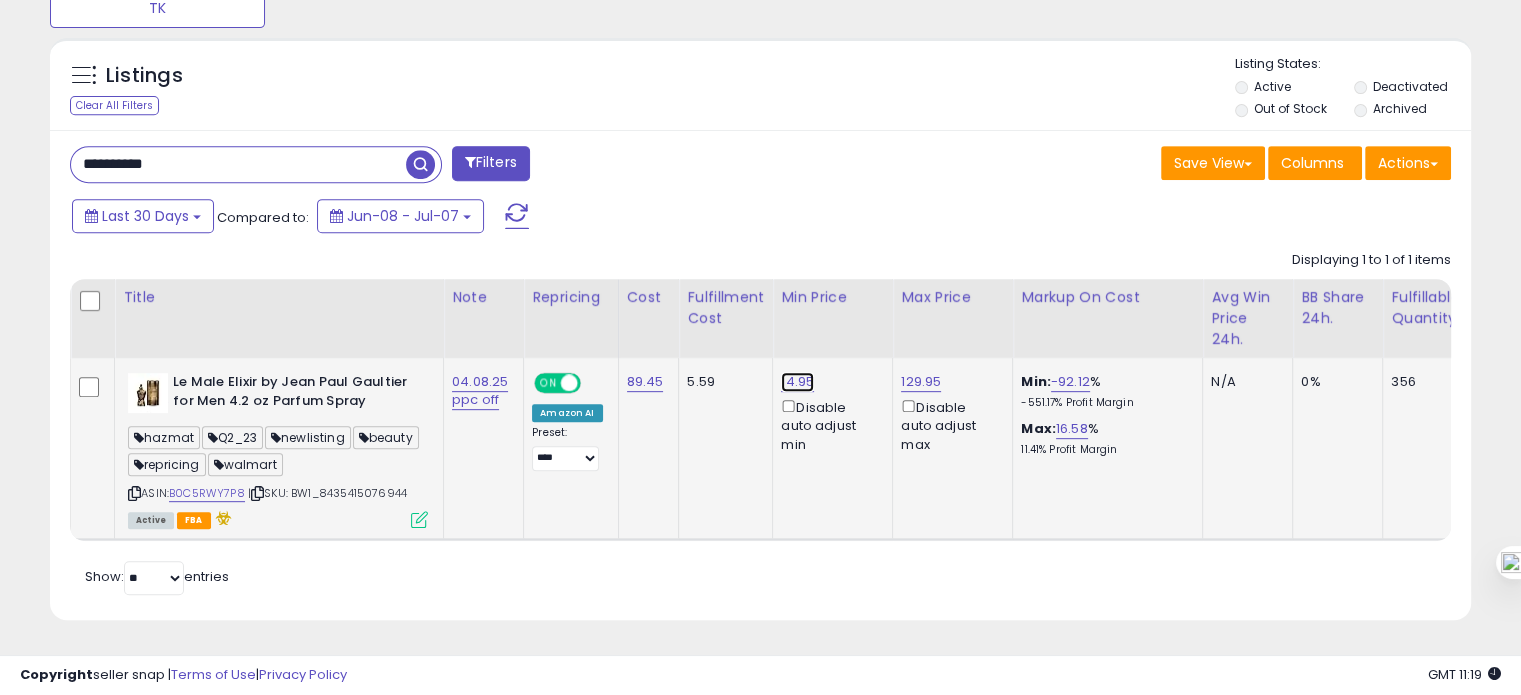 click on "14.95" at bounding box center [797, 382] 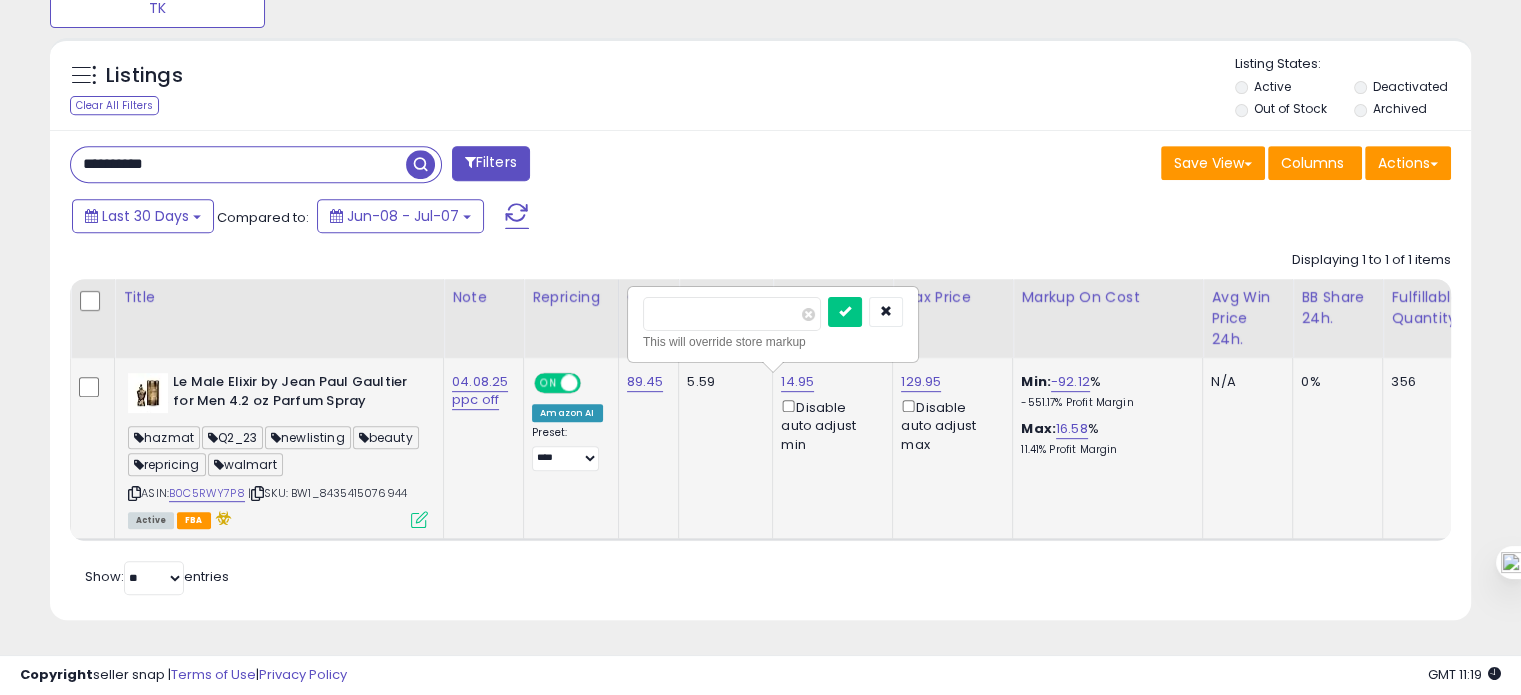 click on "*****" at bounding box center [732, 314] 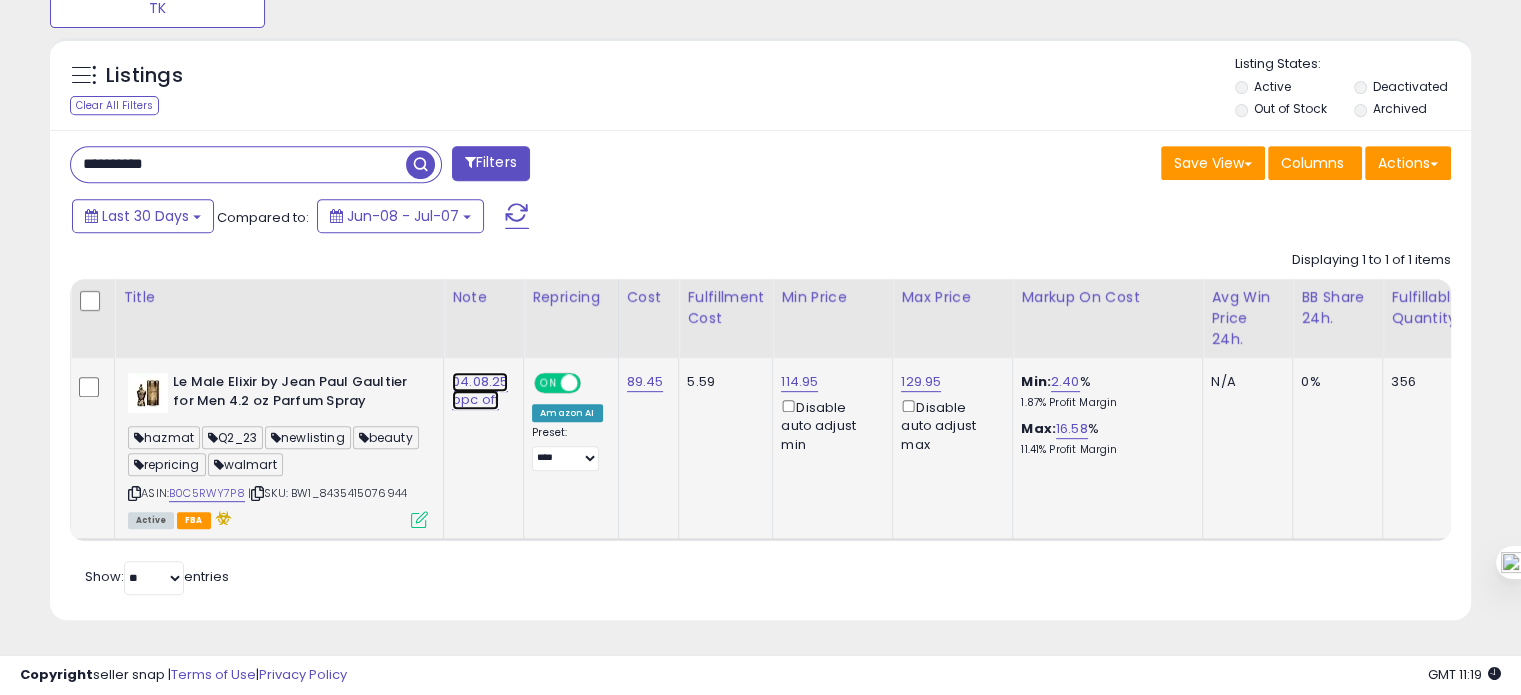click on "04.08.25 ppc off" at bounding box center (480, 391) 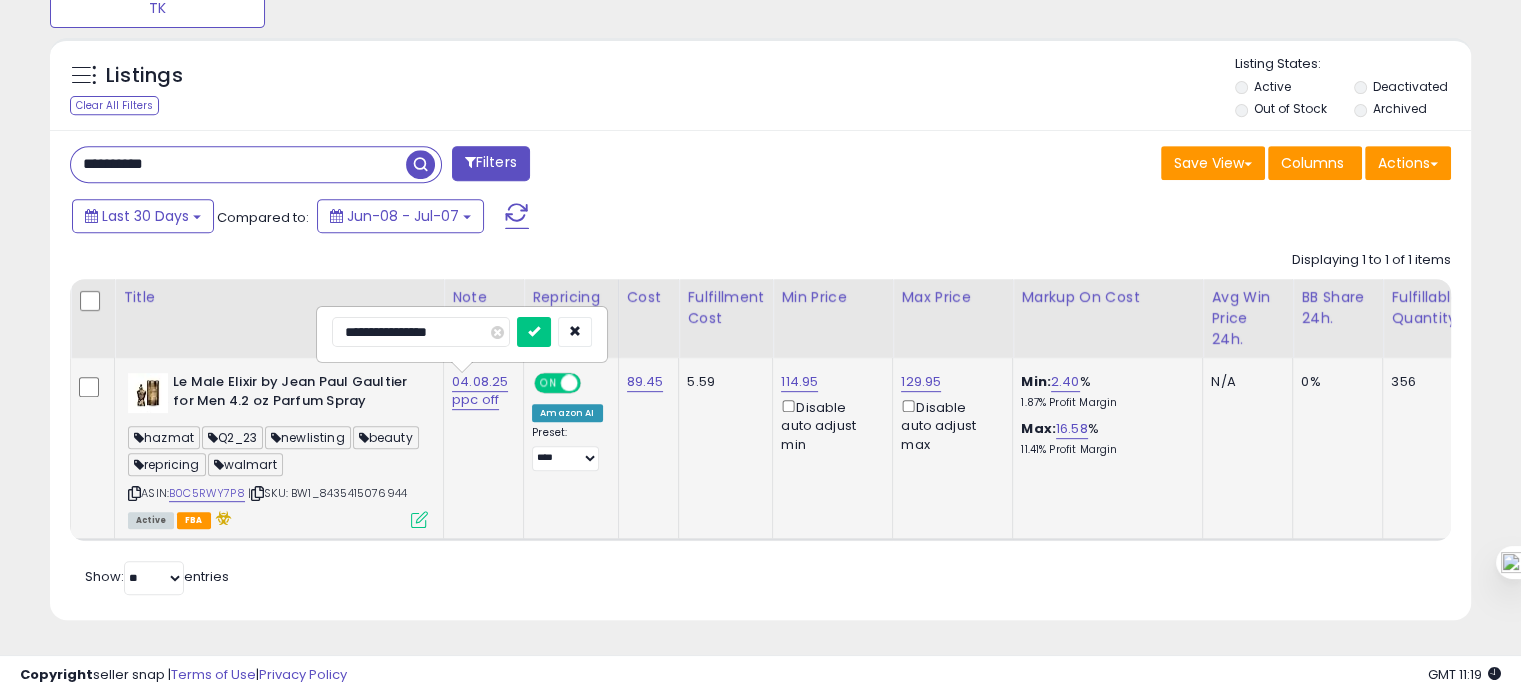 click on "**********" at bounding box center (421, 332) 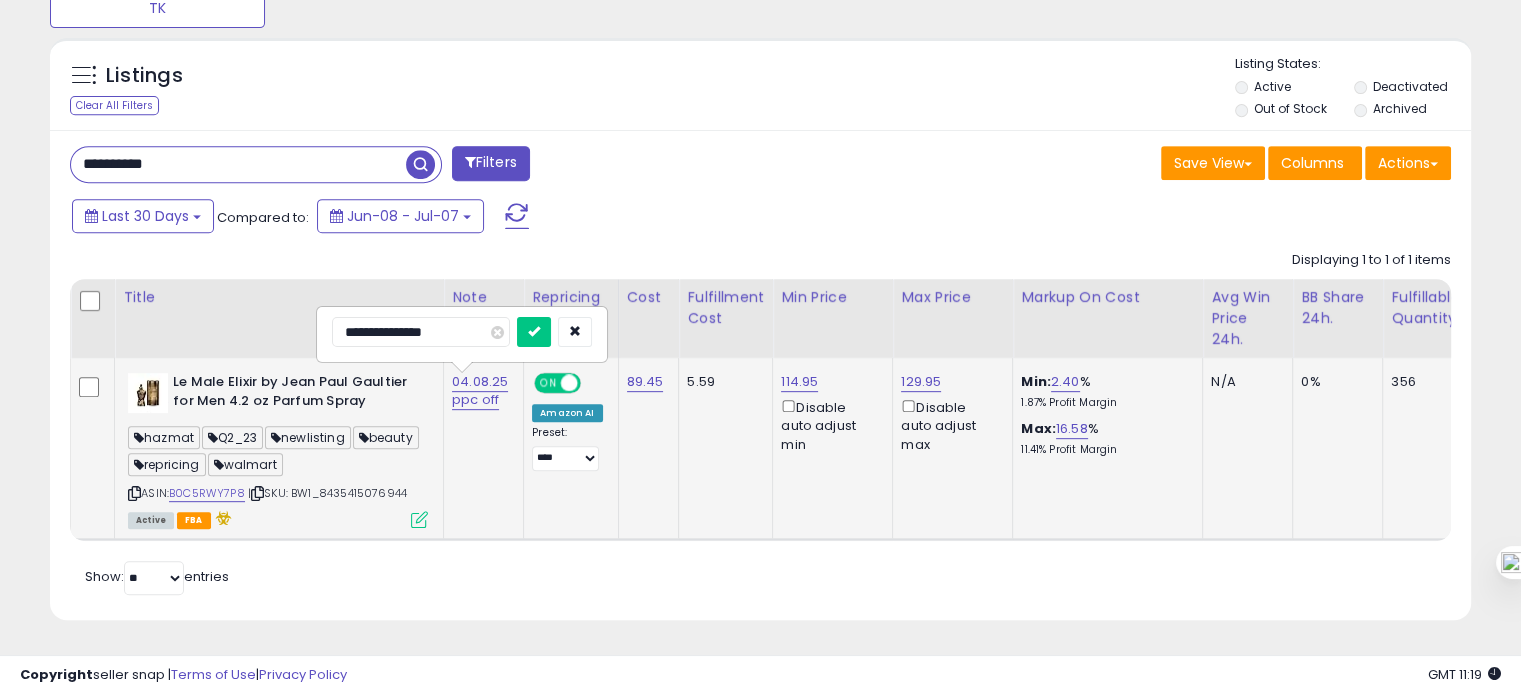 type on "**********" 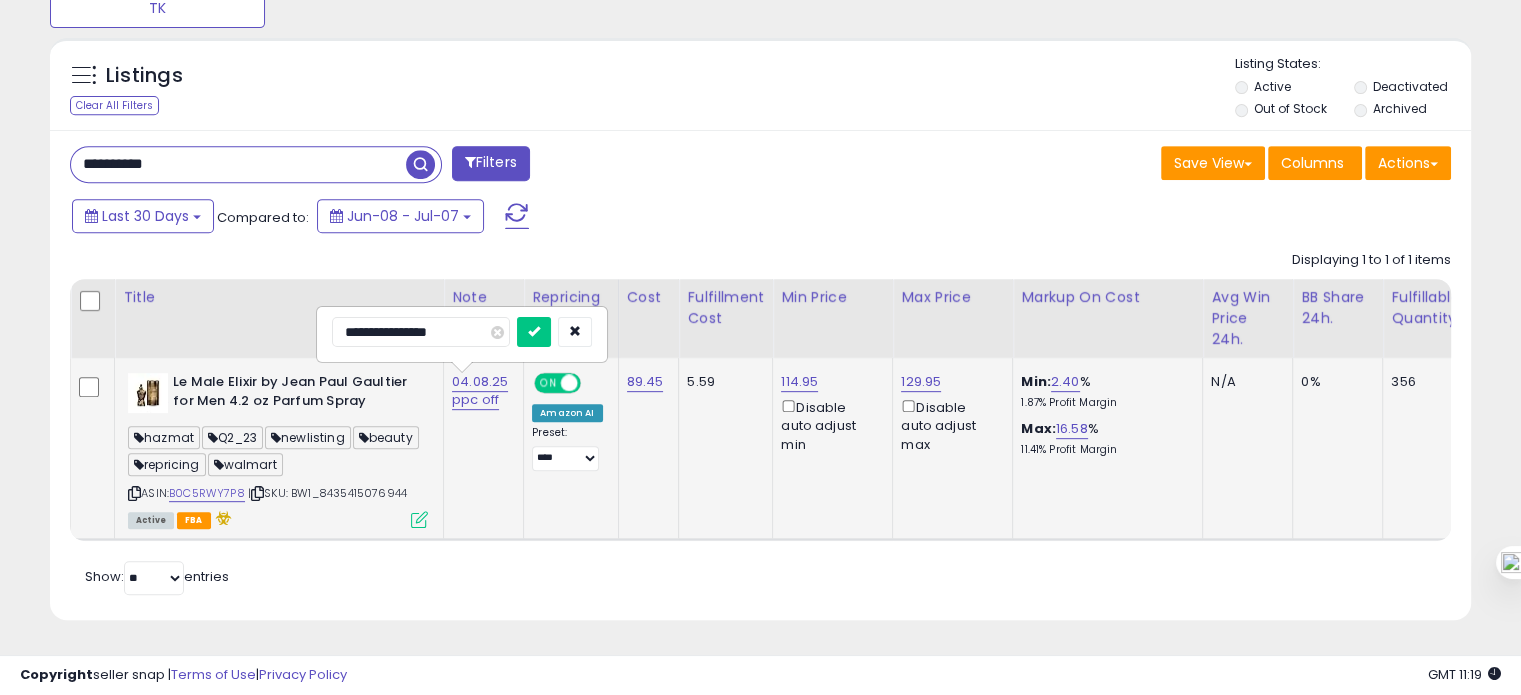 click at bounding box center [534, 332] 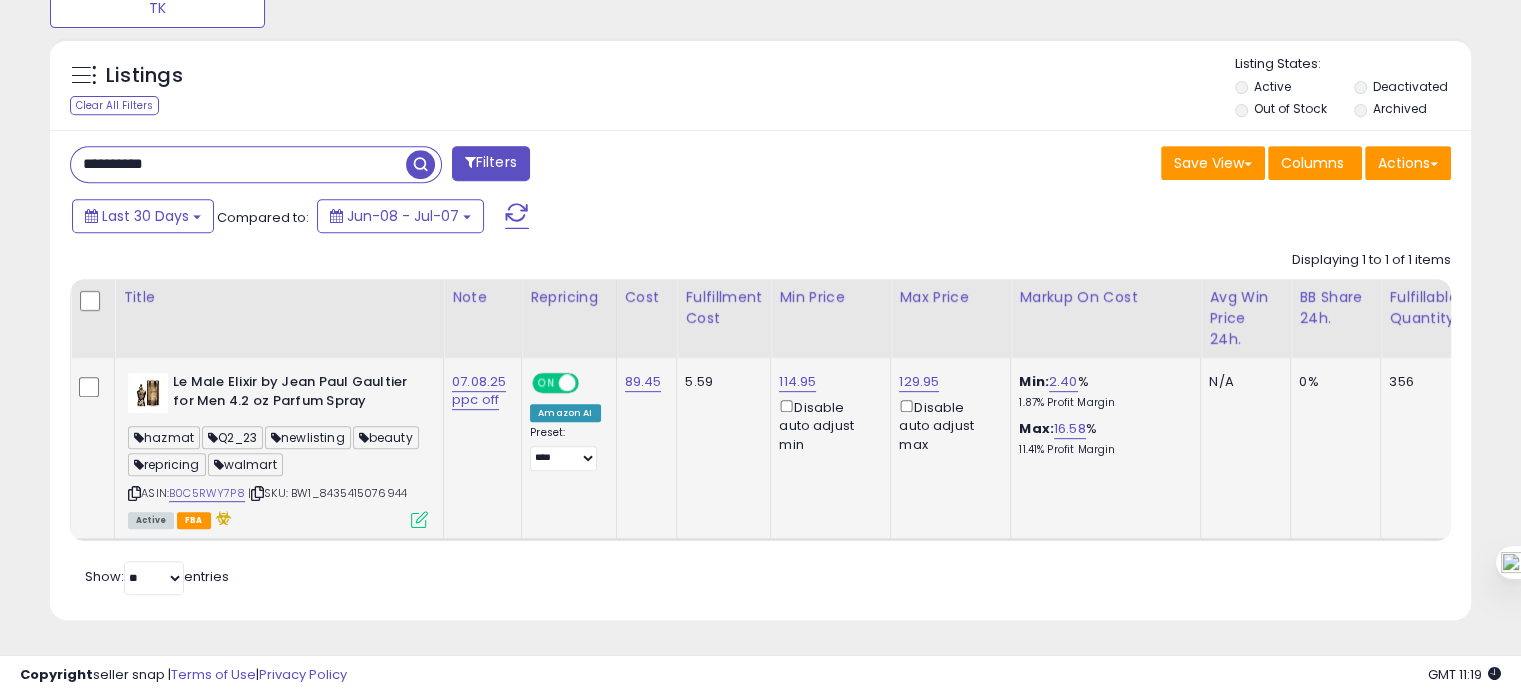 click on "**********" at bounding box center [238, 164] 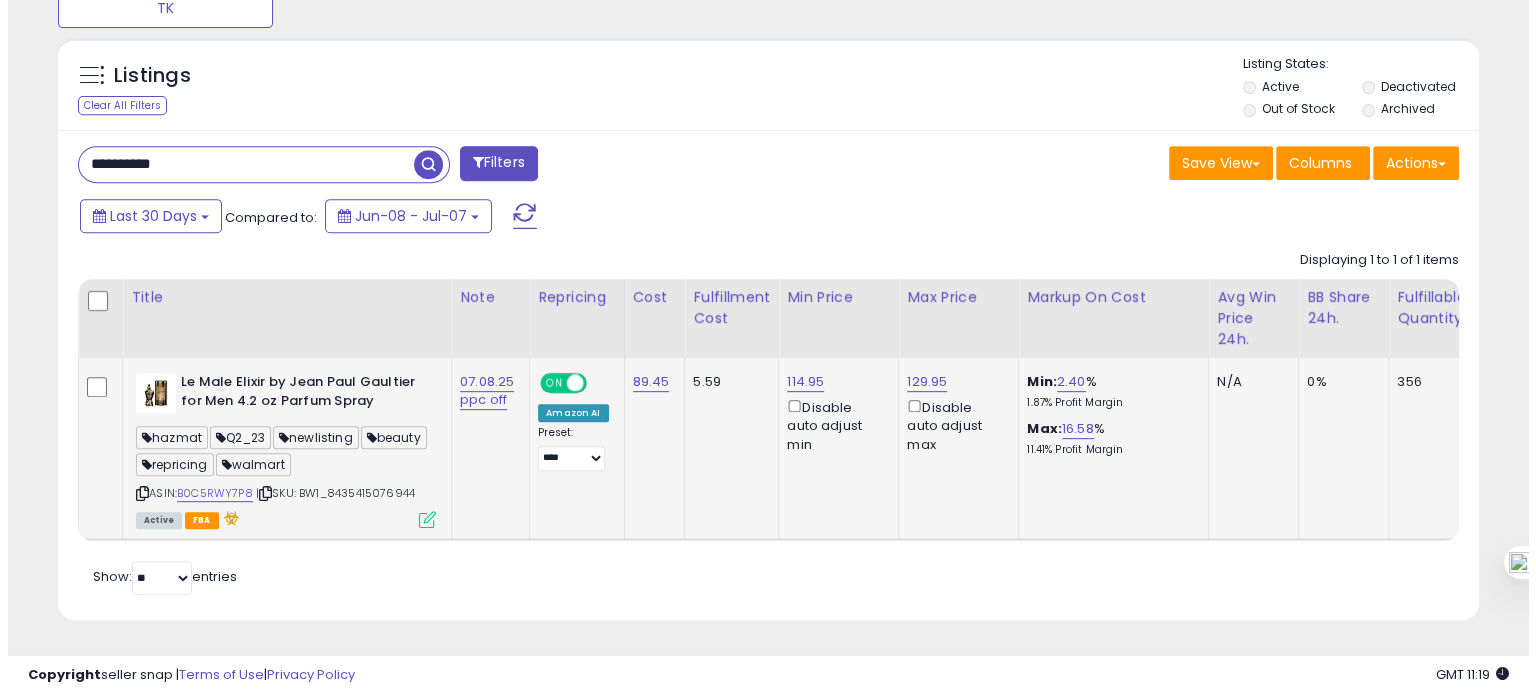 scroll, scrollTop: 674, scrollLeft: 0, axis: vertical 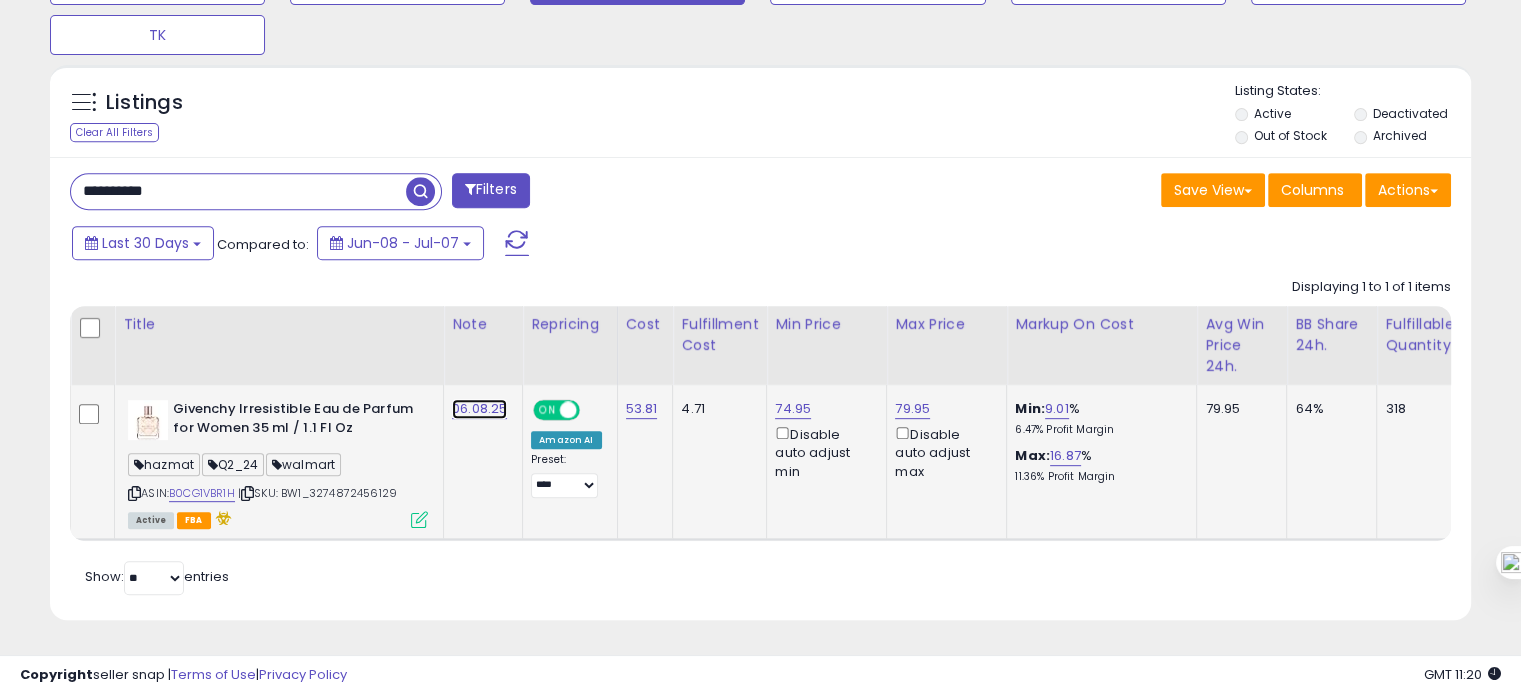 click on "06.08.25" at bounding box center [479, 409] 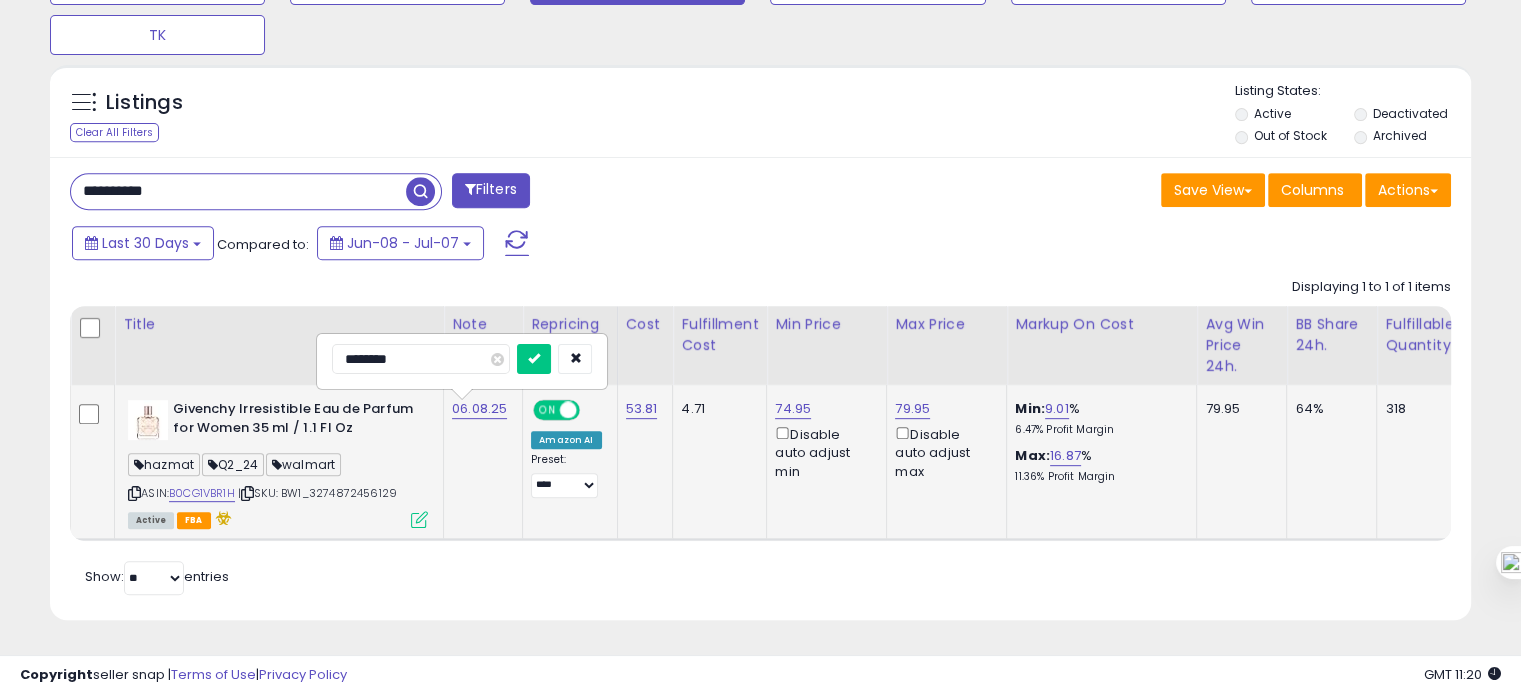 click on "********" at bounding box center [421, 359] 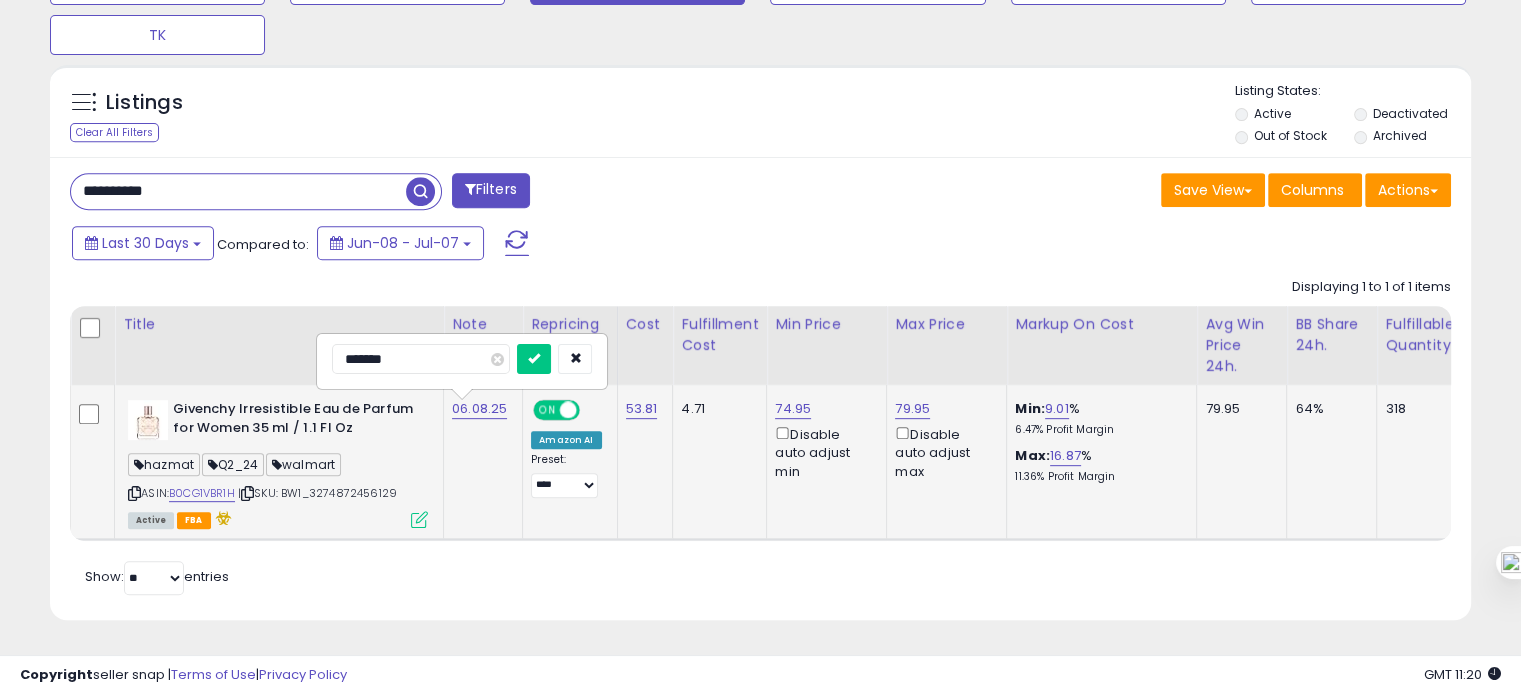 type on "********" 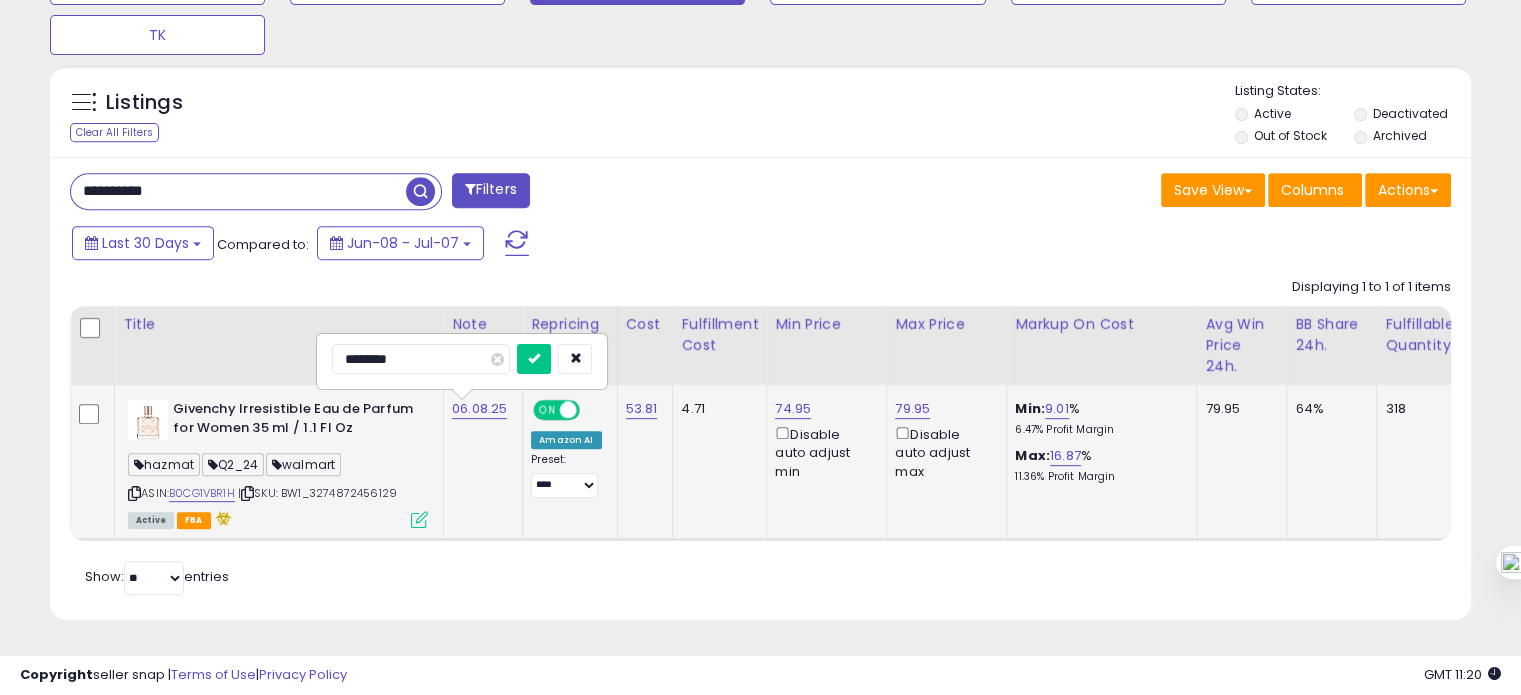 click at bounding box center [534, 359] 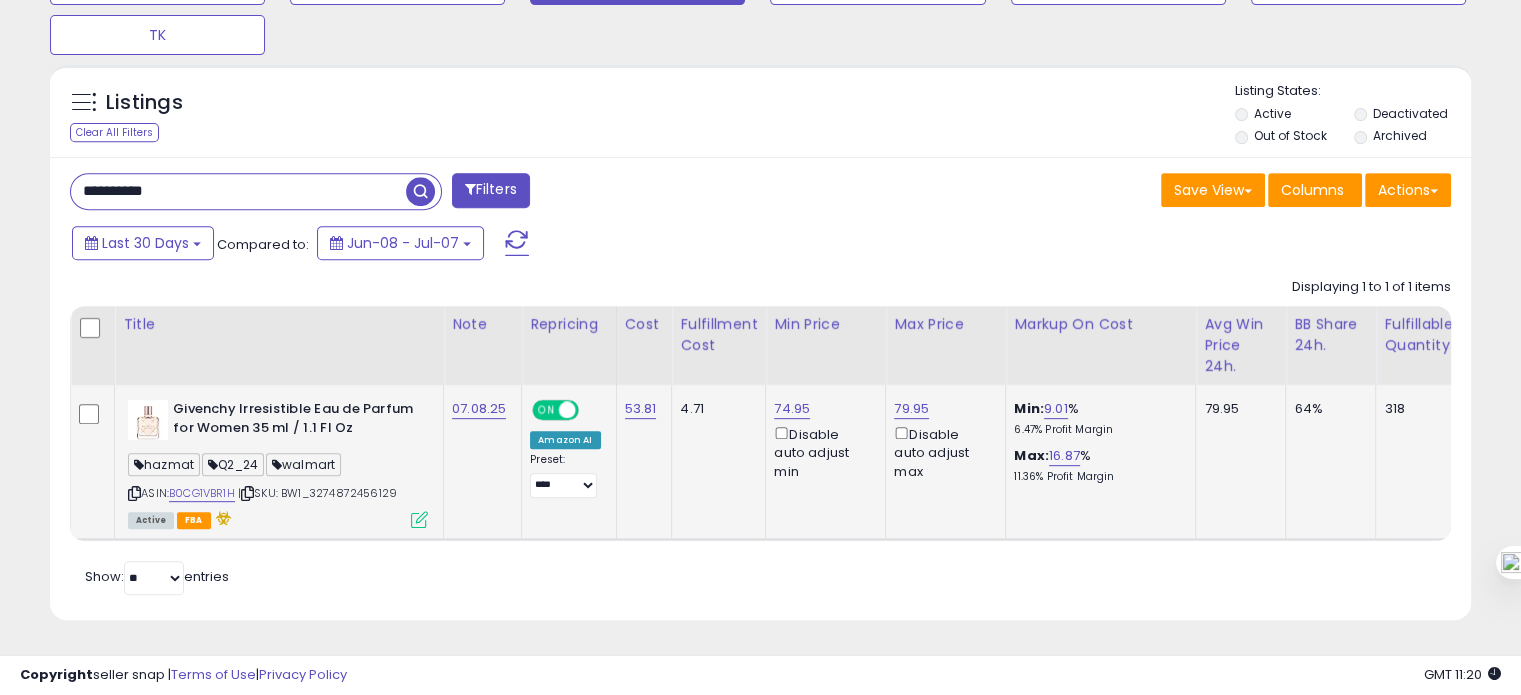 click on "**********" at bounding box center [238, 191] 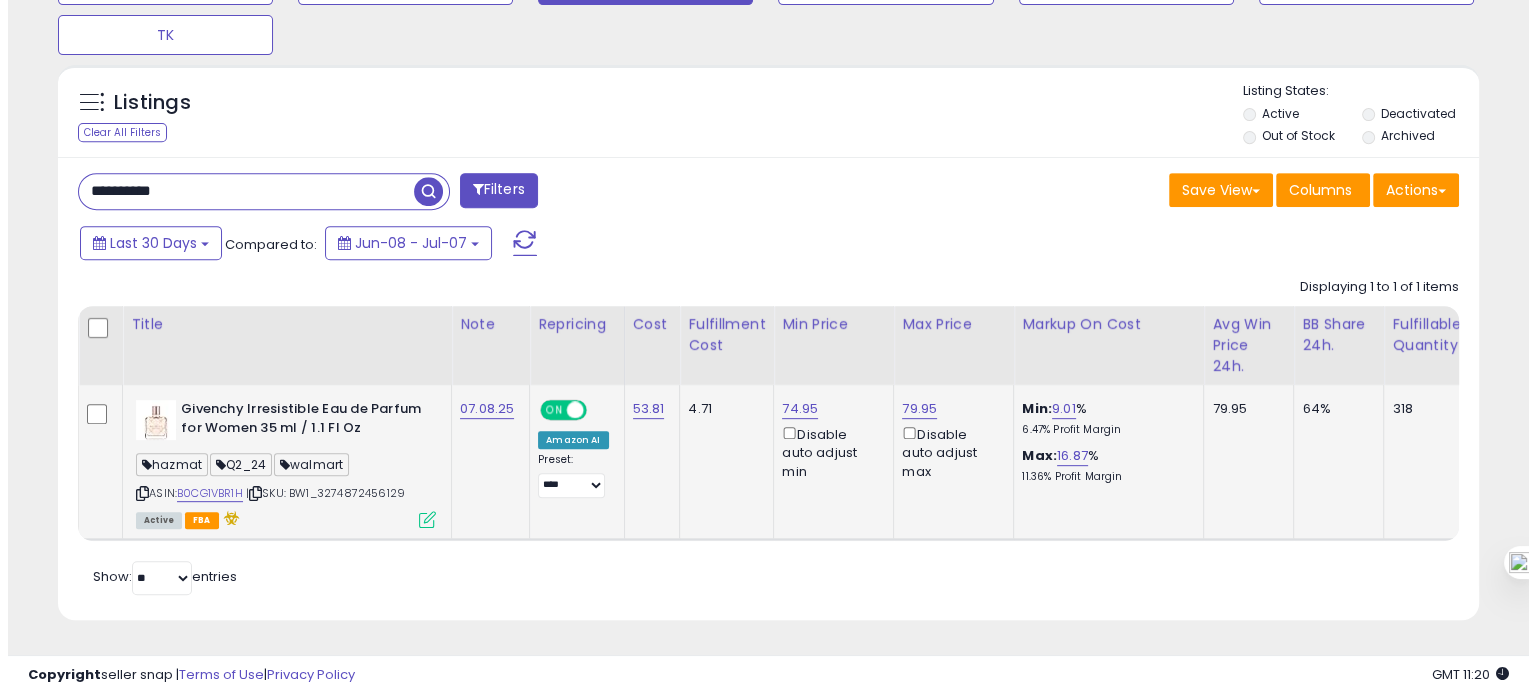 scroll, scrollTop: 674, scrollLeft: 0, axis: vertical 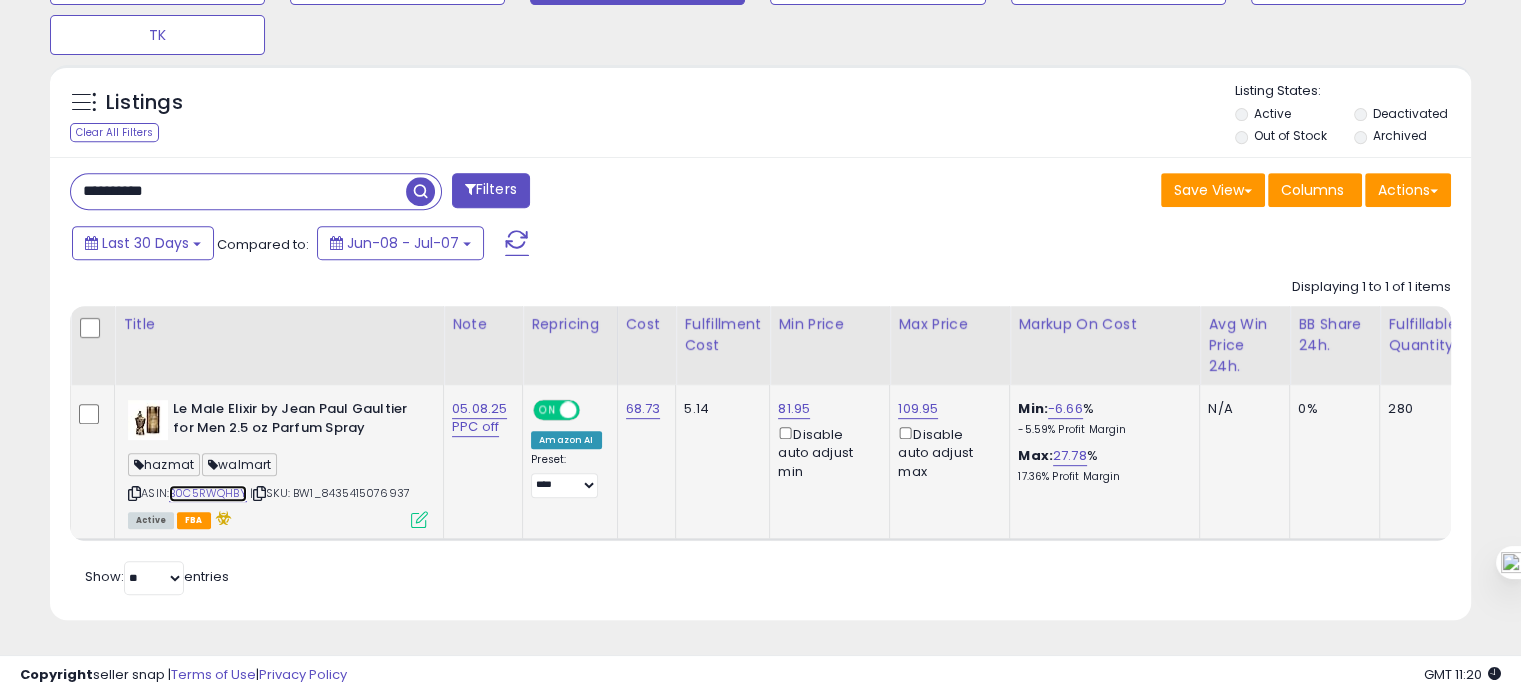 click on "B0C5RWQHBY" at bounding box center (208, 493) 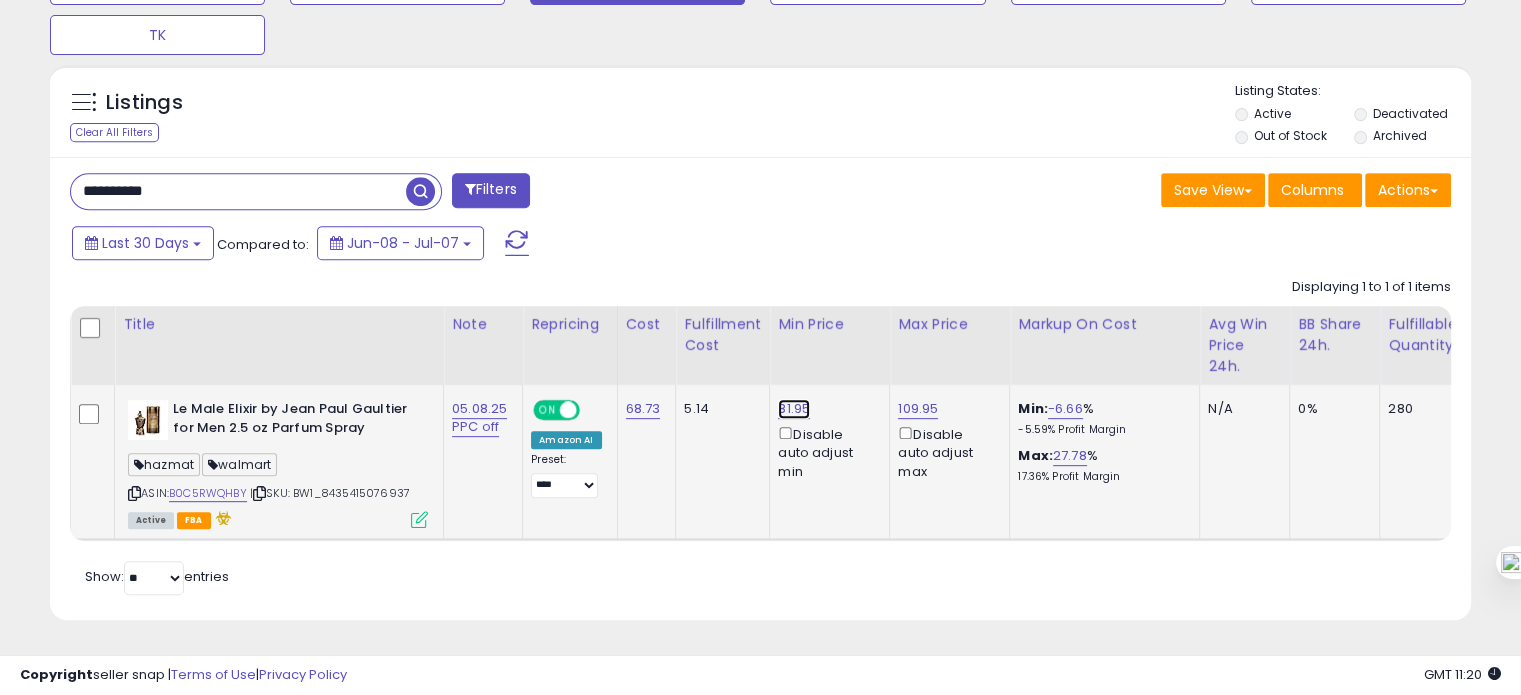 click on "81.95" at bounding box center [794, 409] 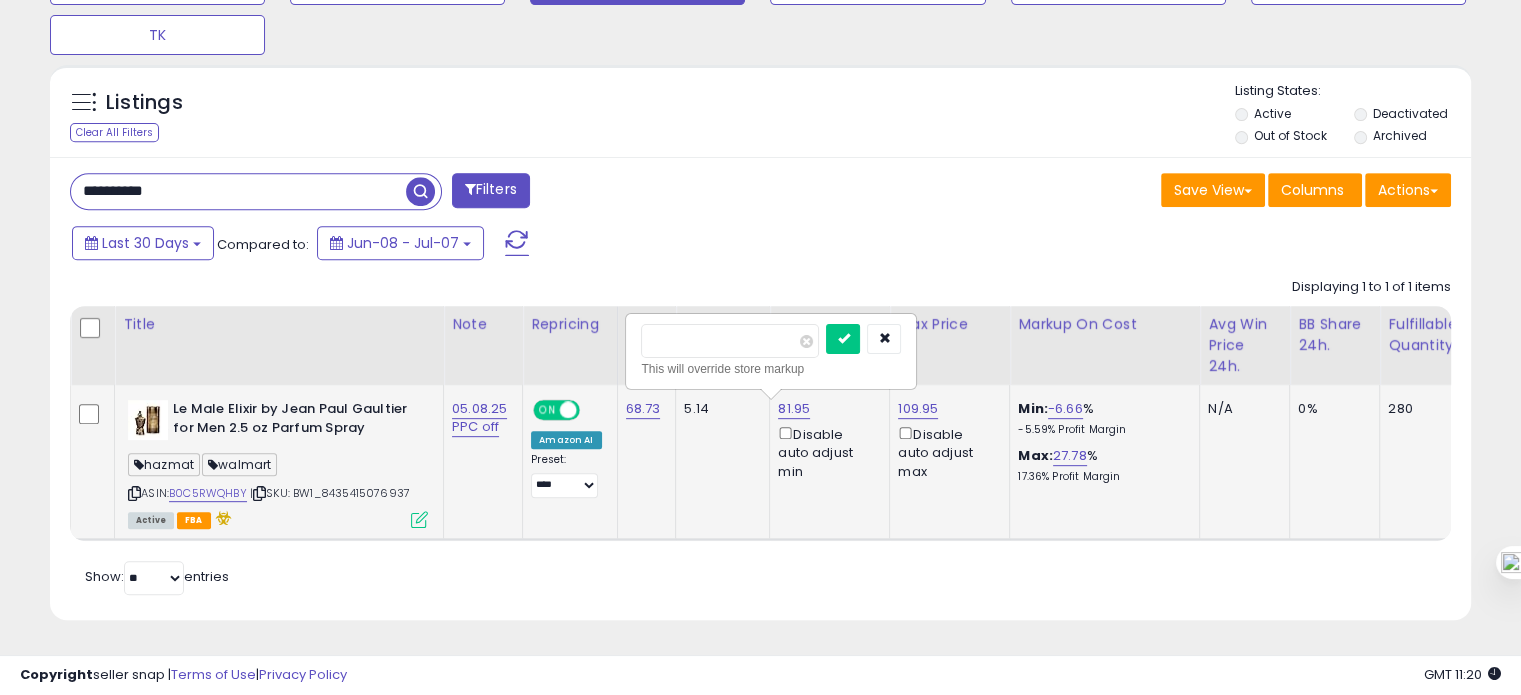 click on "*****" at bounding box center [730, 341] 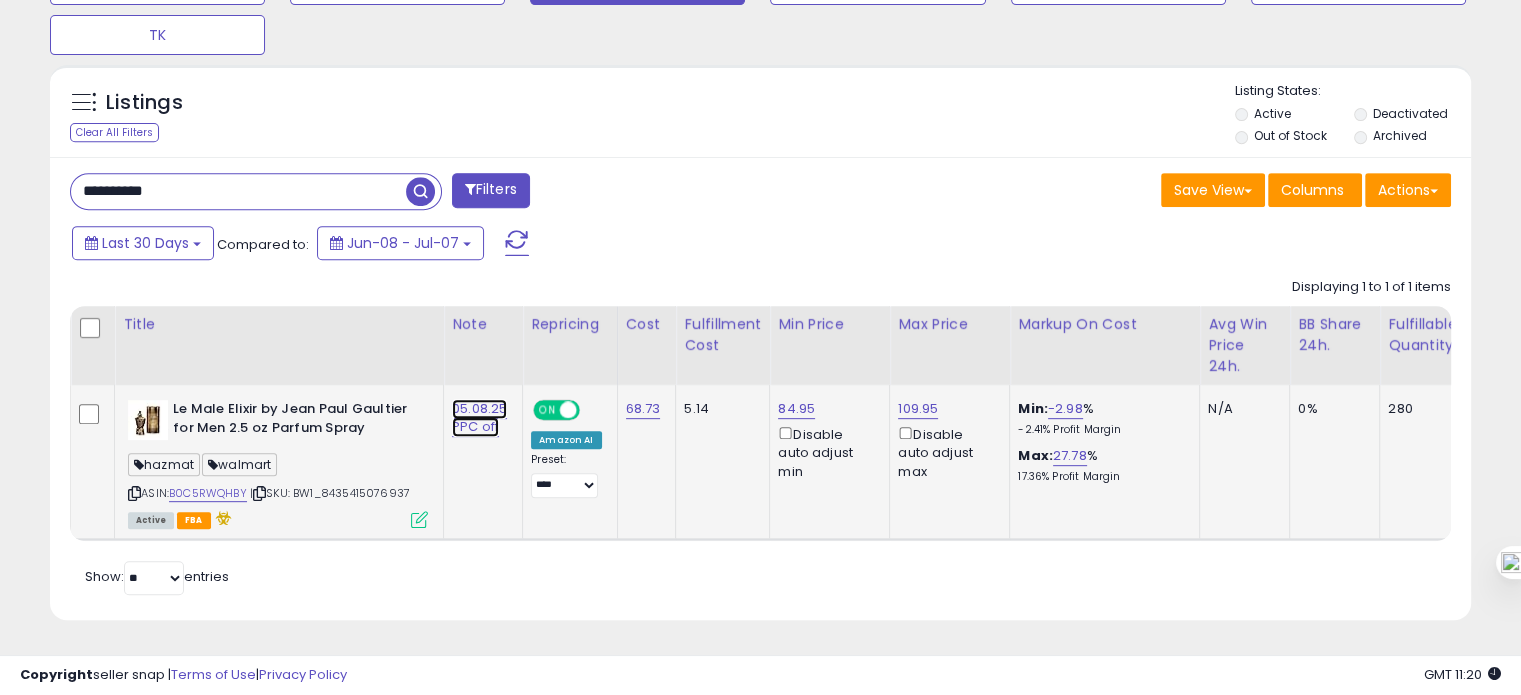 click on "05.08.25 PPC off" at bounding box center (479, 418) 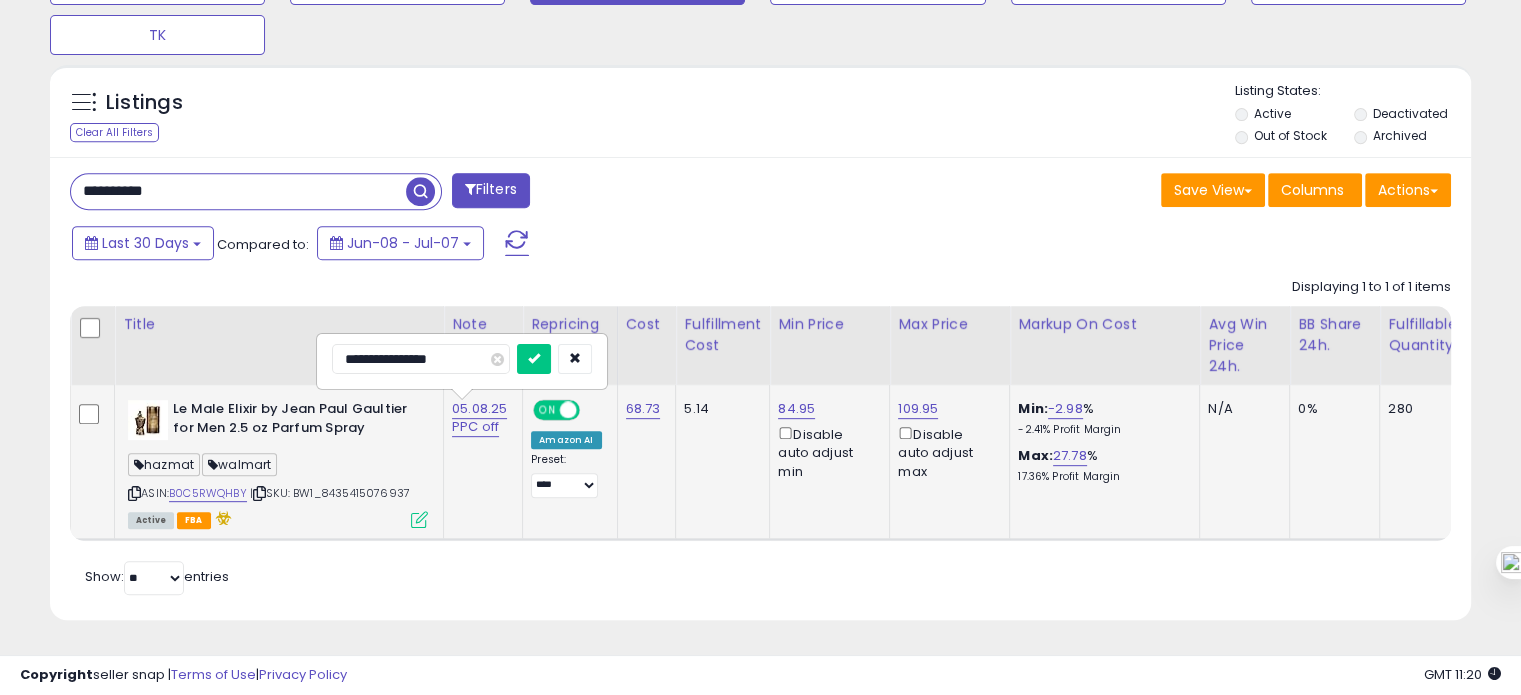 click on "**********" at bounding box center [421, 359] 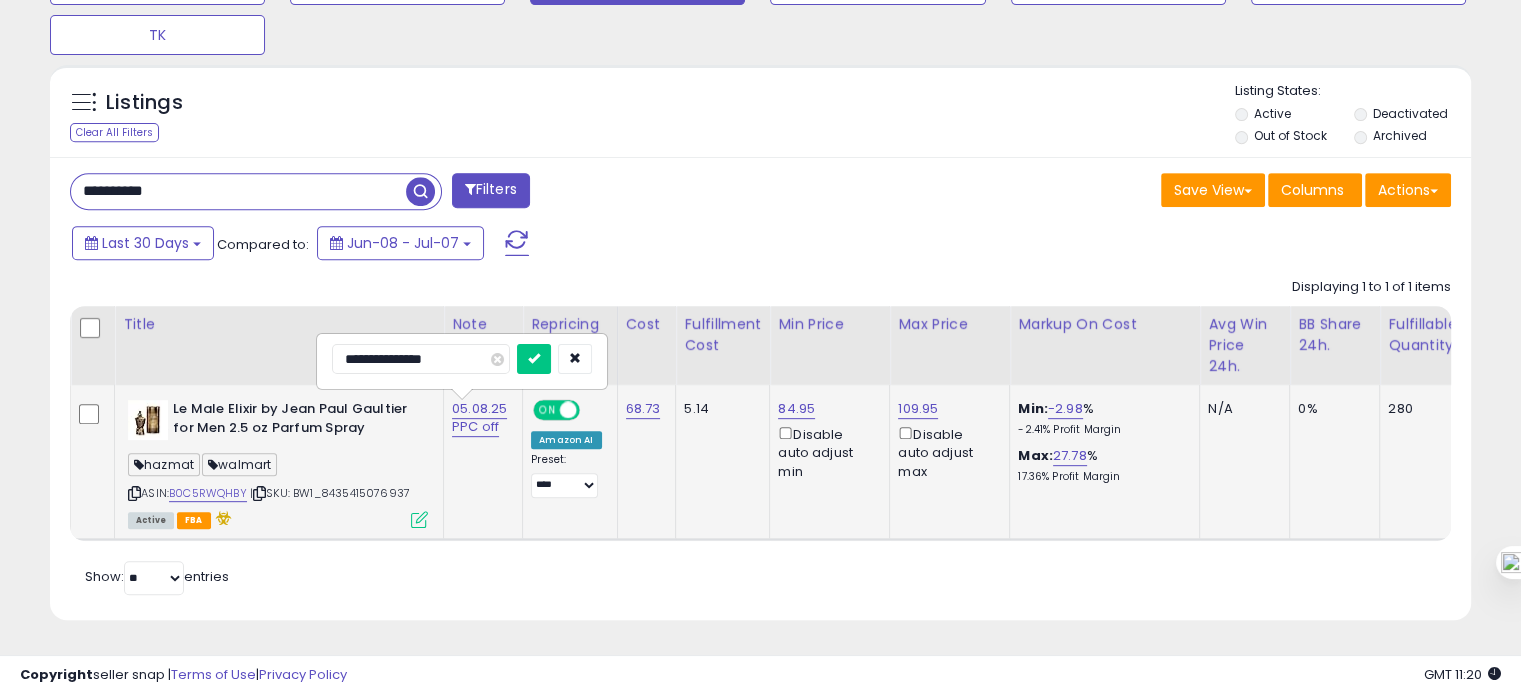 type on "**********" 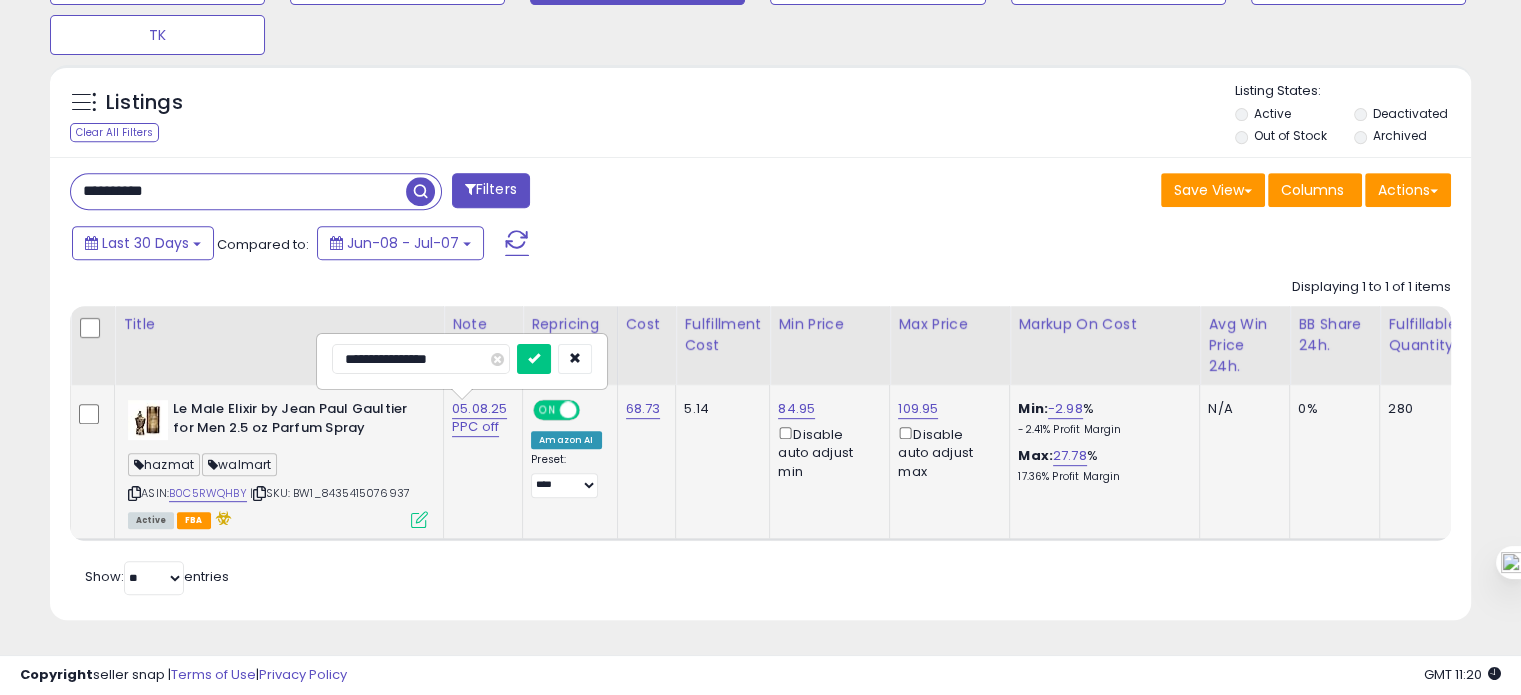 click at bounding box center [534, 359] 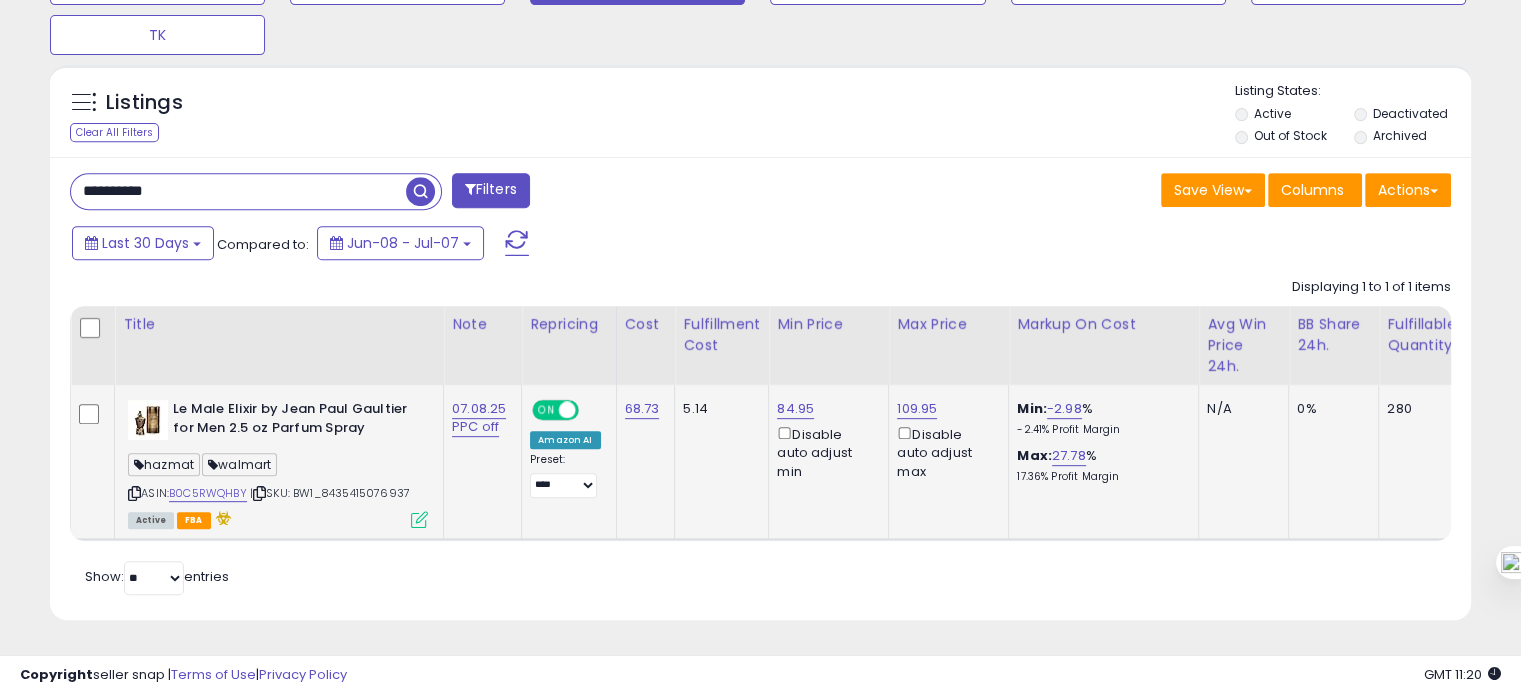 click on "**********" at bounding box center [238, 191] 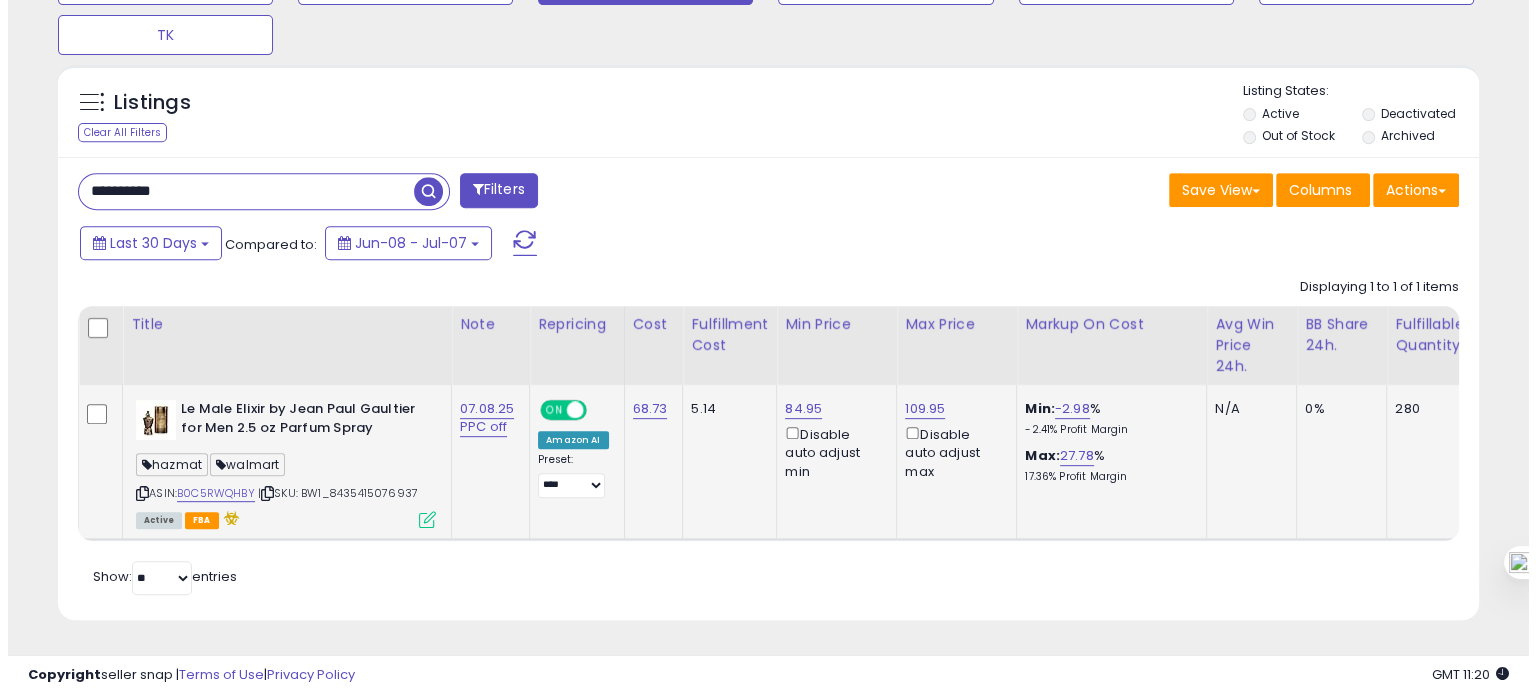 scroll, scrollTop: 674, scrollLeft: 0, axis: vertical 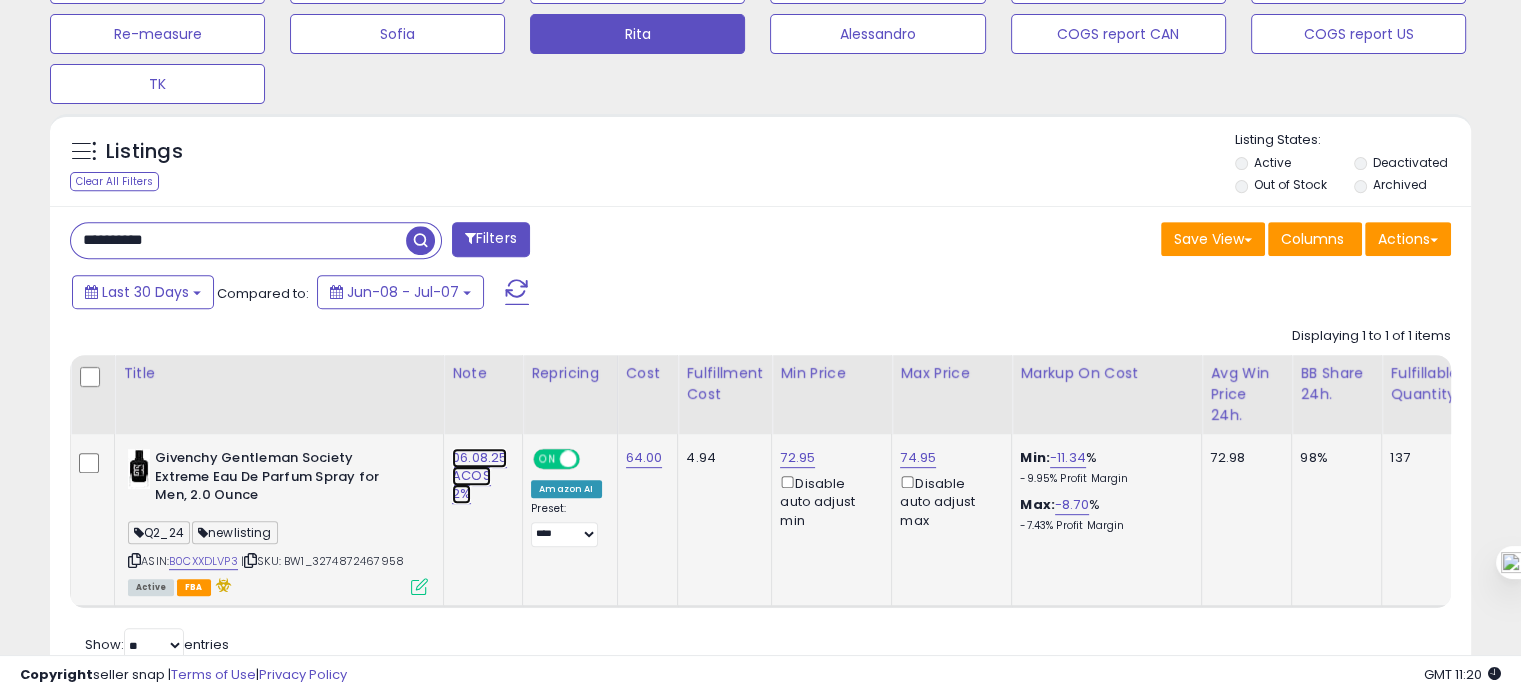 click on "06.08.25 ACOS 2%" at bounding box center [479, 476] 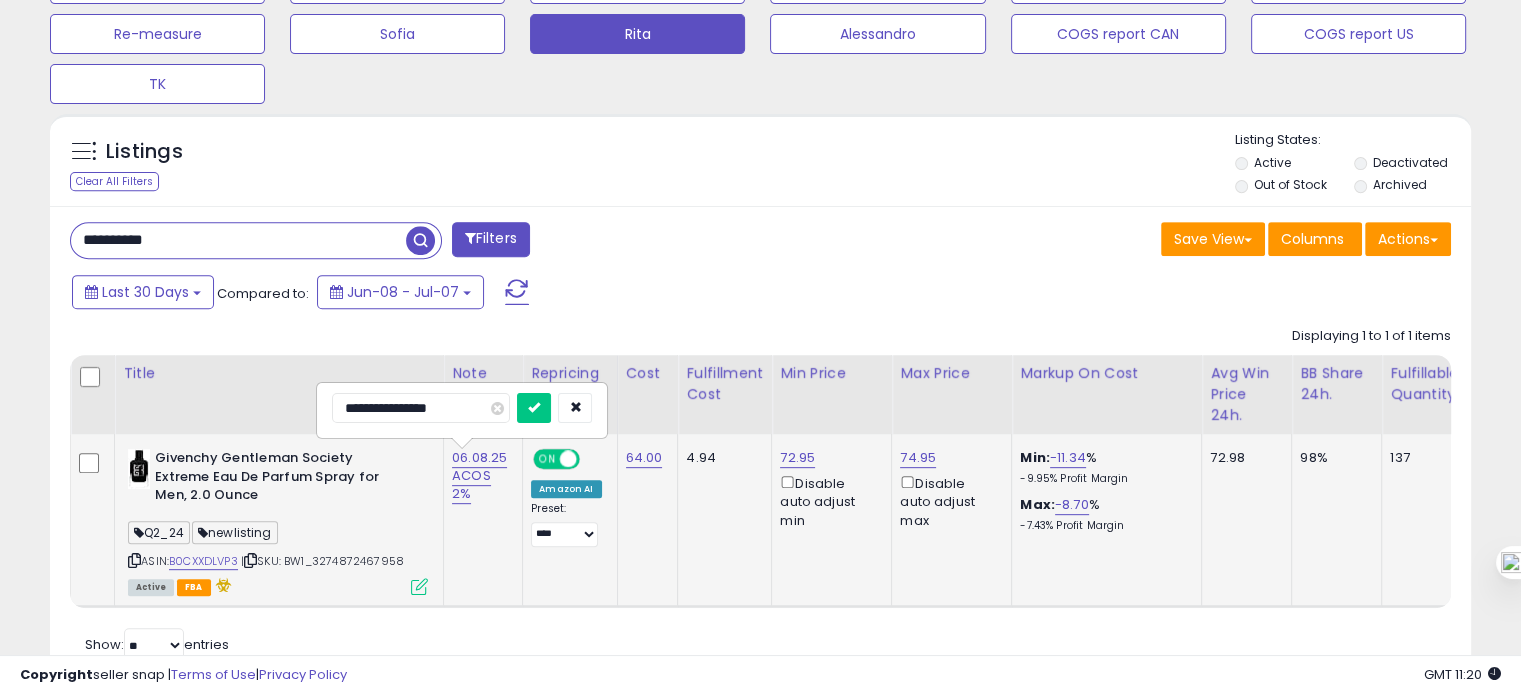 click on "**********" at bounding box center (421, 408) 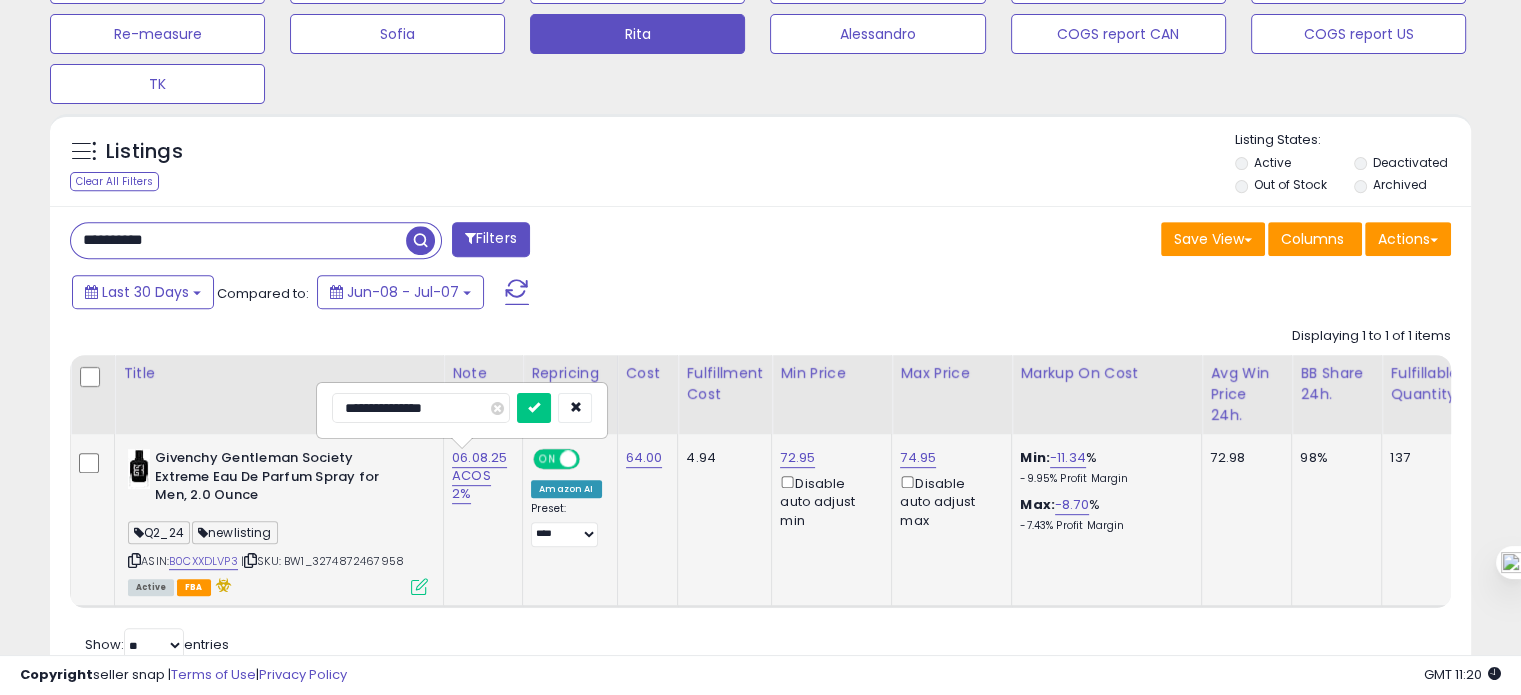 type on "**********" 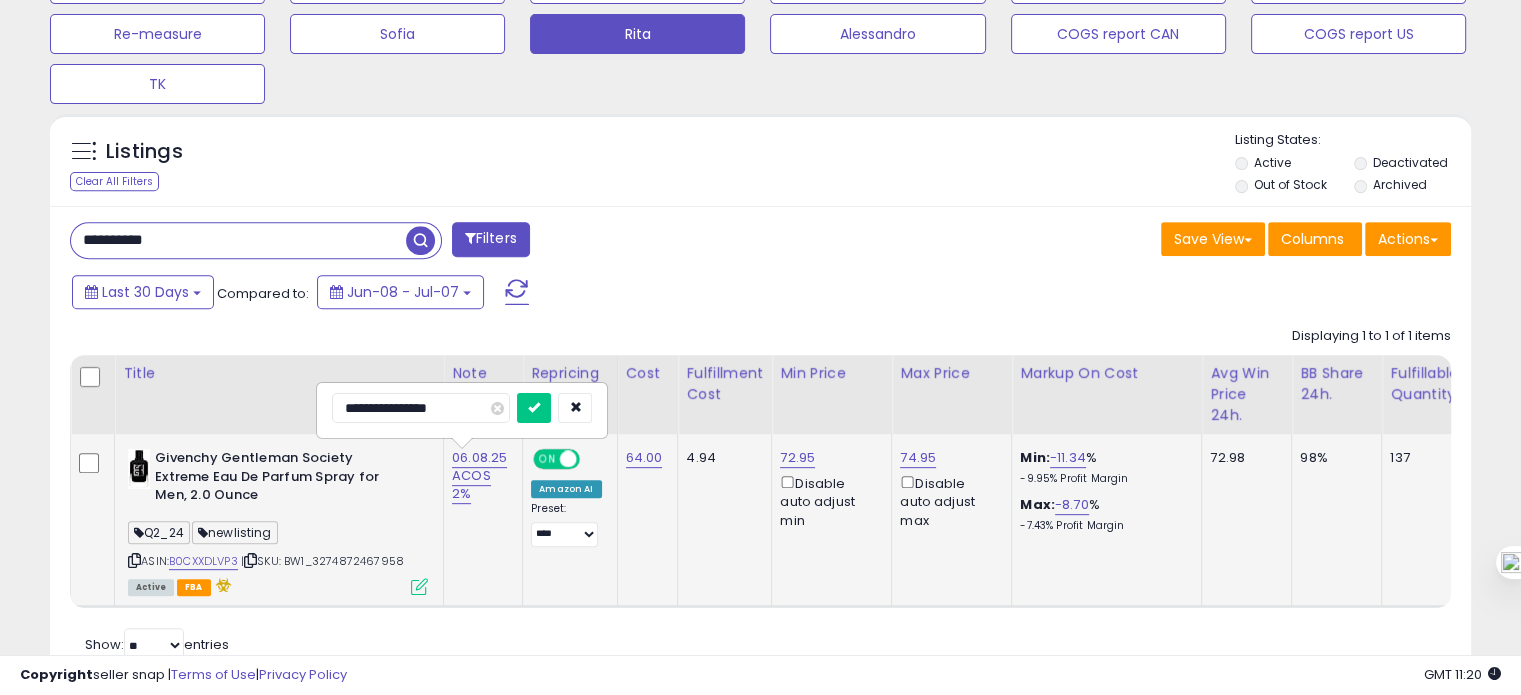 click at bounding box center [534, 408] 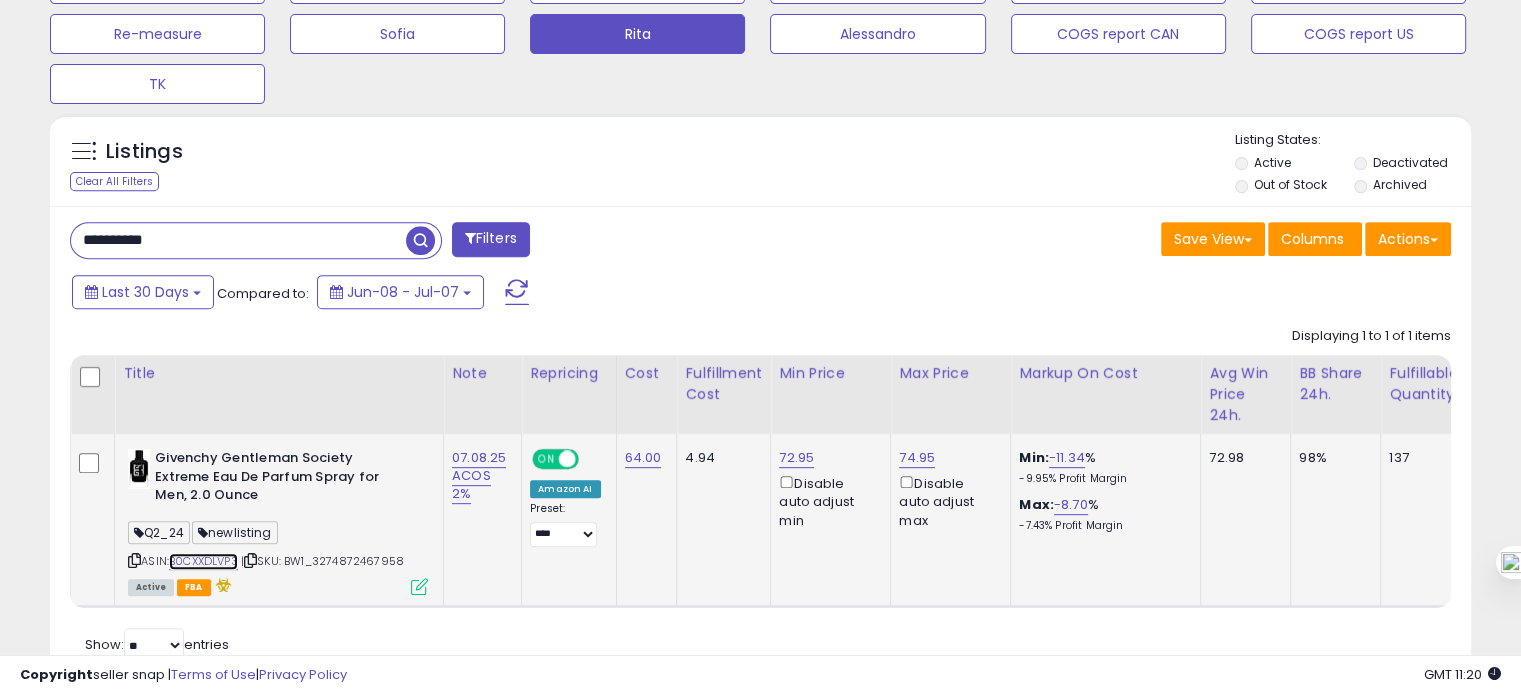 click on "B0CXXDLVP3" at bounding box center (203, 561) 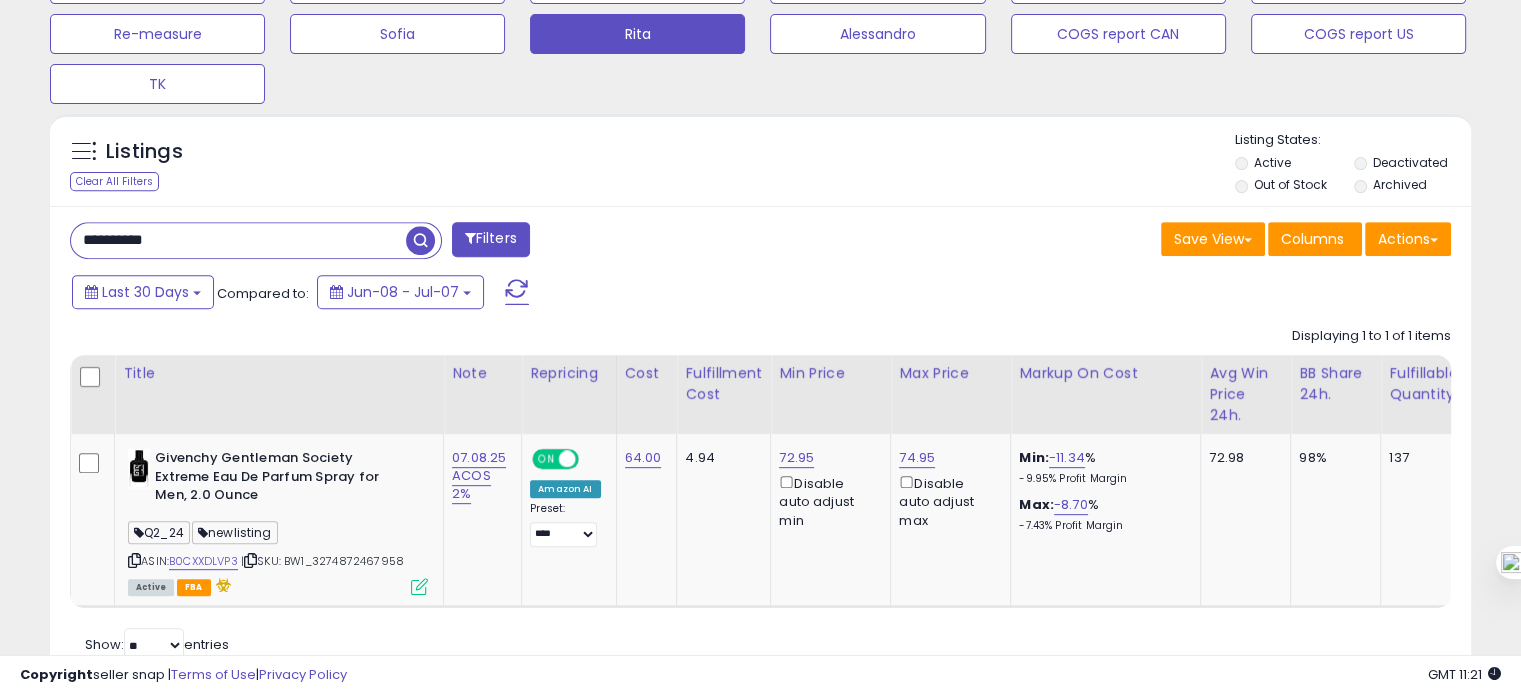 click on "**********" at bounding box center [238, 240] 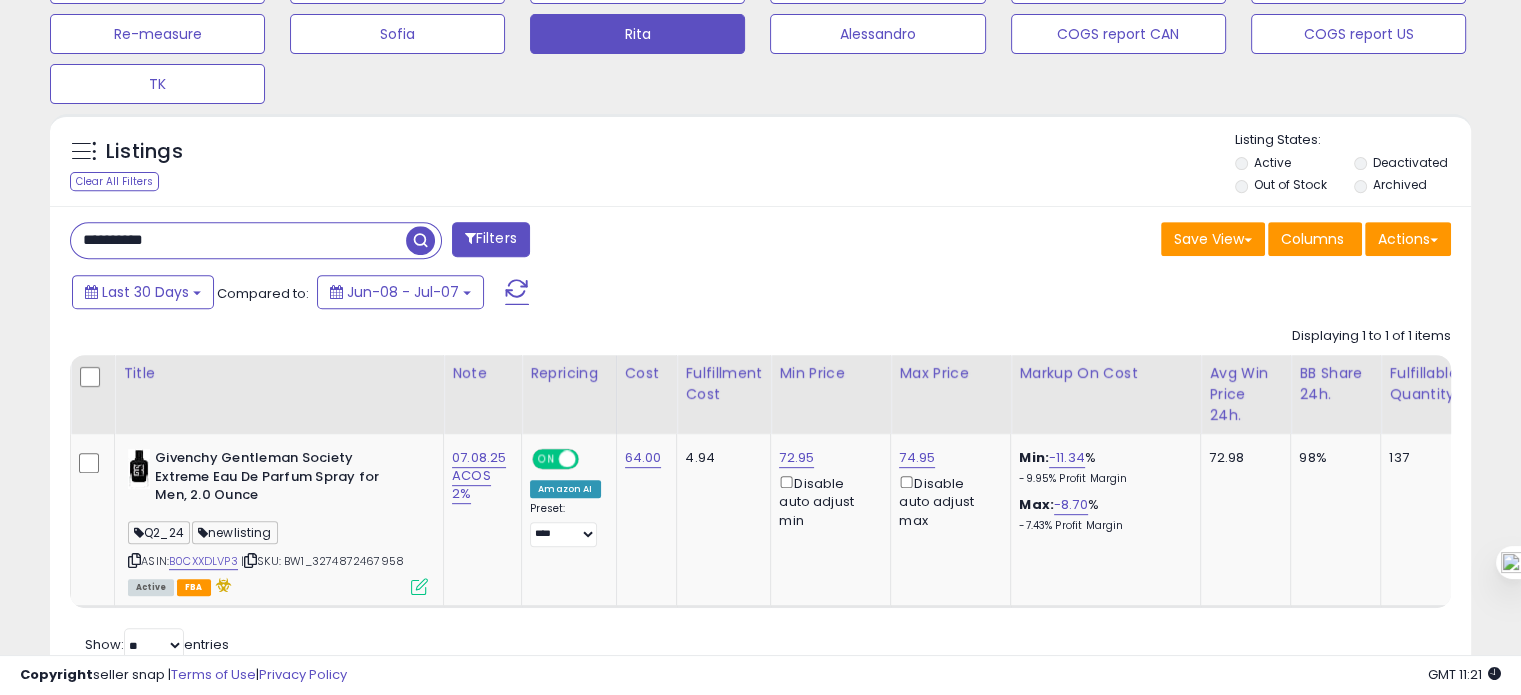 click on "**********" at bounding box center [238, 240] 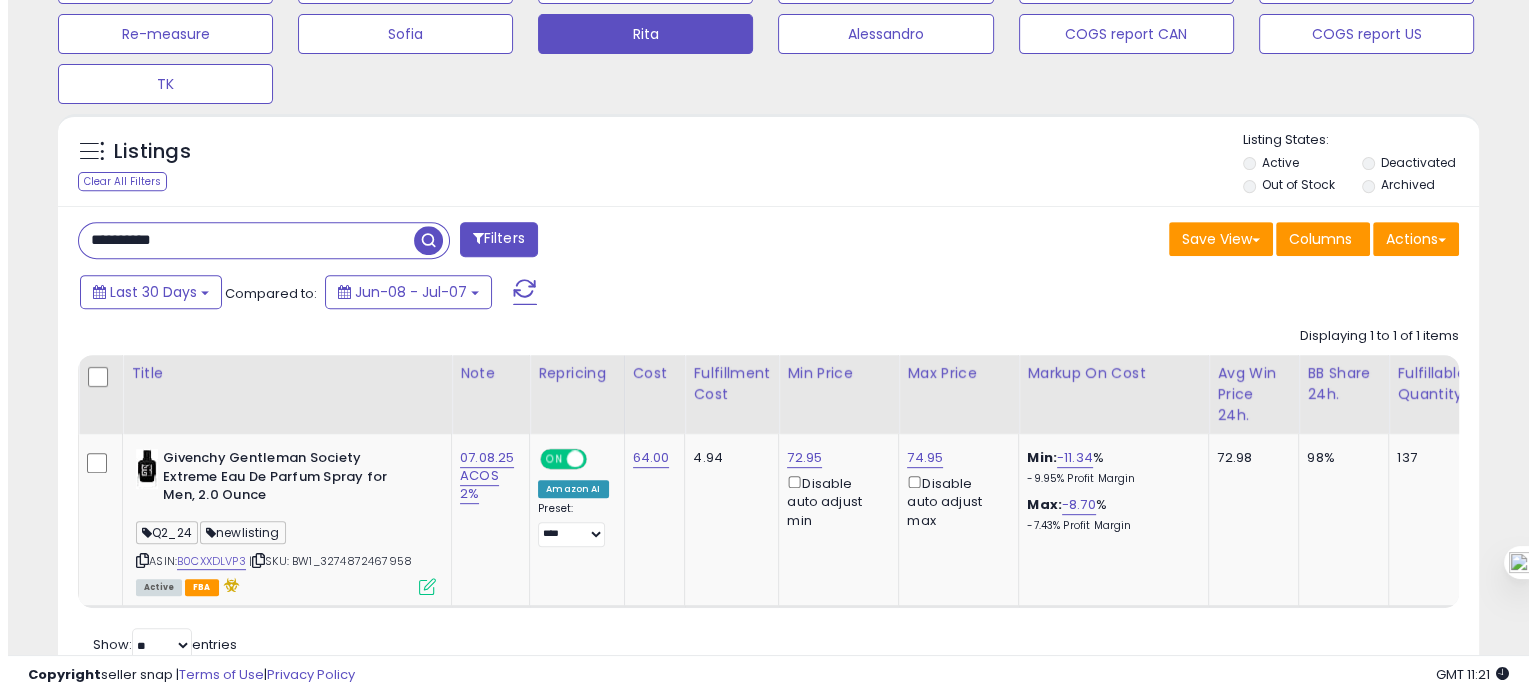 scroll, scrollTop: 674, scrollLeft: 0, axis: vertical 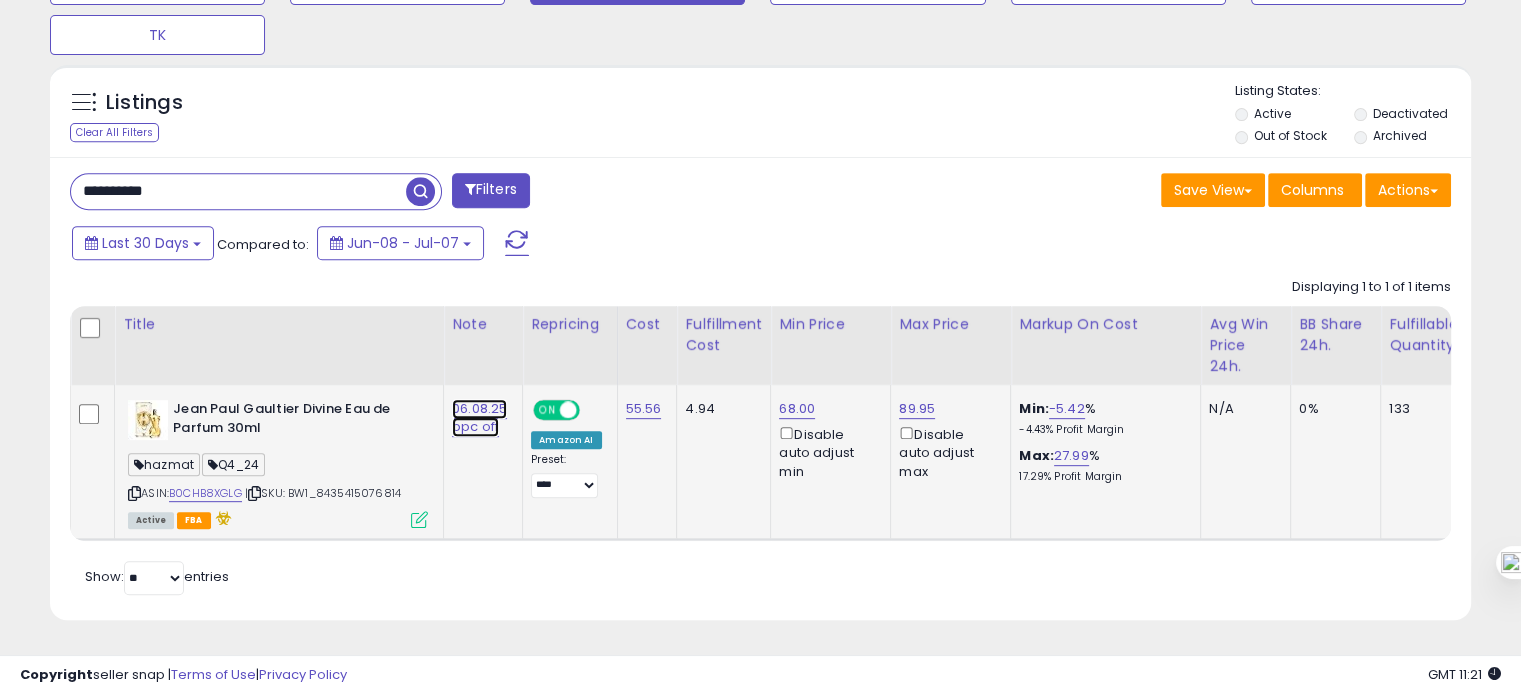 click on "06.08.25 ppc off" at bounding box center (479, 418) 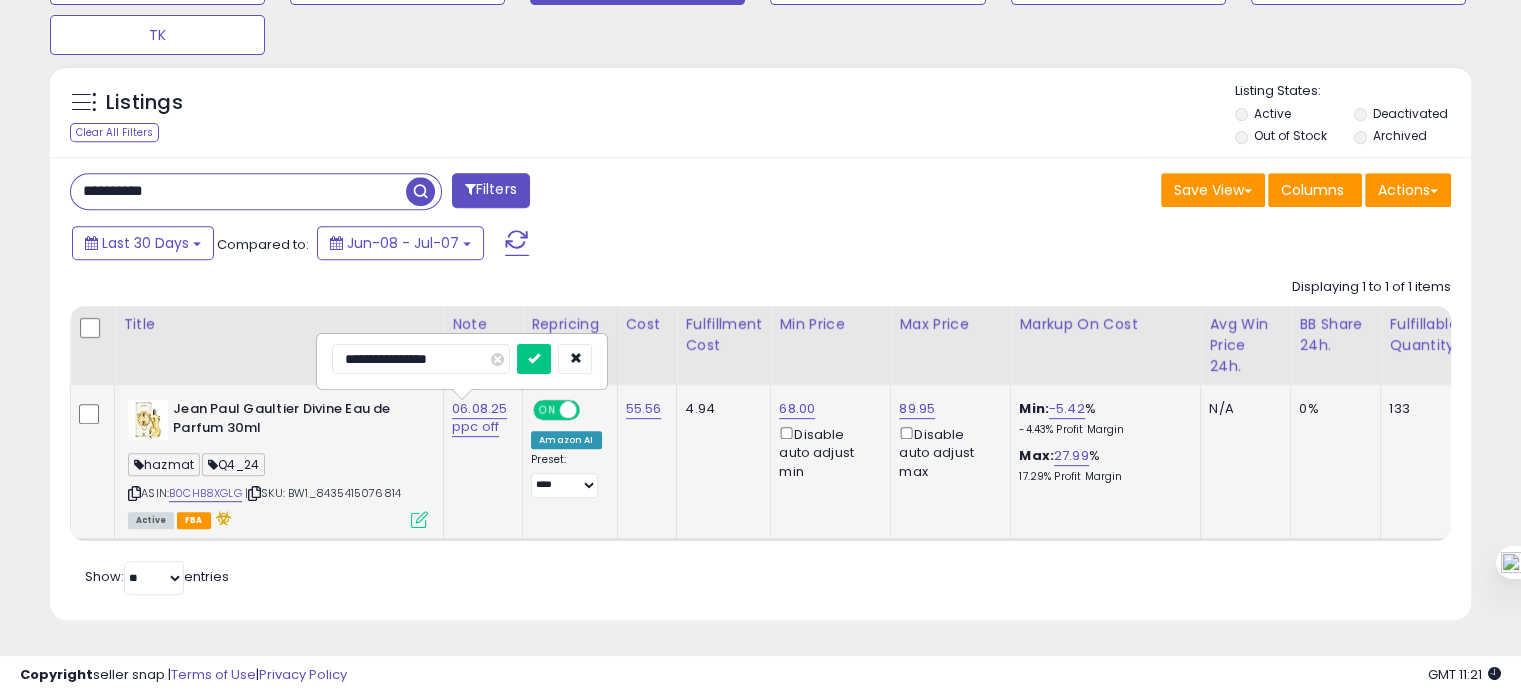 click on "**********" at bounding box center [421, 359] 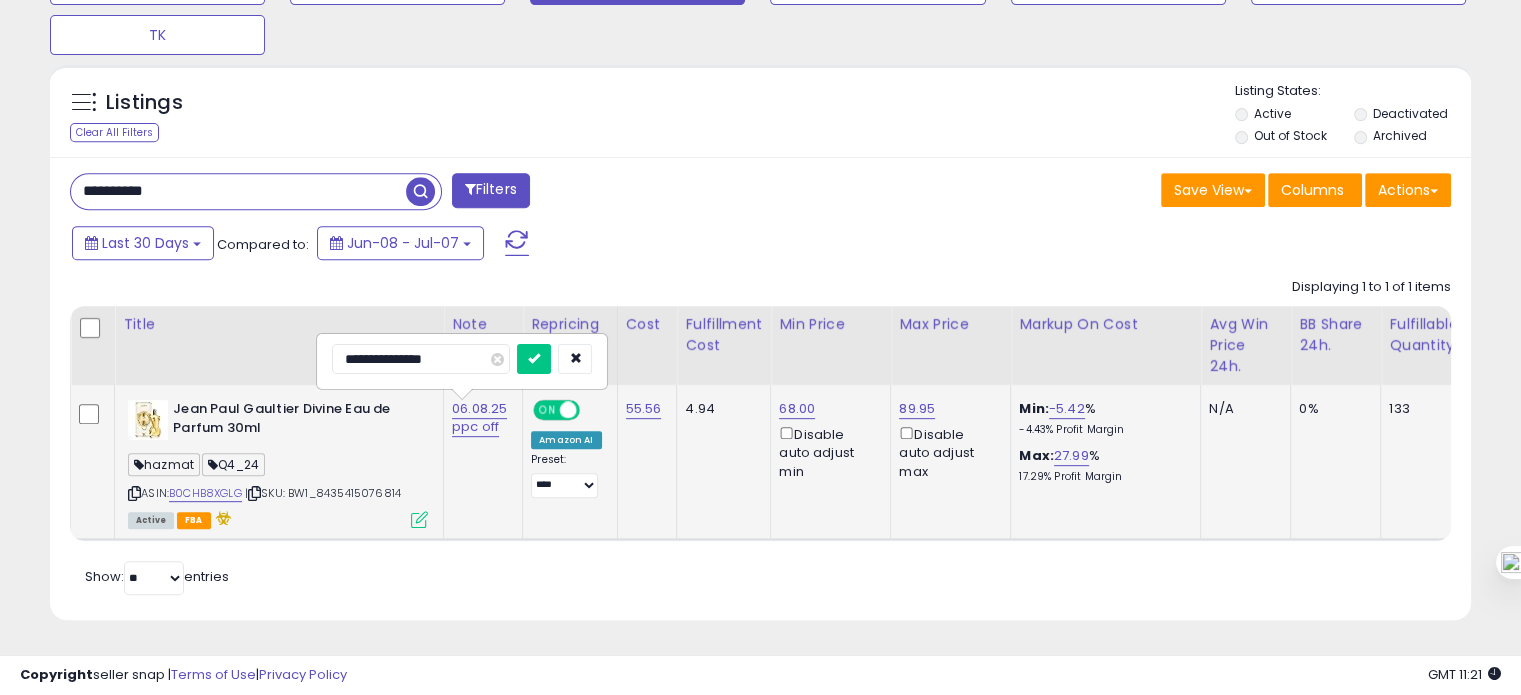 type on "**********" 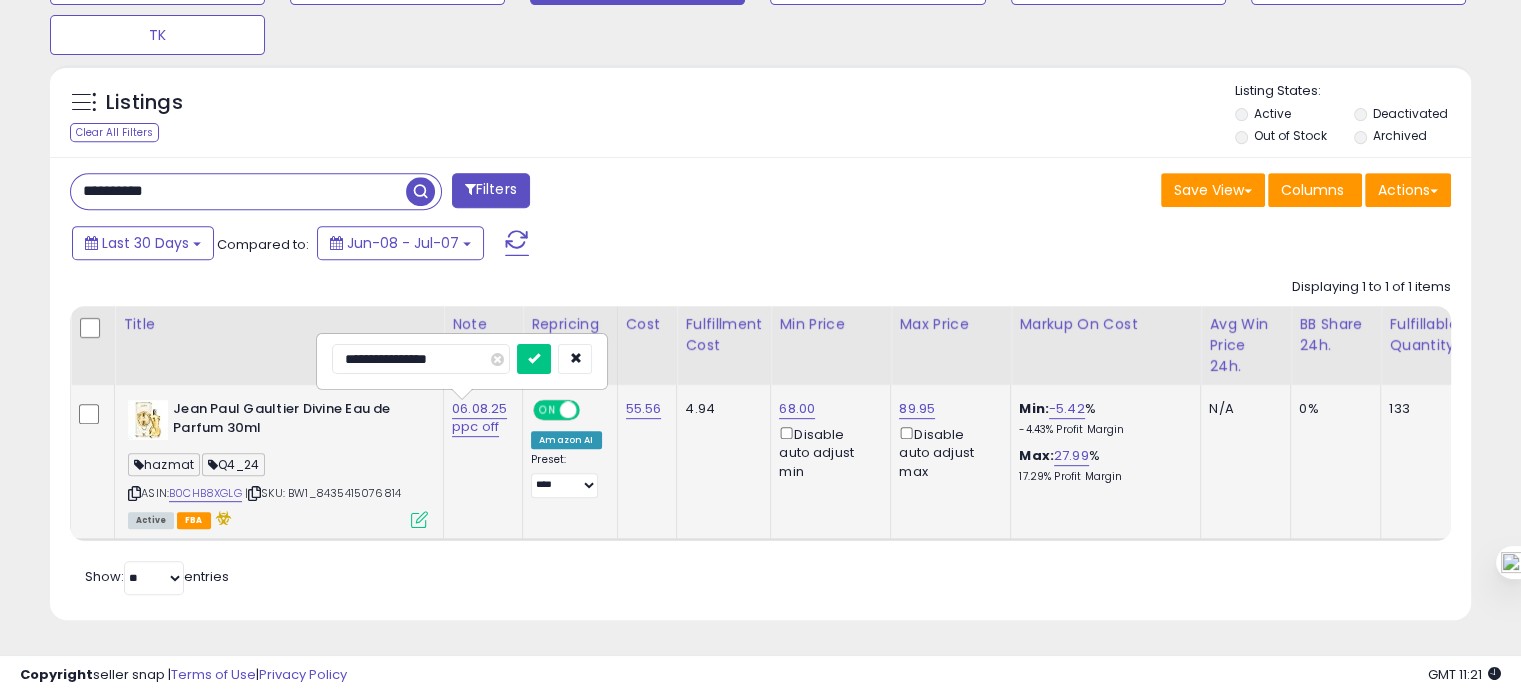 click at bounding box center (534, 359) 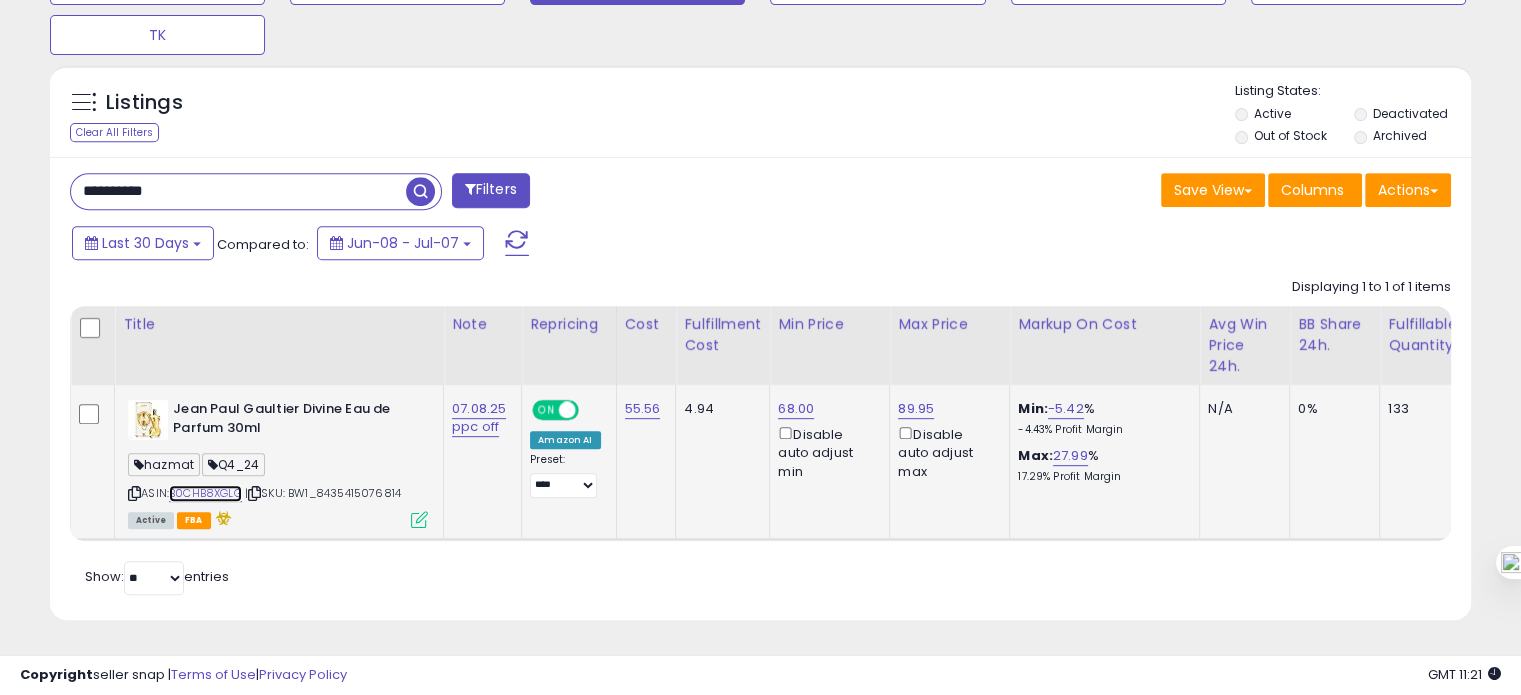 click on "B0CHB8XGLG" at bounding box center [205, 493] 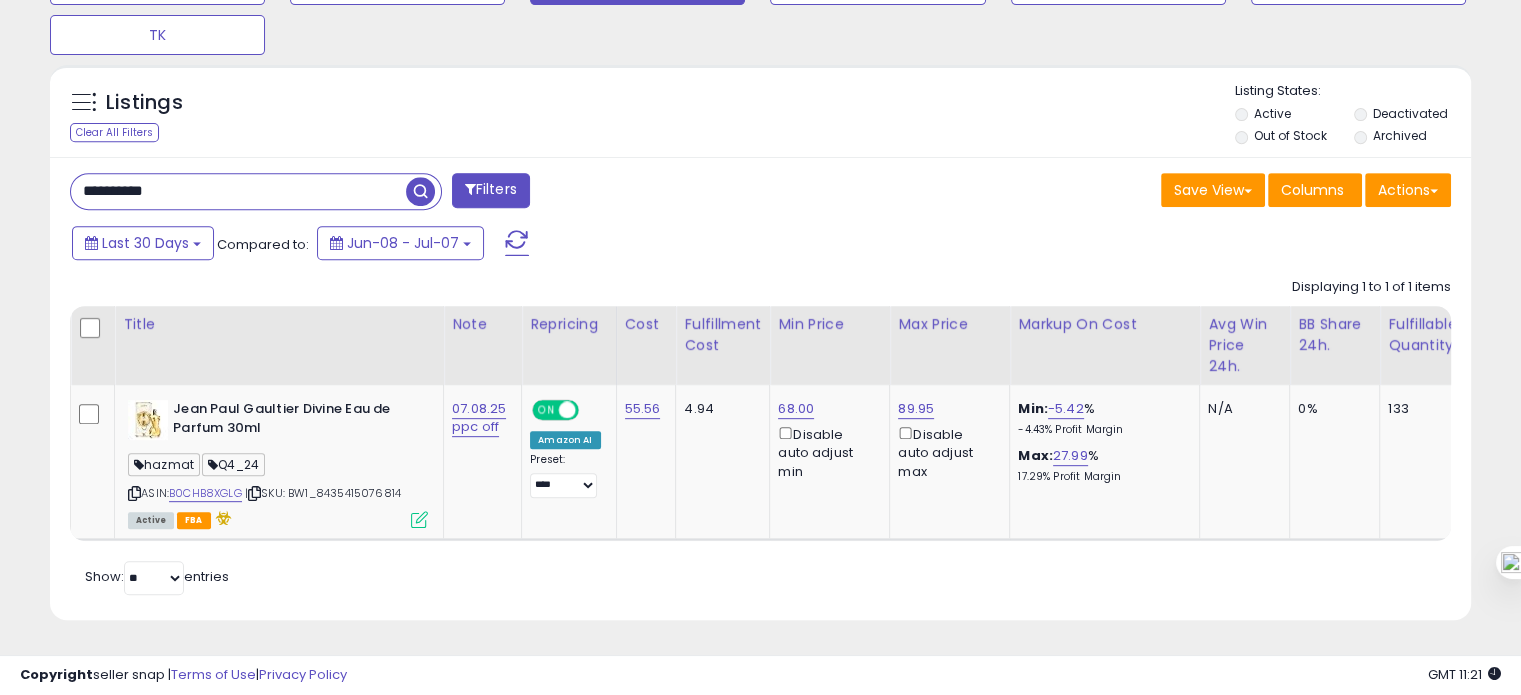 click on "**********" at bounding box center [238, 191] 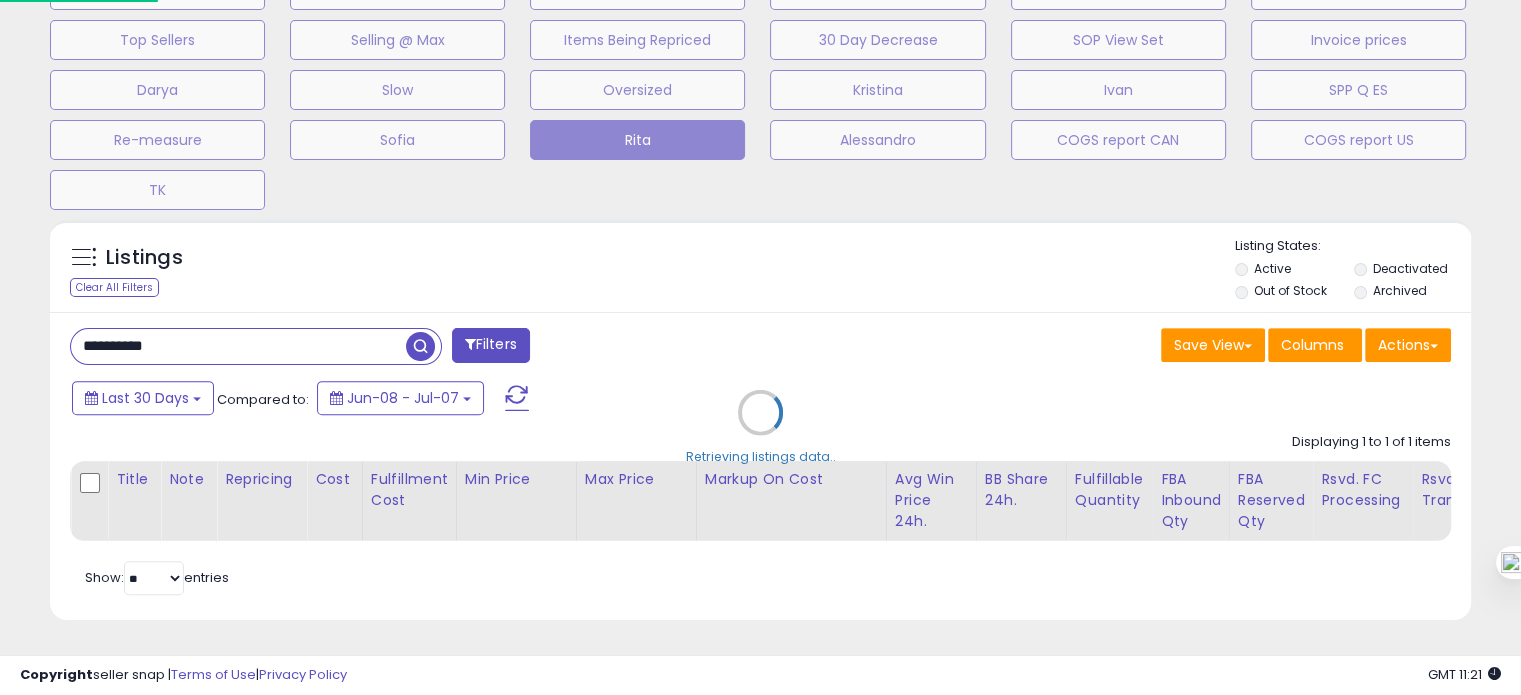 scroll, scrollTop: 999589, scrollLeft: 999168, axis: both 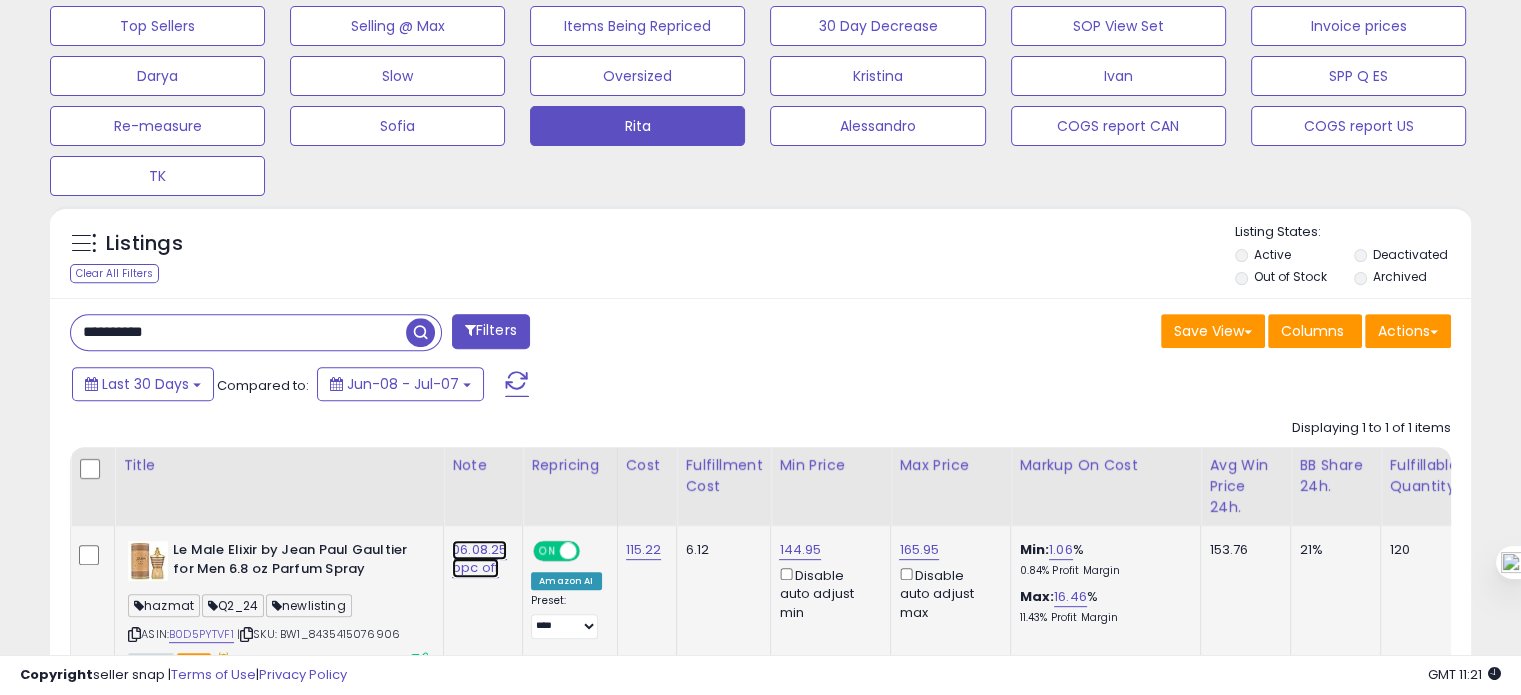 click on "06.08.25 ppc off" at bounding box center (479, 559) 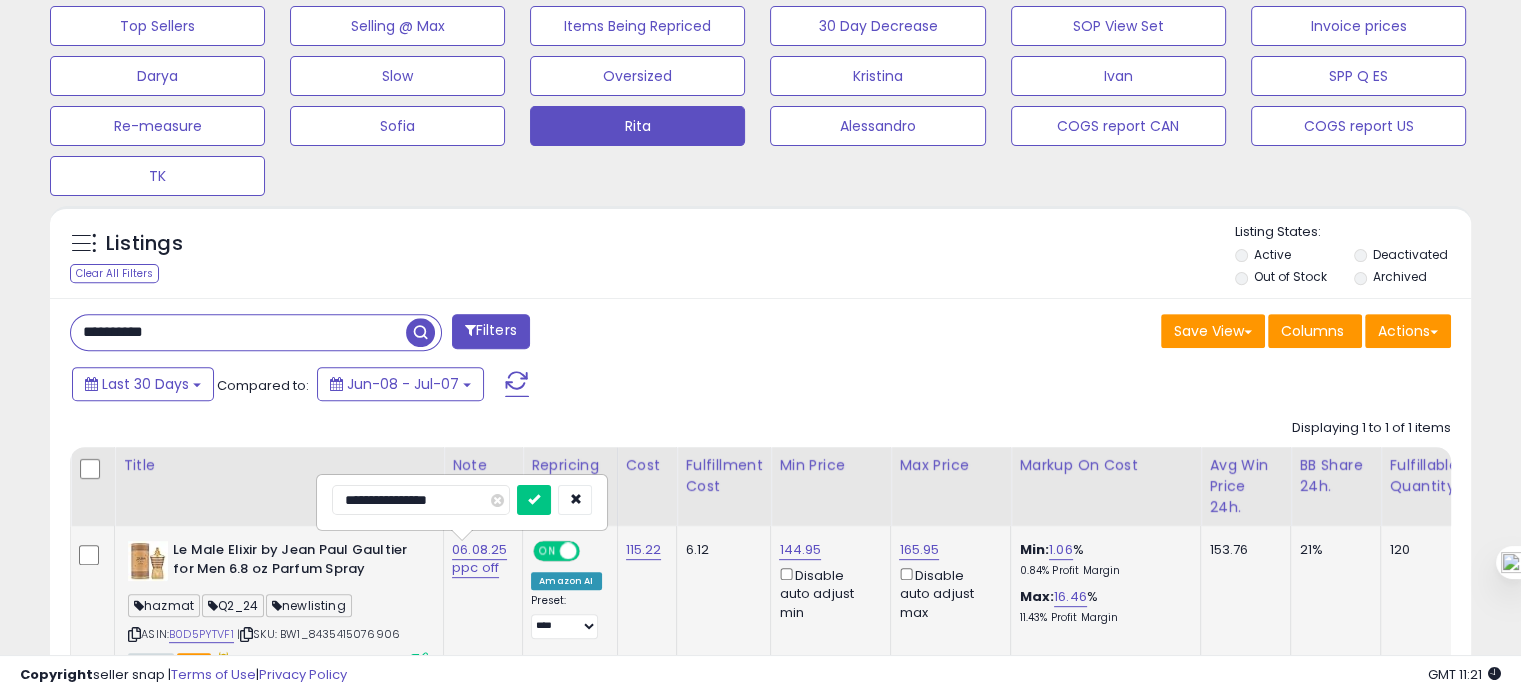 click on "**********" at bounding box center (421, 500) 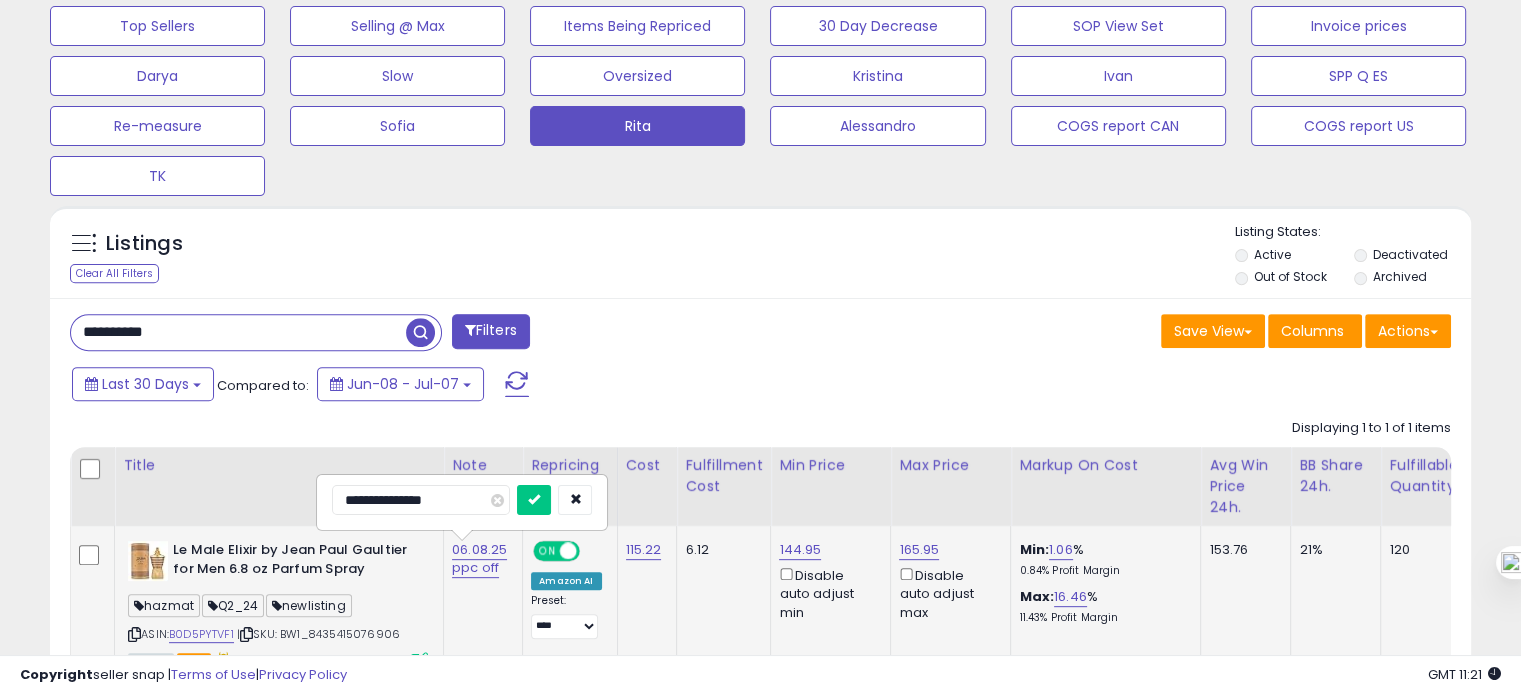 type on "**********" 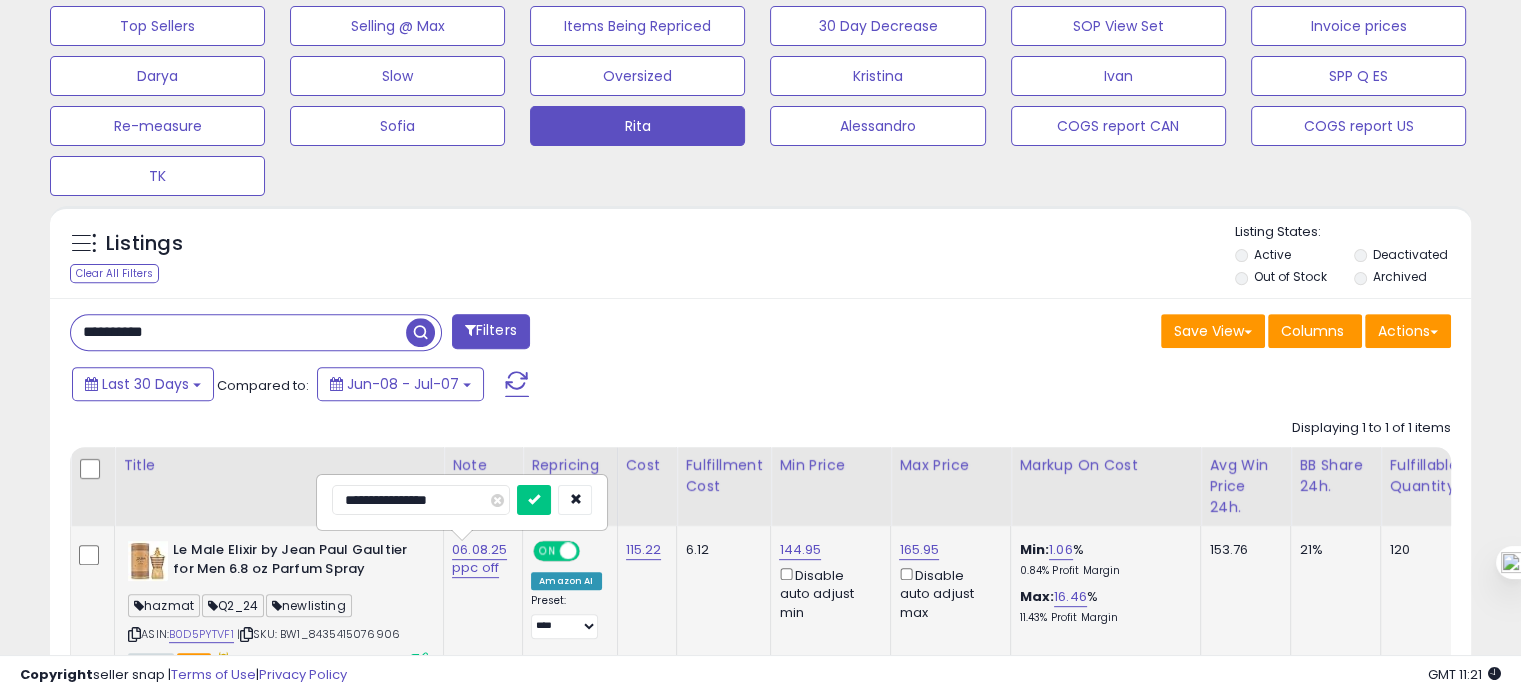 click at bounding box center (534, 500) 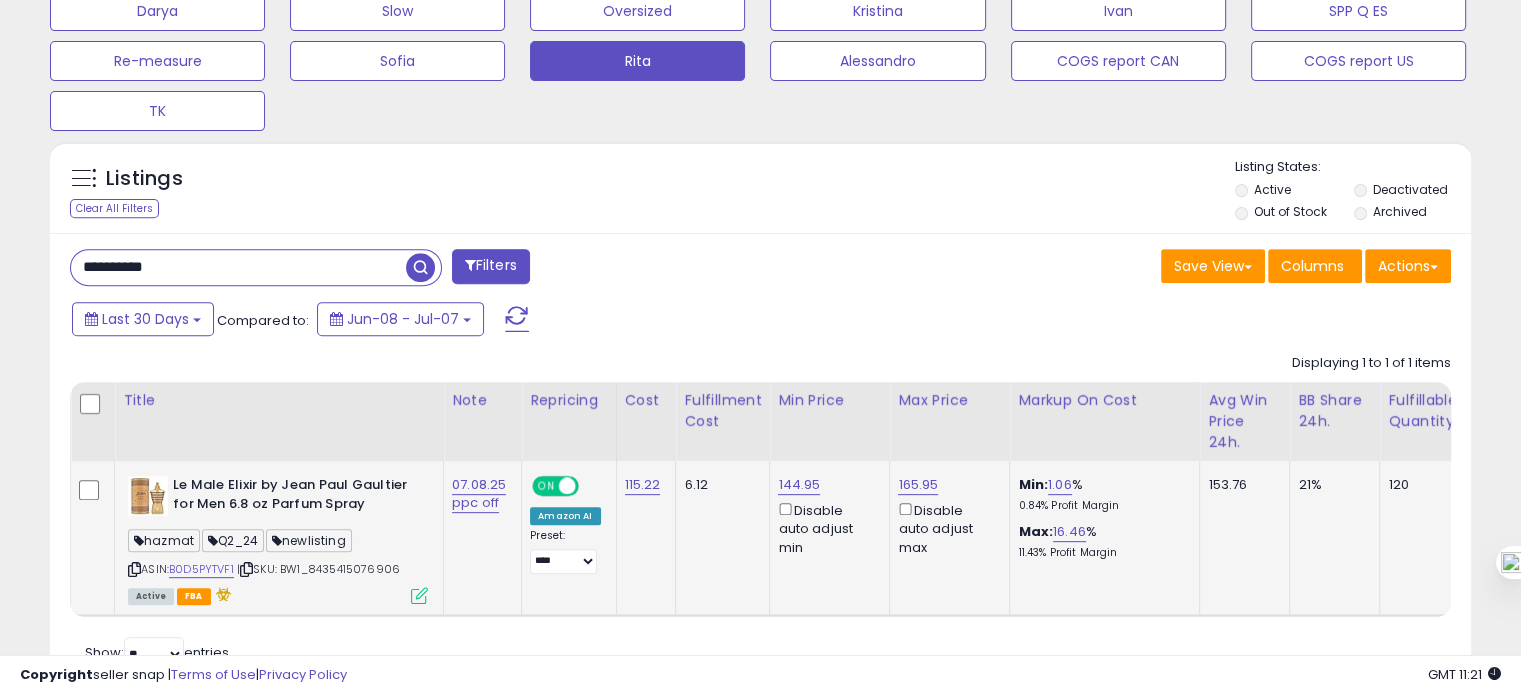 scroll, scrollTop: 755, scrollLeft: 0, axis: vertical 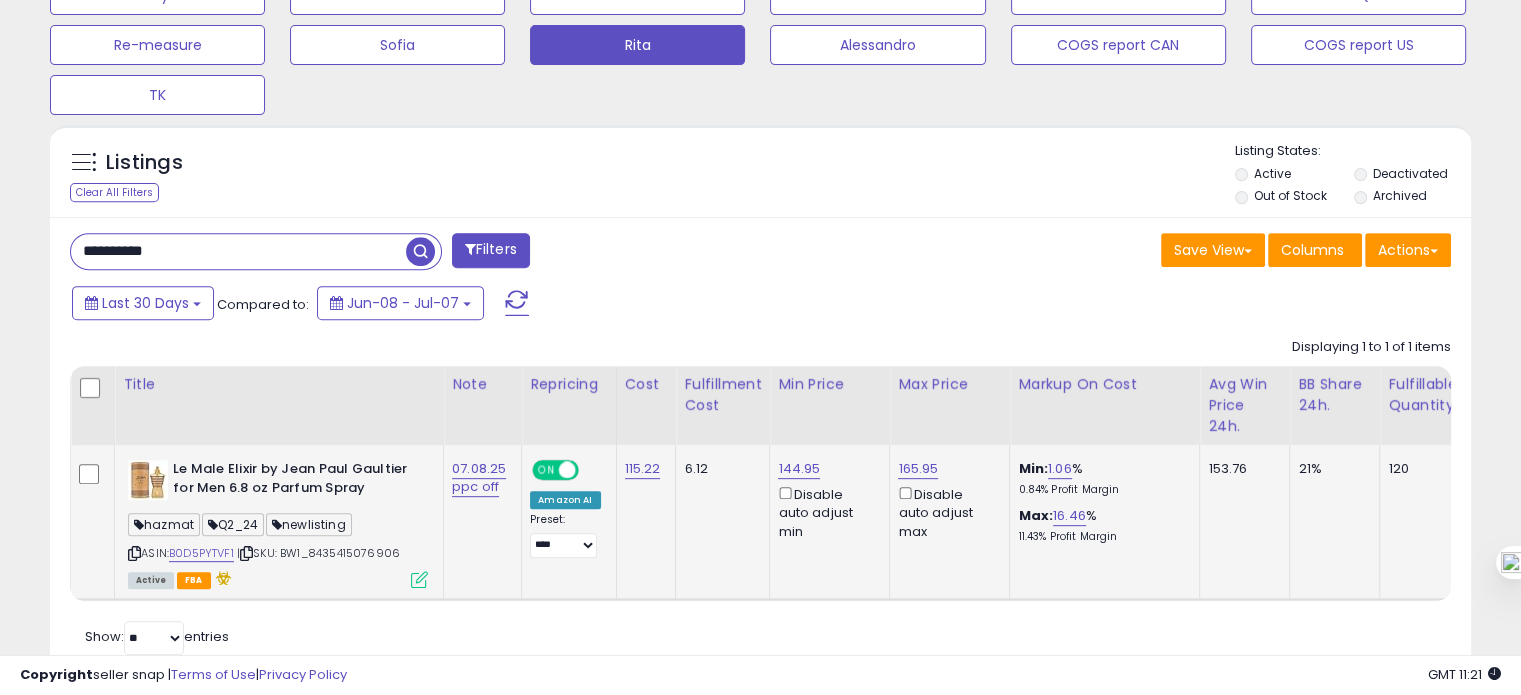 click on "**********" at bounding box center [238, 251] 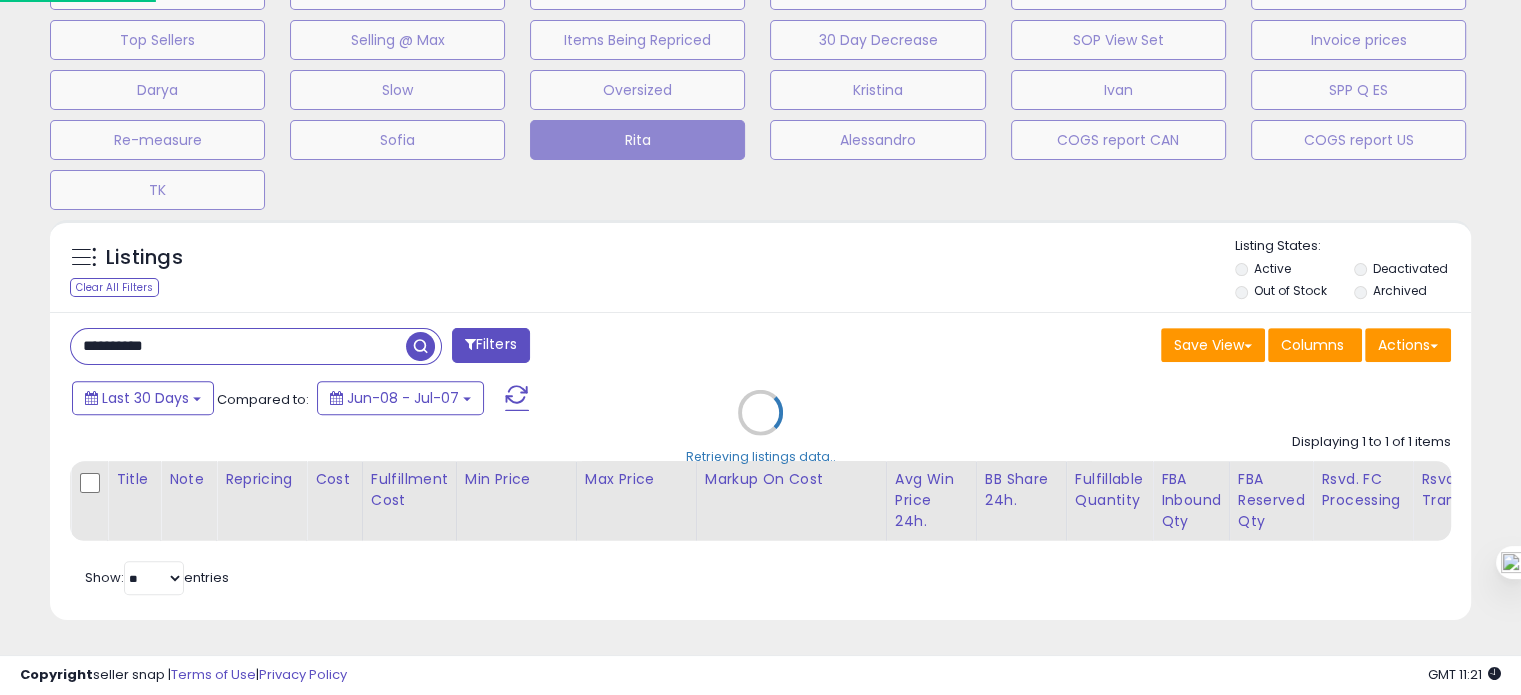 scroll, scrollTop: 999589, scrollLeft: 999168, axis: both 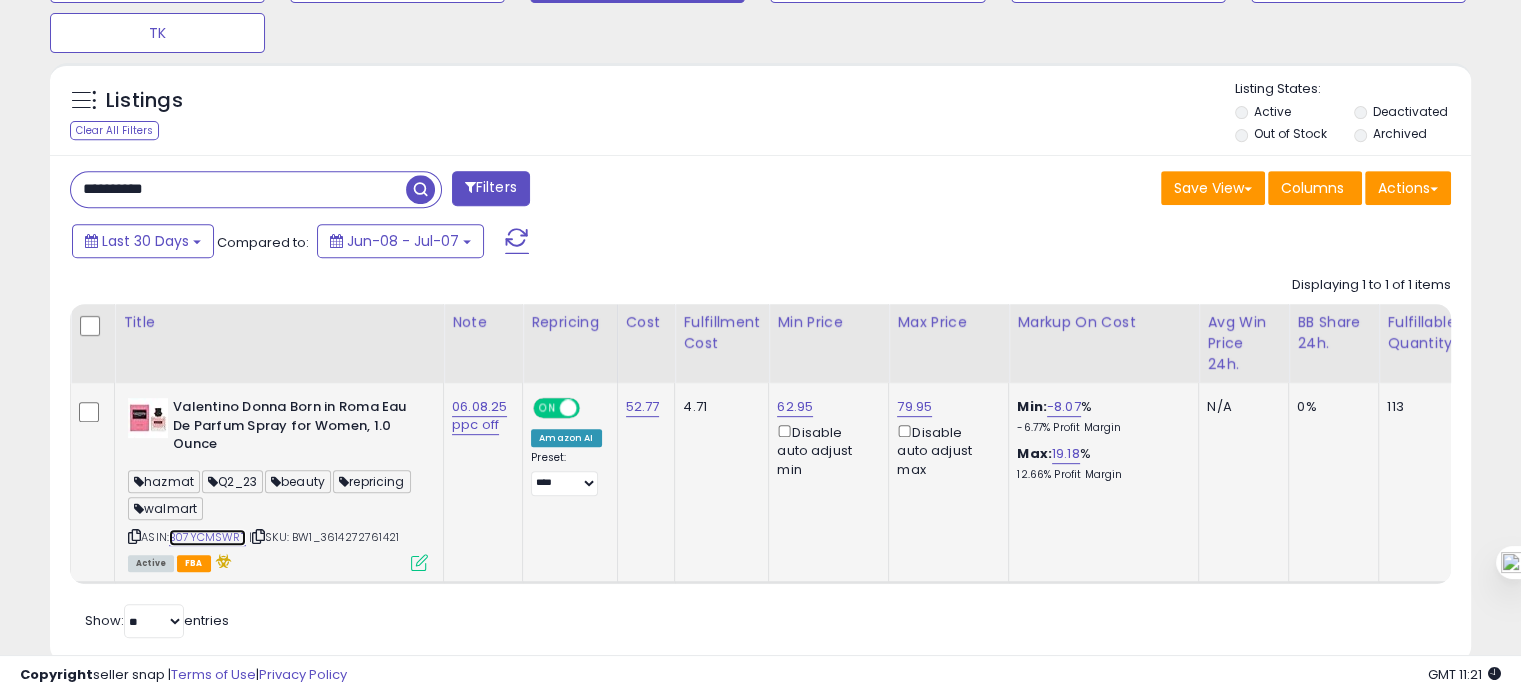 click on "B07YCMSWRT" at bounding box center (207, 537) 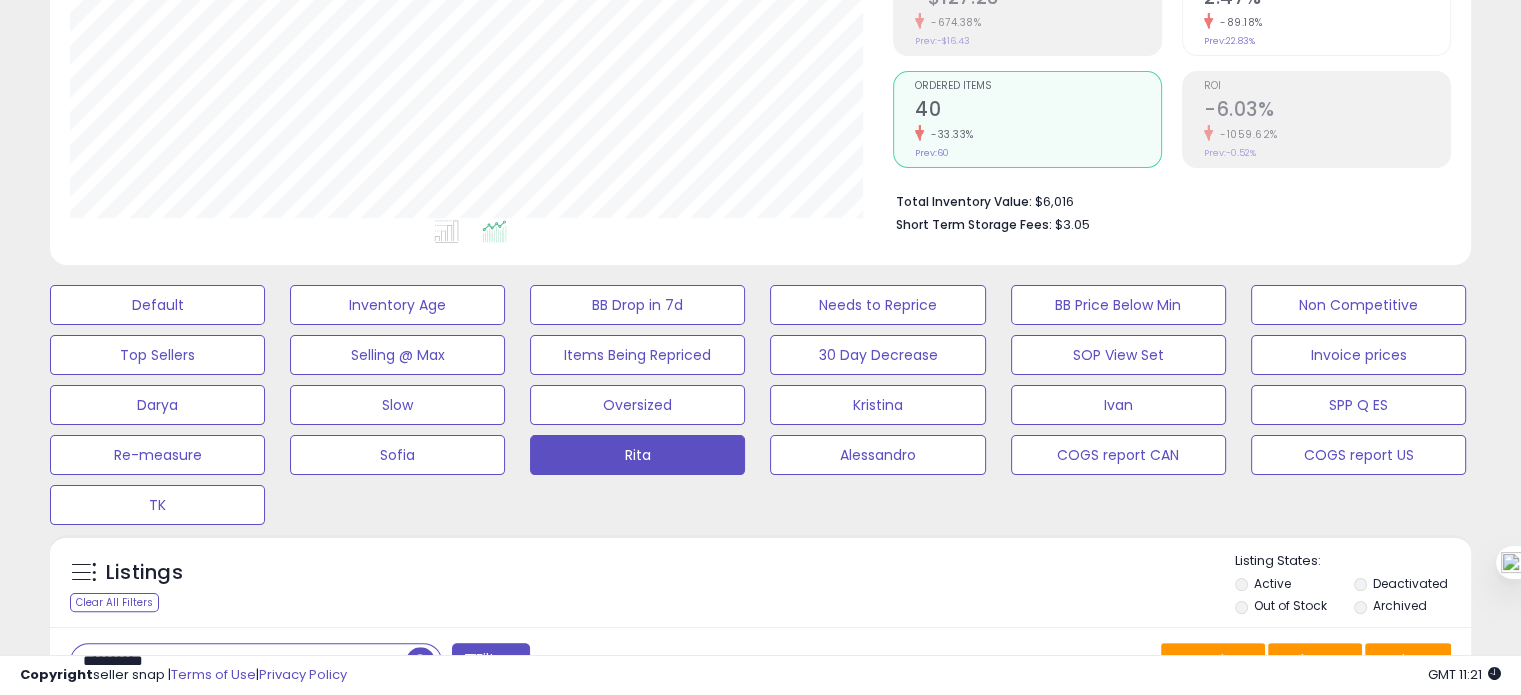 scroll, scrollTop: 365, scrollLeft: 0, axis: vertical 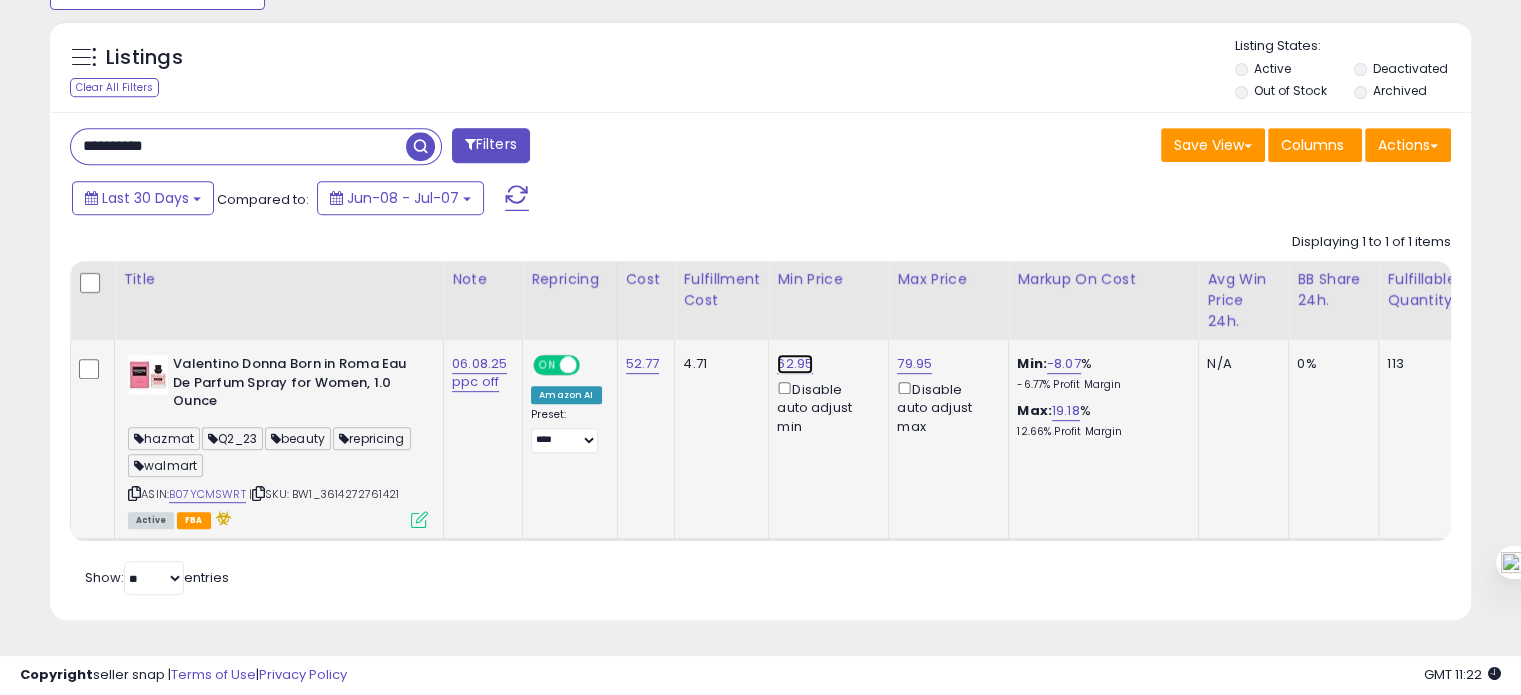 click on "62.95" at bounding box center [795, 364] 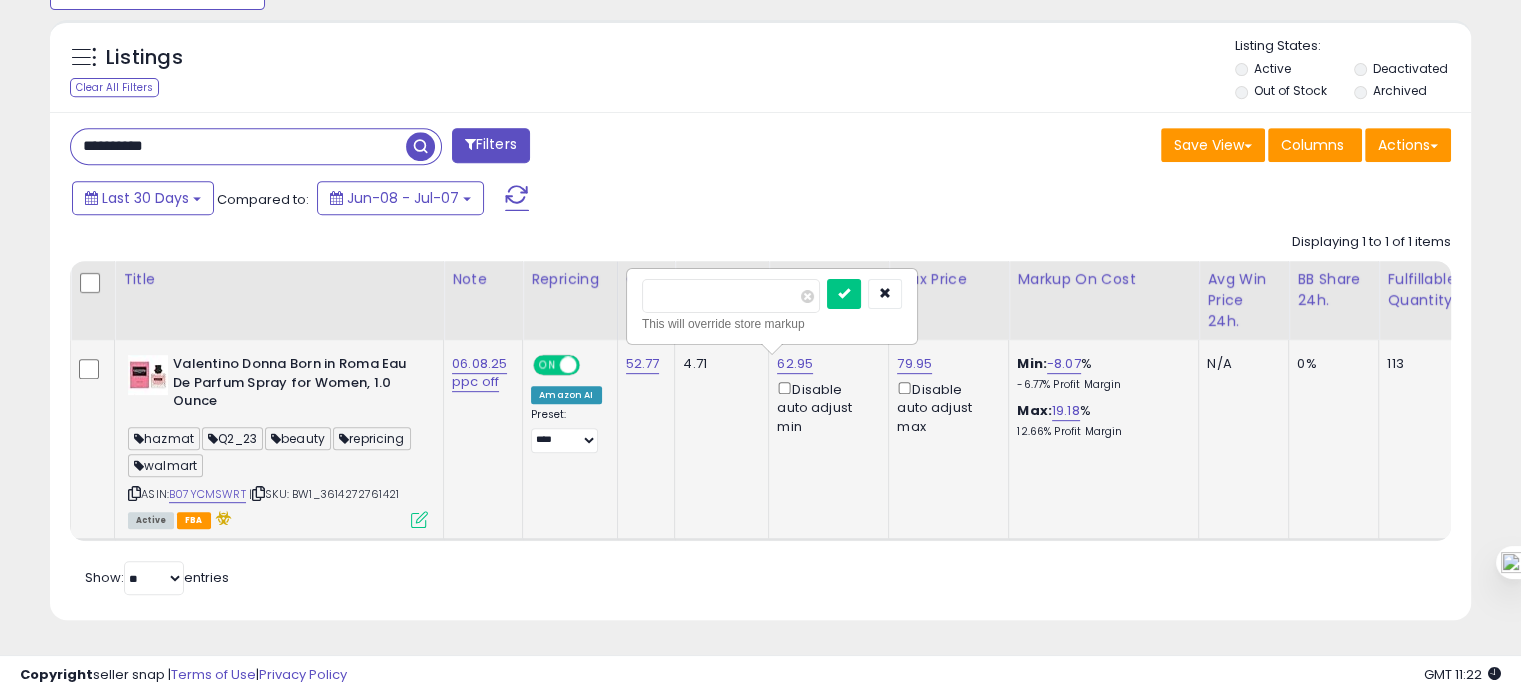 drag, startPoint x: 665, startPoint y: 282, endPoint x: 644, endPoint y: 285, distance: 21.213203 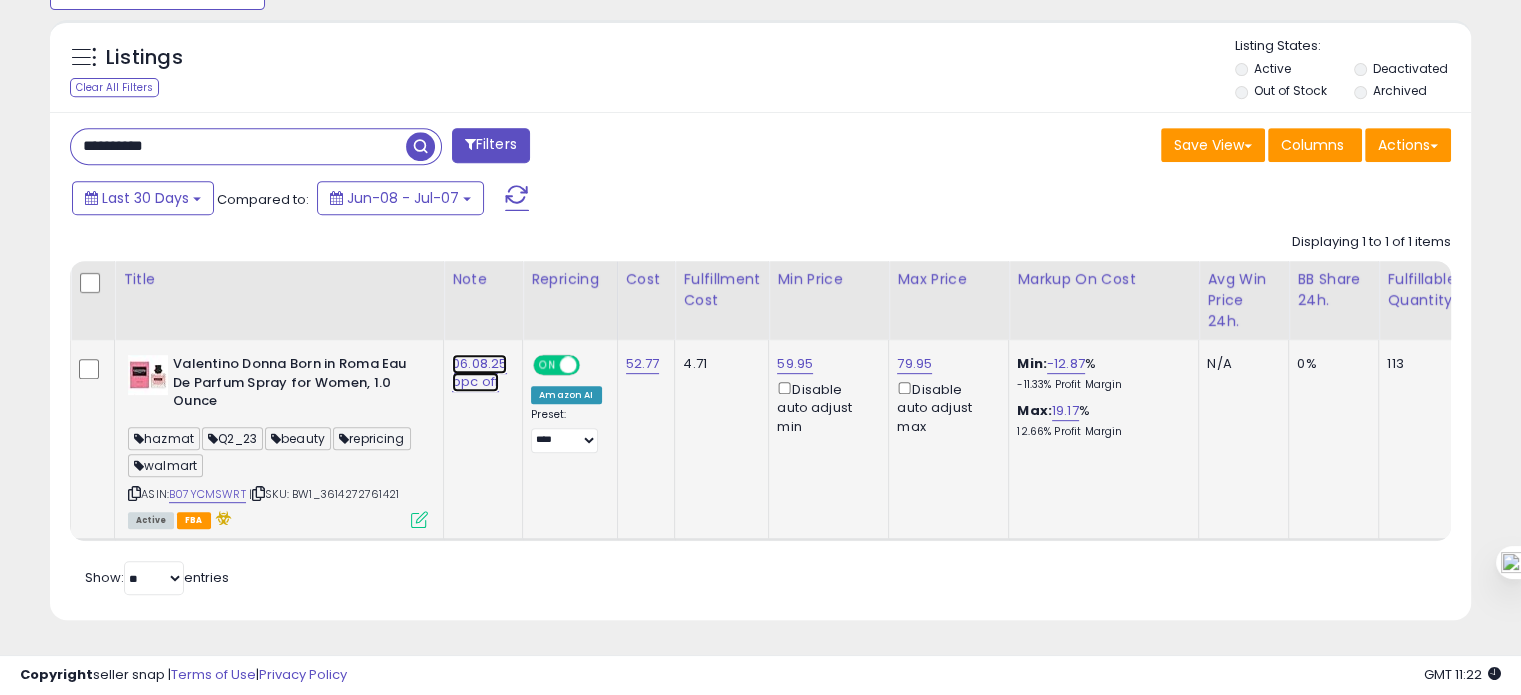 click on "06.08.25 ppc off" at bounding box center [479, 373] 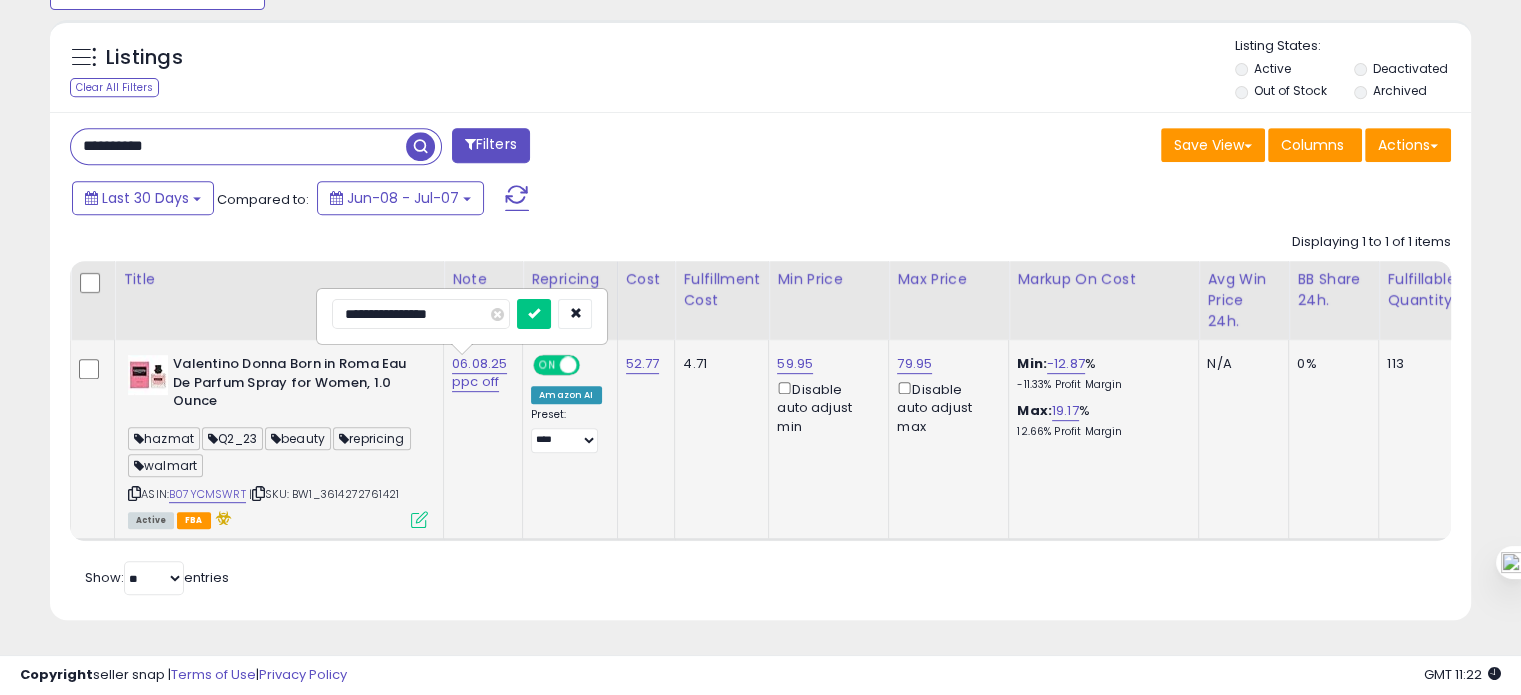 click on "**********" at bounding box center [421, 314] 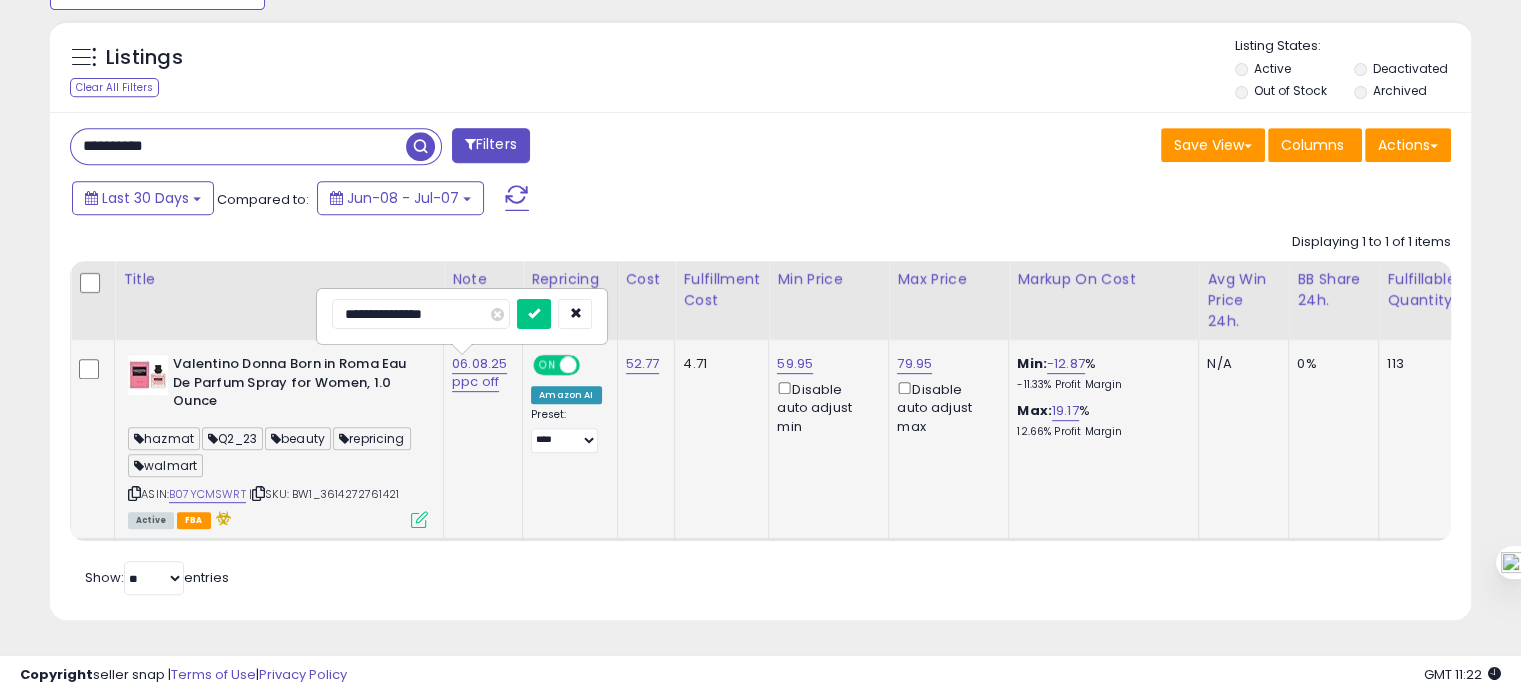 type on "**********" 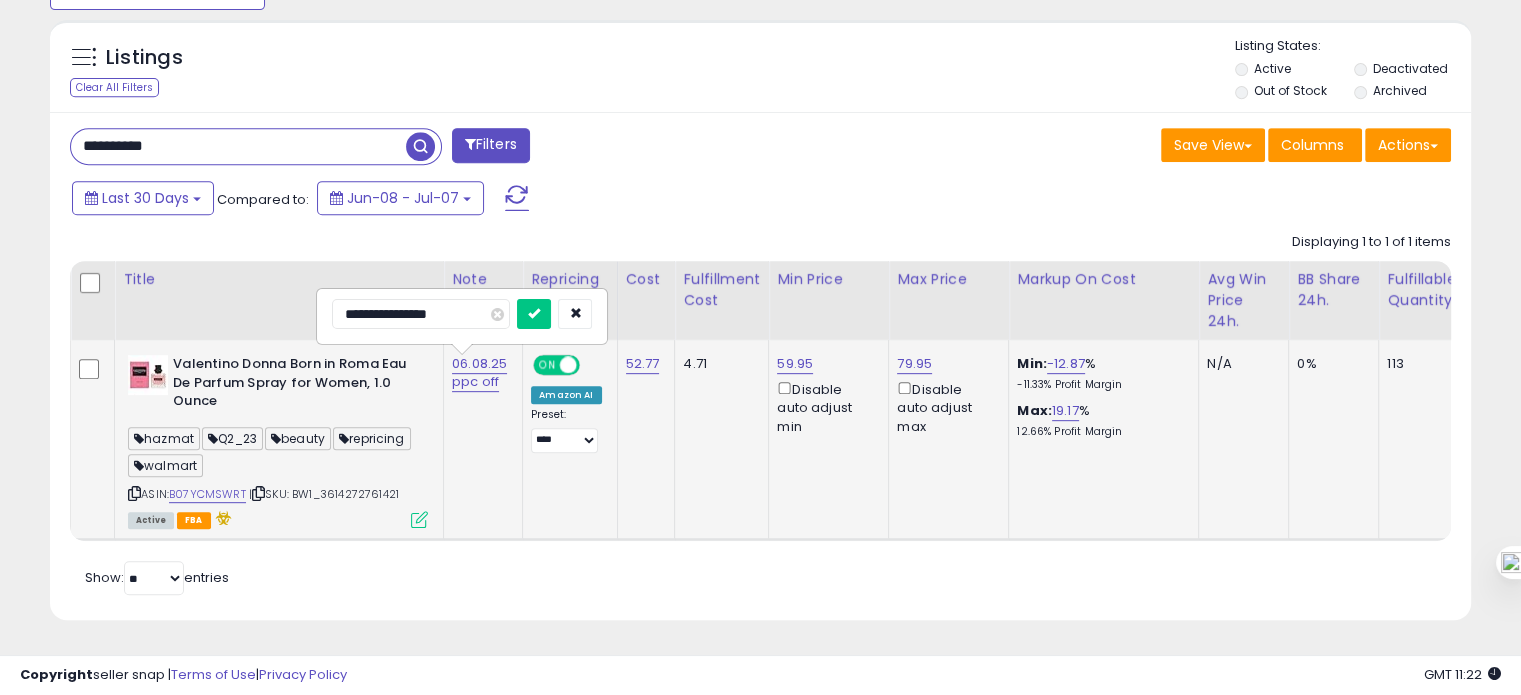 click at bounding box center [534, 314] 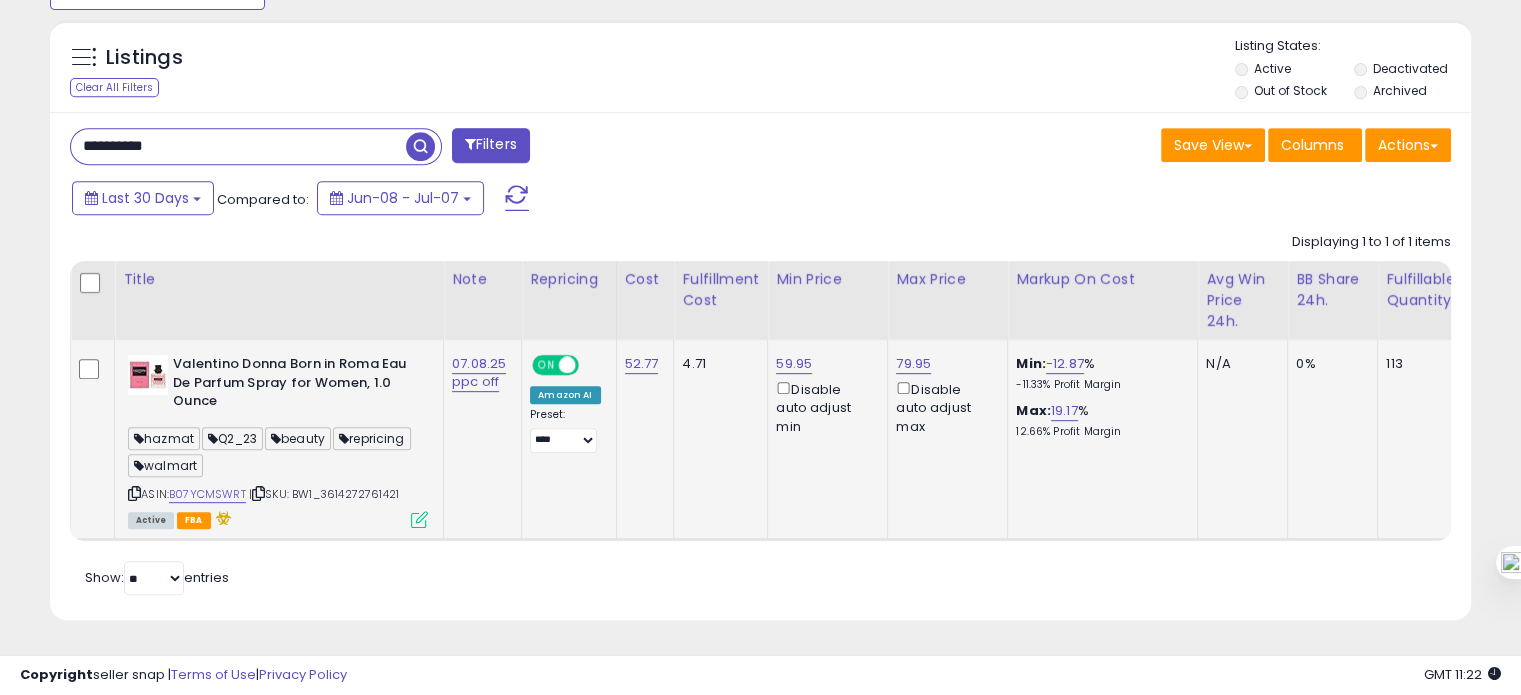 click on "**********" at bounding box center (238, 146) 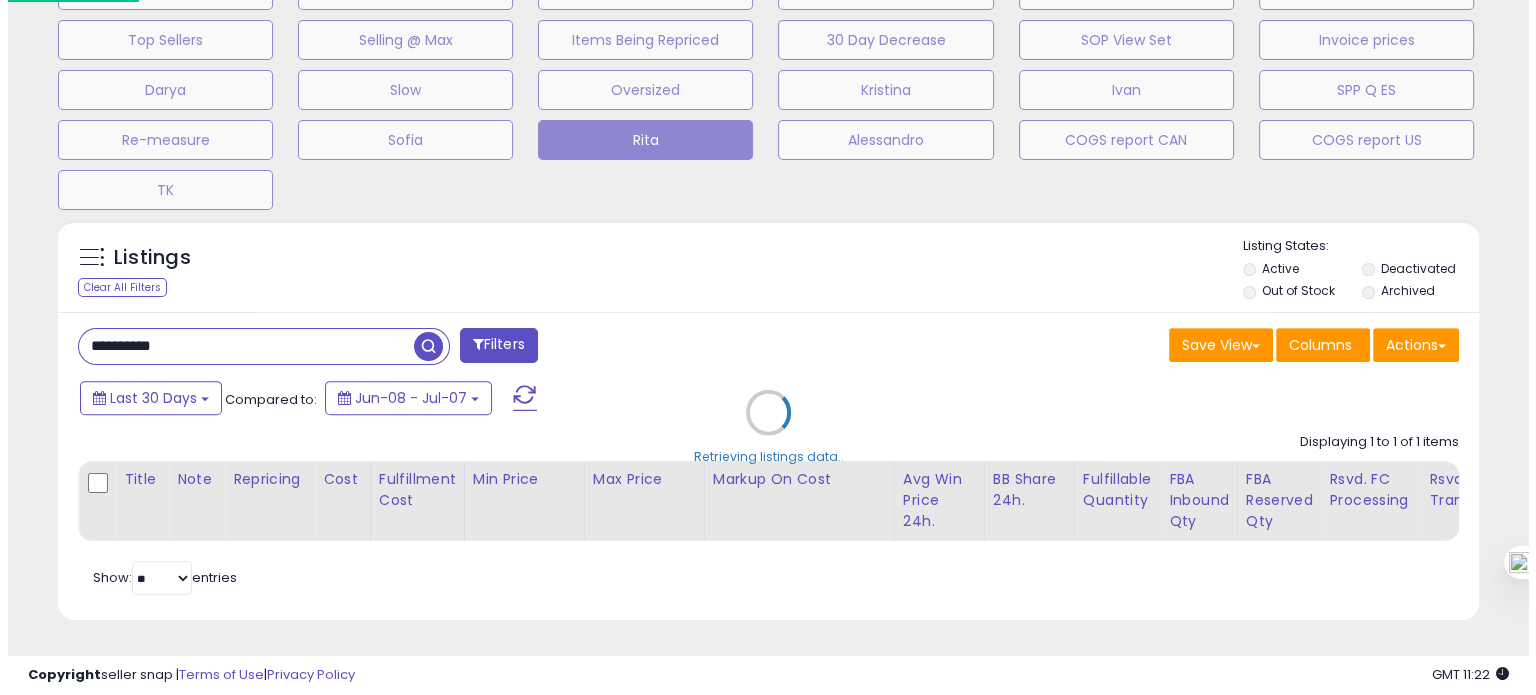 scroll, scrollTop: 674, scrollLeft: 0, axis: vertical 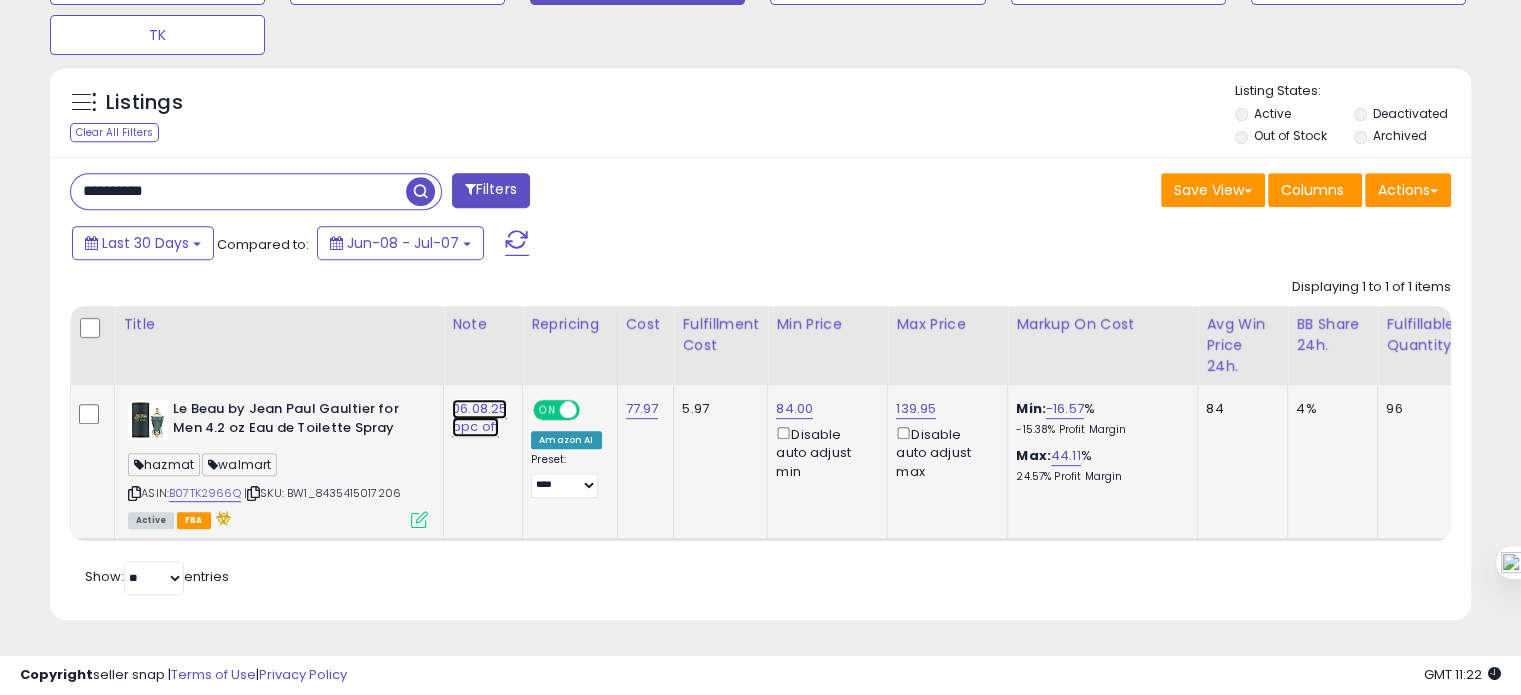 click on "06.08.25 ppc off" at bounding box center [479, 418] 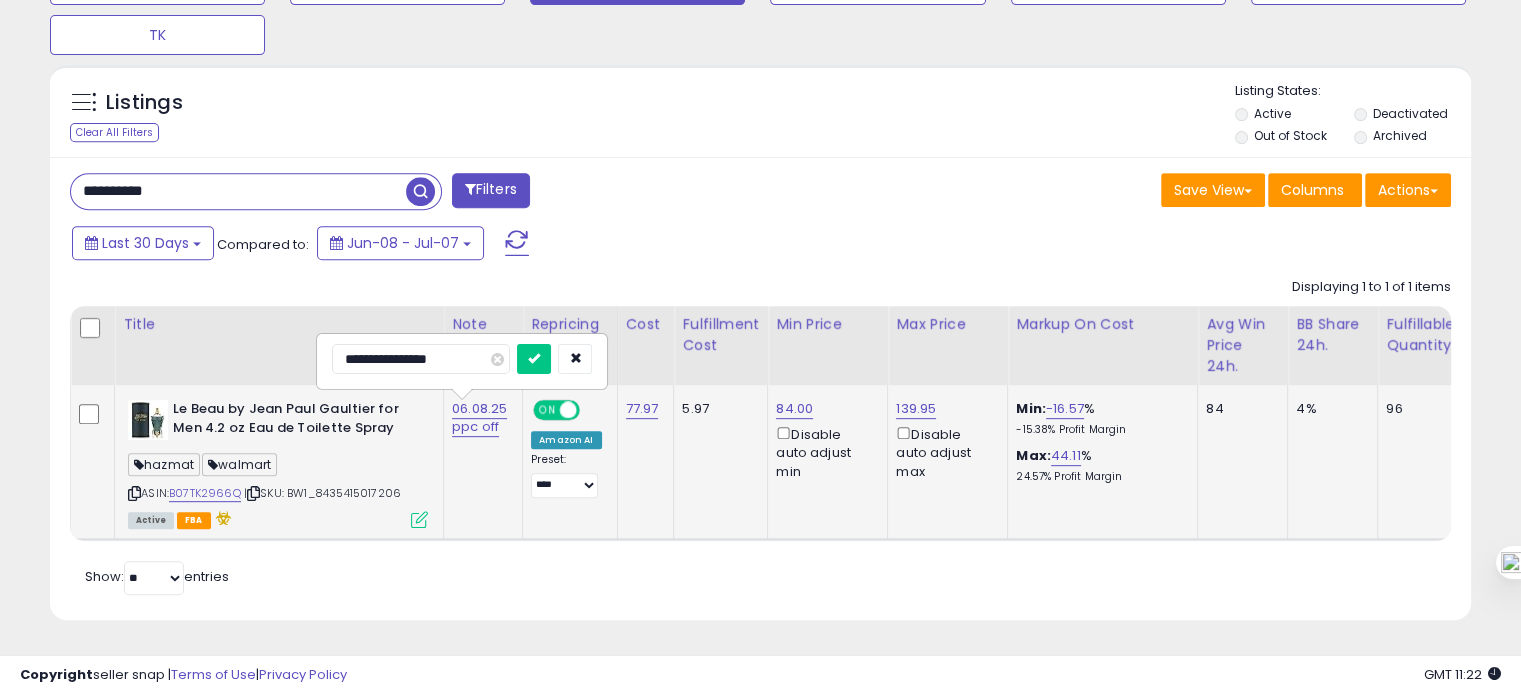 click on "**********" at bounding box center [421, 359] 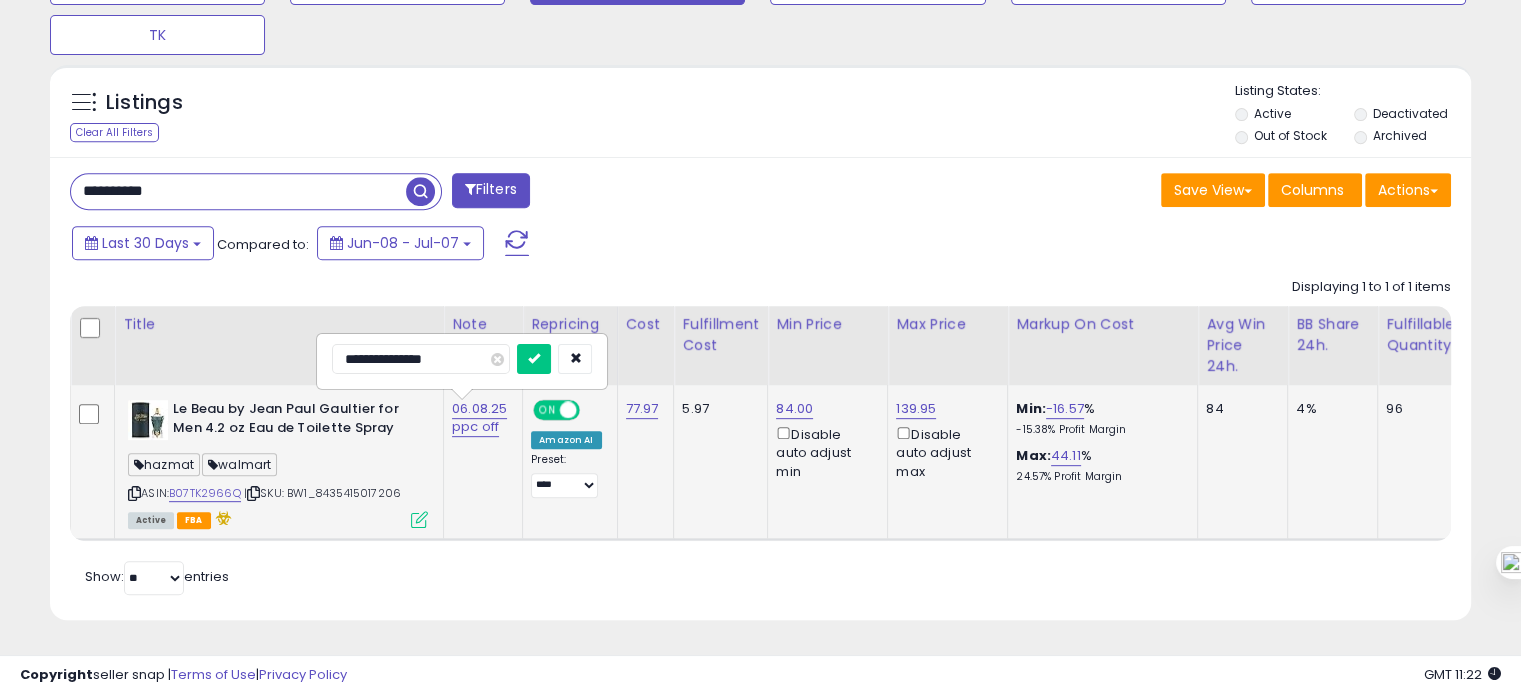 type on "**********" 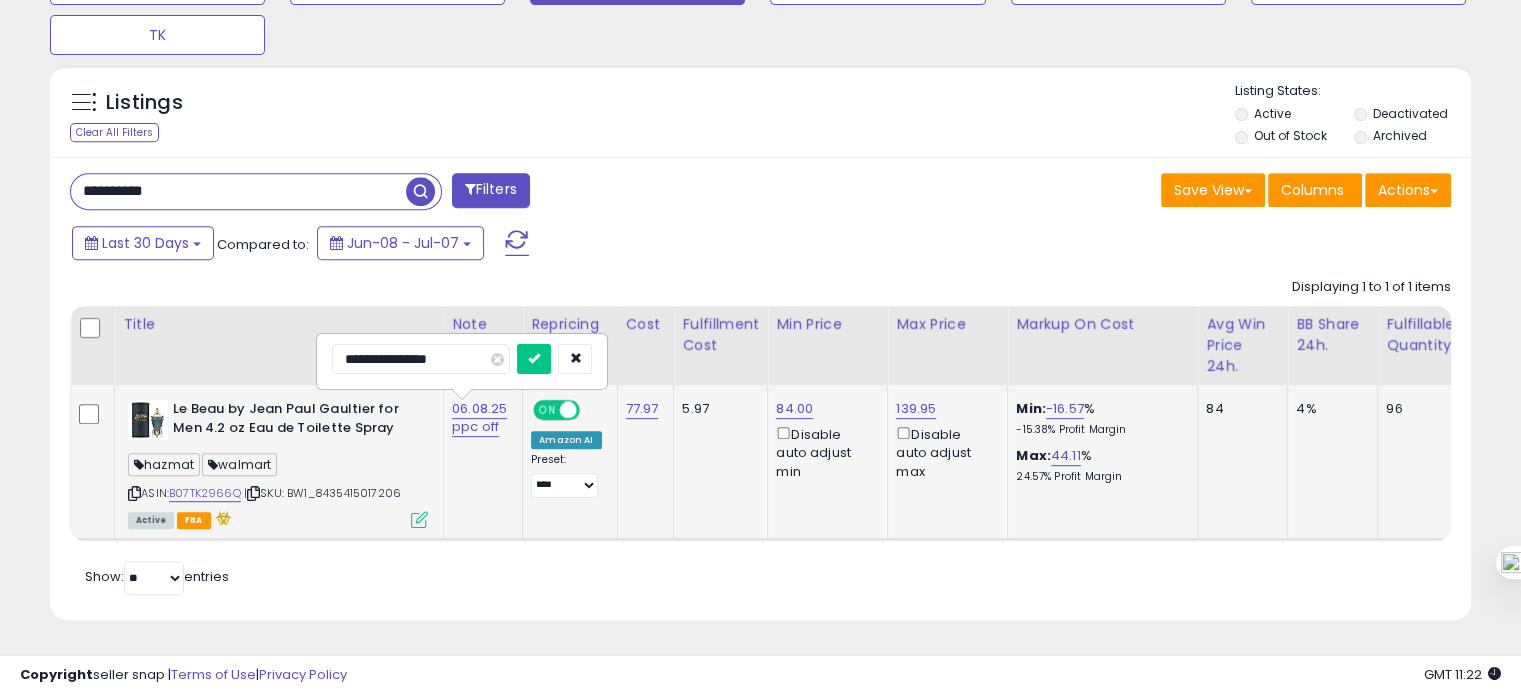 click at bounding box center [534, 359] 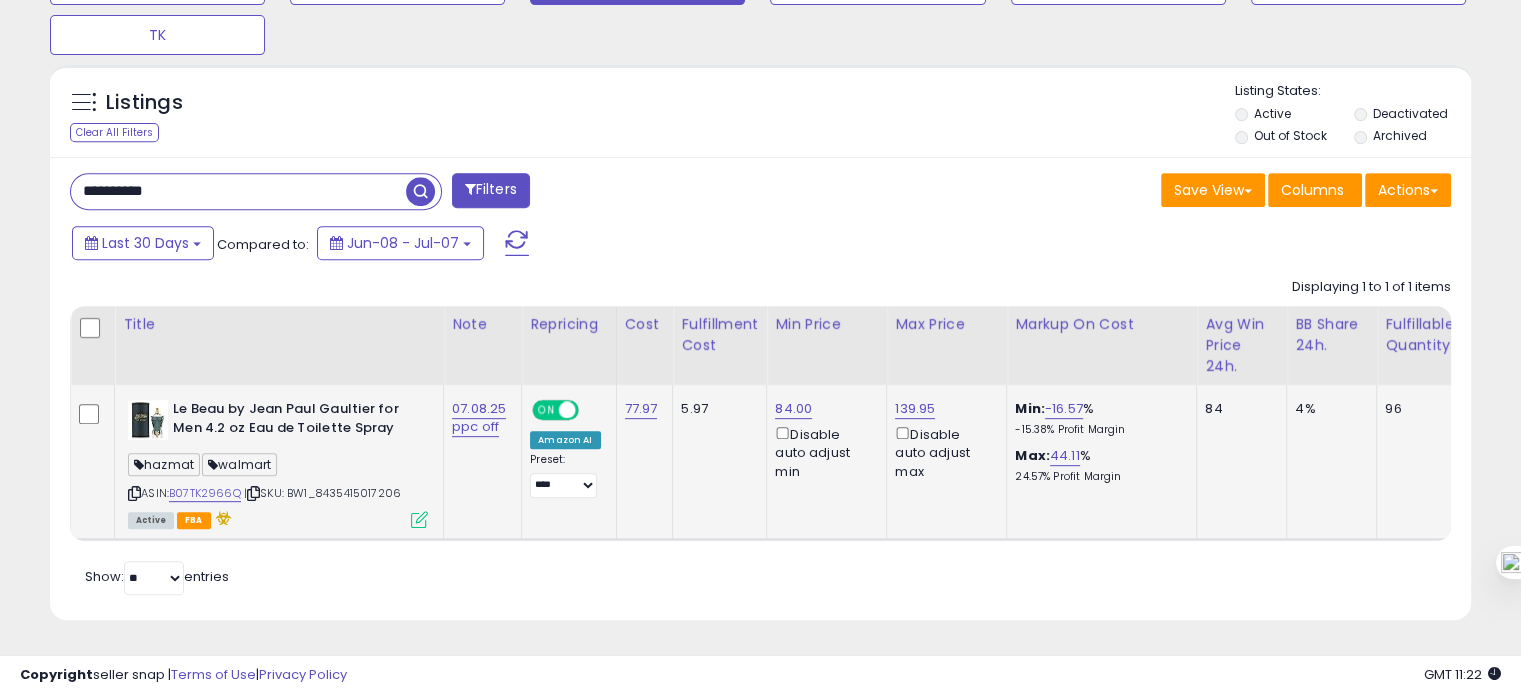 click on "**********" at bounding box center (238, 191) 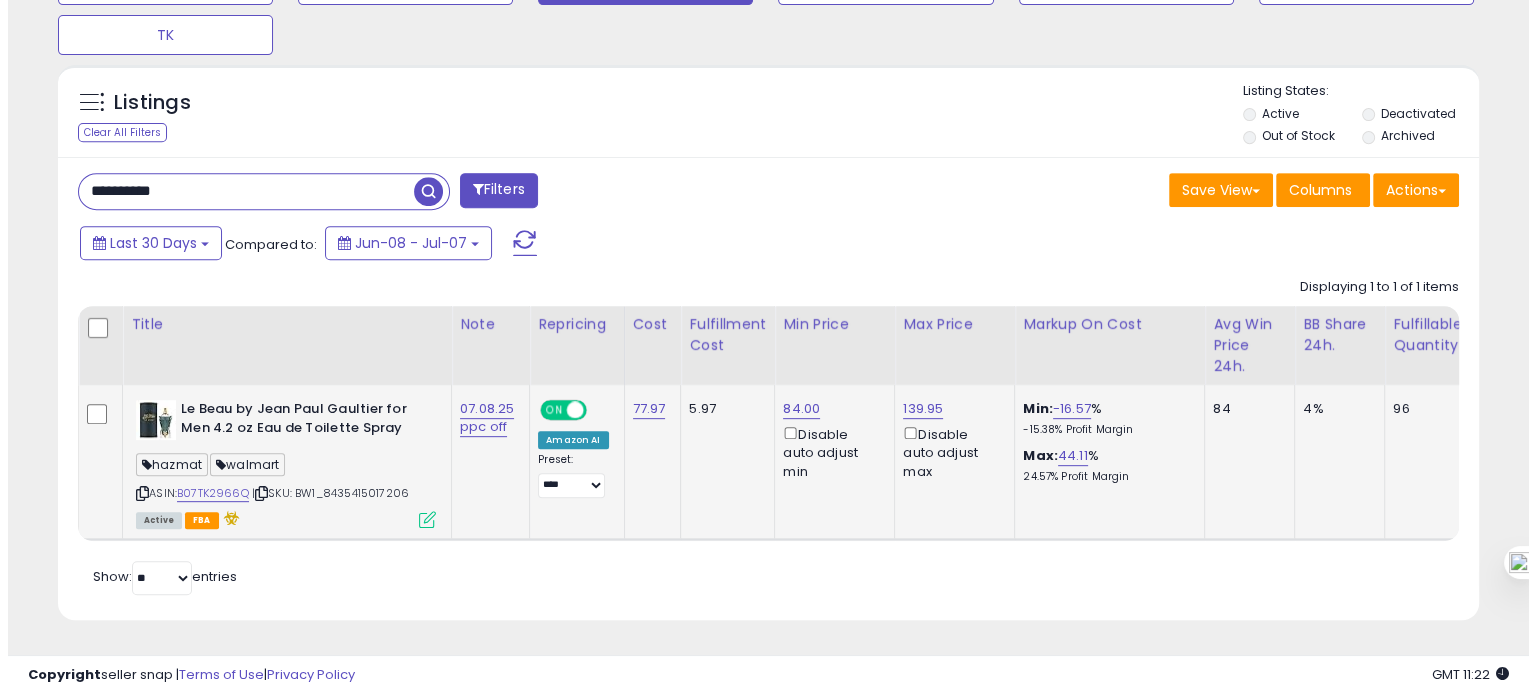 scroll, scrollTop: 674, scrollLeft: 0, axis: vertical 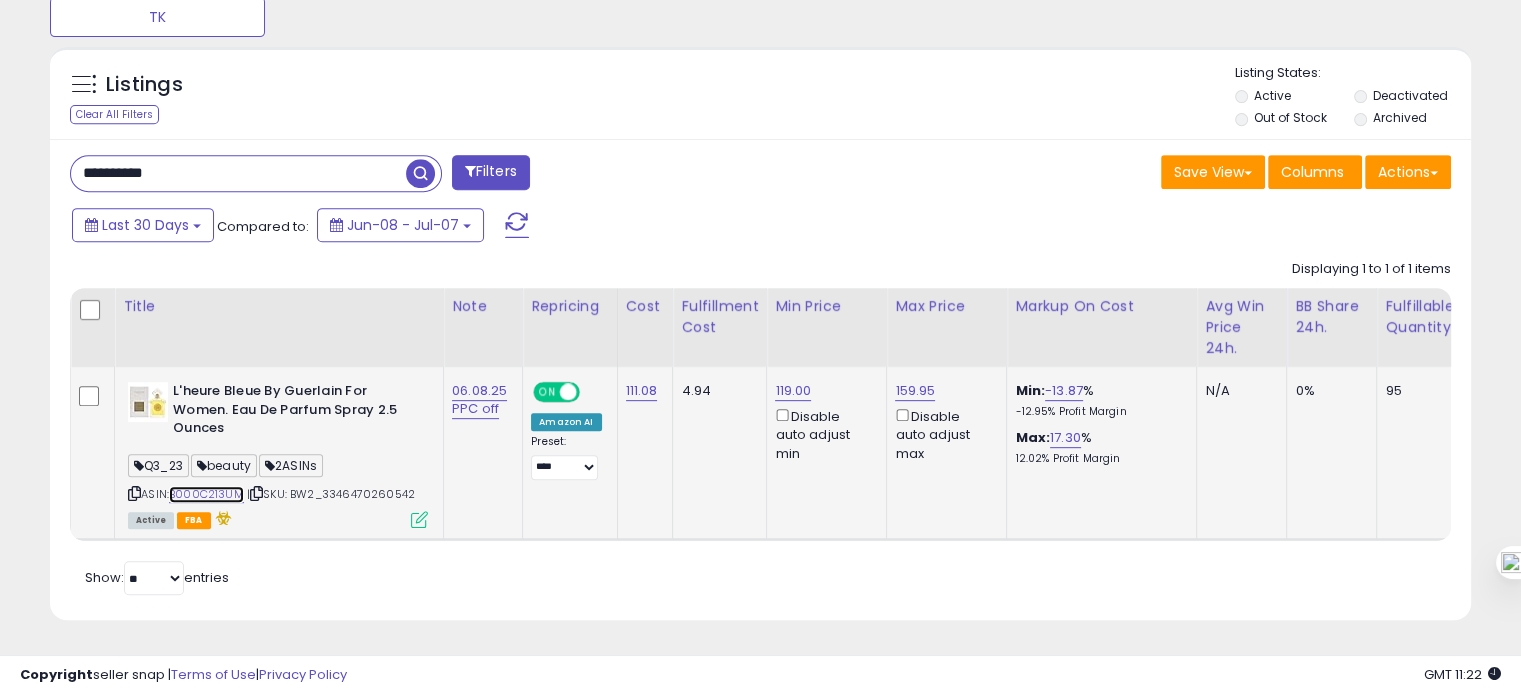 click on "B000C213UM" at bounding box center [206, 494] 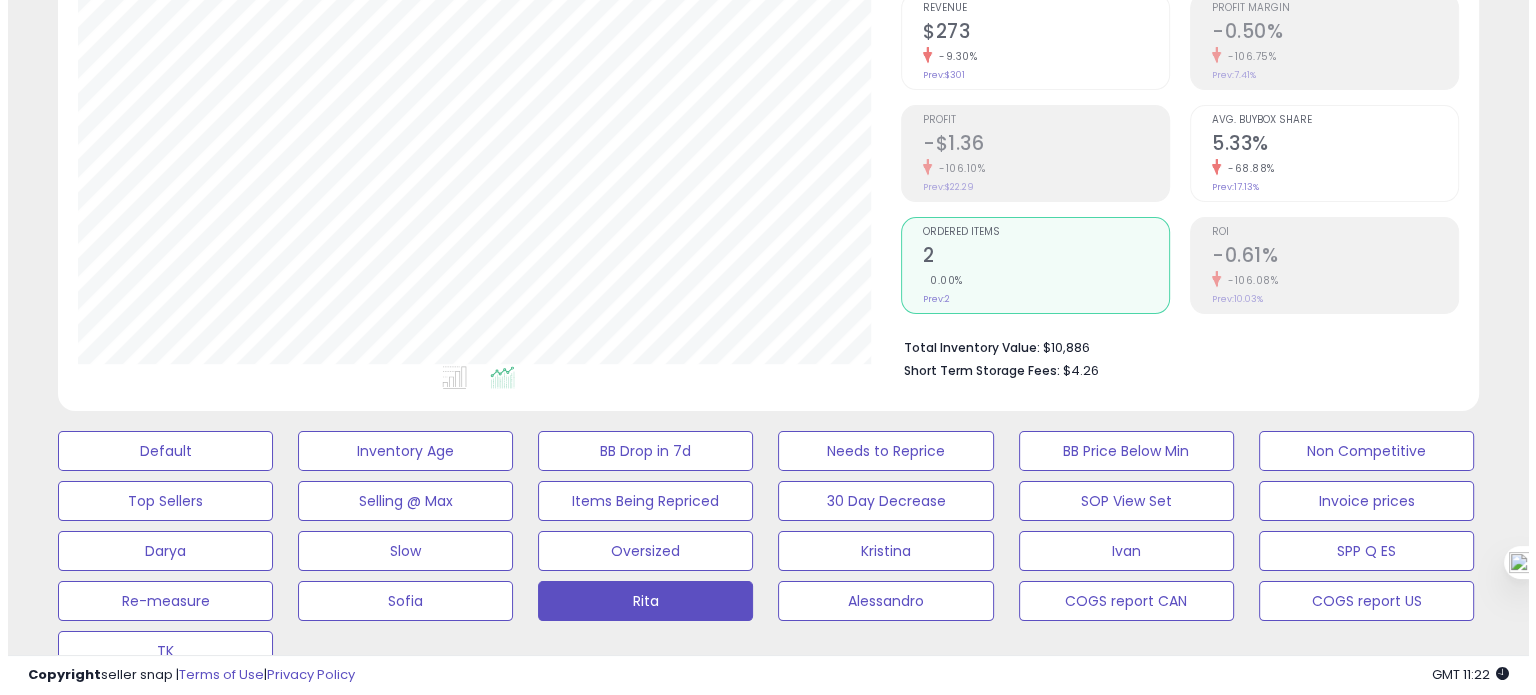 scroll, scrollTop: 144, scrollLeft: 0, axis: vertical 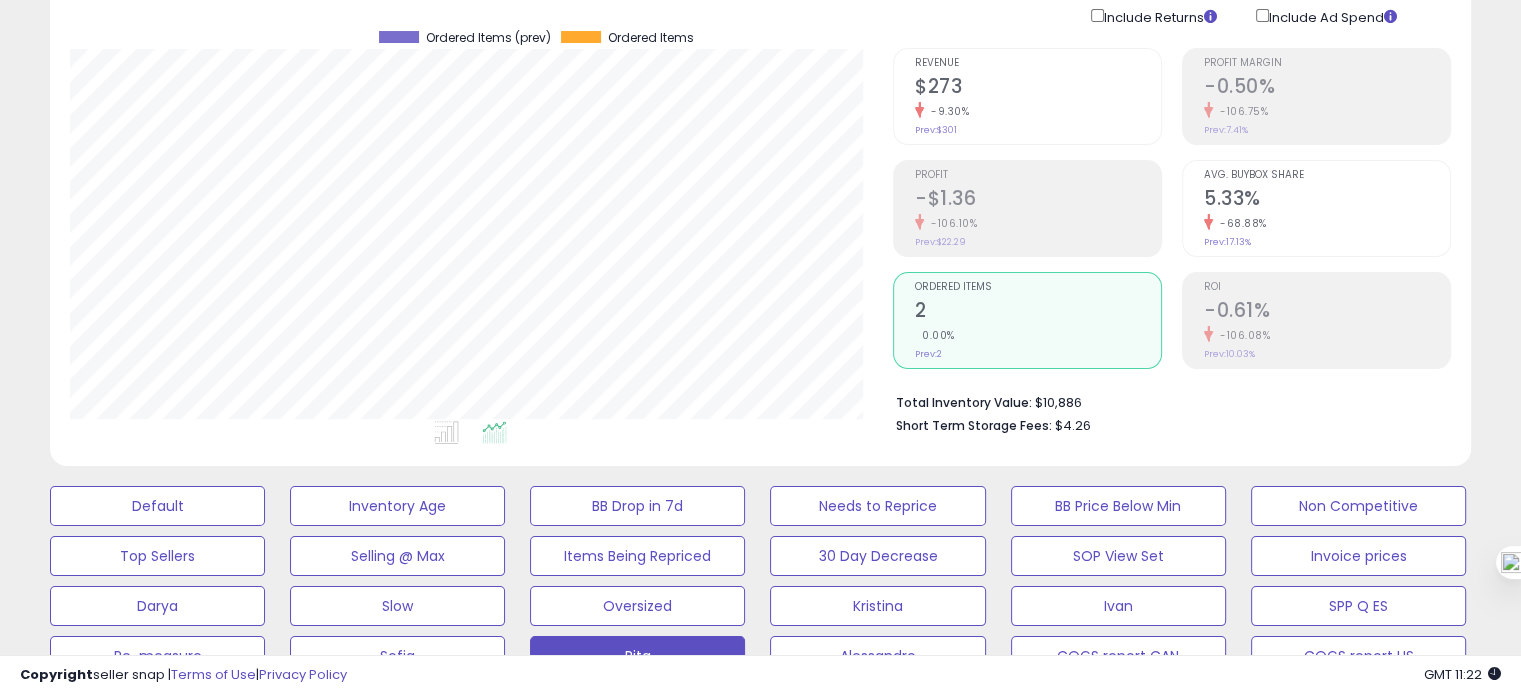 click on "5.33%" at bounding box center [1327, 200] 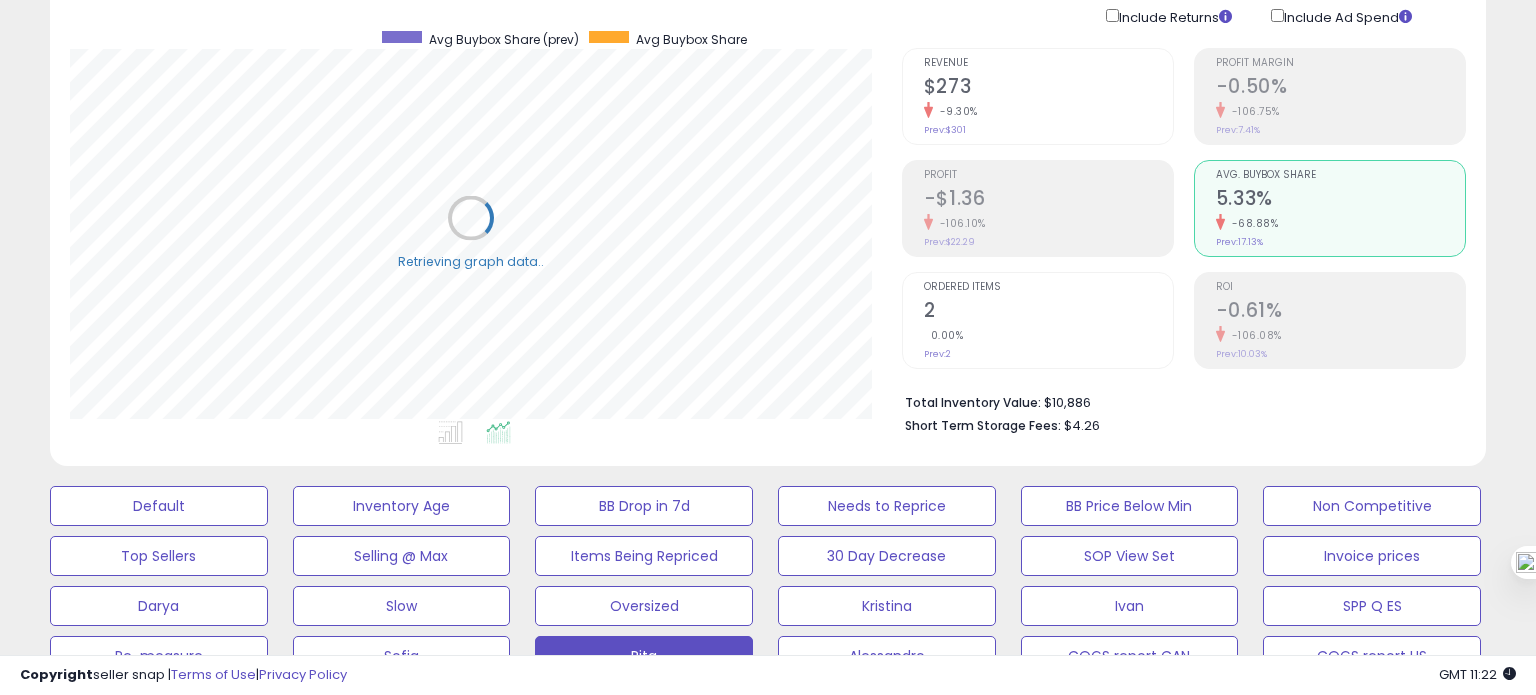 scroll, scrollTop: 999589, scrollLeft: 999168, axis: both 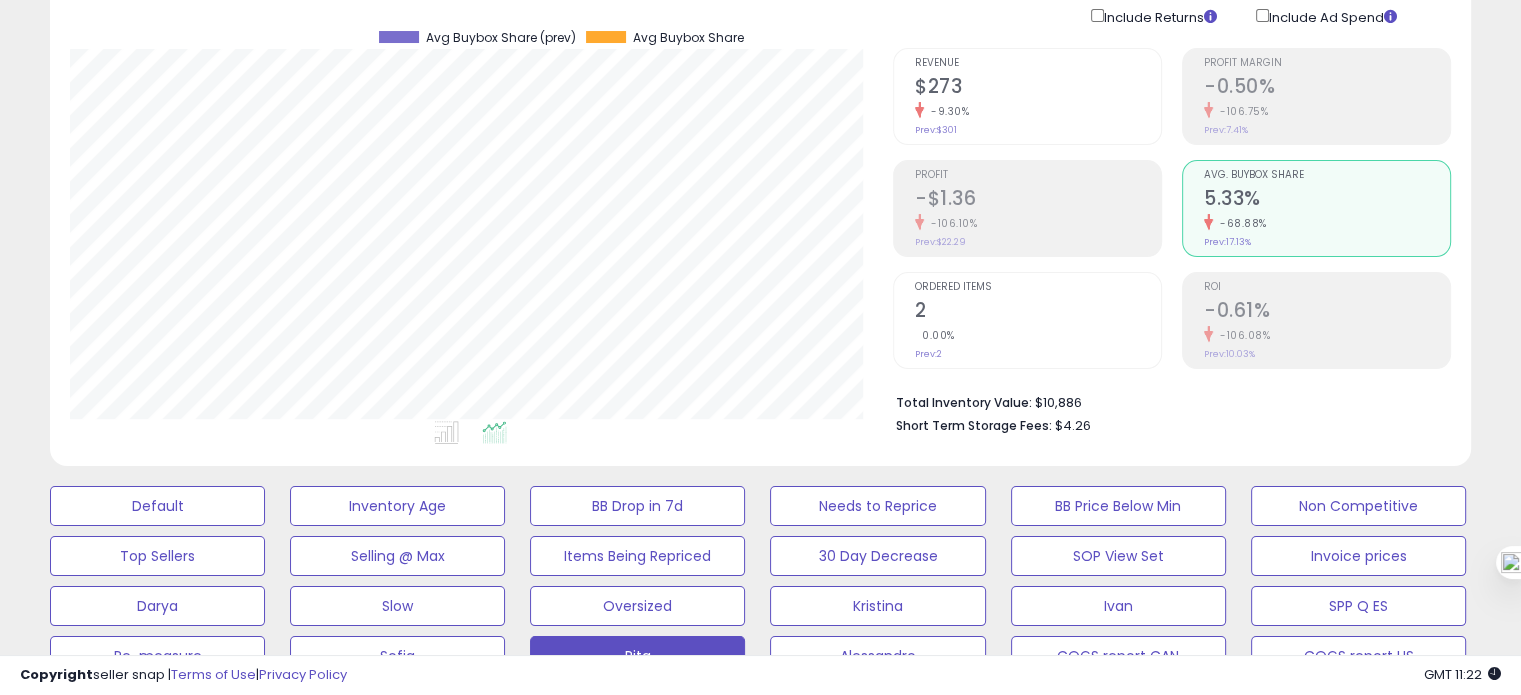 click on "Ordered Items
2
0.00%
Prev:  2" at bounding box center (1038, 318) 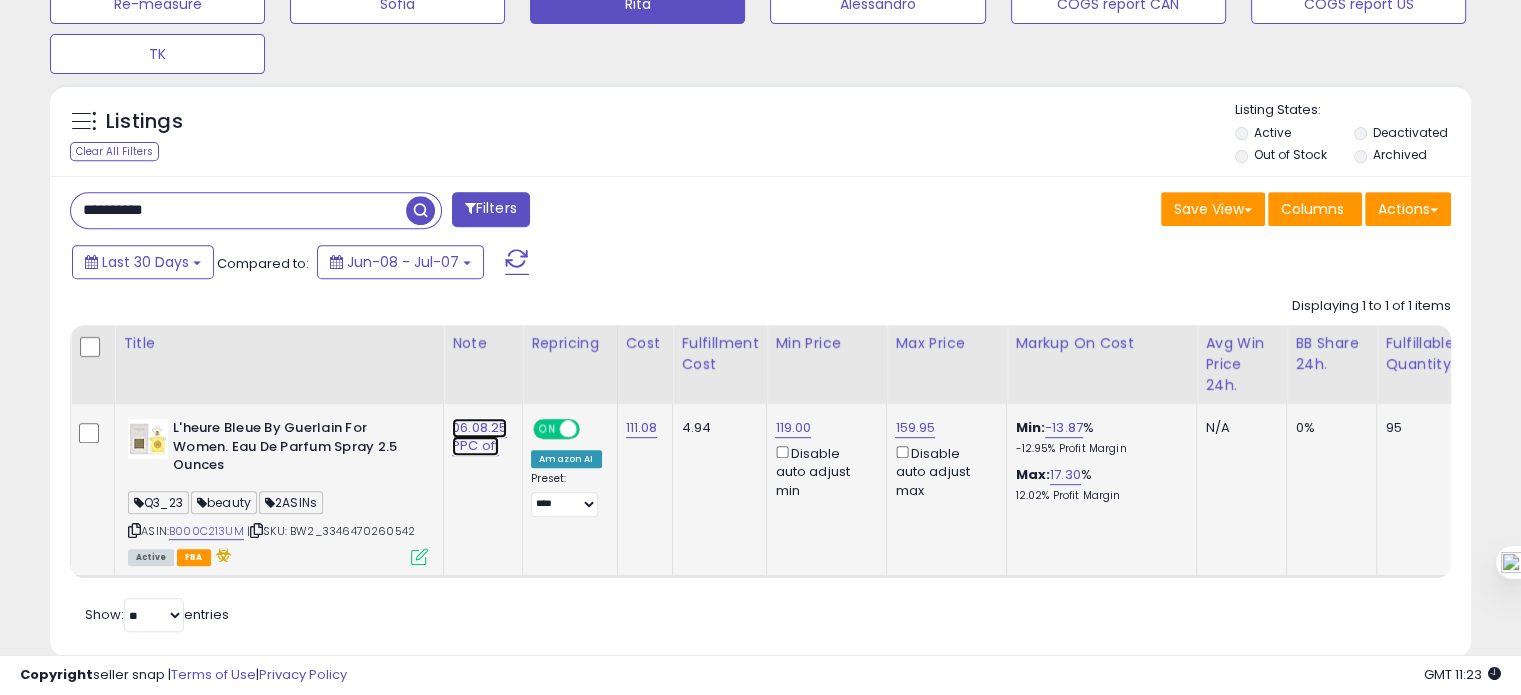 click on "06.08.25 PPC off" at bounding box center (479, 437) 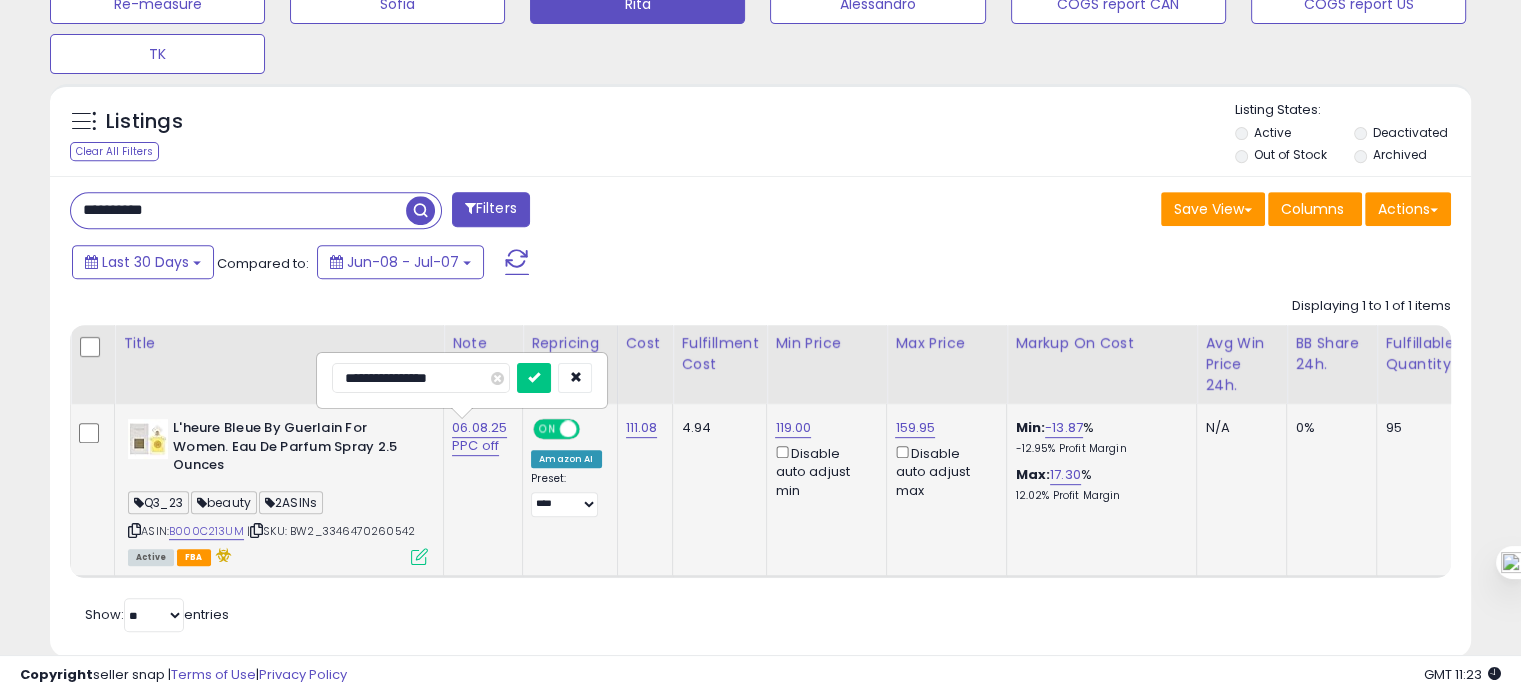 click on "**********" at bounding box center (421, 378) 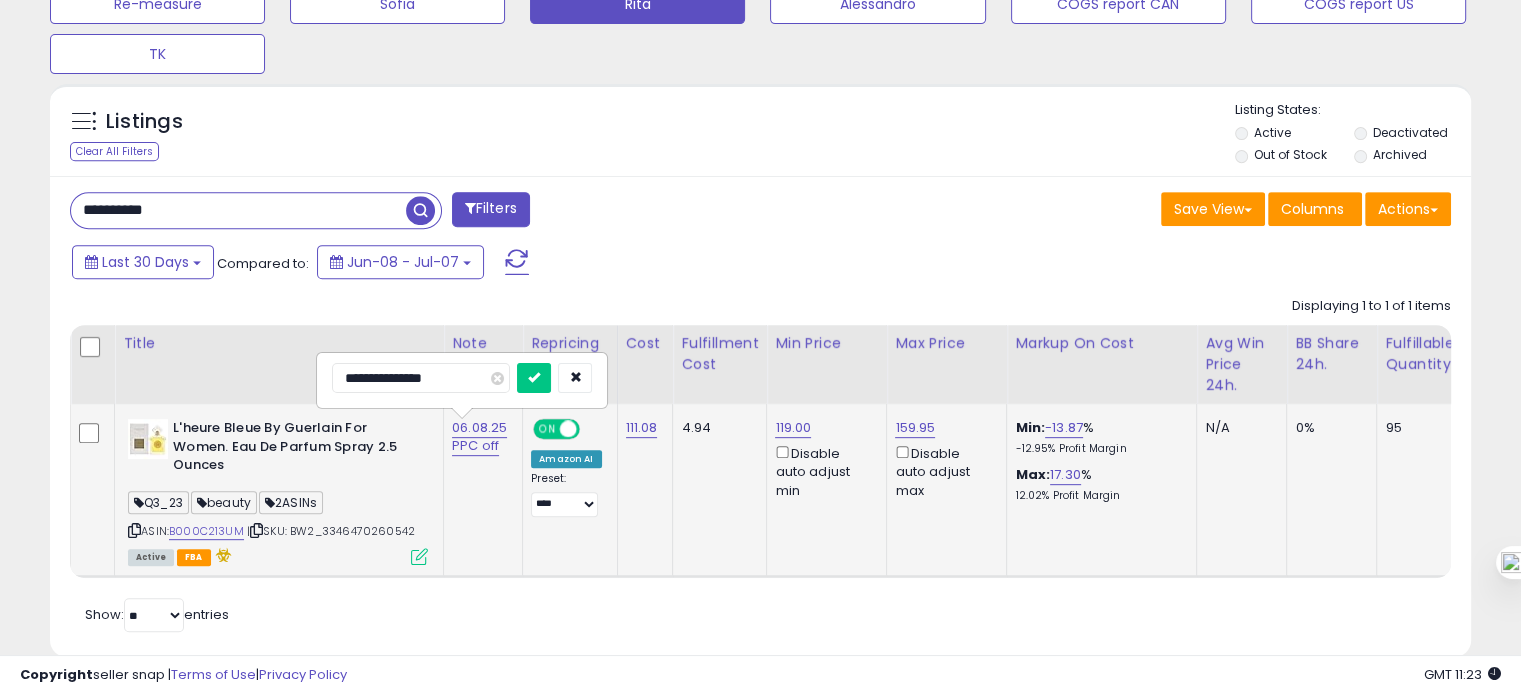 type on "**********" 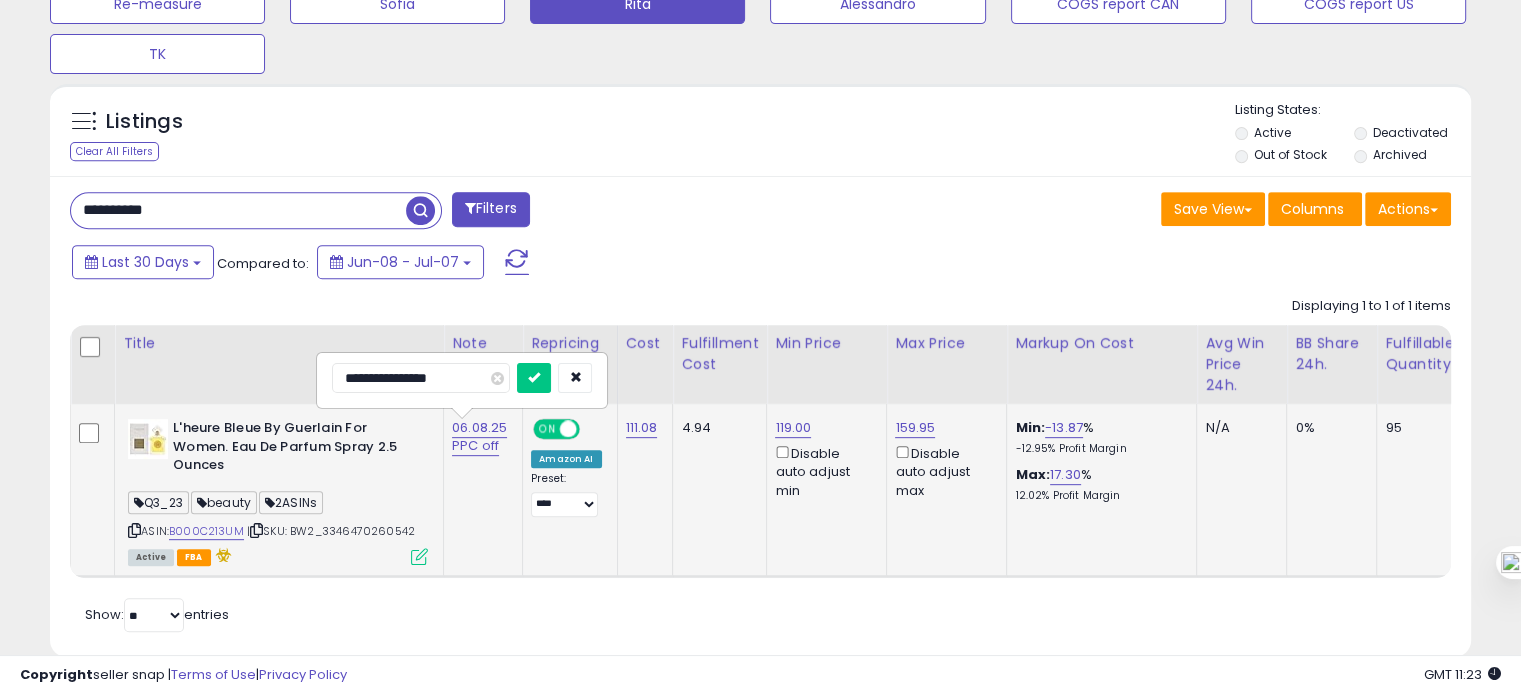 click at bounding box center (534, 378) 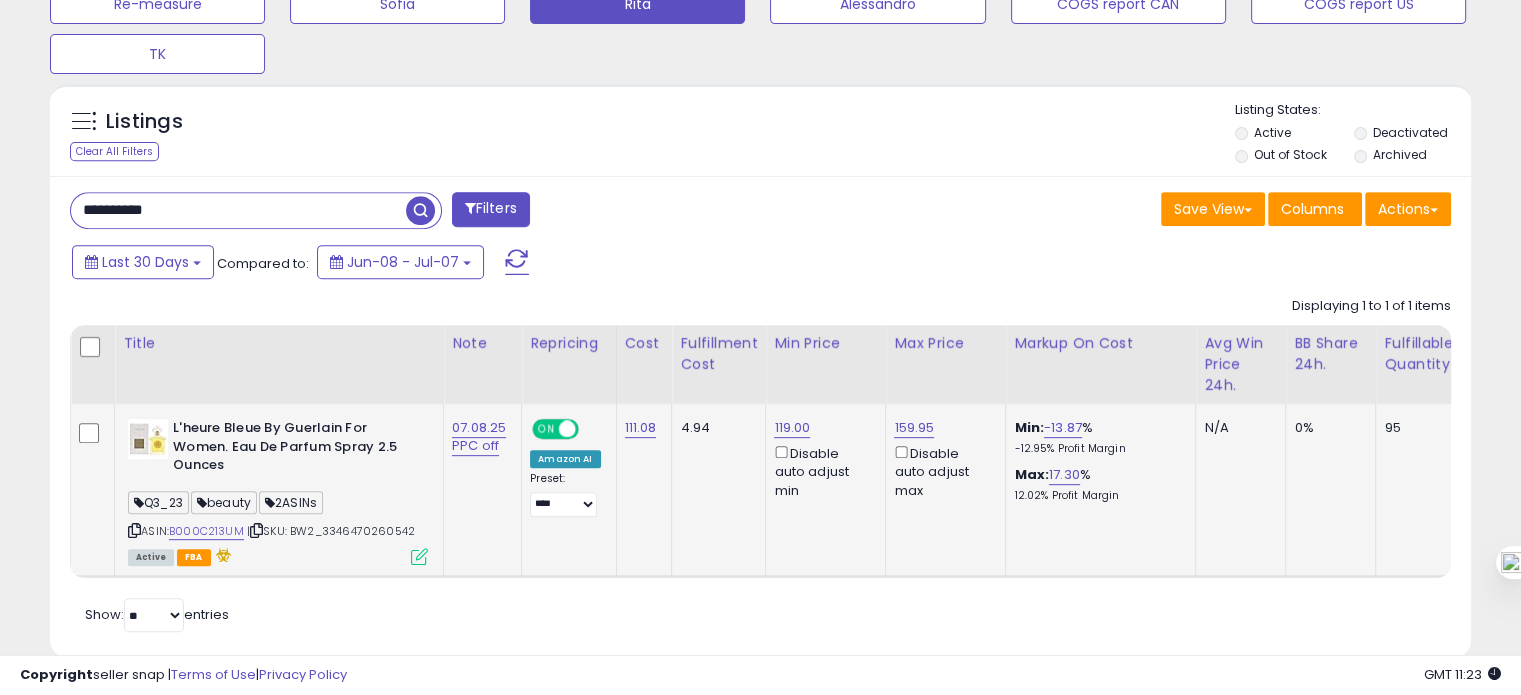 click on "**********" at bounding box center (238, 210) 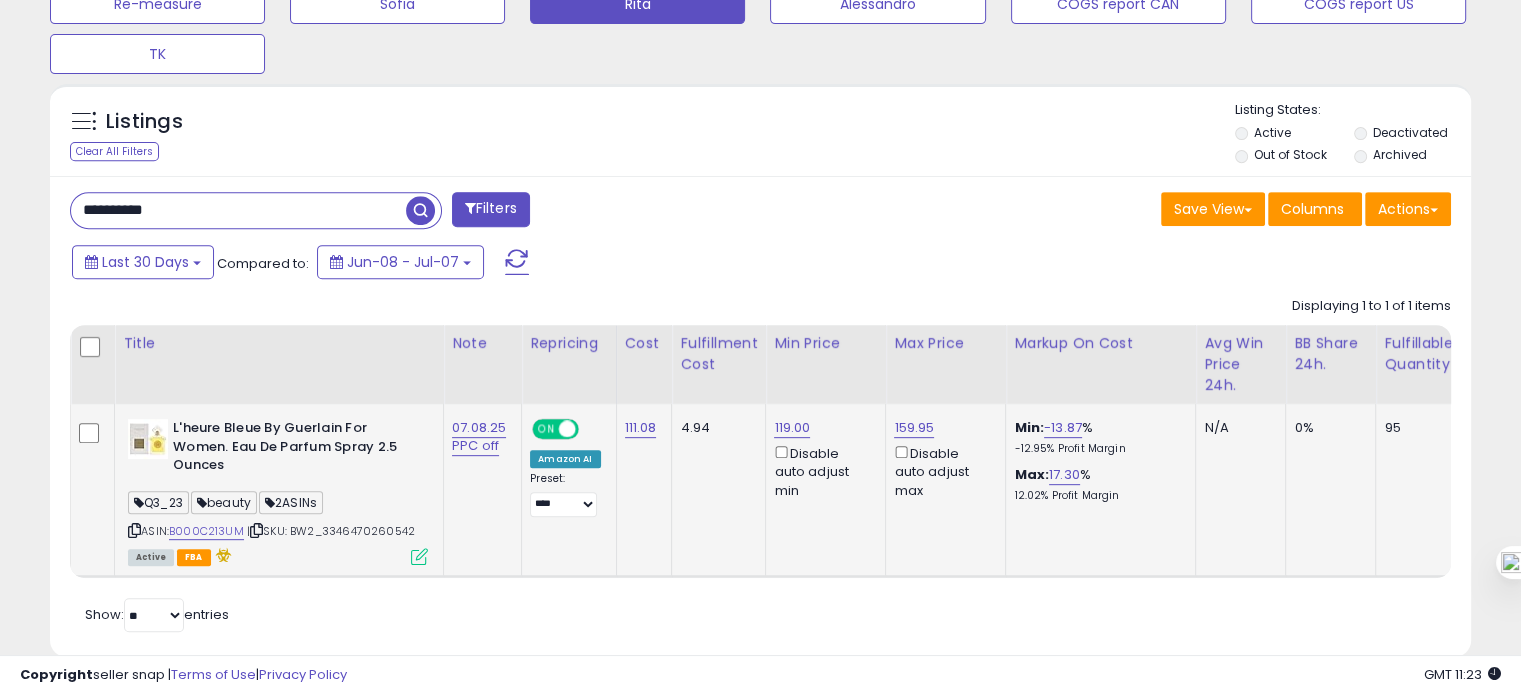 paste 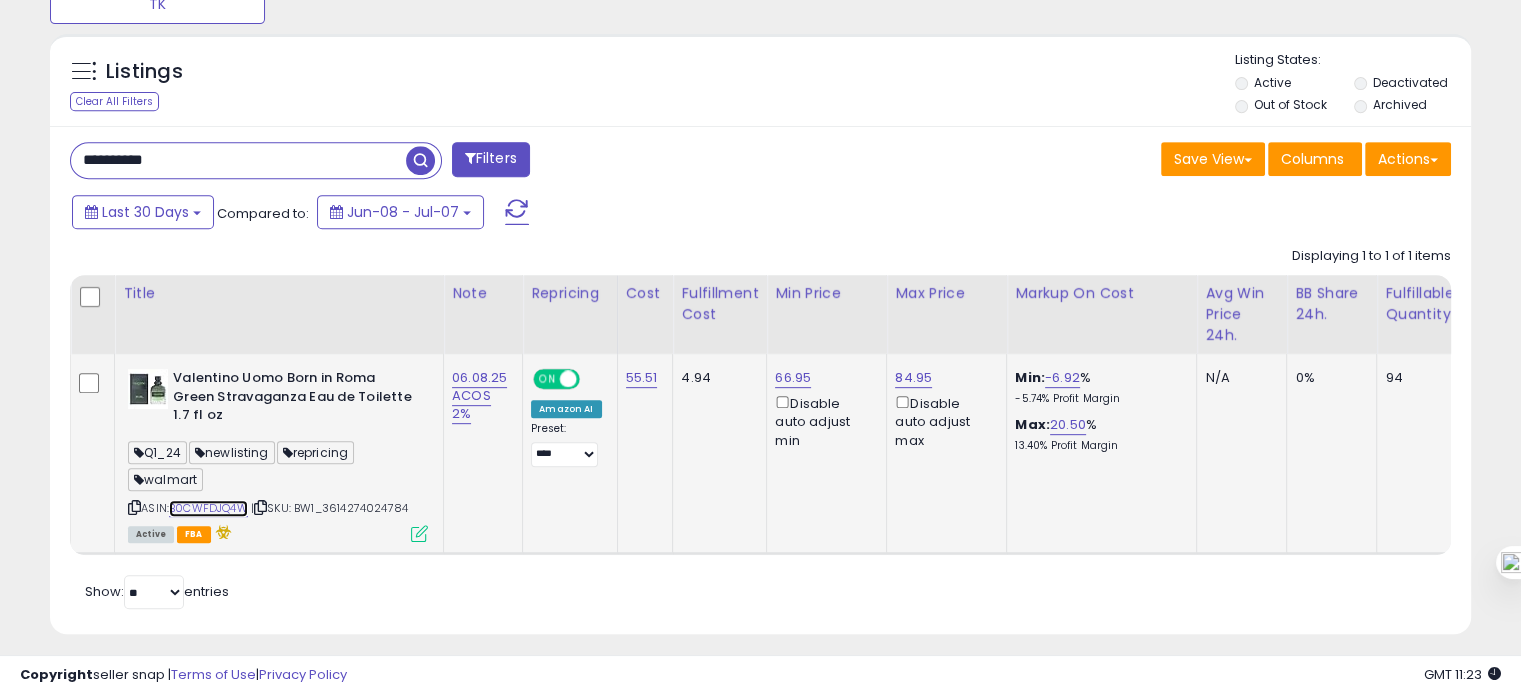 click on "B0CWFDJQ4W" at bounding box center [208, 508] 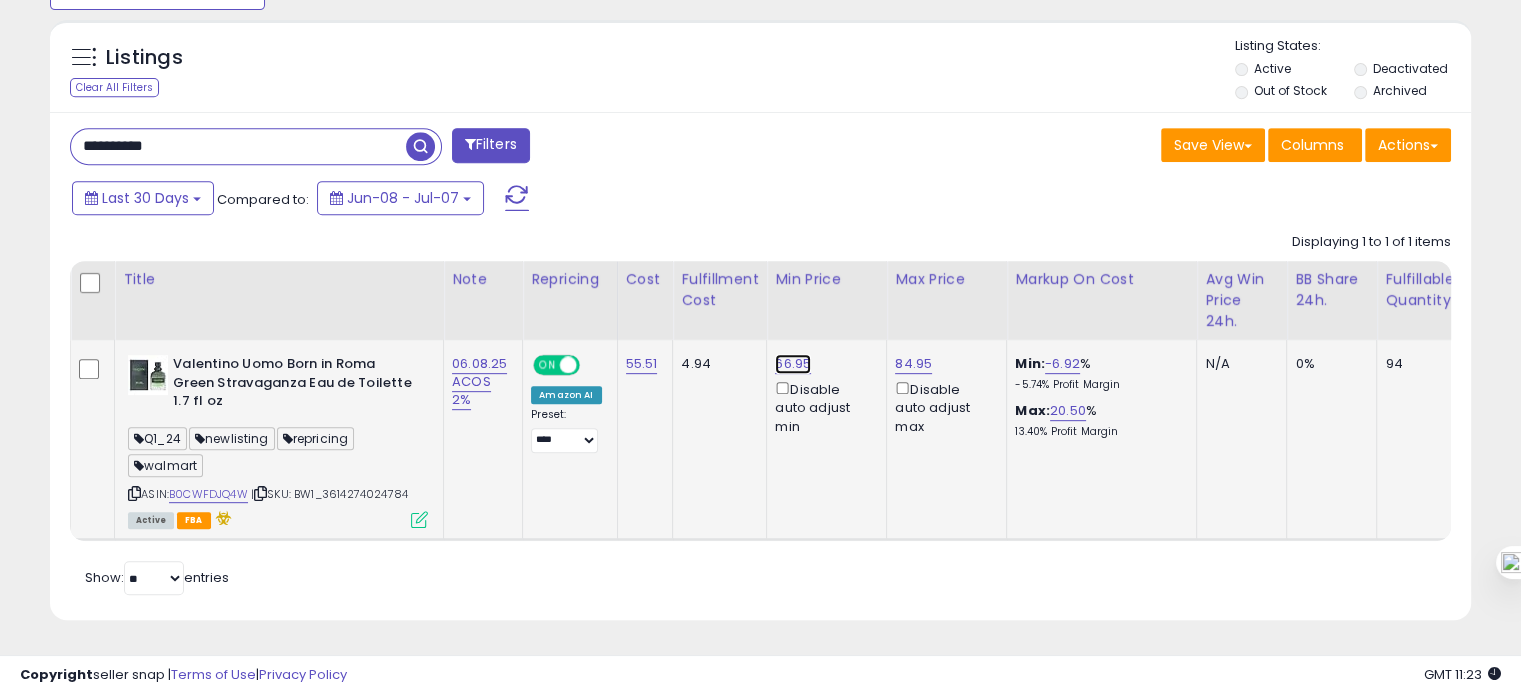 click on "66.95" at bounding box center [793, 364] 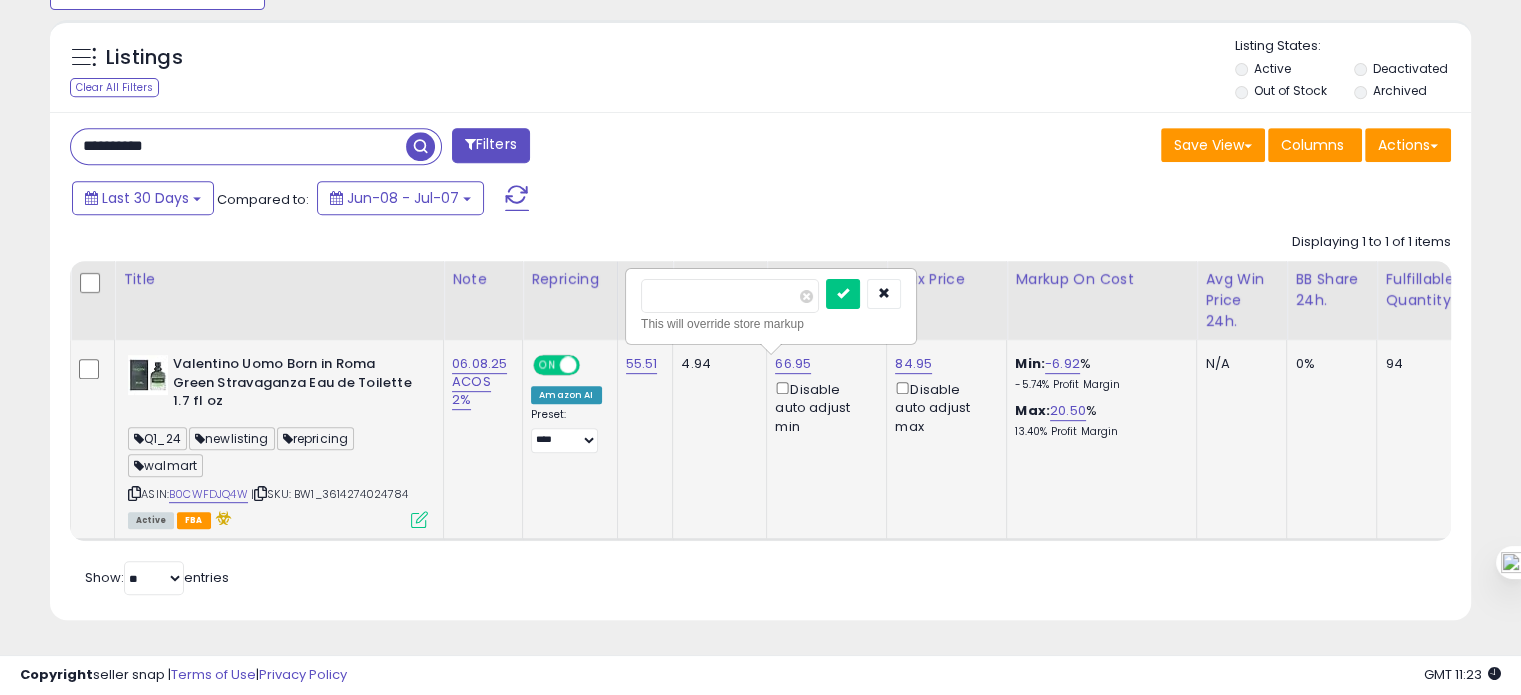 click on "*****" at bounding box center [730, 296] 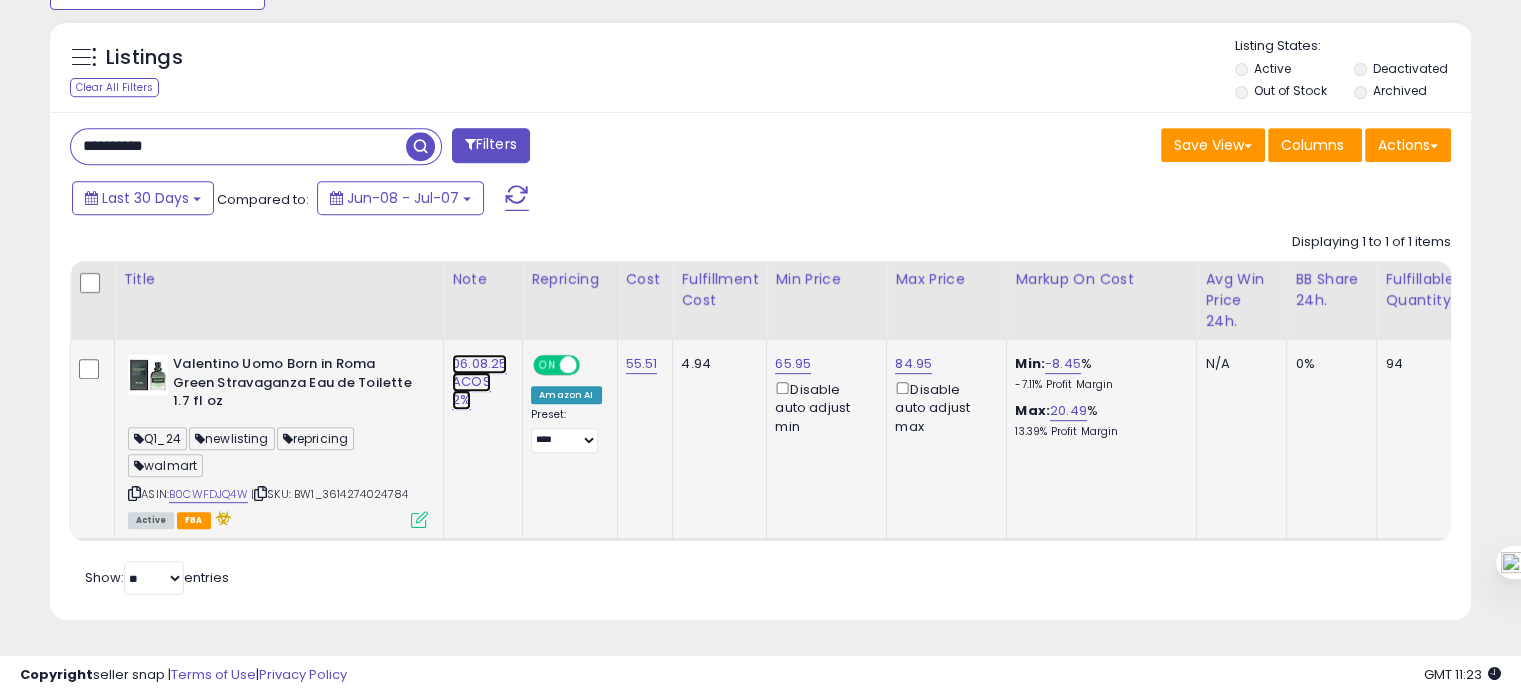 click on "06.08.25 ACOS 2%" at bounding box center [479, 382] 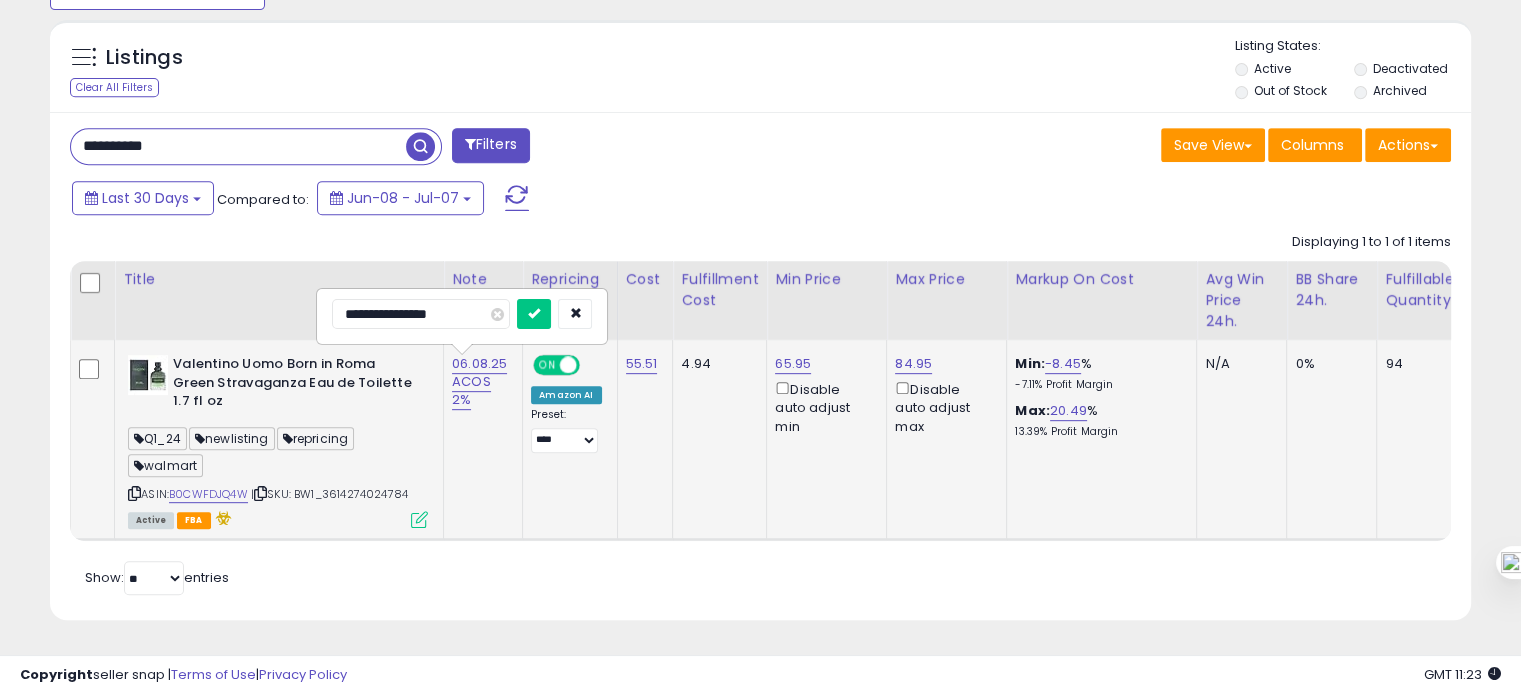 click on "**********" at bounding box center (421, 314) 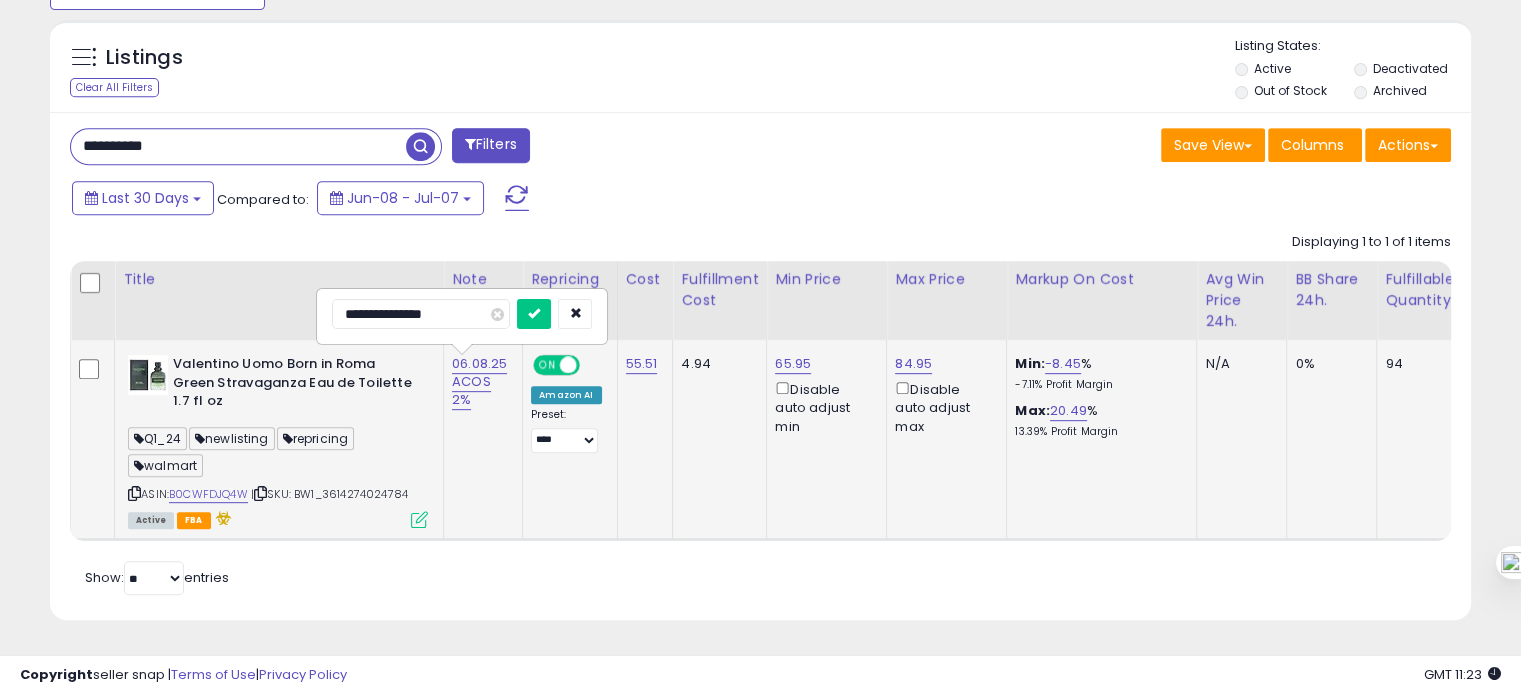 type on "**********" 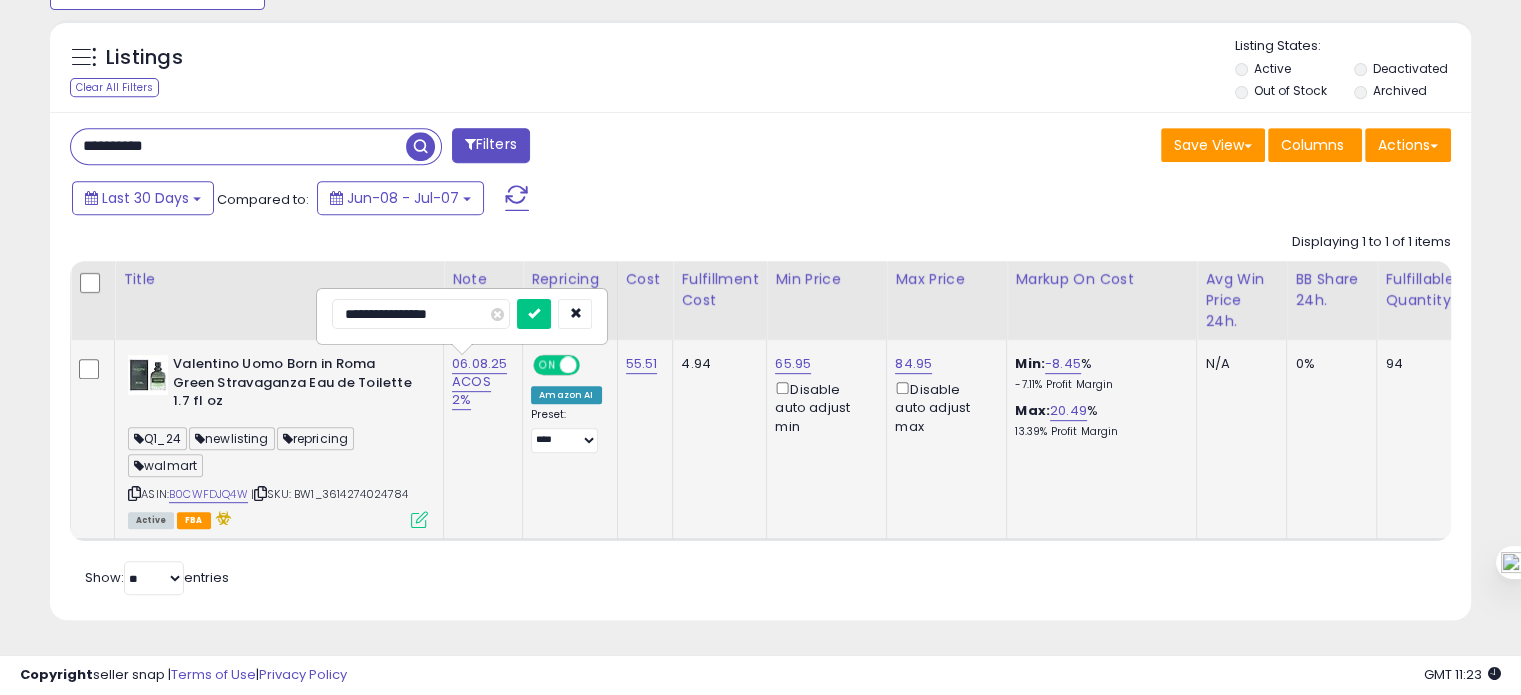 click at bounding box center [534, 314] 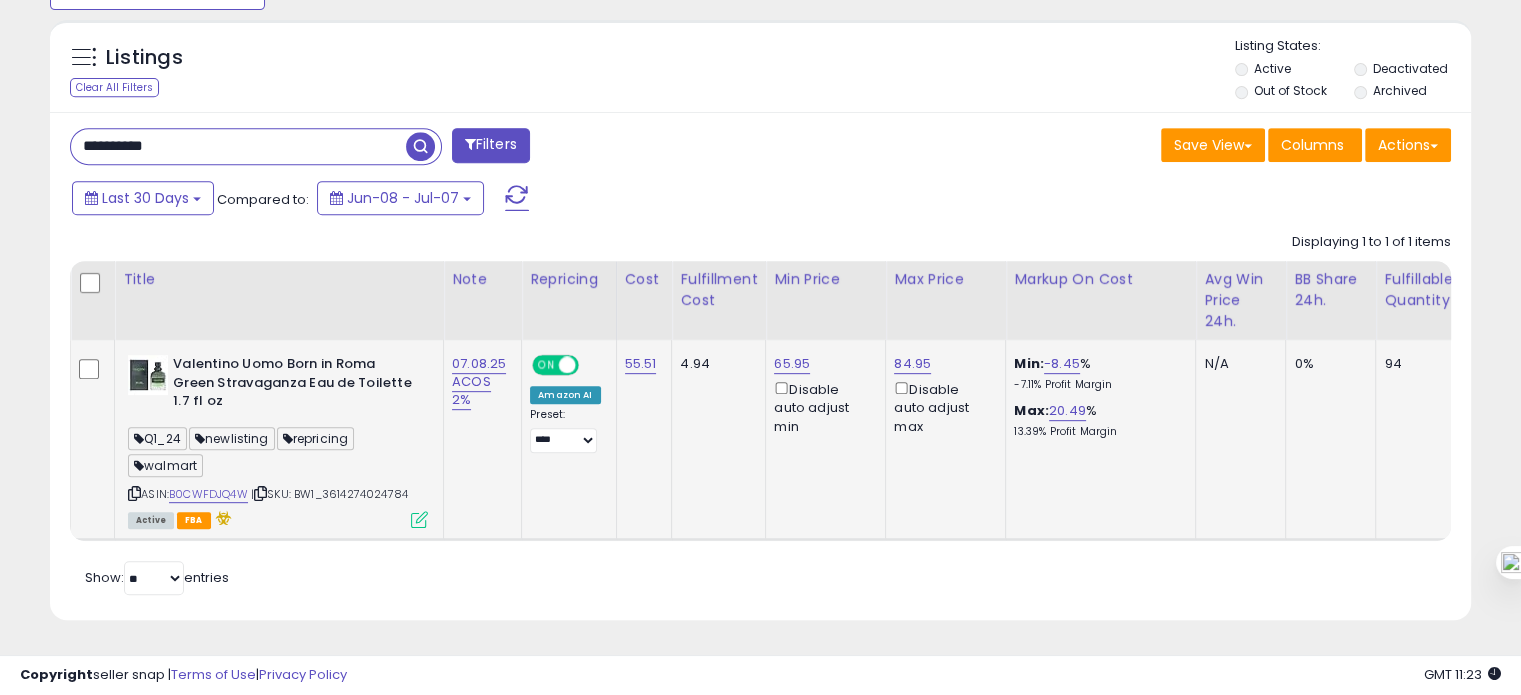 click on "**********" at bounding box center [238, 146] 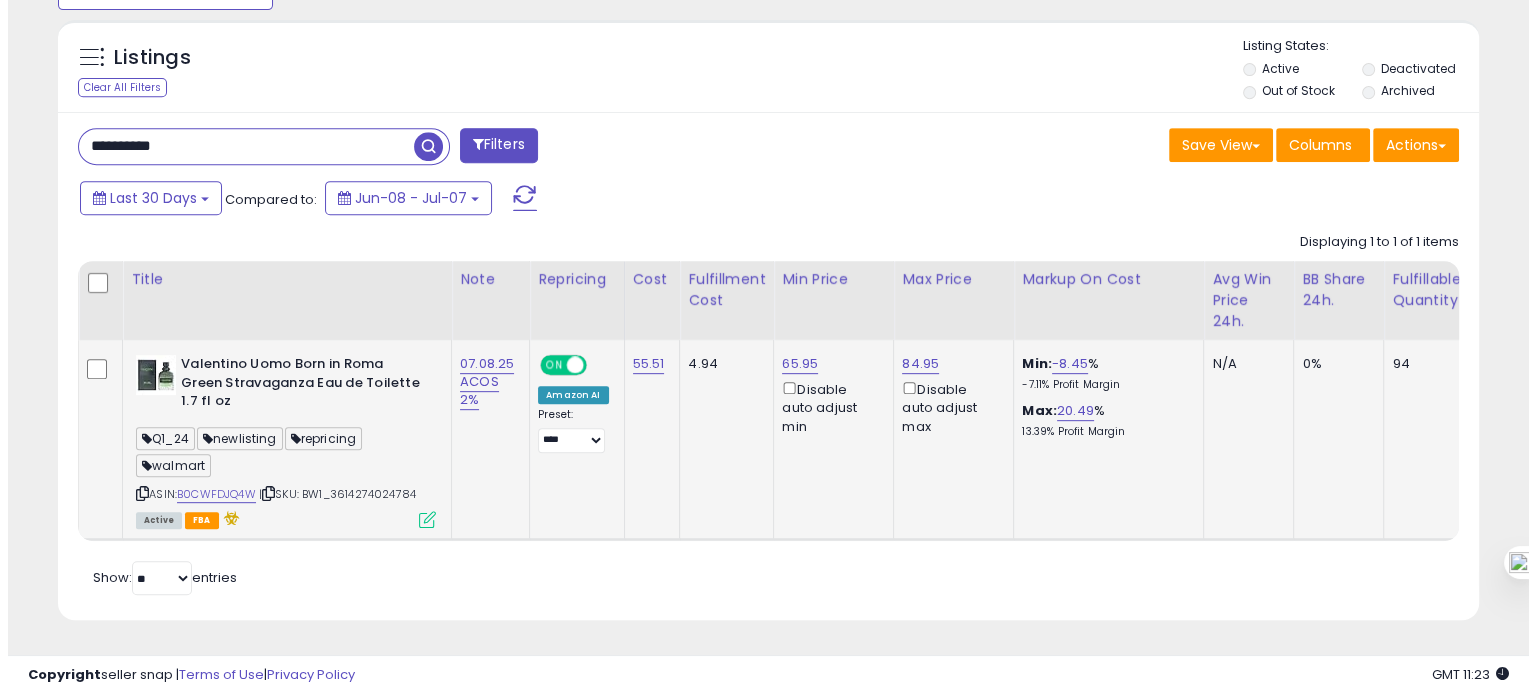 scroll, scrollTop: 674, scrollLeft: 0, axis: vertical 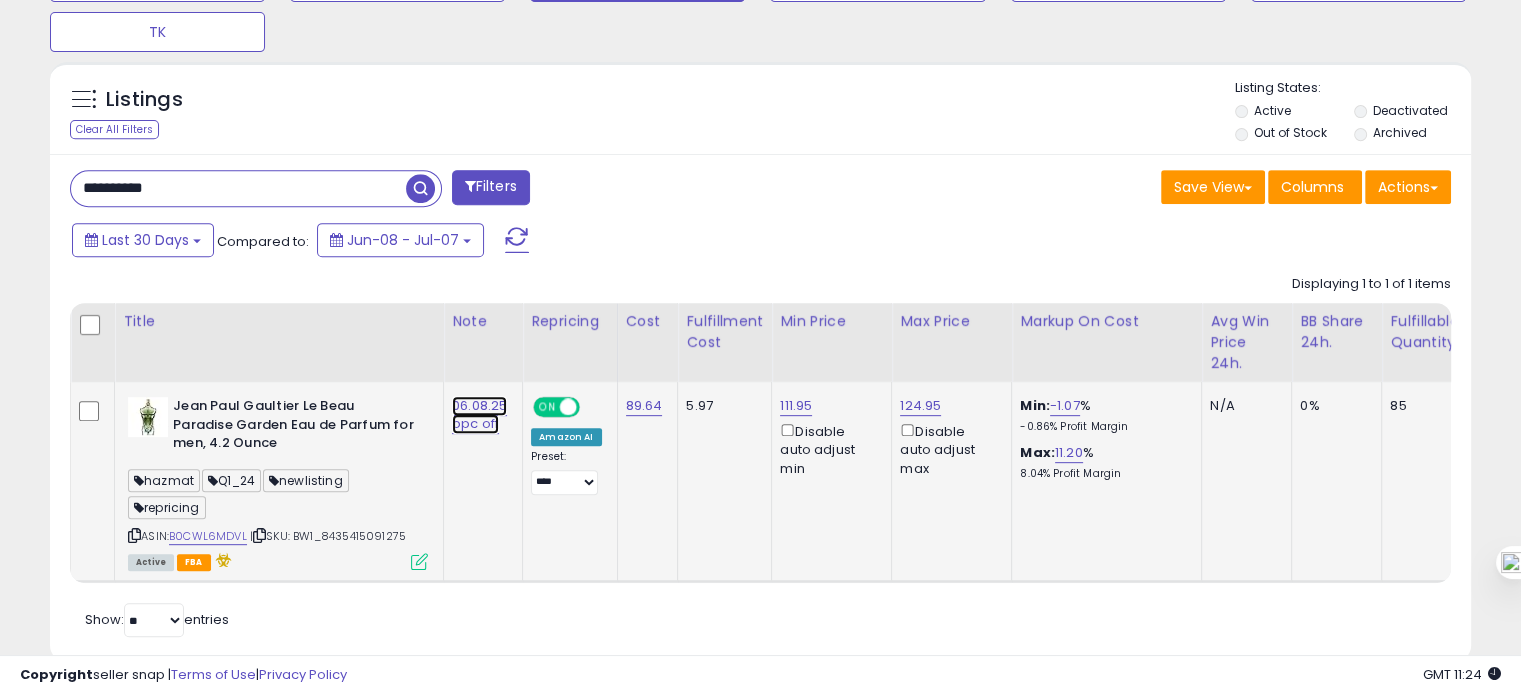click on "06.08.25 ppc off" at bounding box center (479, 415) 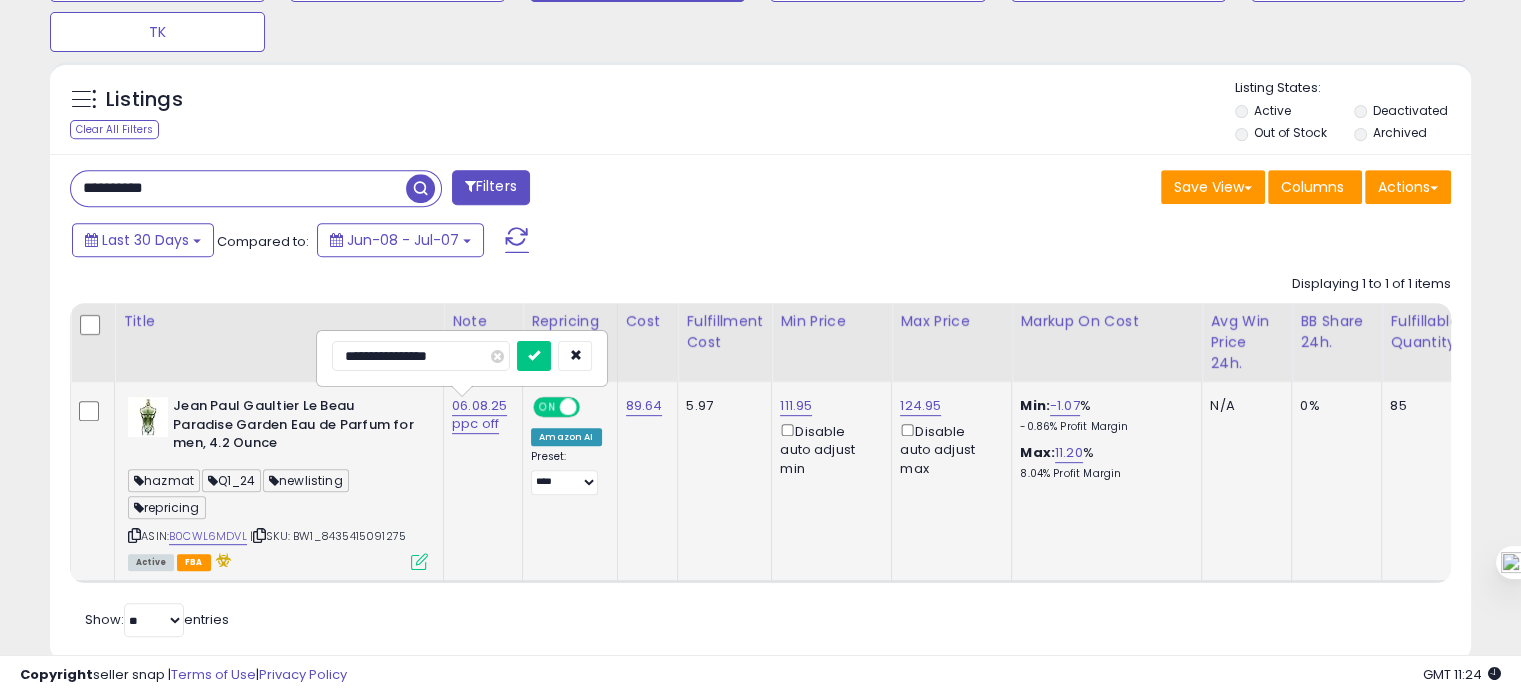 click on "**********" at bounding box center [421, 356] 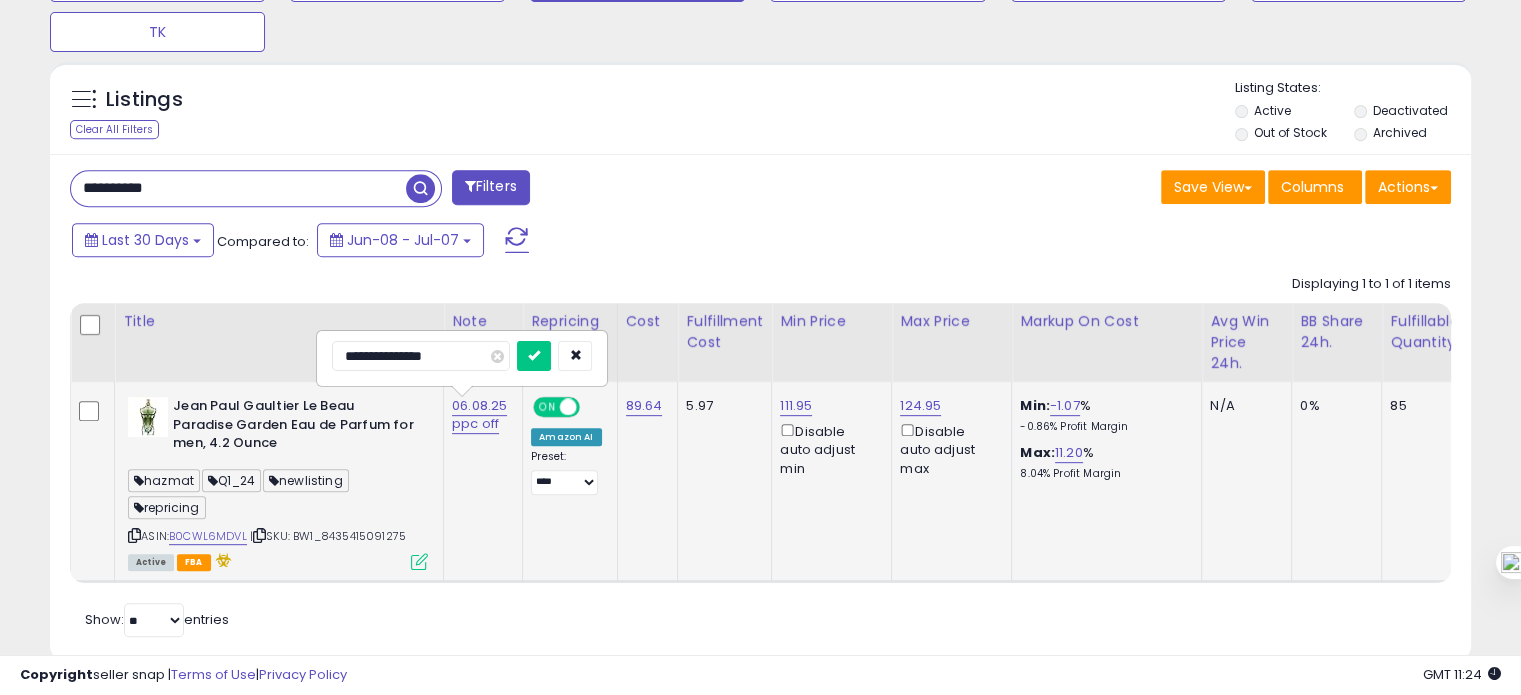 type on "**********" 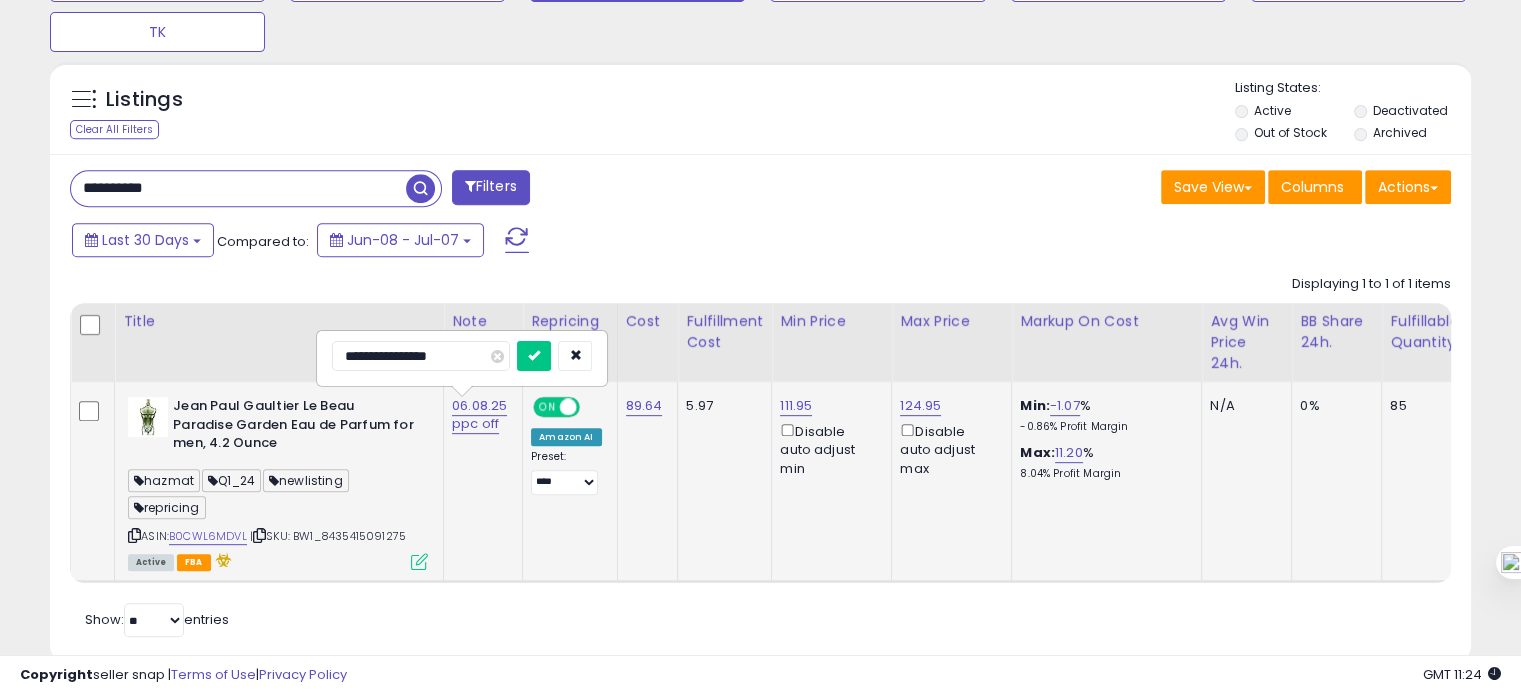 click at bounding box center [534, 356] 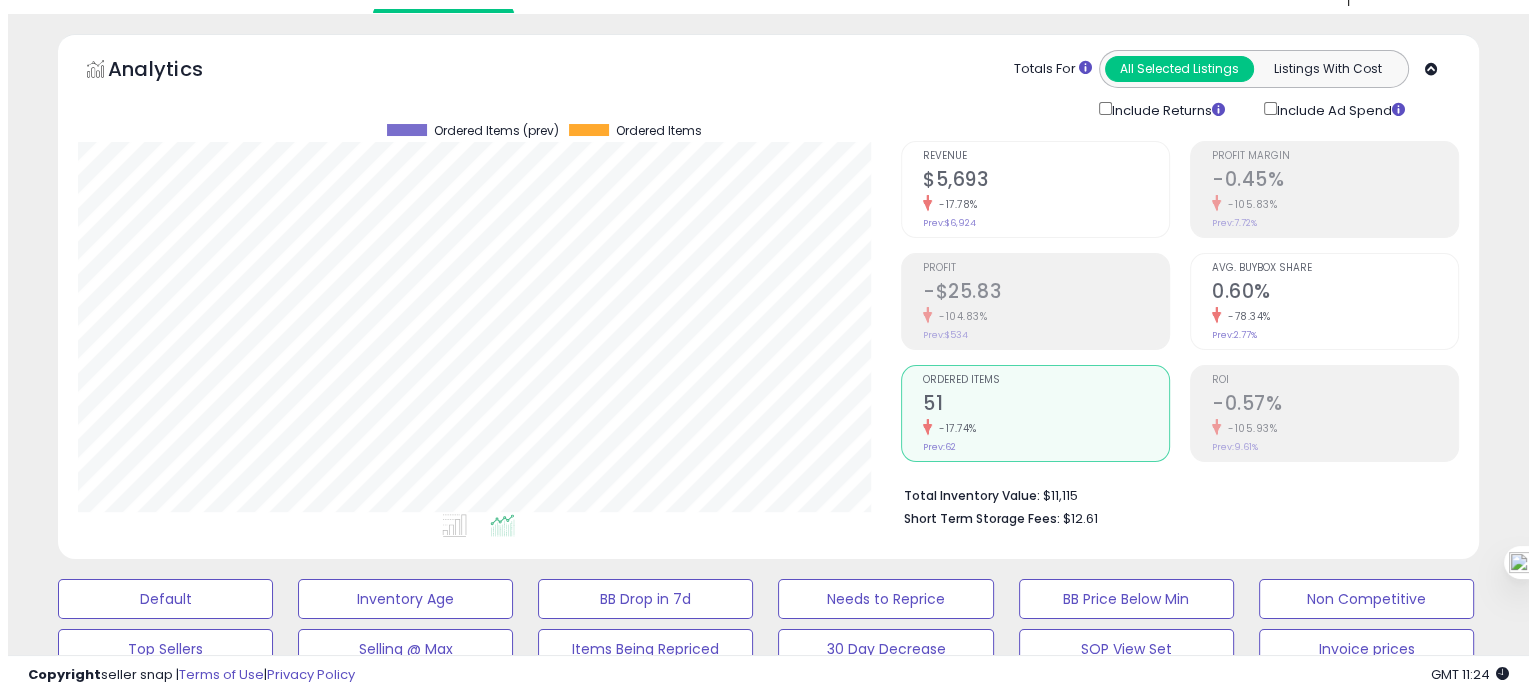 scroll, scrollTop: 49, scrollLeft: 0, axis: vertical 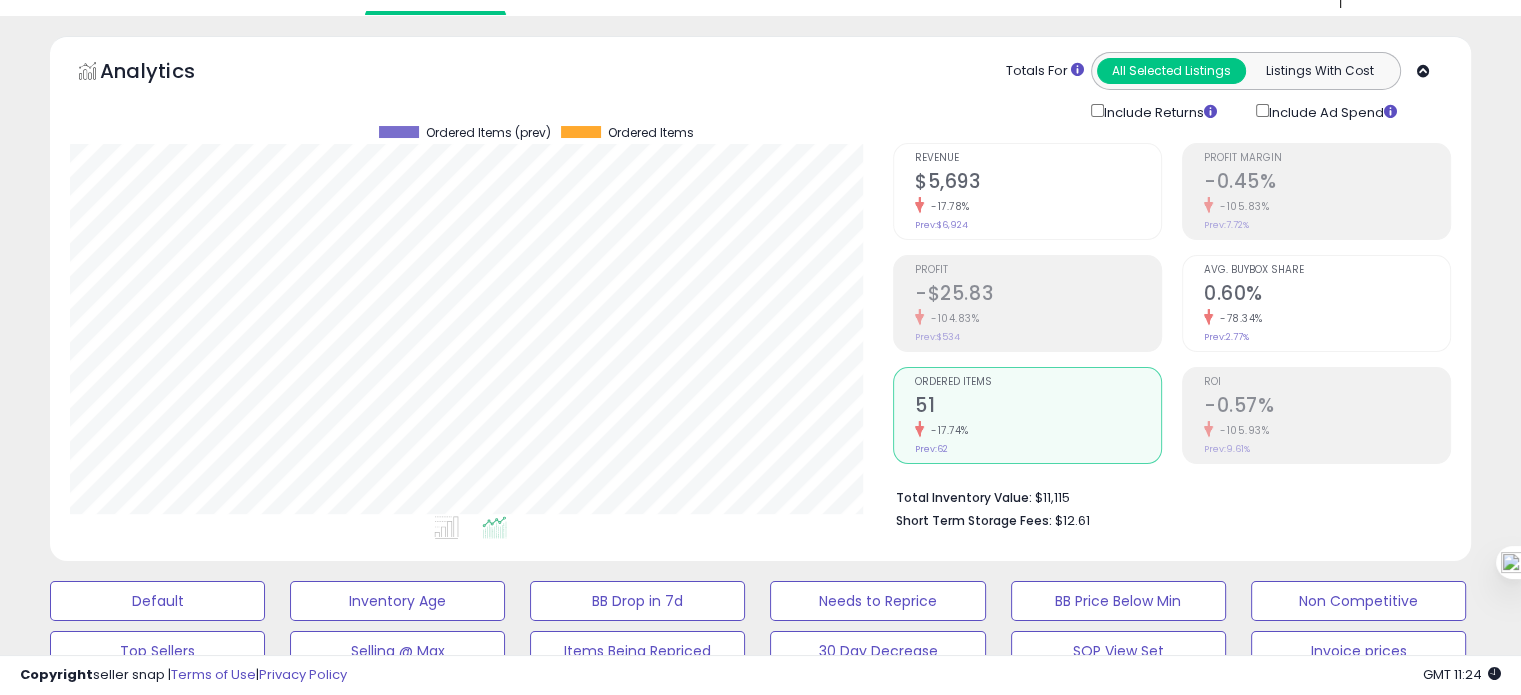 click on "-78.34%" at bounding box center [1327, 318] 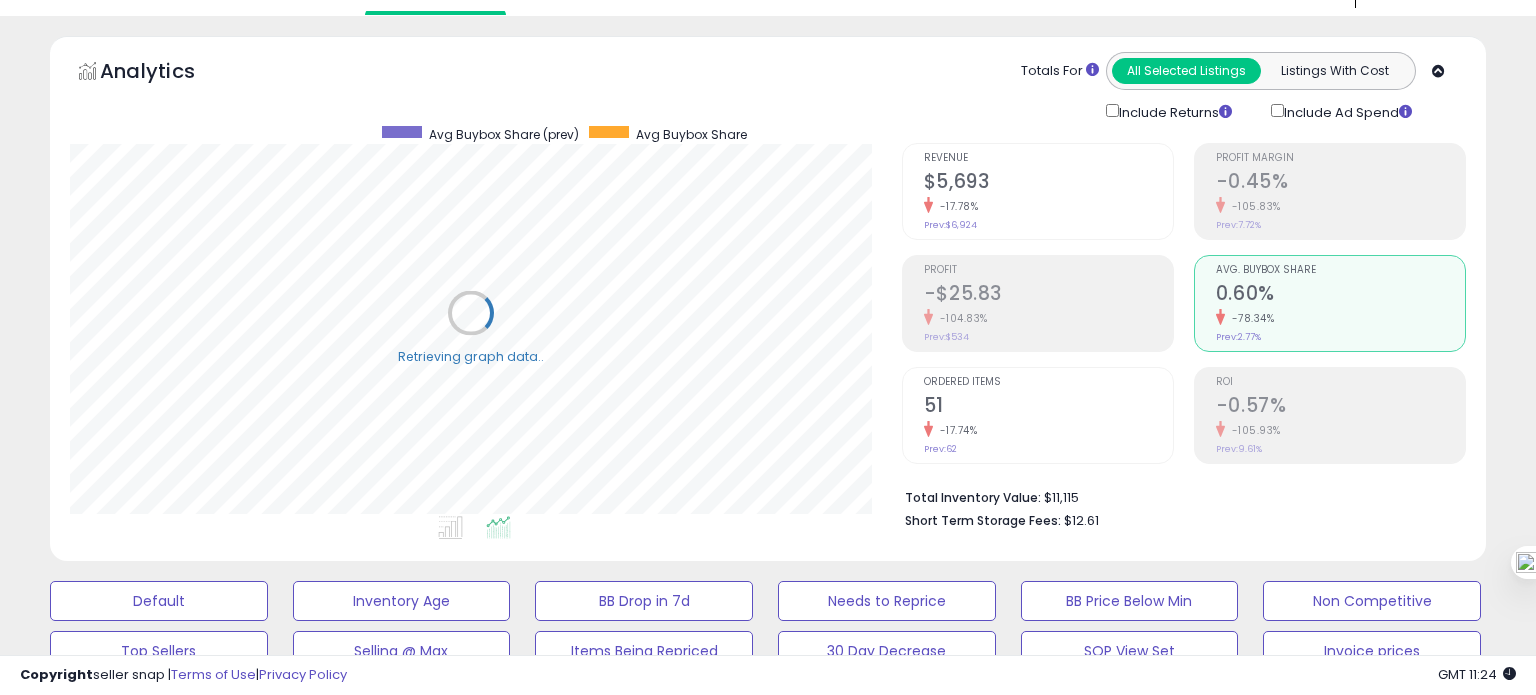 scroll, scrollTop: 999589, scrollLeft: 999168, axis: both 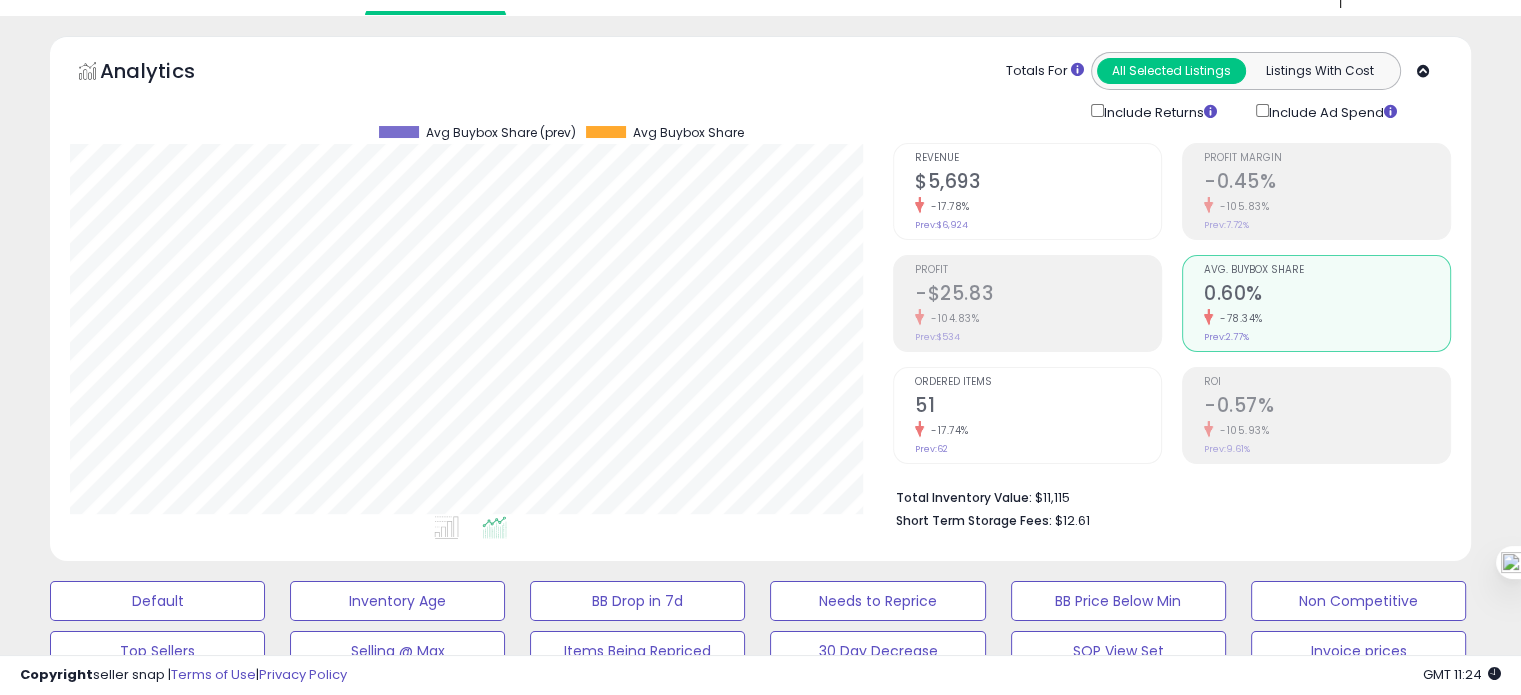 click on "-17.74%" at bounding box center [1038, 430] 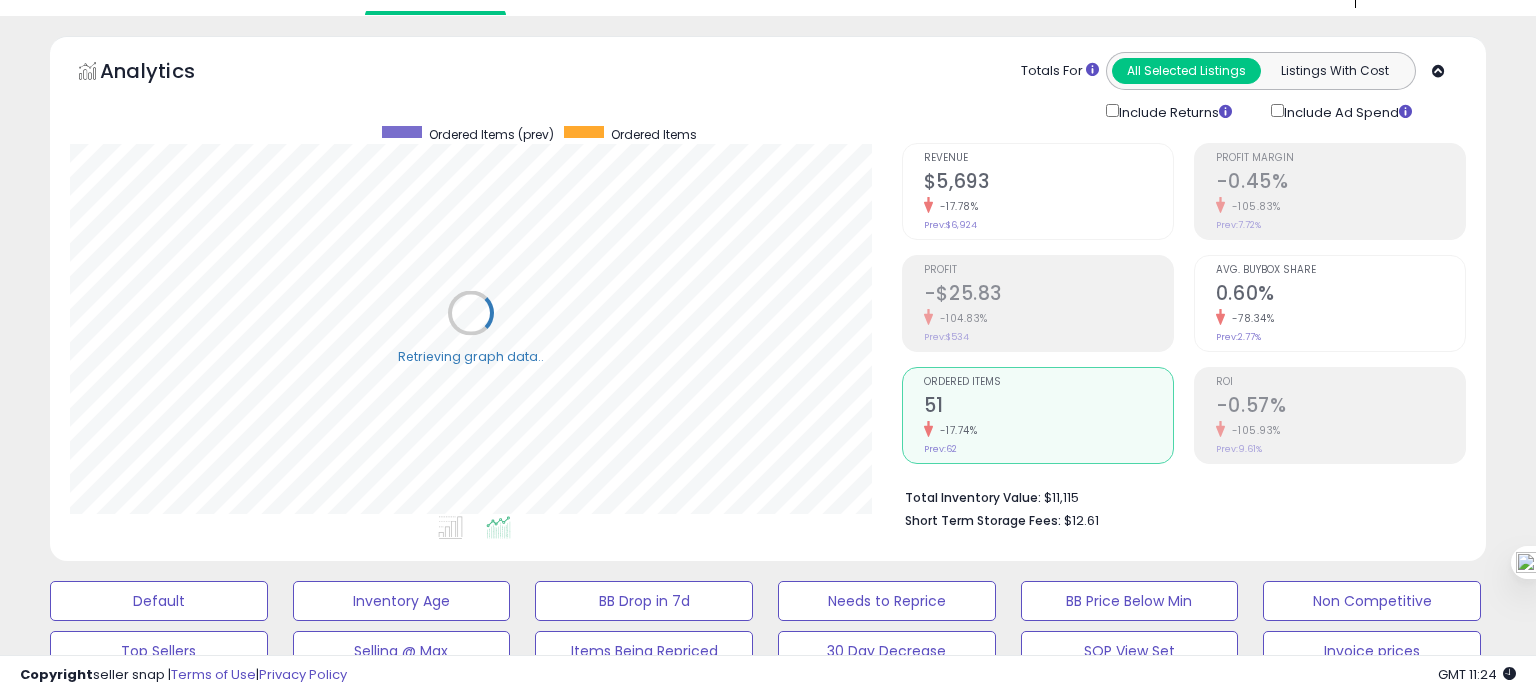 scroll, scrollTop: 999589, scrollLeft: 999168, axis: both 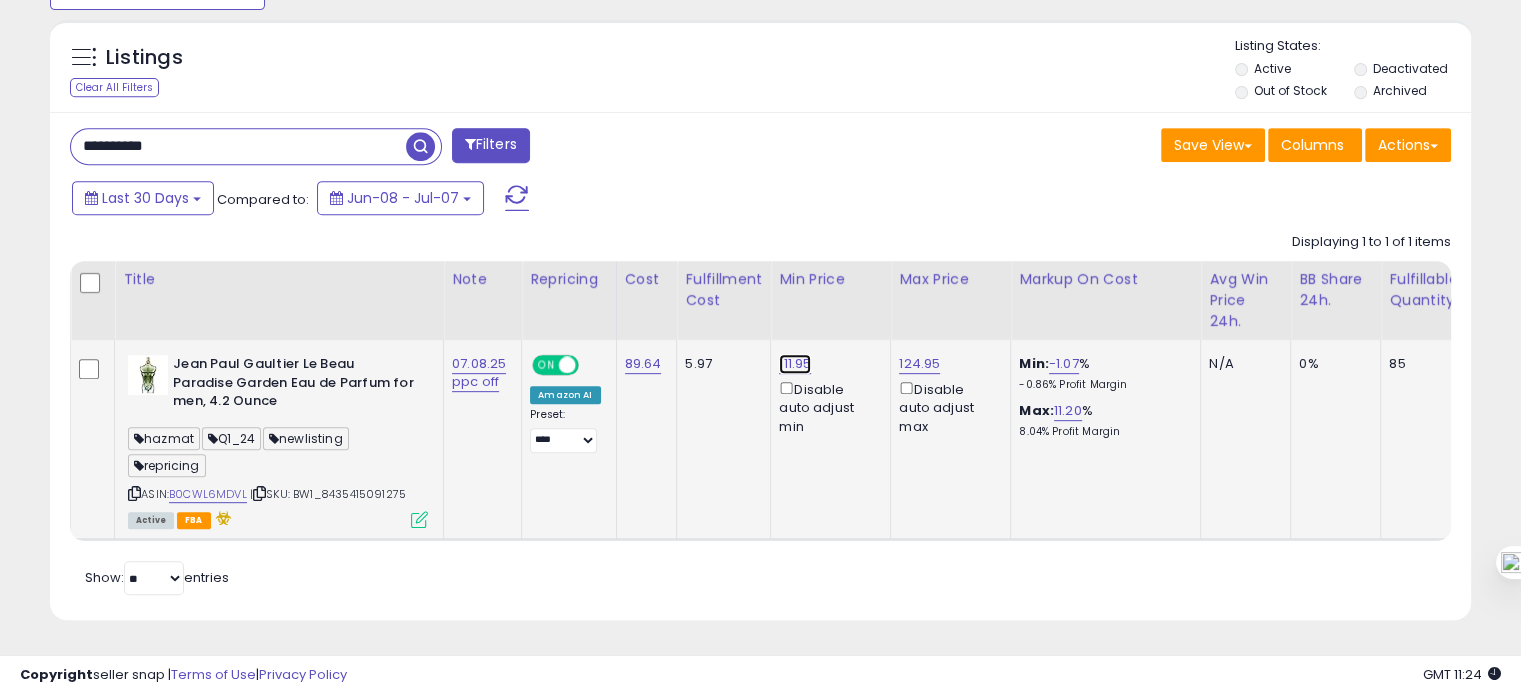 click on "111.95" at bounding box center (795, 364) 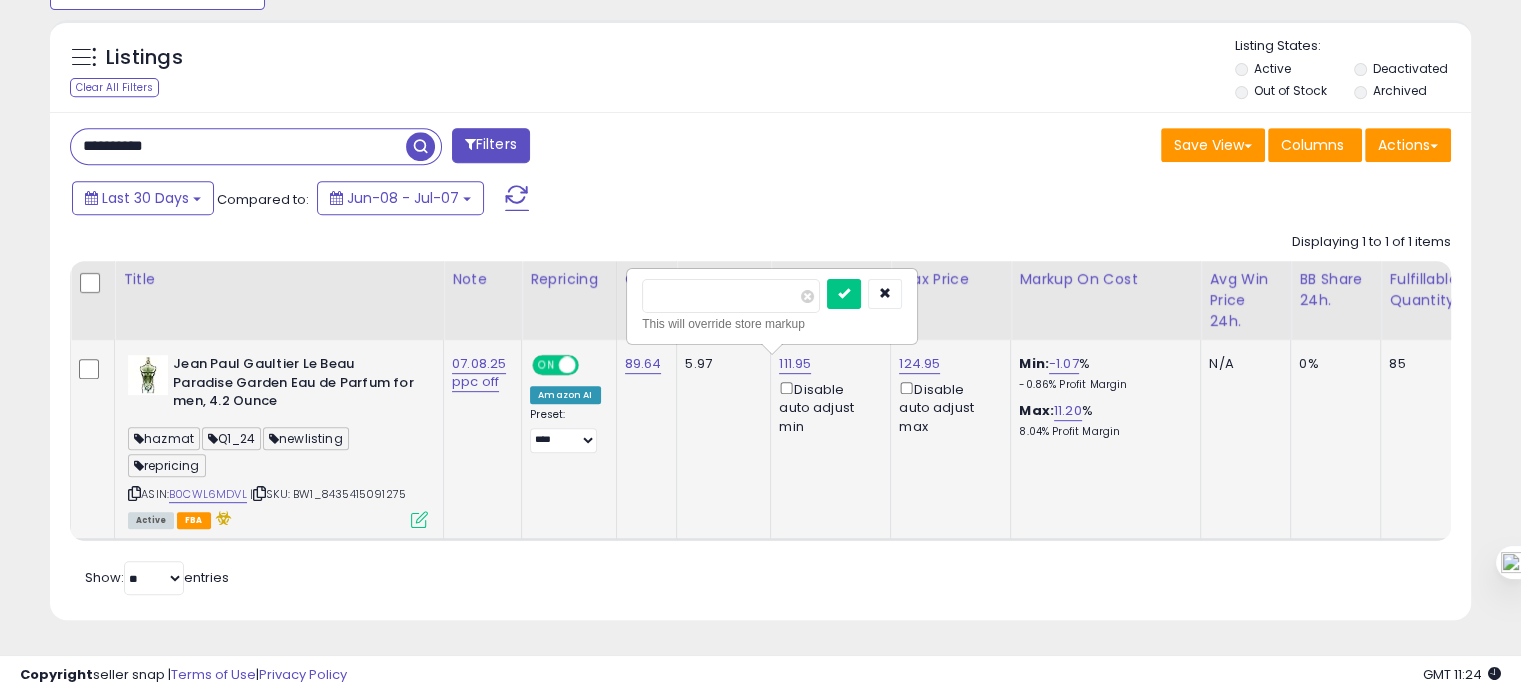 click on "******" at bounding box center (731, 296) 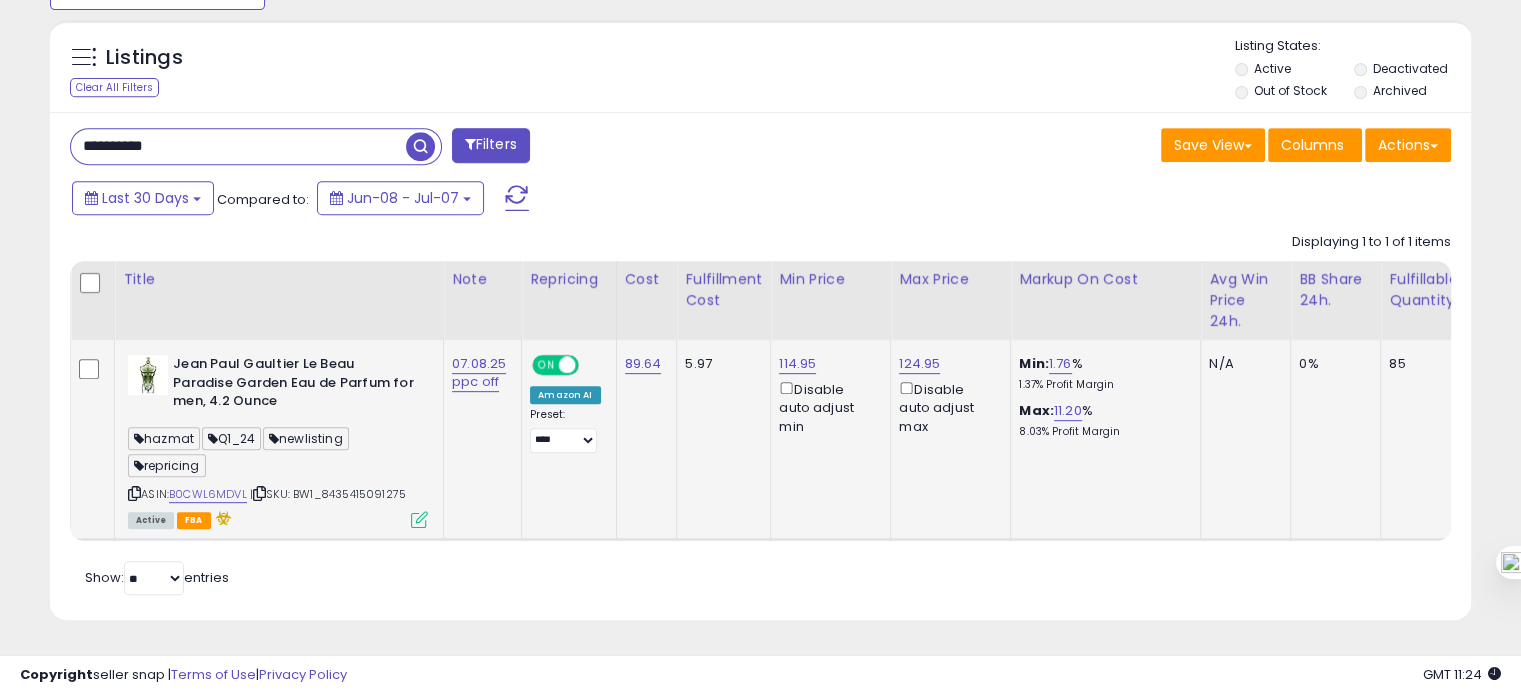 click on "**********" at bounding box center (238, 146) 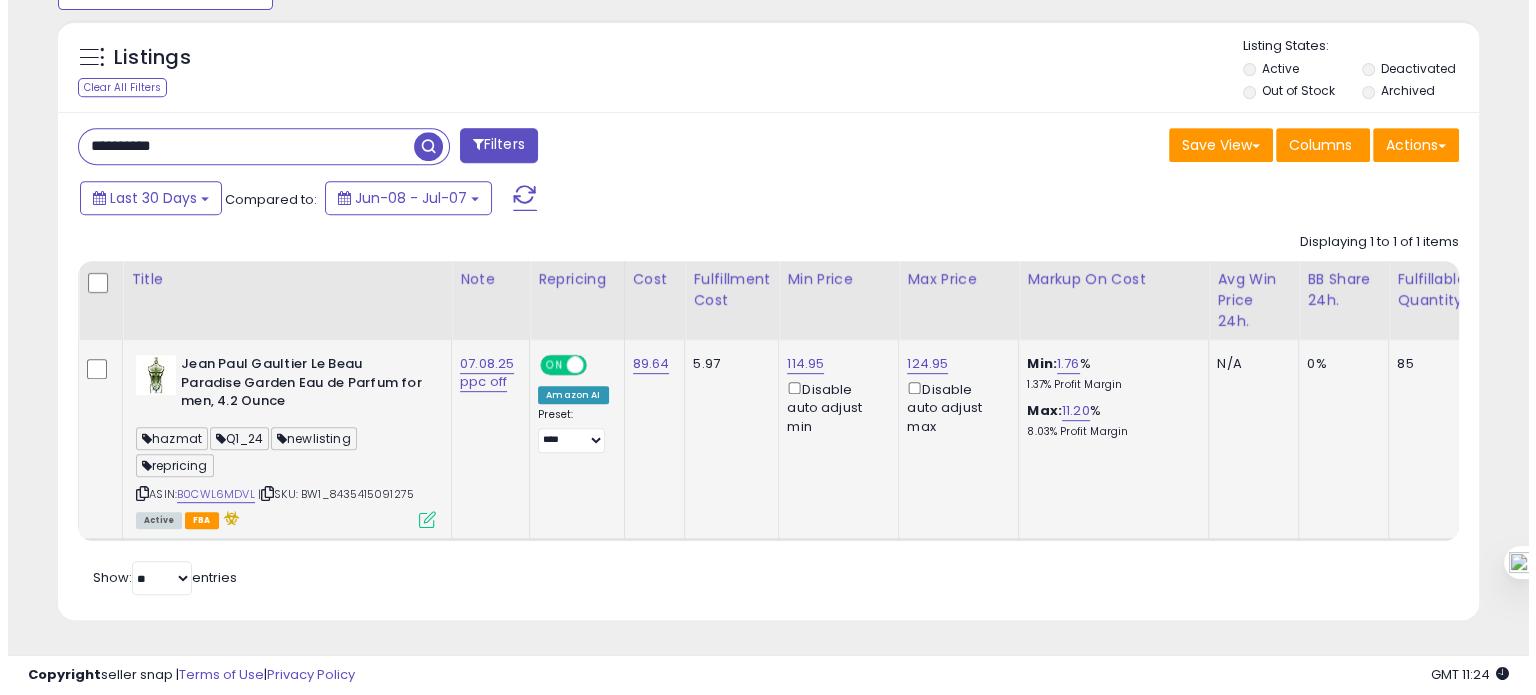 scroll, scrollTop: 674, scrollLeft: 0, axis: vertical 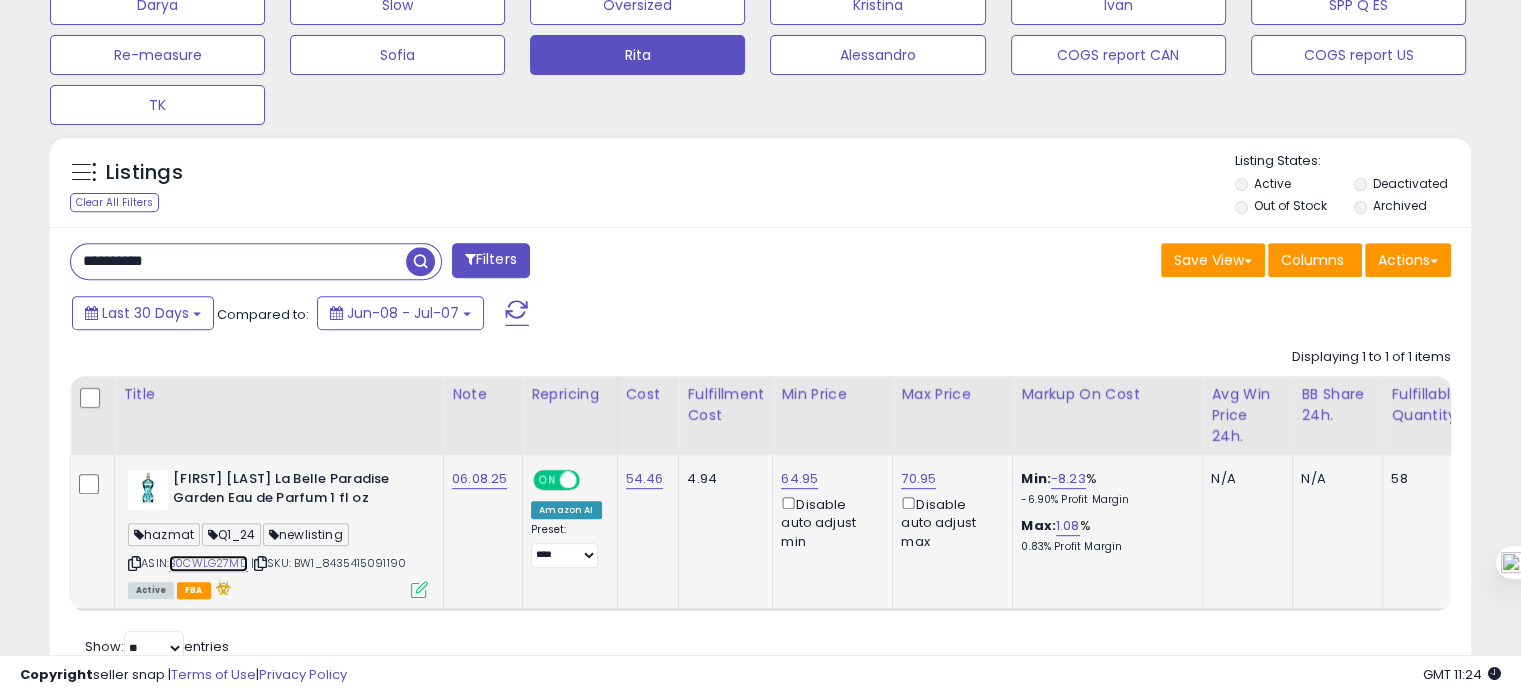 click on "B0CWLG27MD" at bounding box center [208, 563] 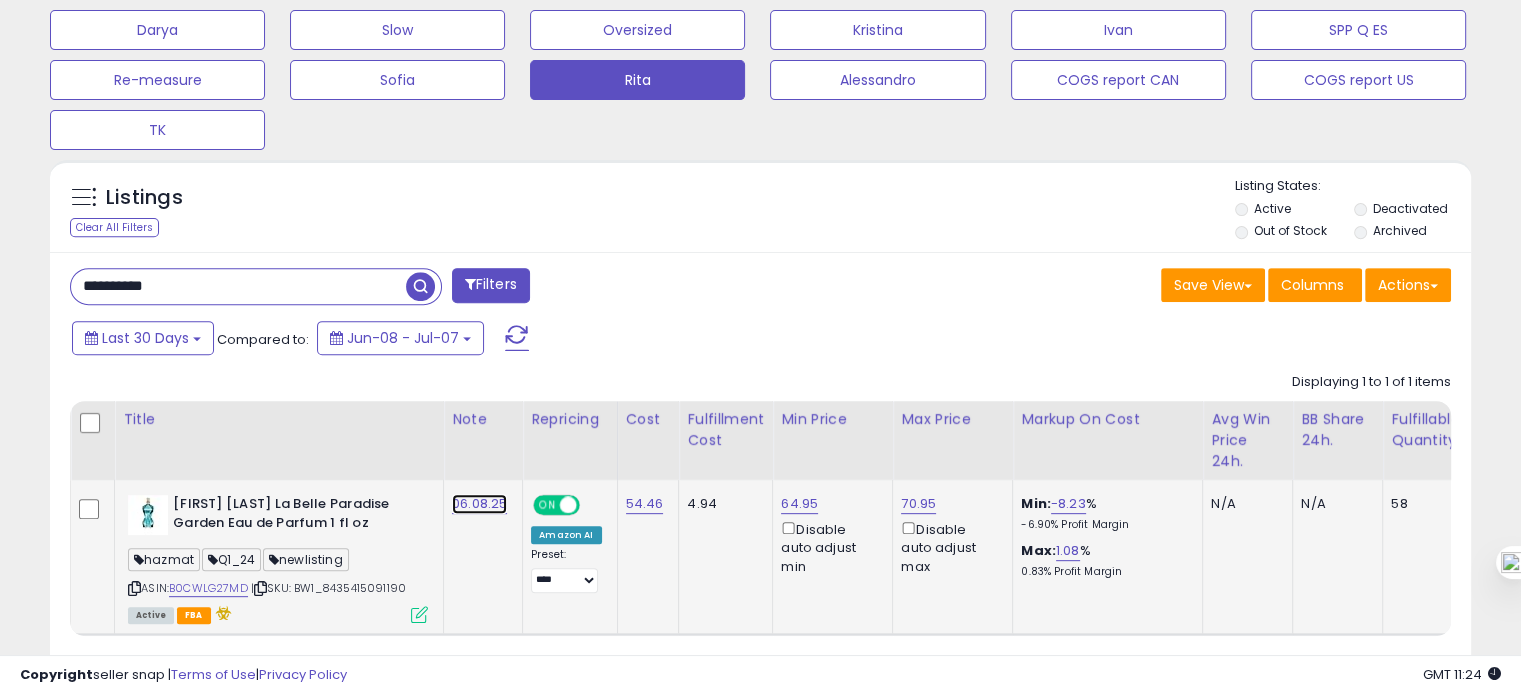 click on "06.08.25" at bounding box center [479, 504] 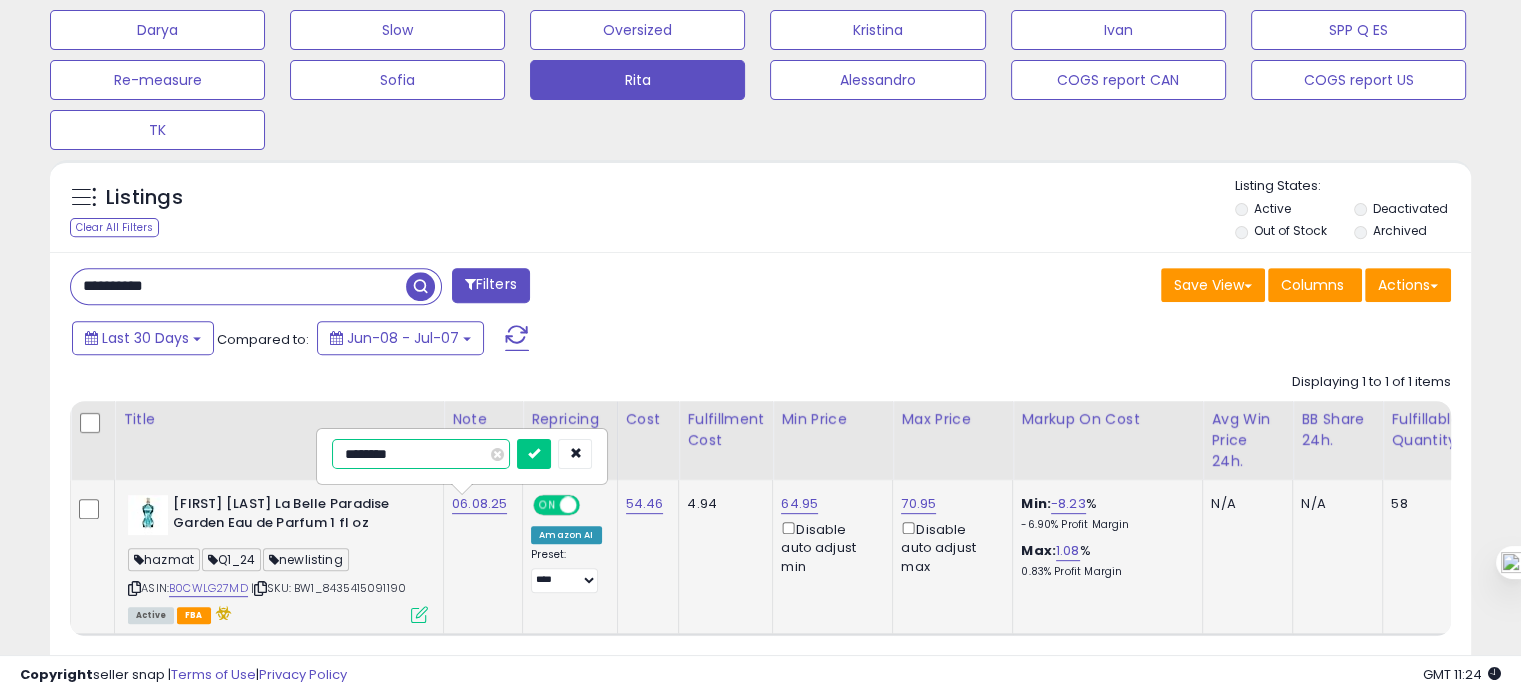 click on "********" at bounding box center [421, 454] 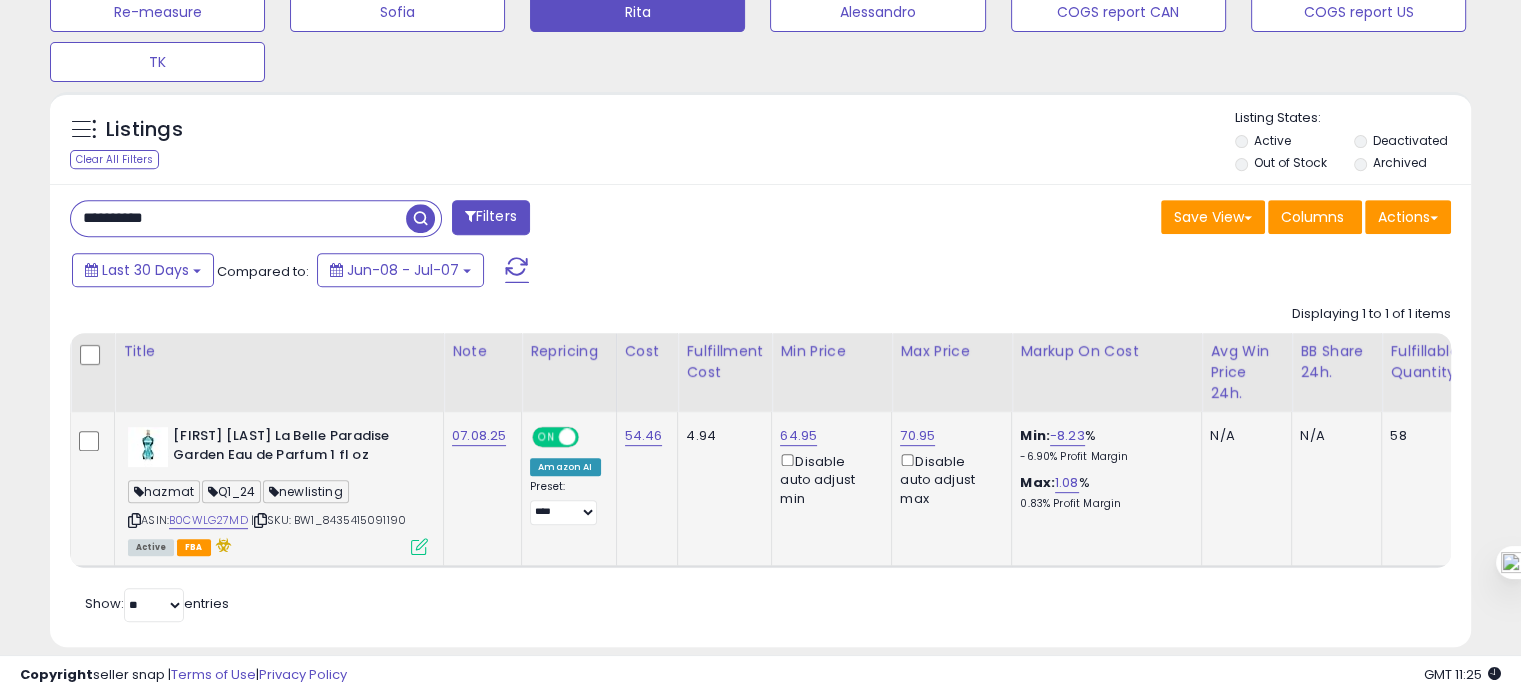 click on "**********" at bounding box center (238, 218) 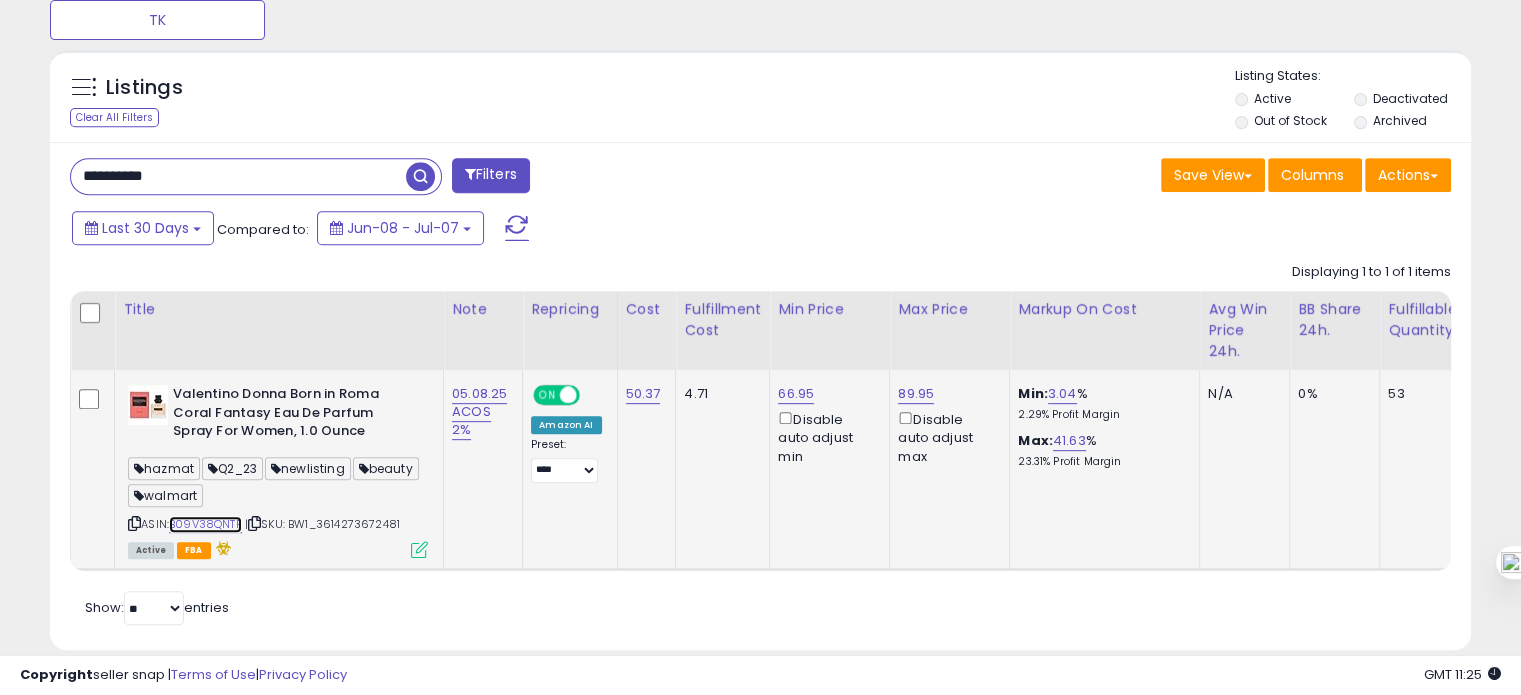 click on "B09V38QNTF" at bounding box center (205, 524) 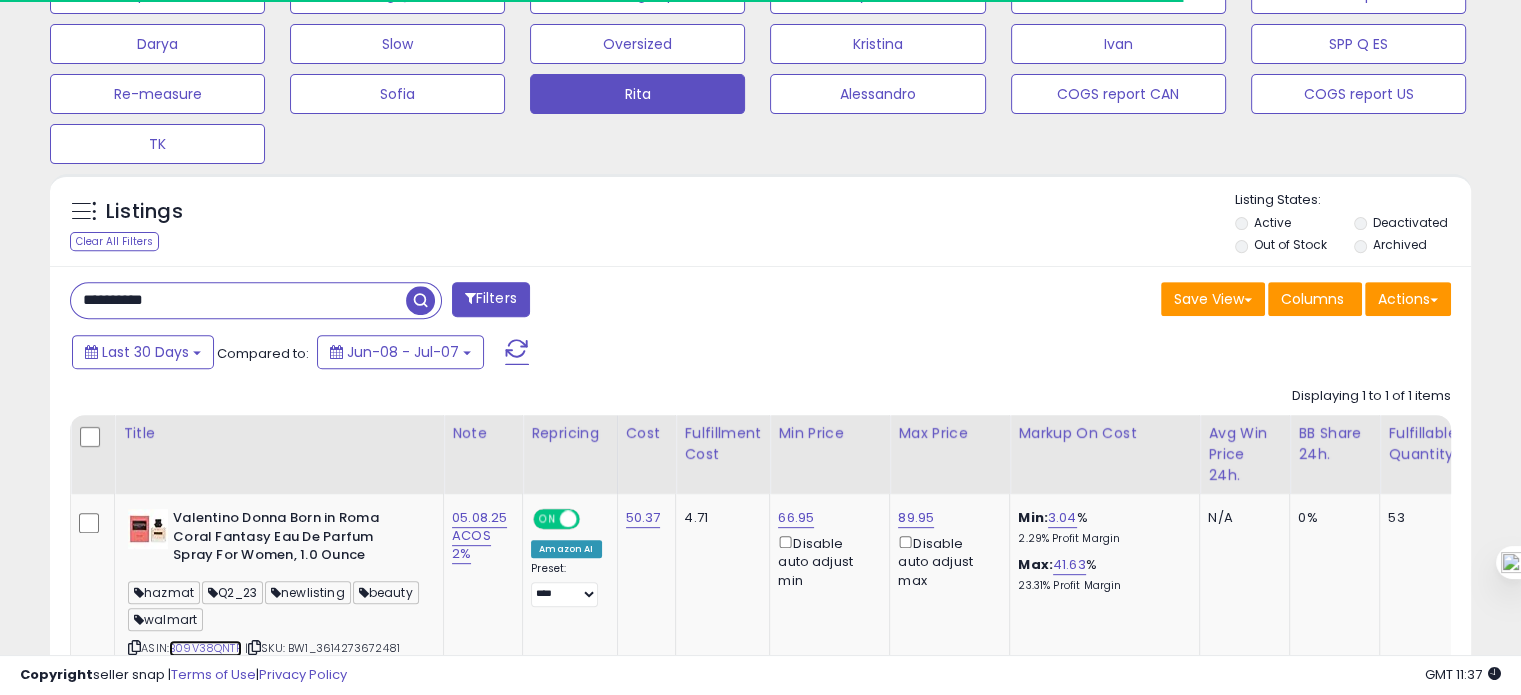 scroll, scrollTop: 874, scrollLeft: 0, axis: vertical 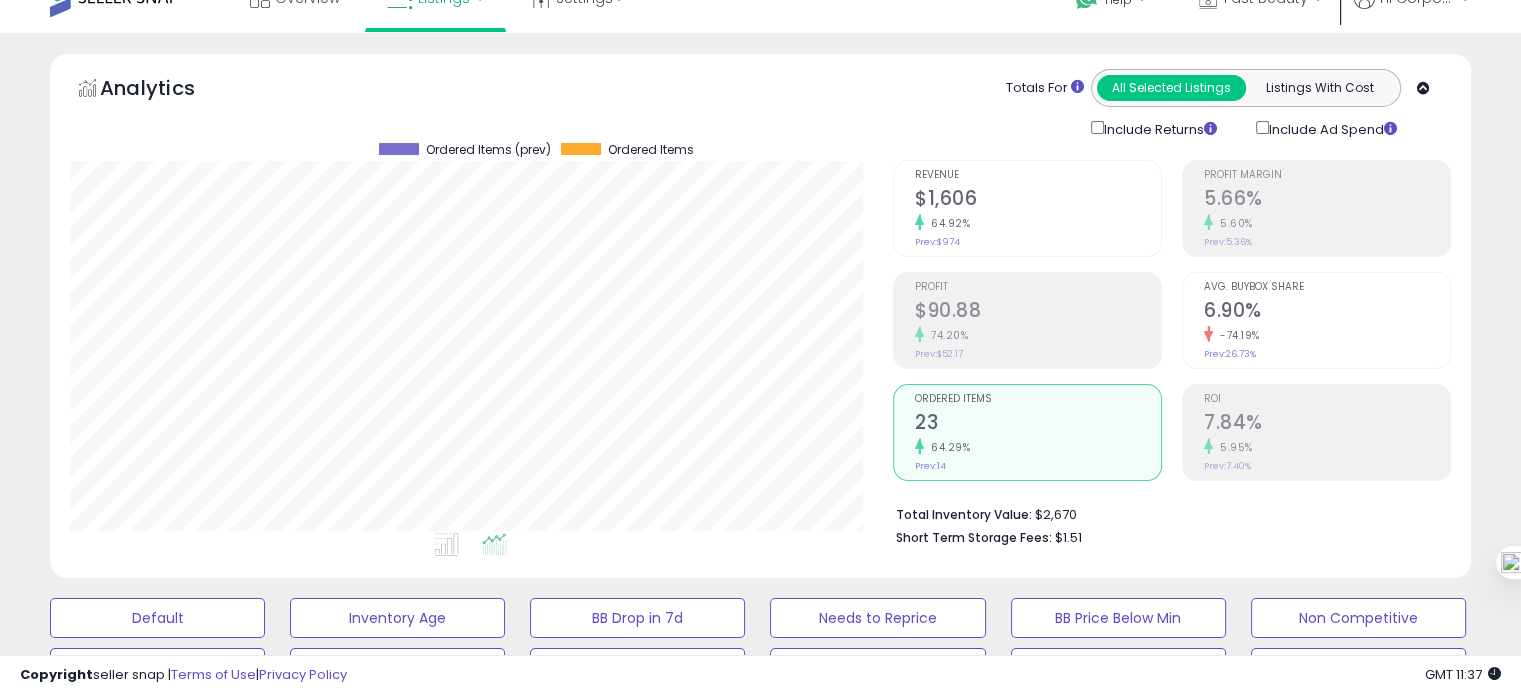 click on "6.90%" at bounding box center [1327, 312] 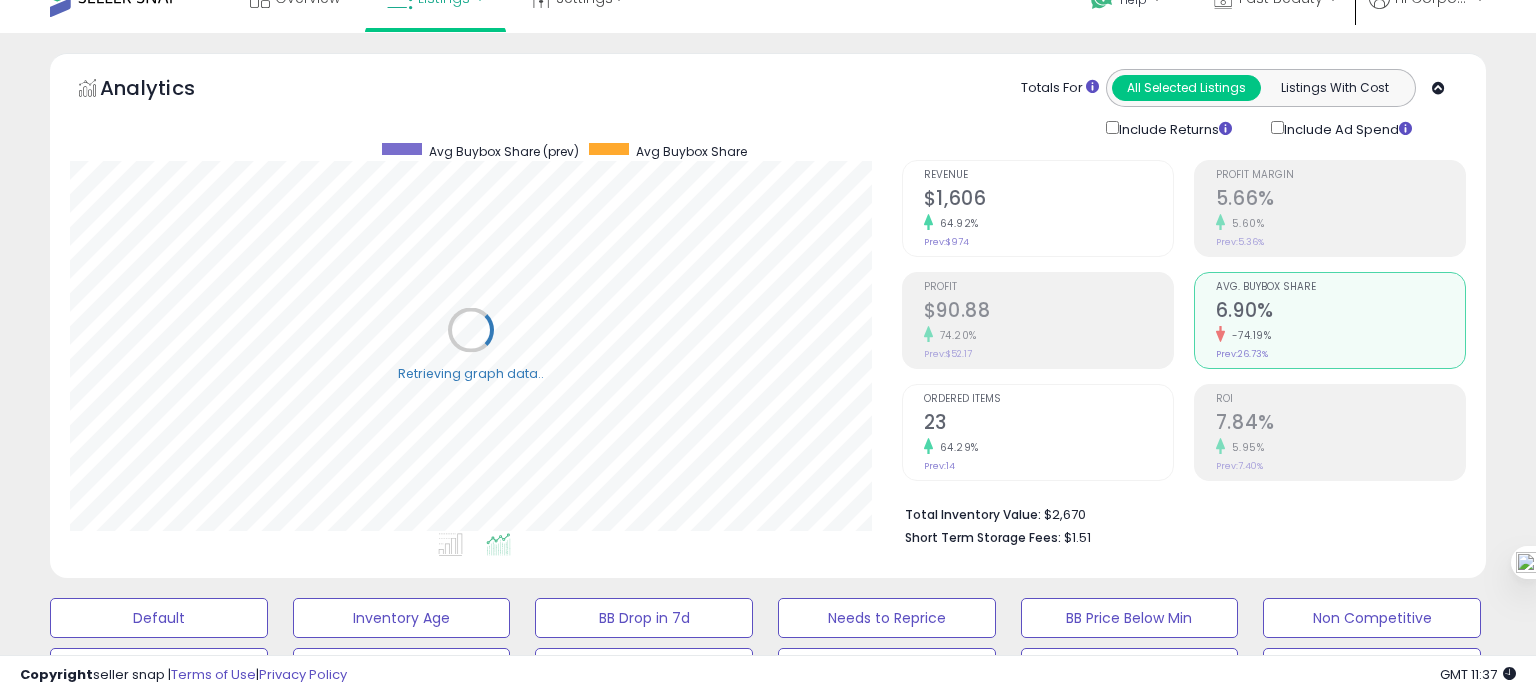 scroll, scrollTop: 999589, scrollLeft: 999168, axis: both 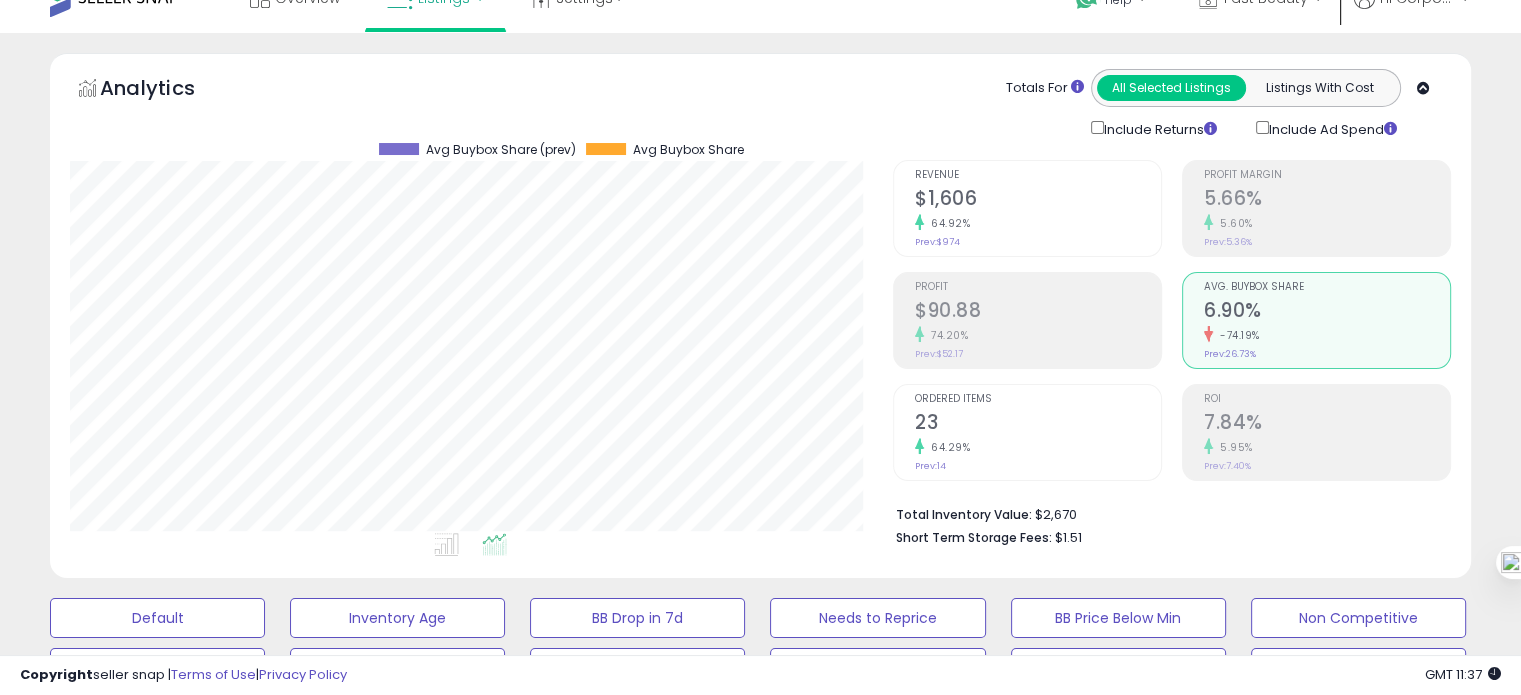 click on "23" at bounding box center (1038, 424) 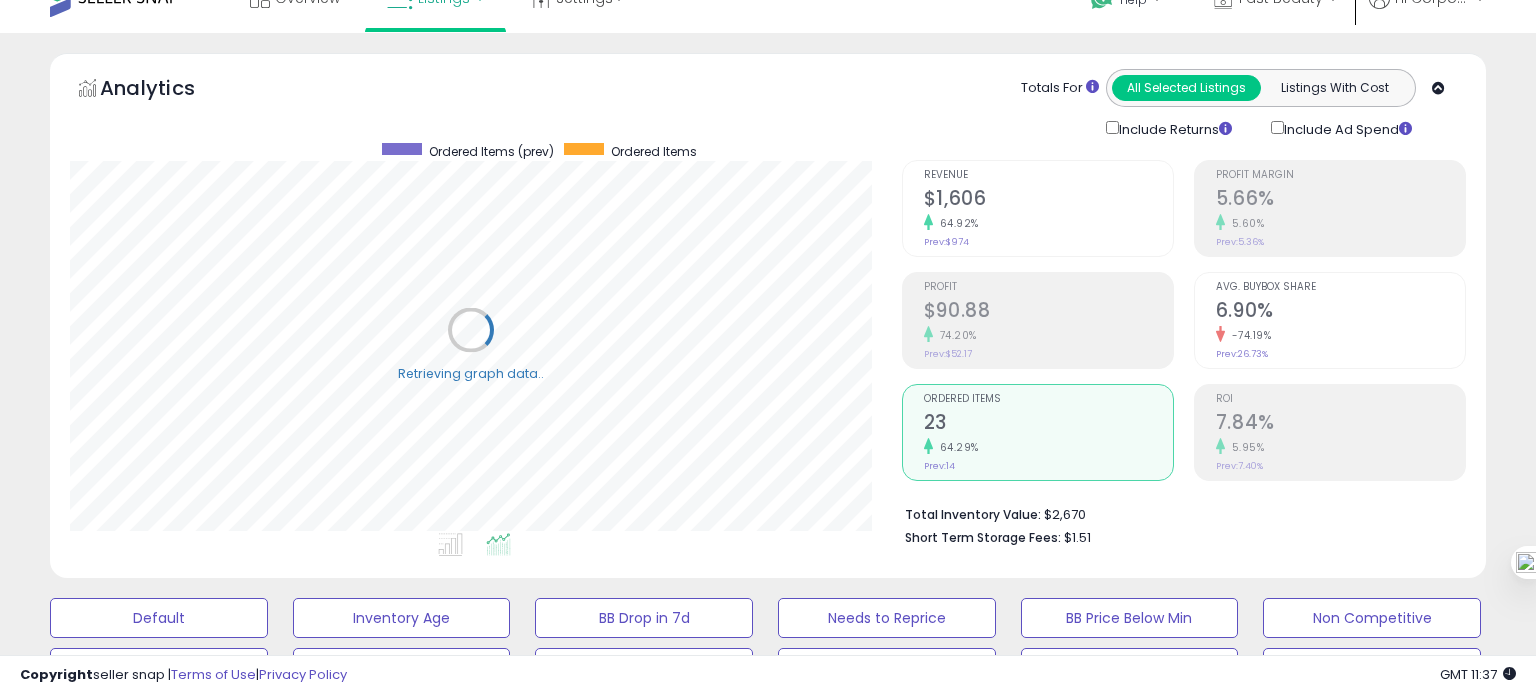 scroll, scrollTop: 999589, scrollLeft: 999168, axis: both 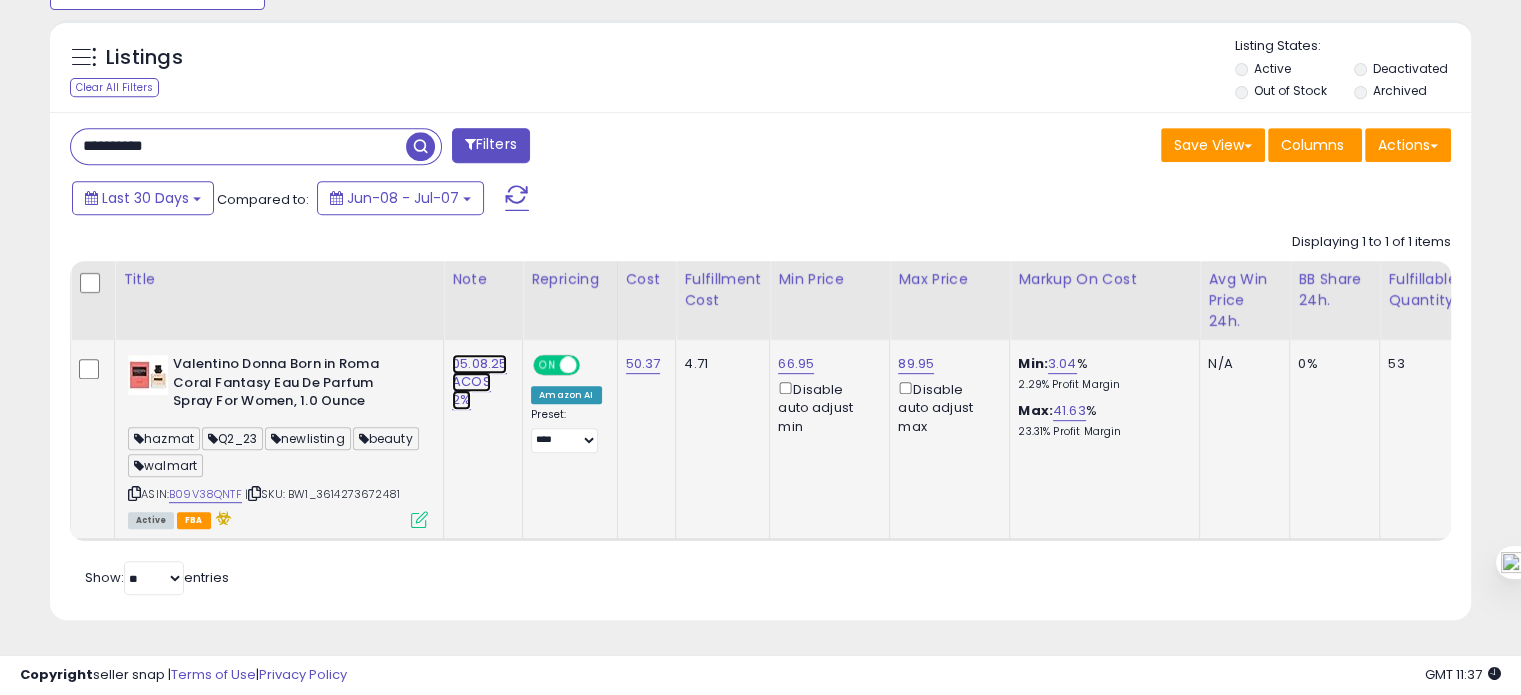 click on "05.08.25 ACOS 2%" at bounding box center (479, 382) 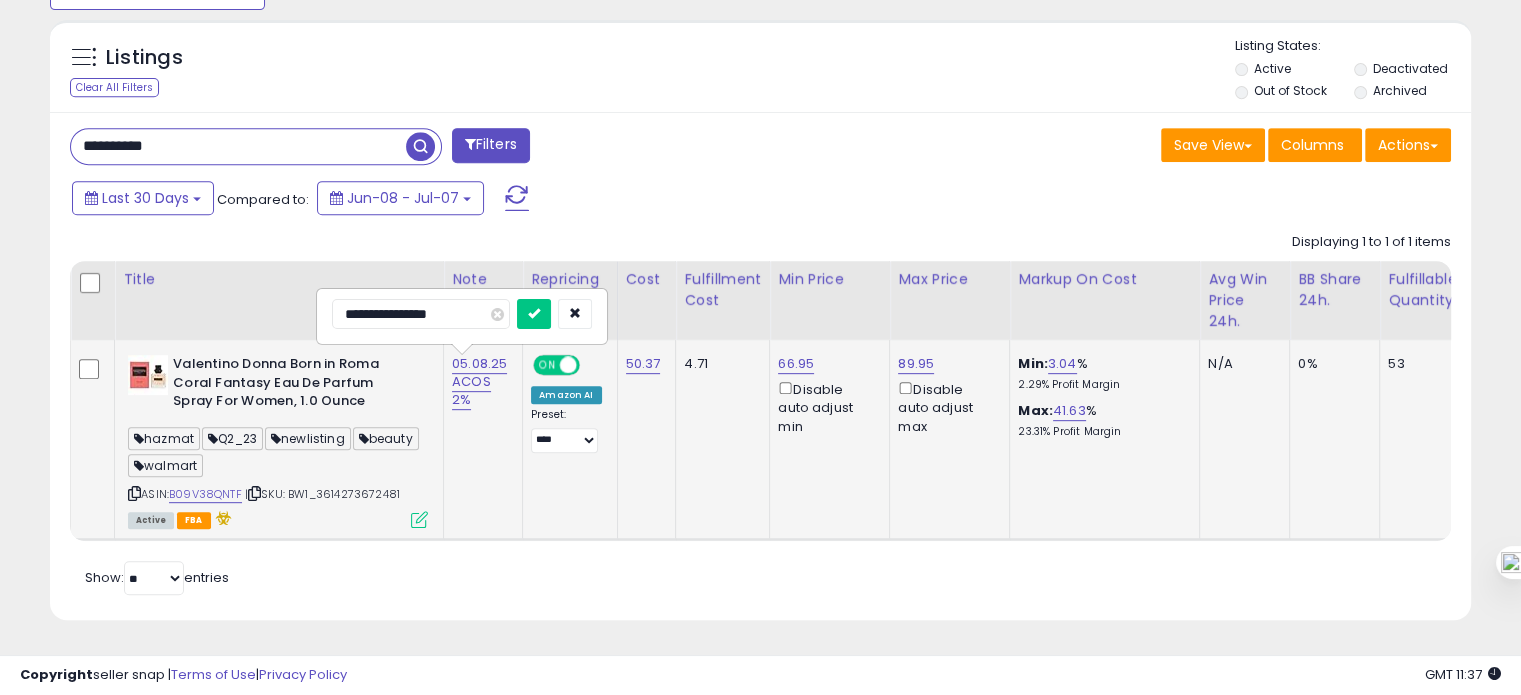 click on "**********" at bounding box center (421, 314) 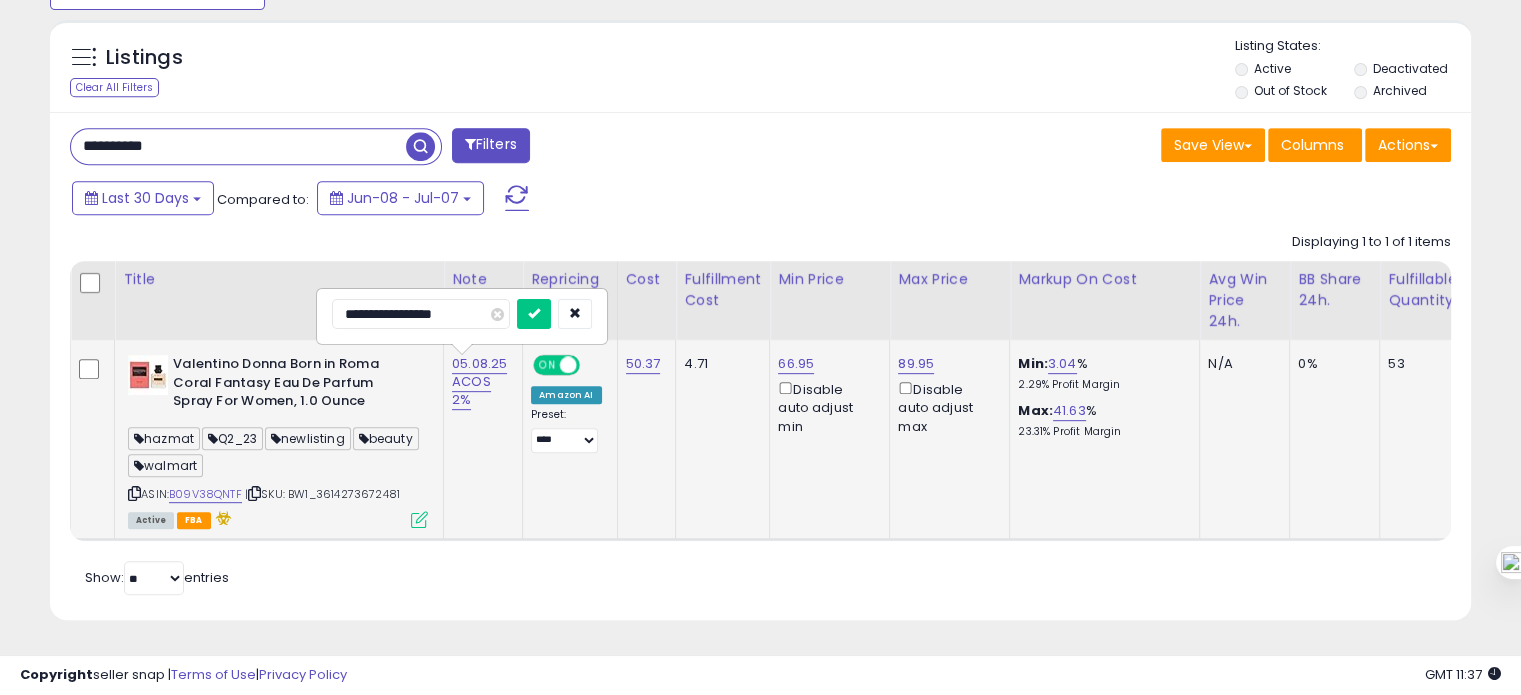 click at bounding box center (534, 314) 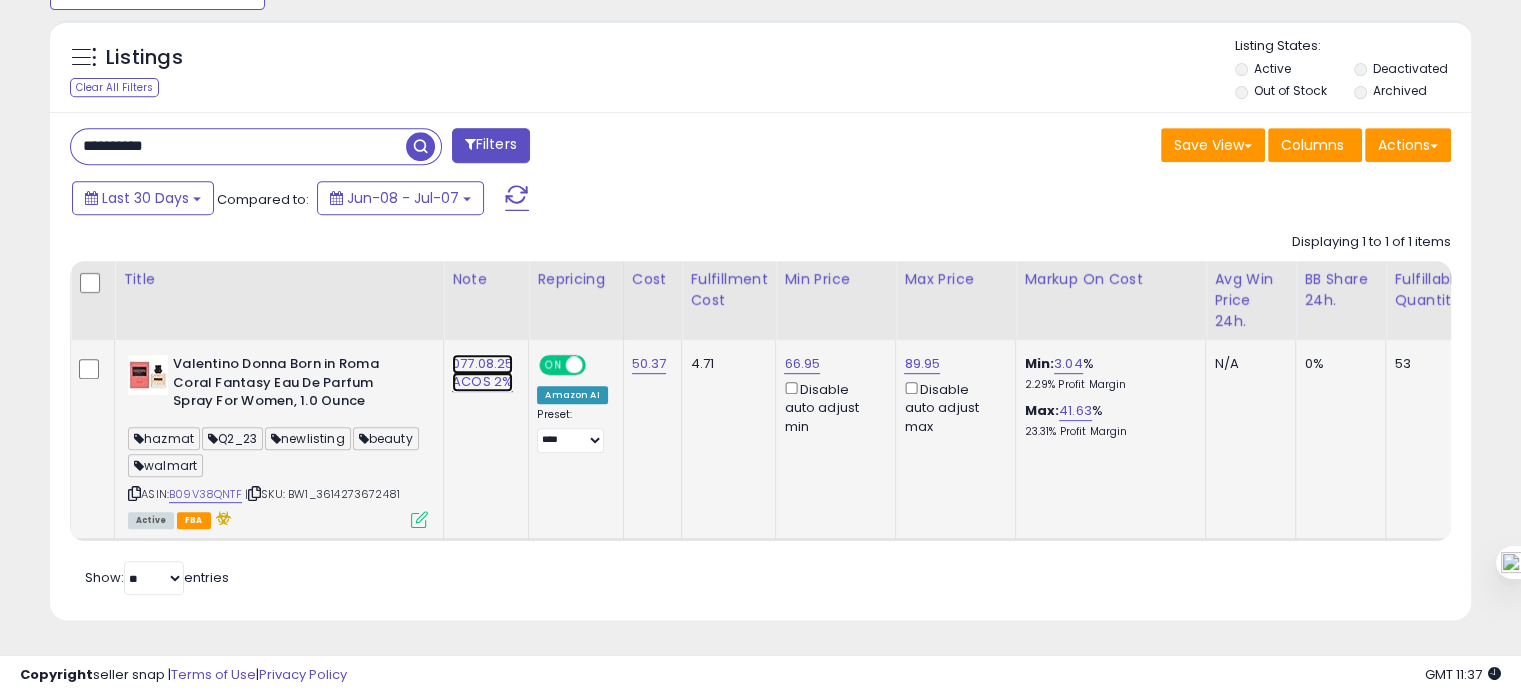 click on "077.08.25 ACOS 2%" at bounding box center (482, 373) 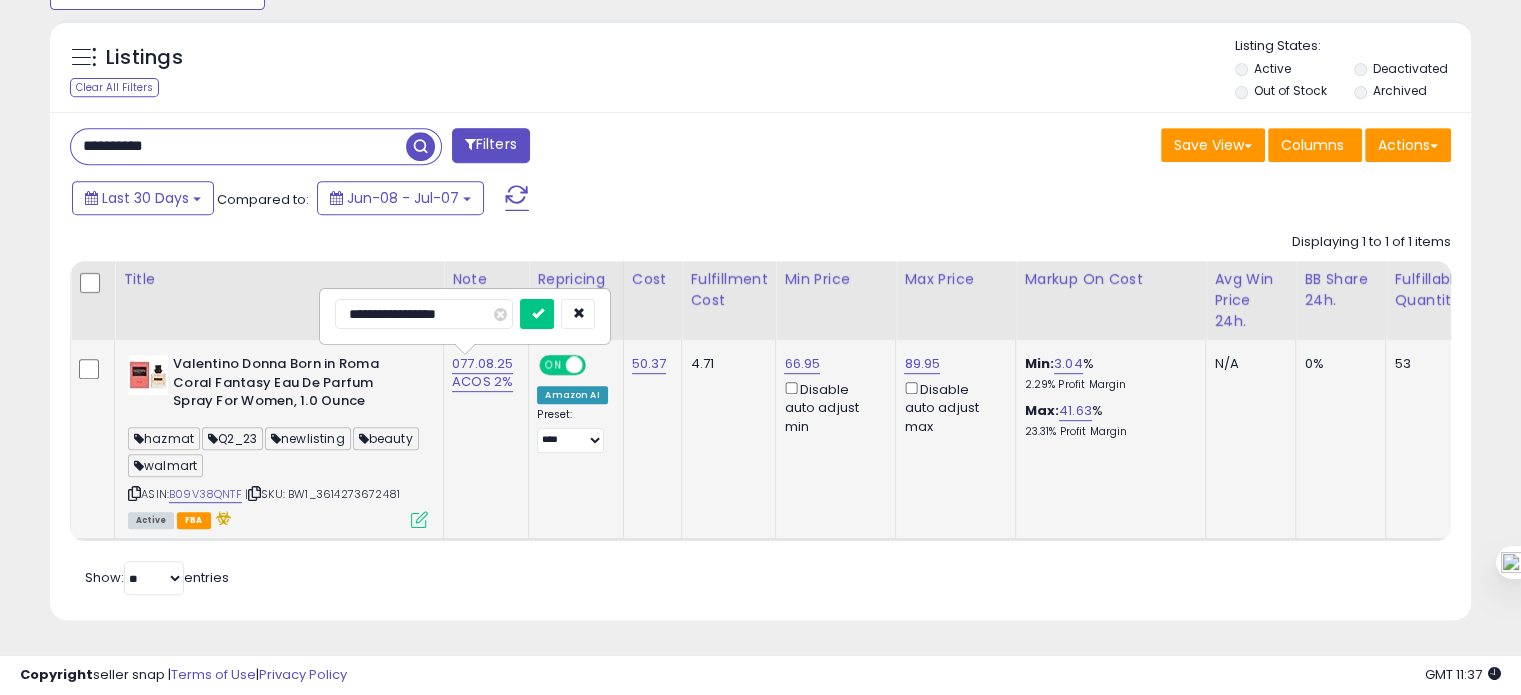 click on "**********" at bounding box center (424, 314) 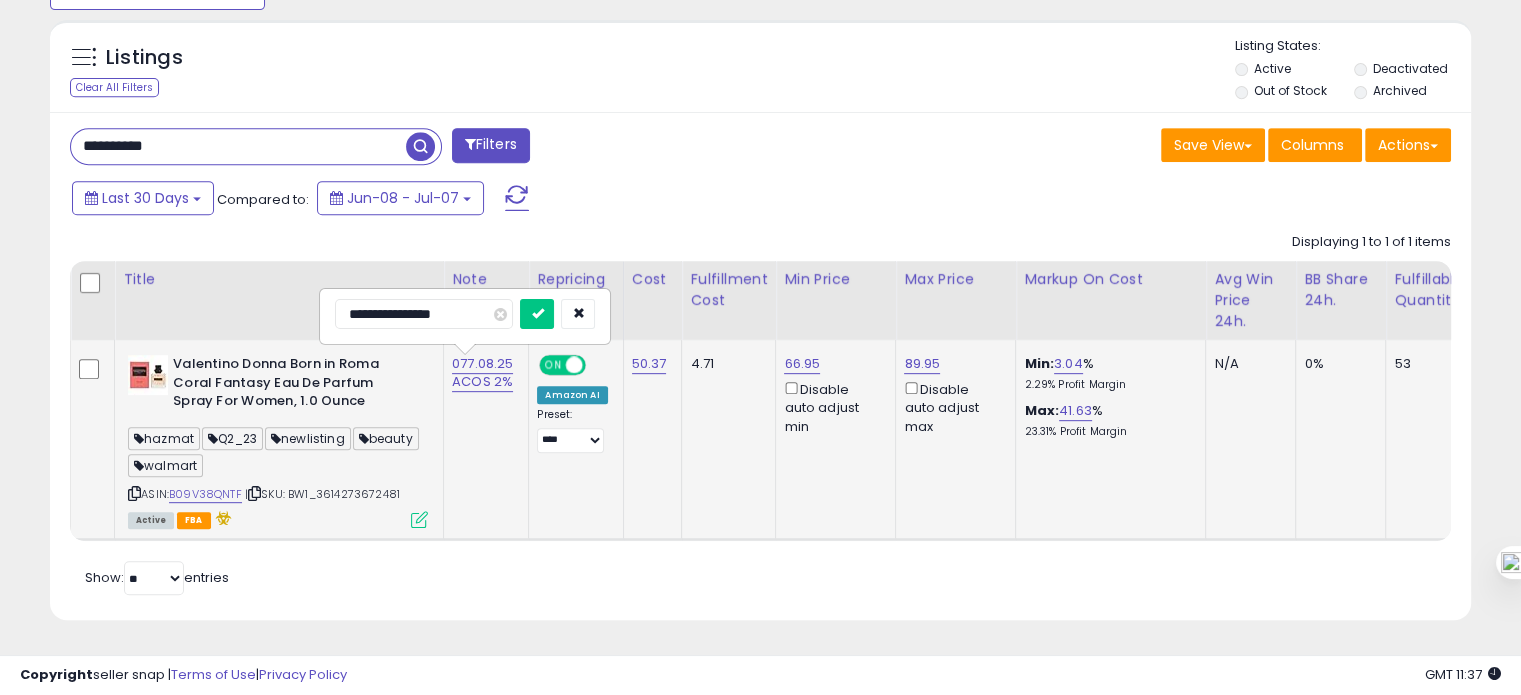 click at bounding box center [537, 314] 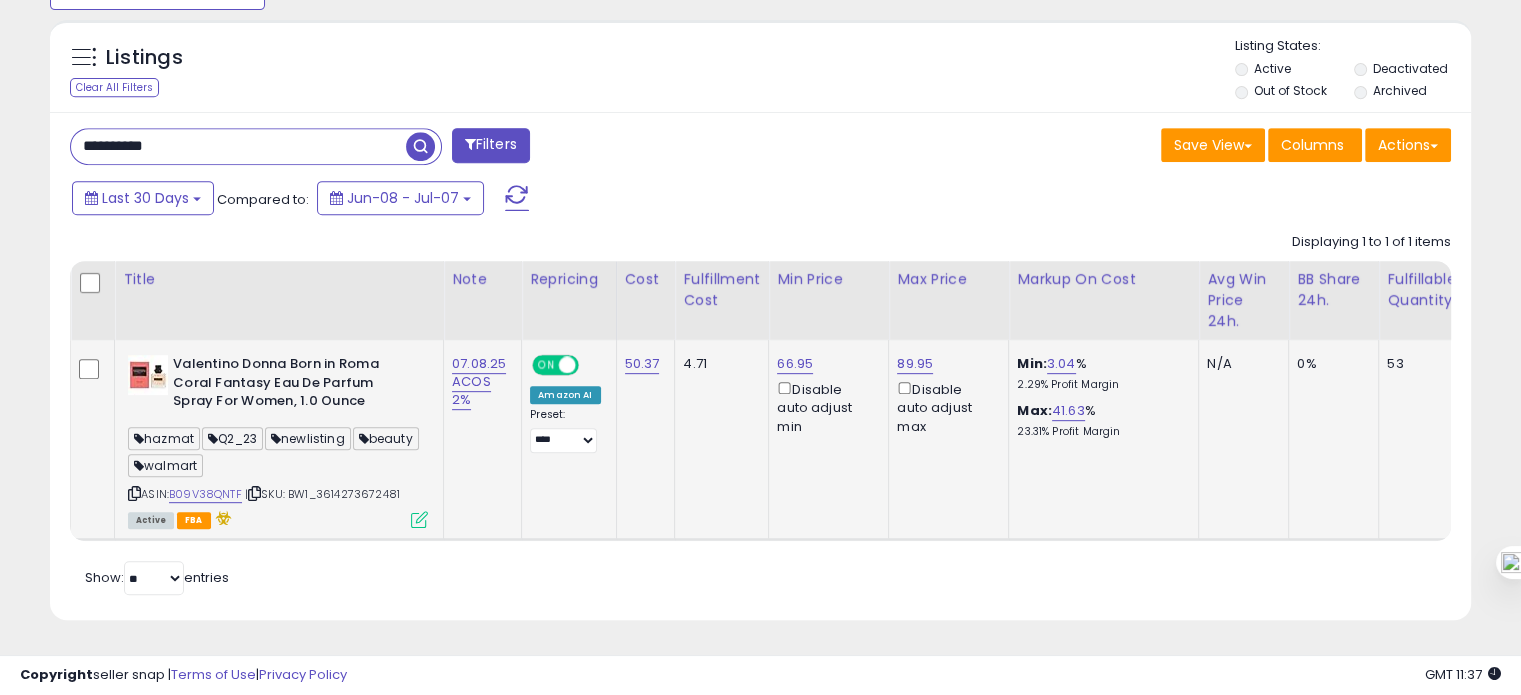 click on "**********" at bounding box center (238, 146) 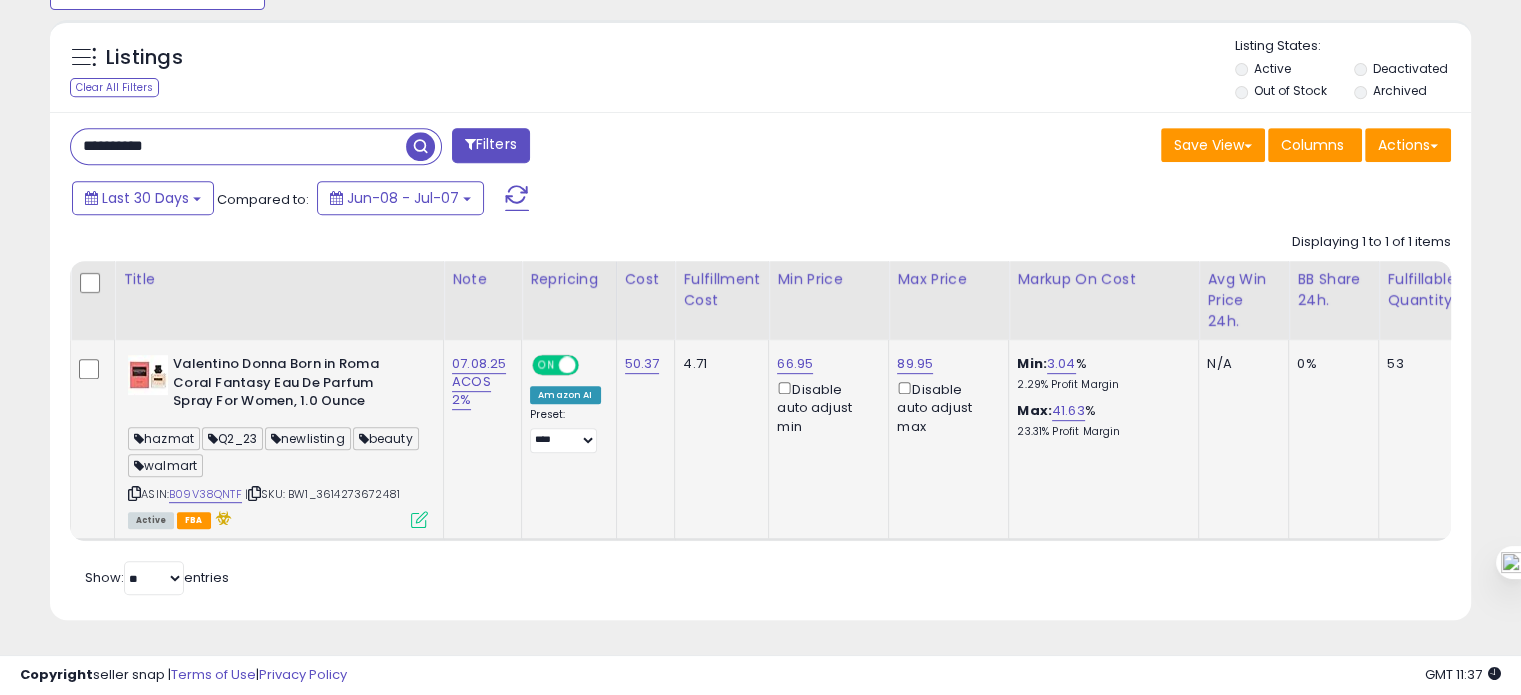 click on "**********" at bounding box center (238, 146) 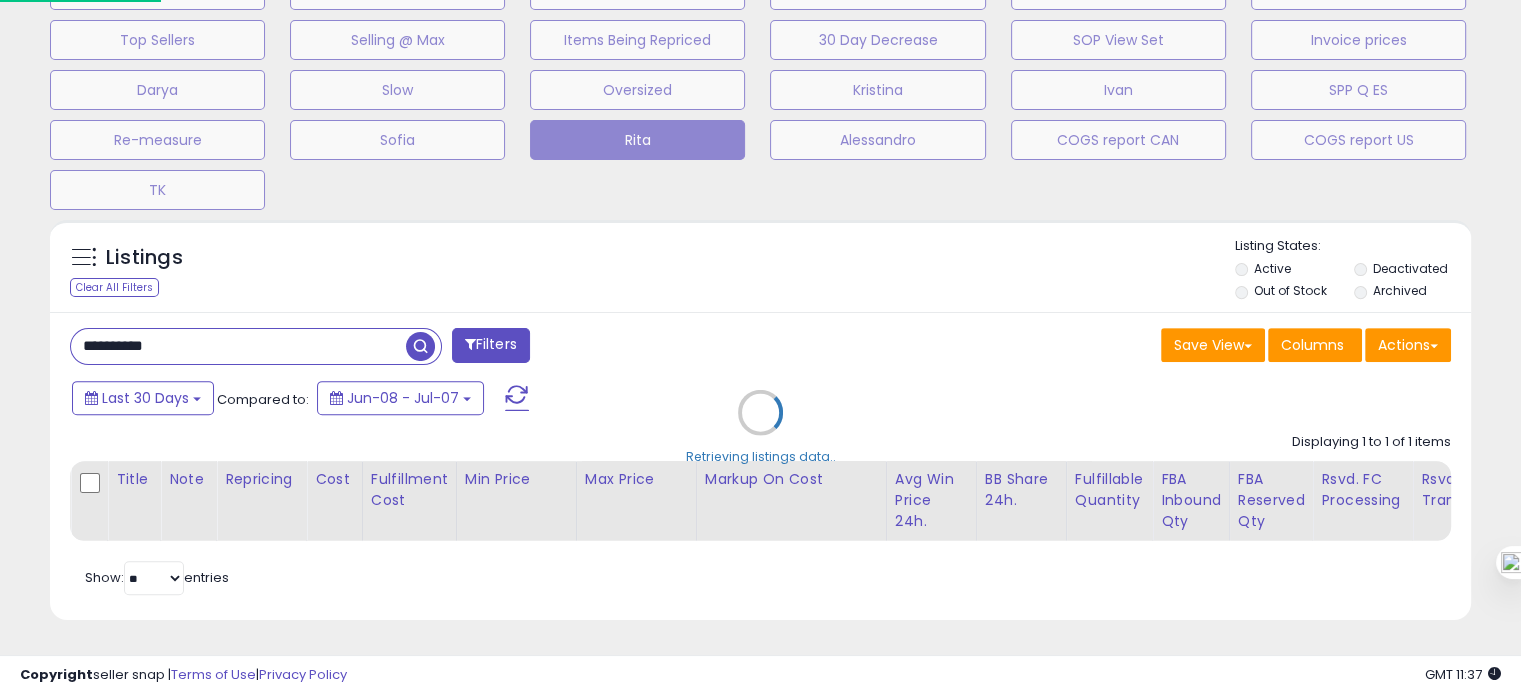 scroll, scrollTop: 999589, scrollLeft: 999168, axis: both 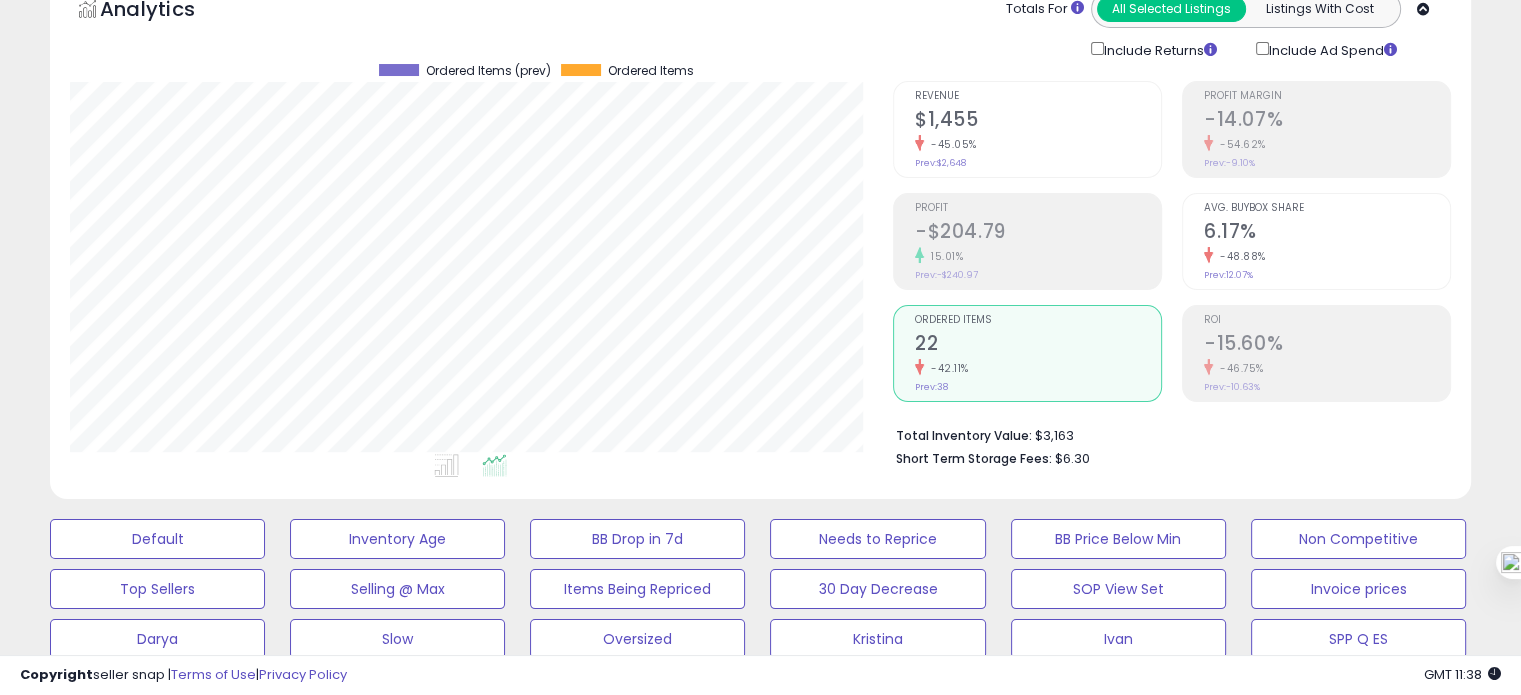 click on "6.17%" at bounding box center [1327, 233] 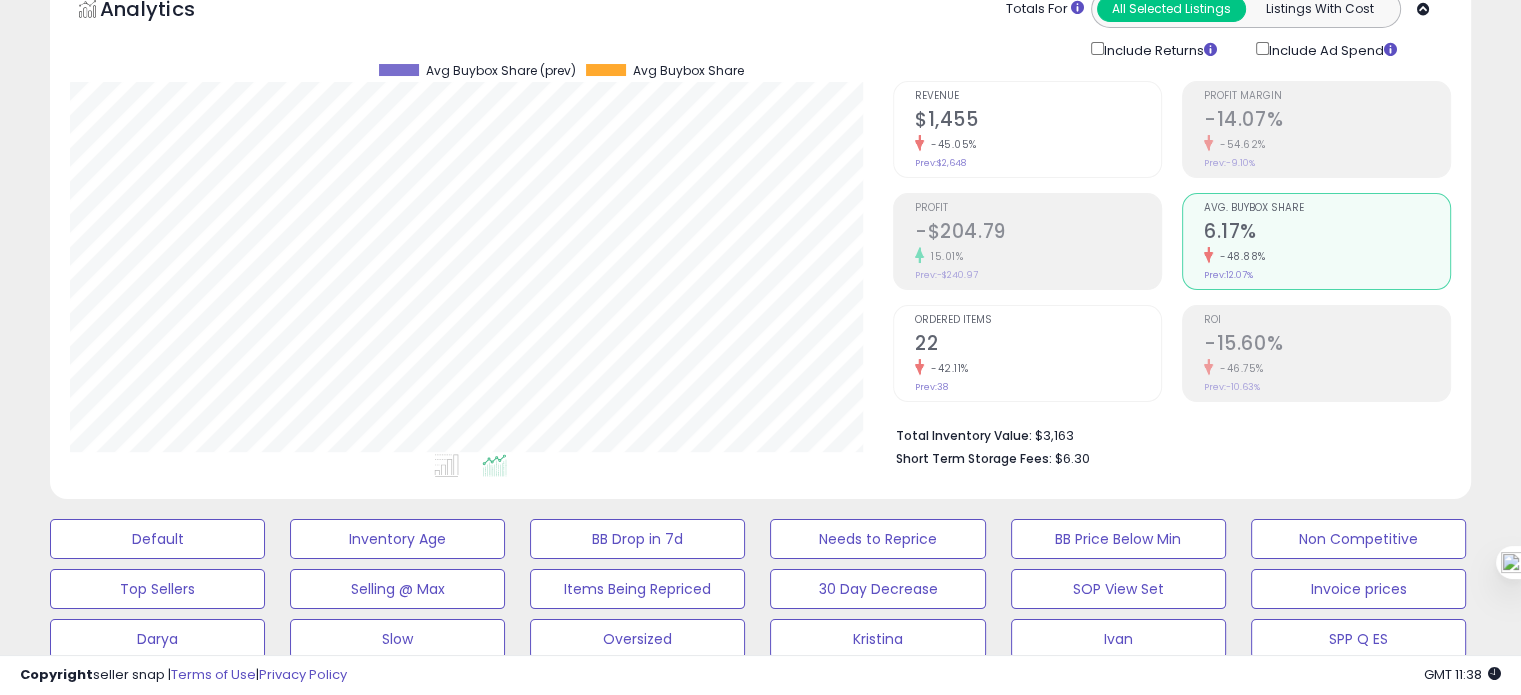 click on "Ordered Items
22
-42.11%
Prev:  38" at bounding box center [1038, 351] 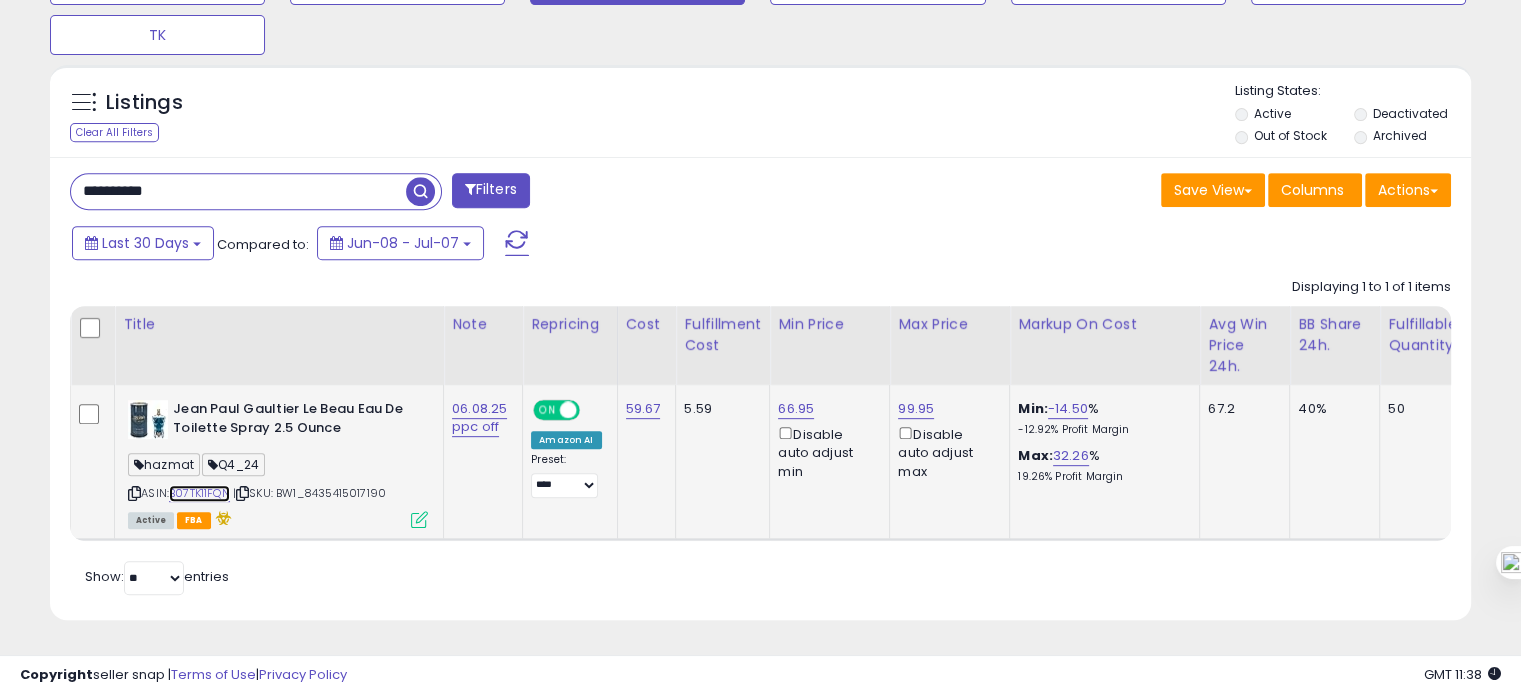 click on "B07TK11FQN" at bounding box center [199, 493] 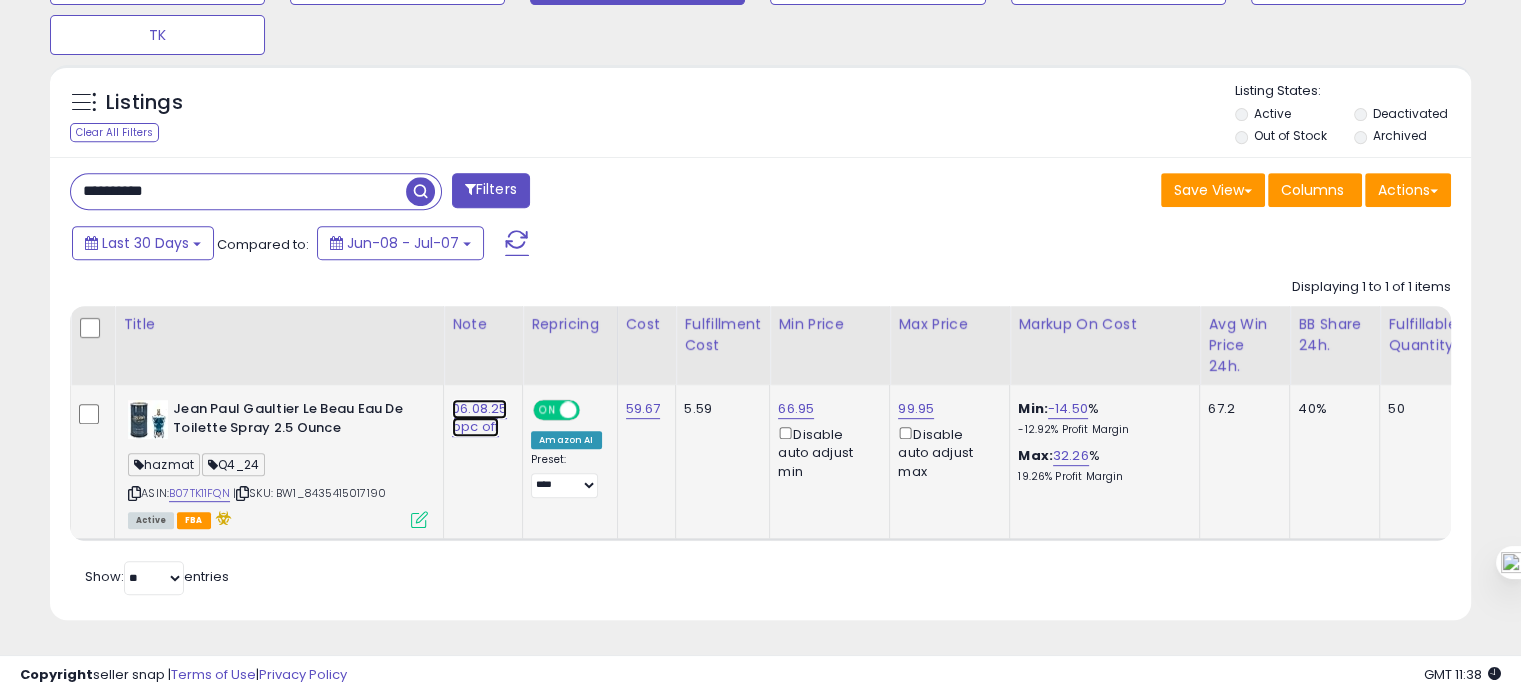 click on "06.08.25 ppc off" at bounding box center (479, 418) 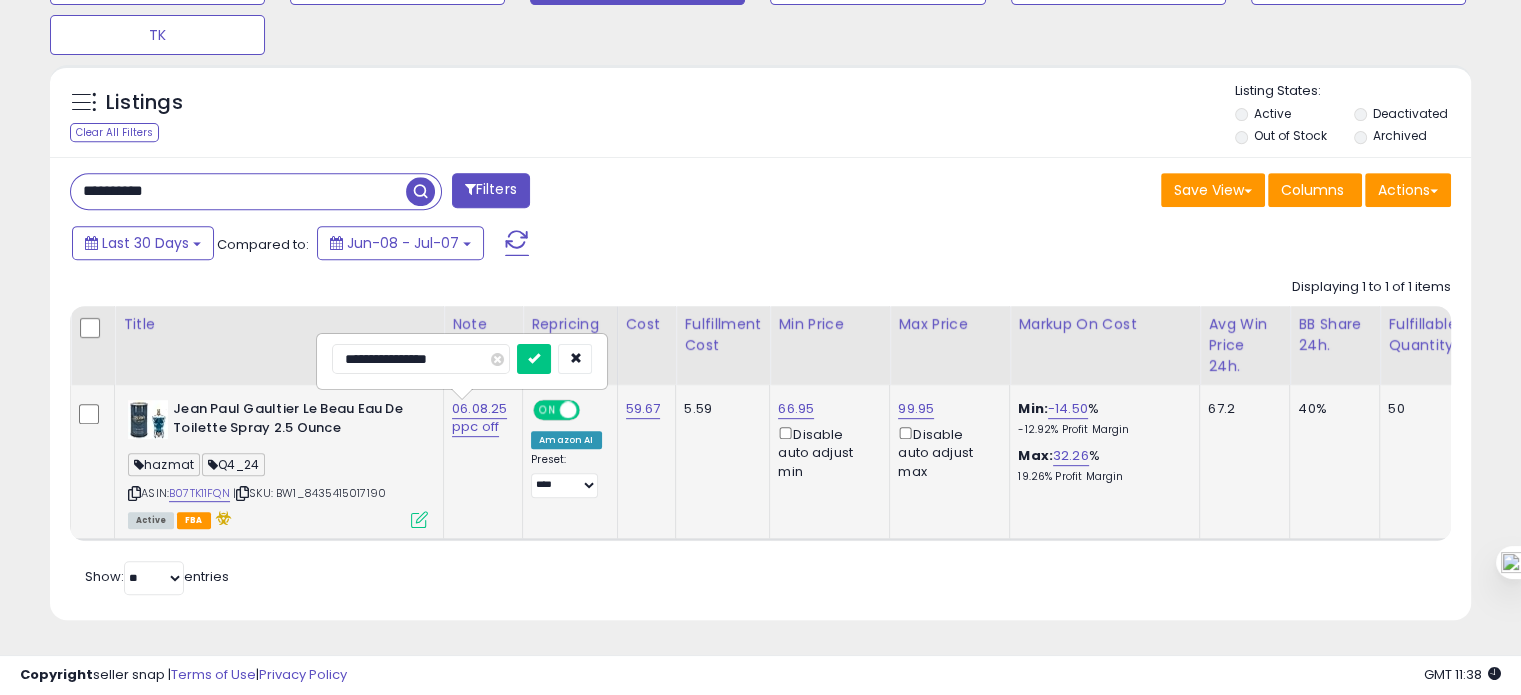 click on "**********" at bounding box center [421, 359] 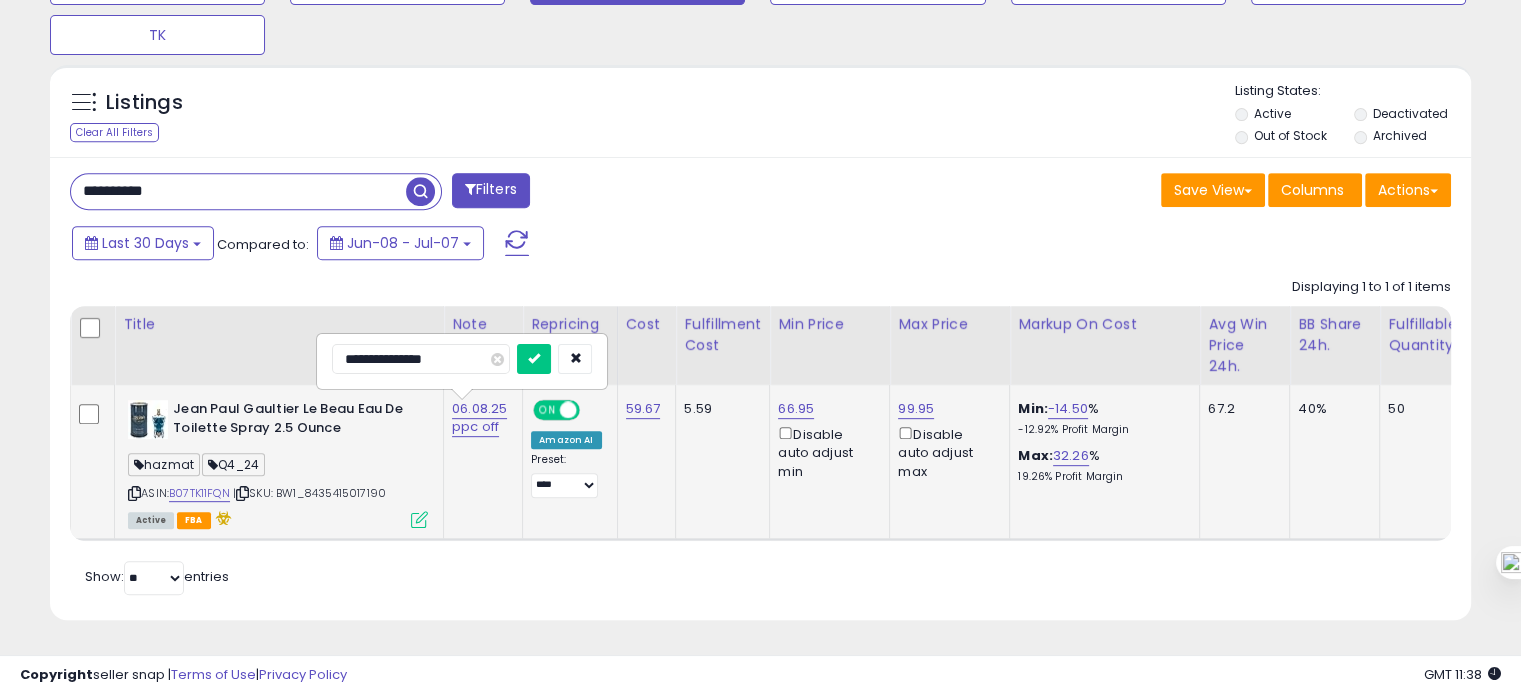 type on "**********" 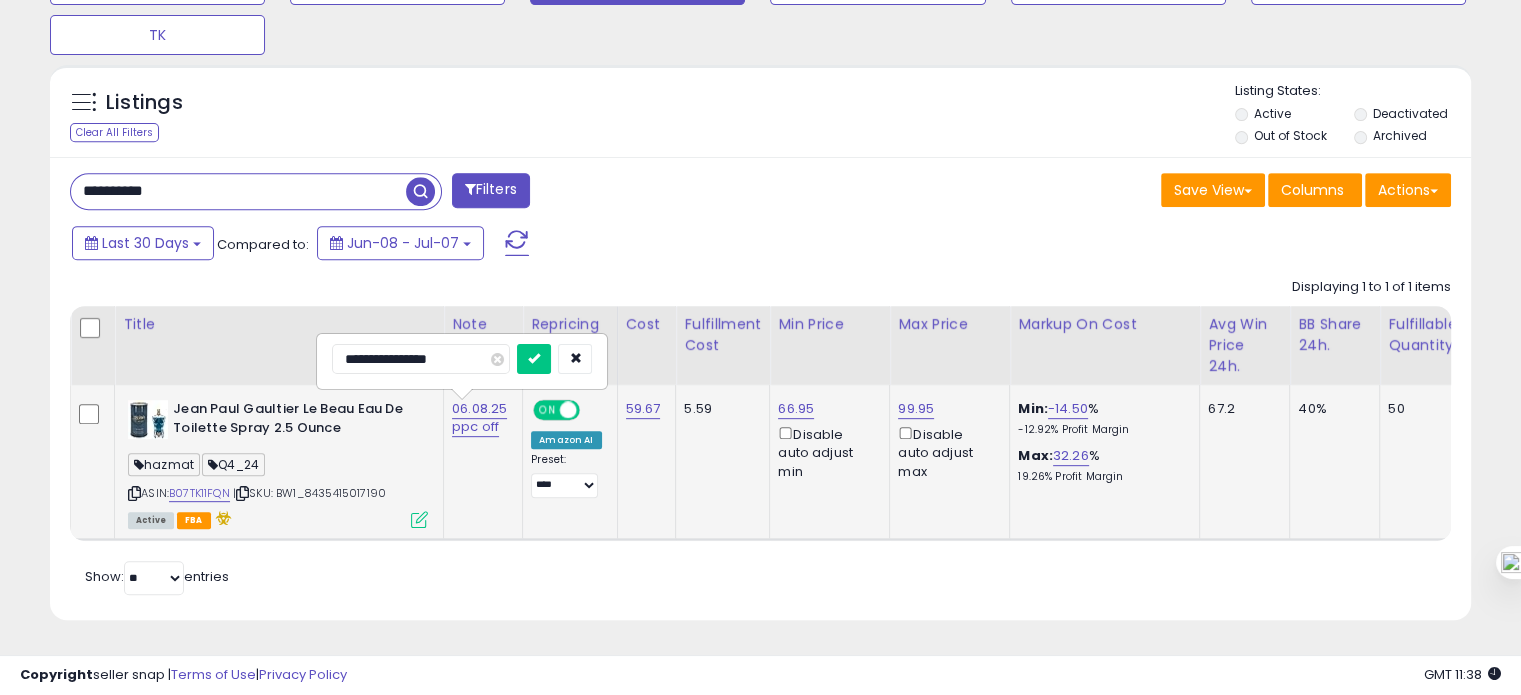 click at bounding box center [534, 359] 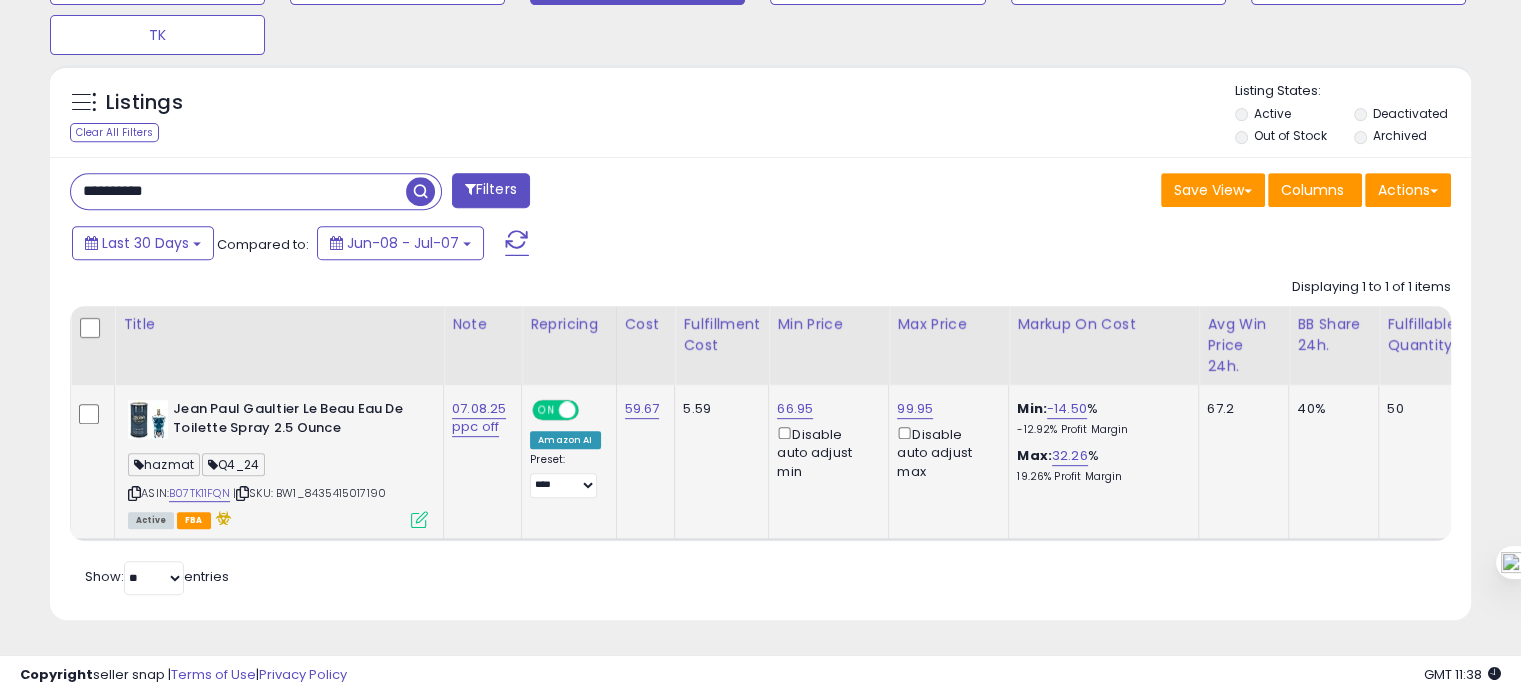 click on "**********" at bounding box center (238, 191) 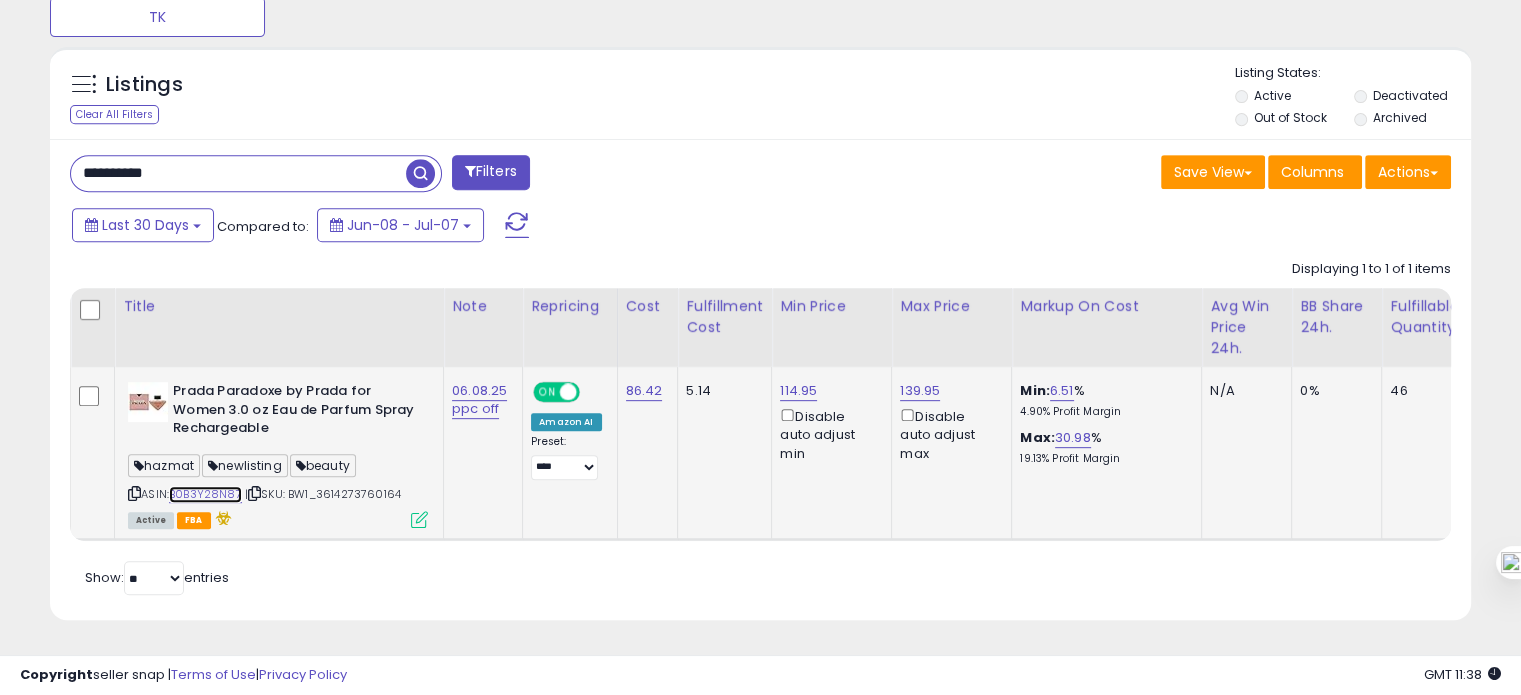 click on "B0B3Y28N87" at bounding box center [205, 494] 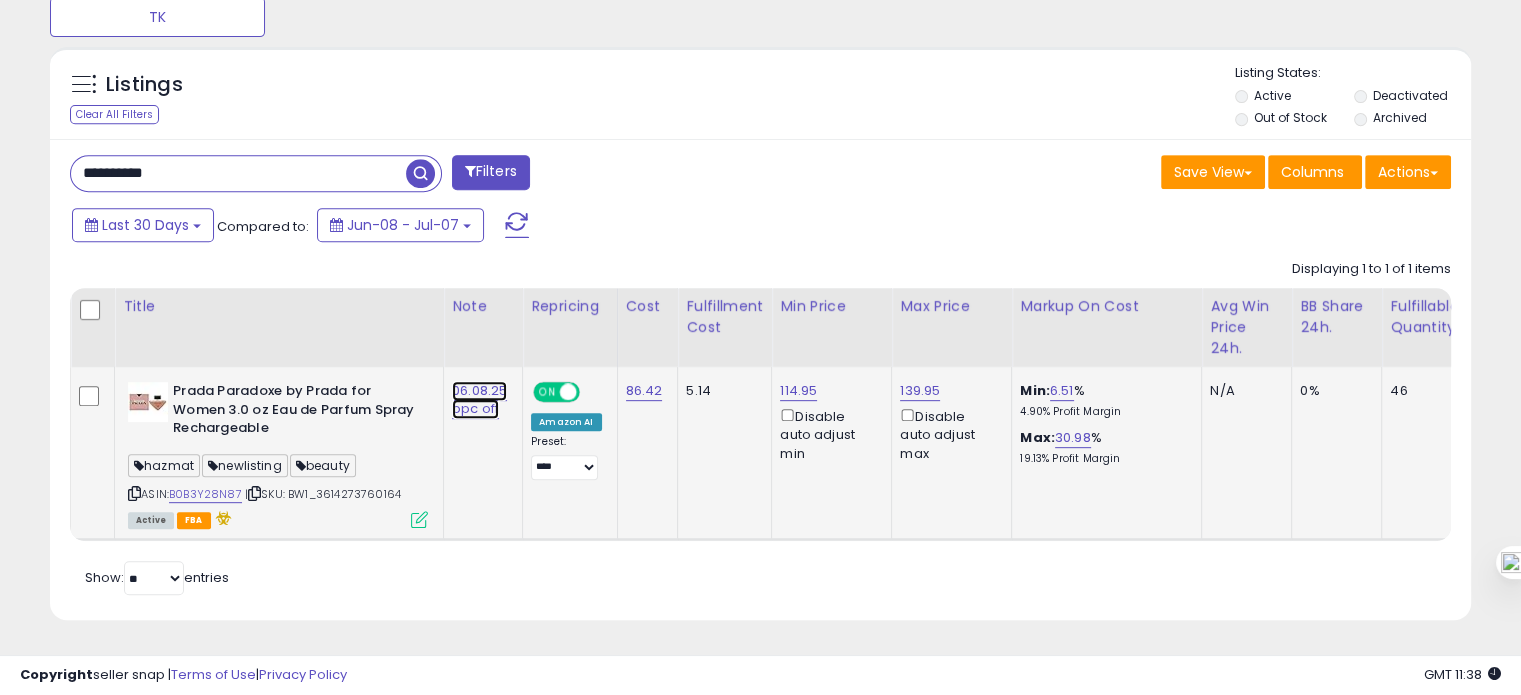 click on "06.08.25 ppc off" at bounding box center (479, 400) 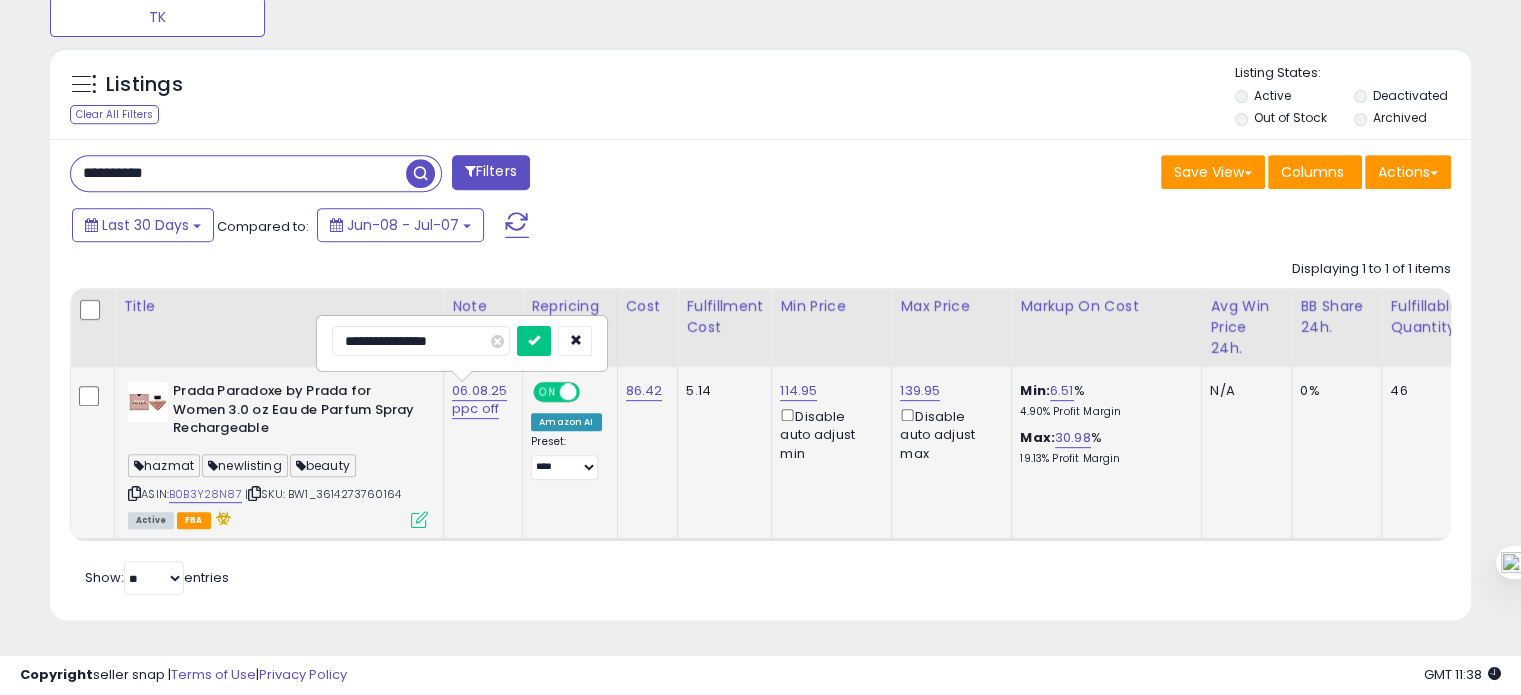 click on "**********" at bounding box center (421, 341) 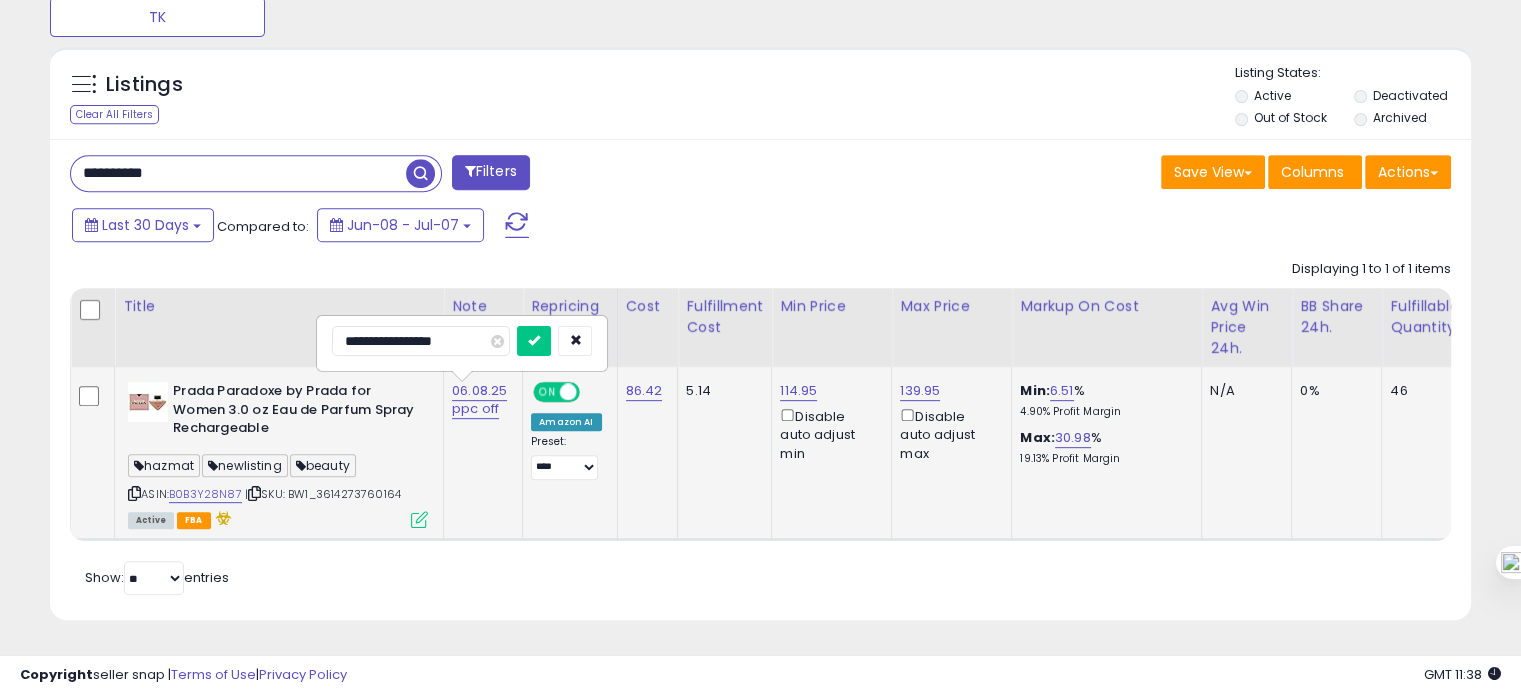 click at bounding box center (534, 341) 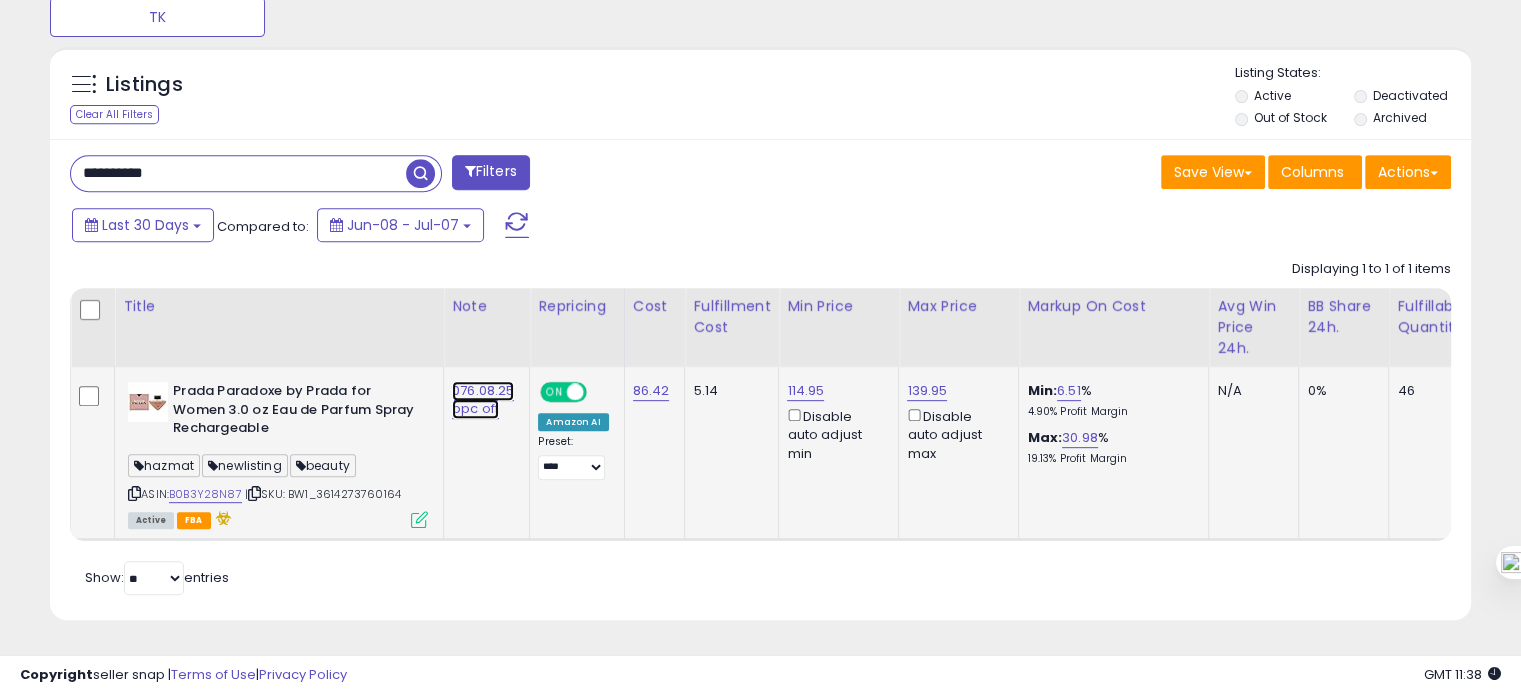 click on "076.08.25 ppc off" at bounding box center (483, 400) 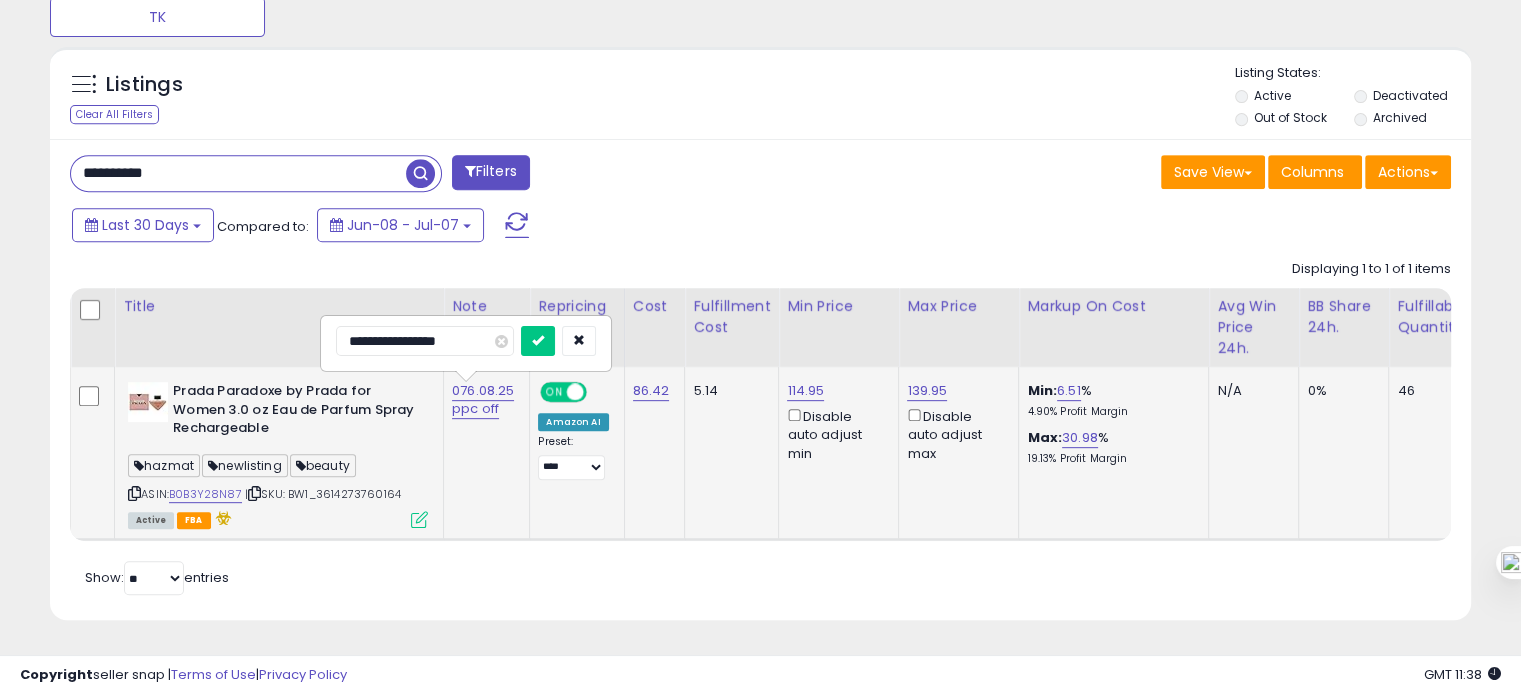 click on "**********" at bounding box center [425, 341] 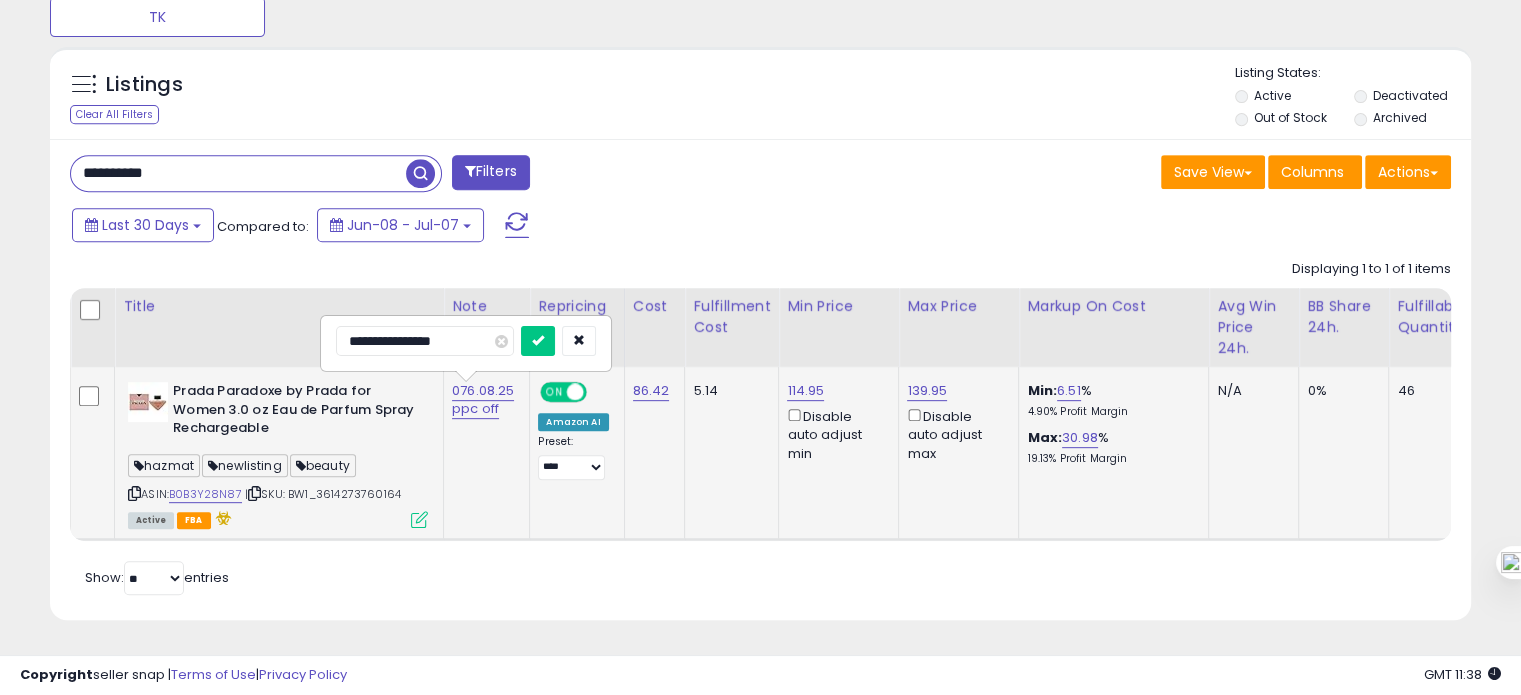 click at bounding box center (538, 341) 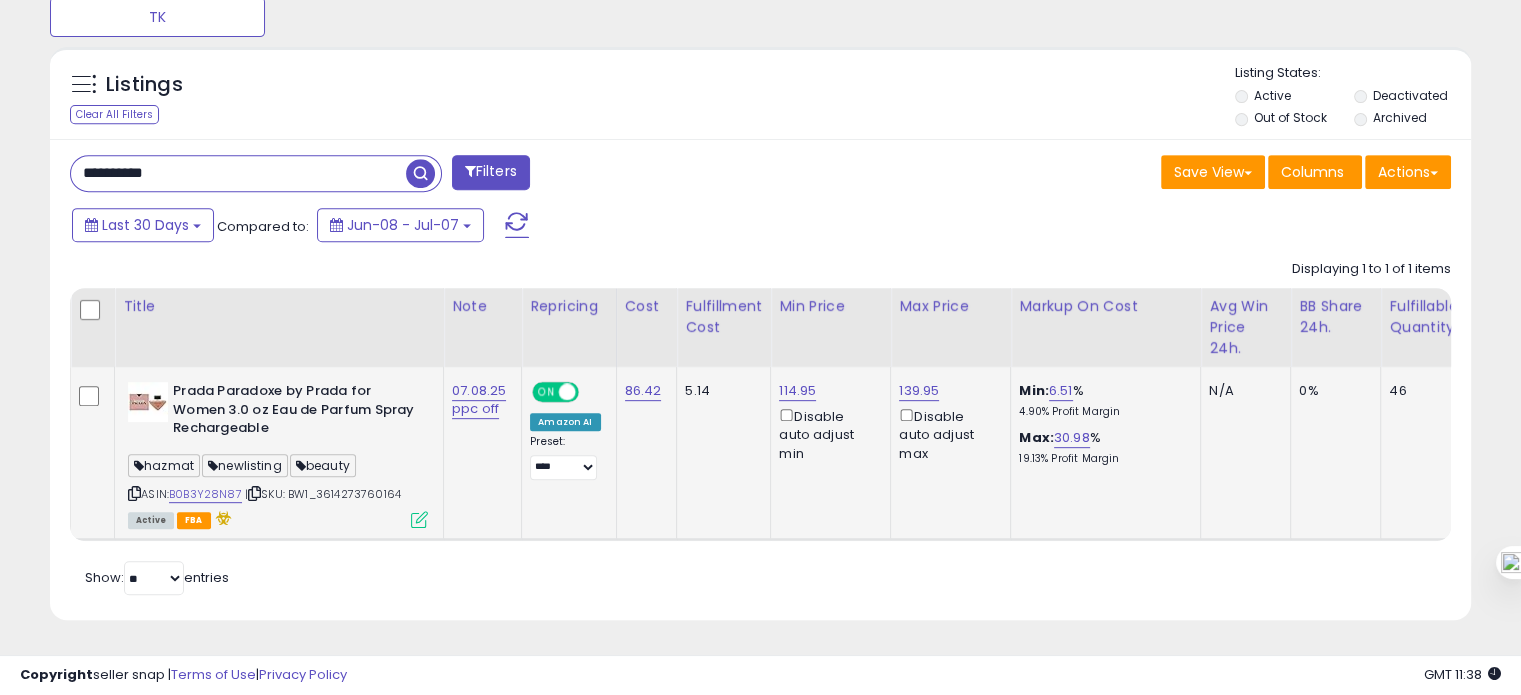 drag, startPoint x: 170, startPoint y: 124, endPoint x: 169, endPoint y: 167, distance: 43.011627 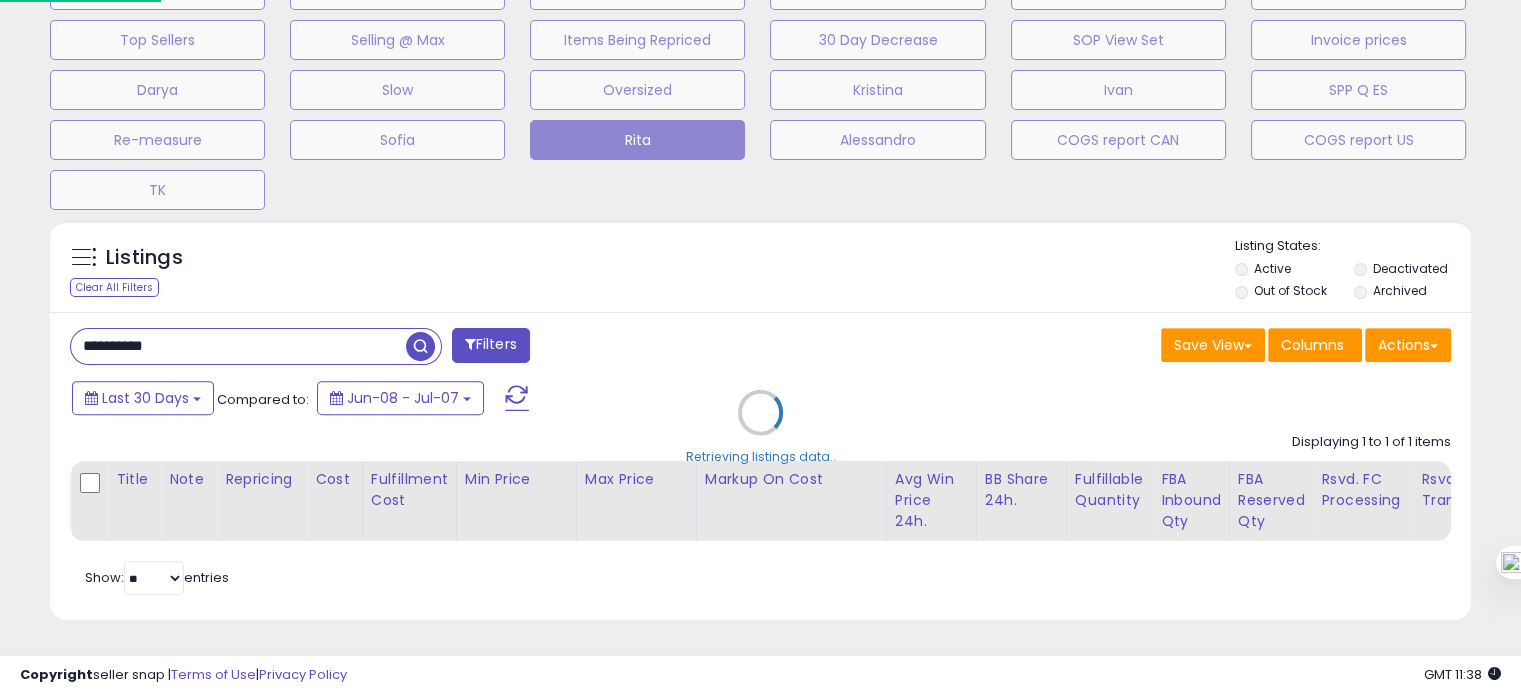 scroll, scrollTop: 999589, scrollLeft: 999168, axis: both 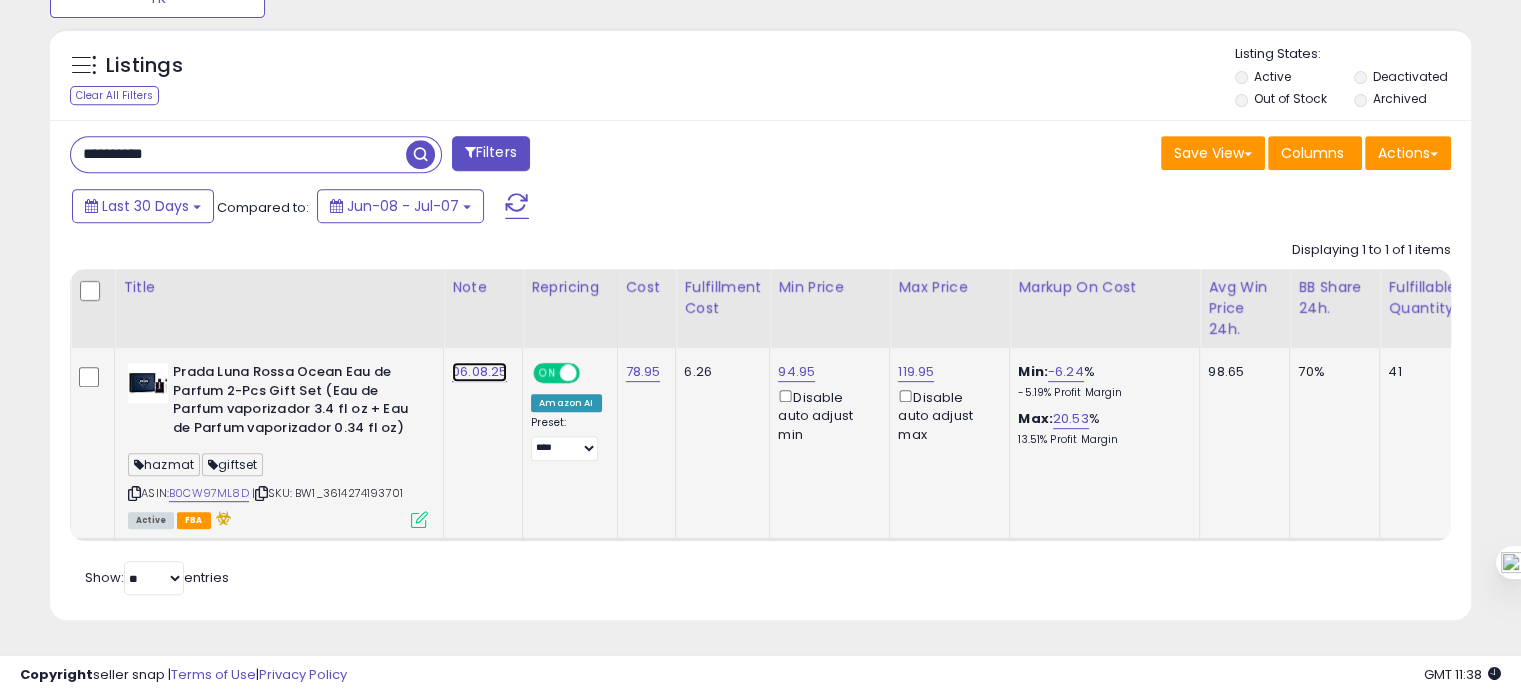 click on "06.08.25" at bounding box center (479, 372) 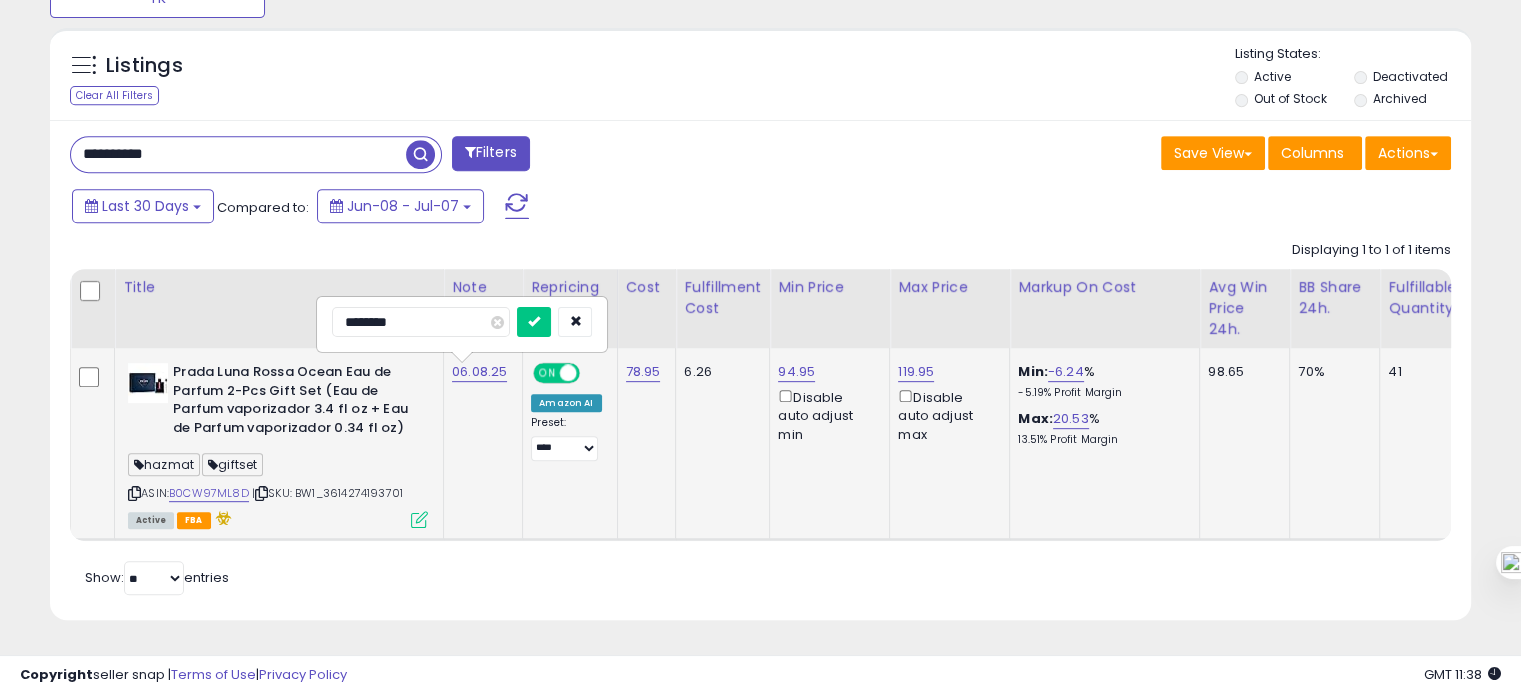 click on "********" at bounding box center [421, 322] 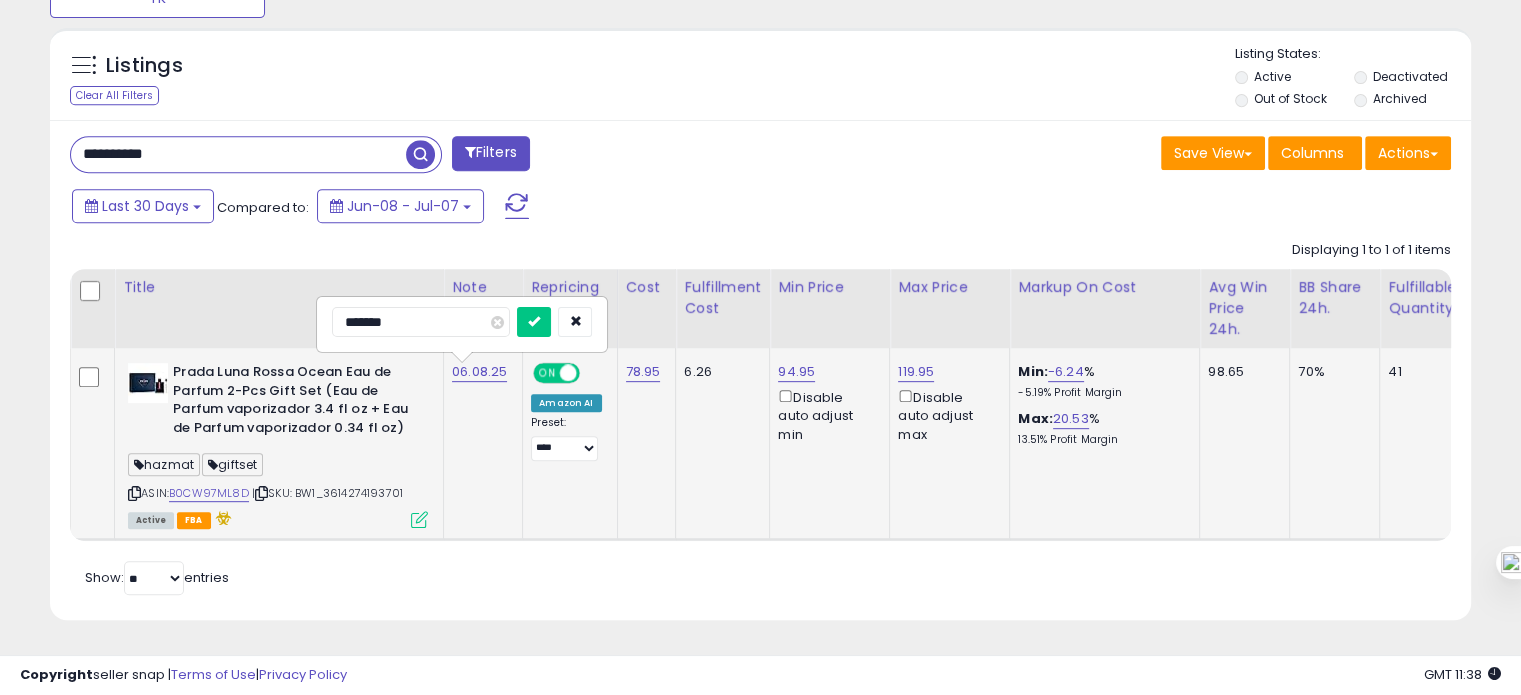 type on "********" 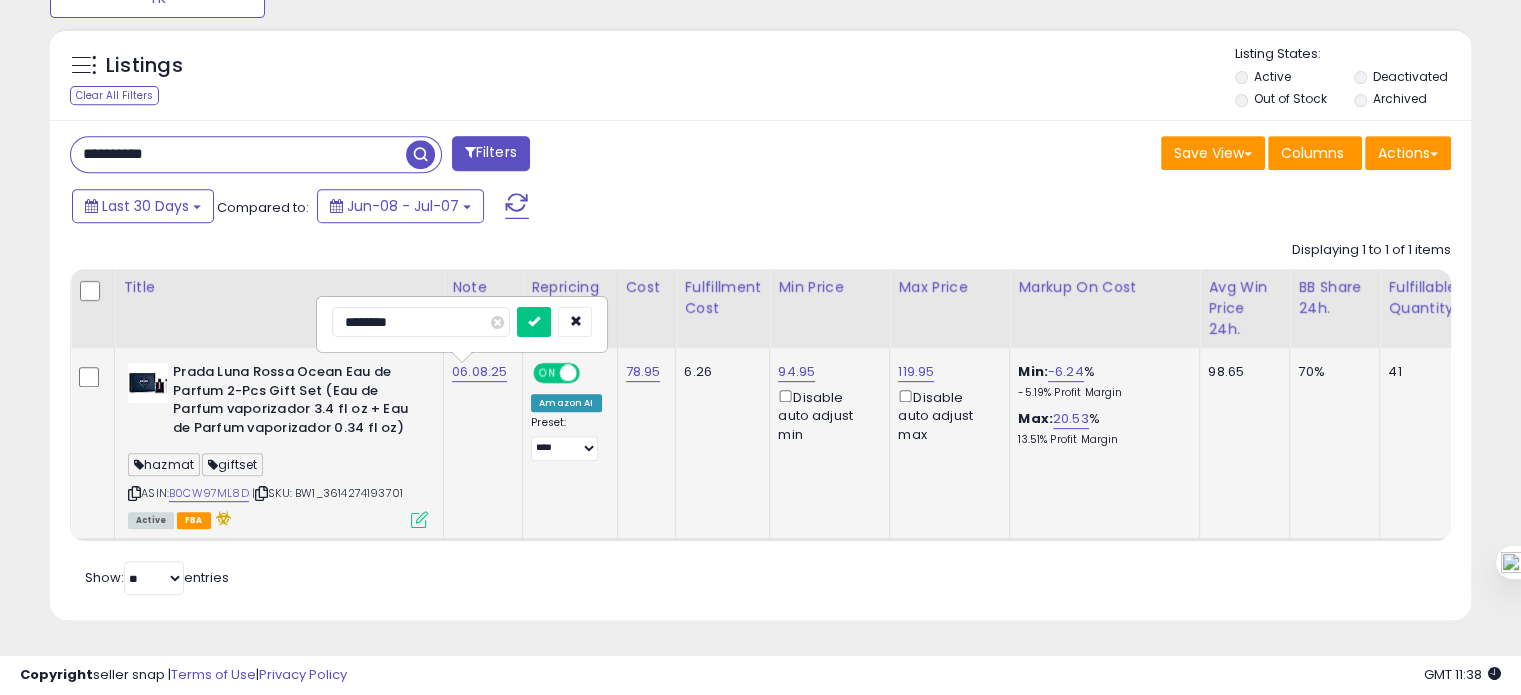 click at bounding box center [534, 322] 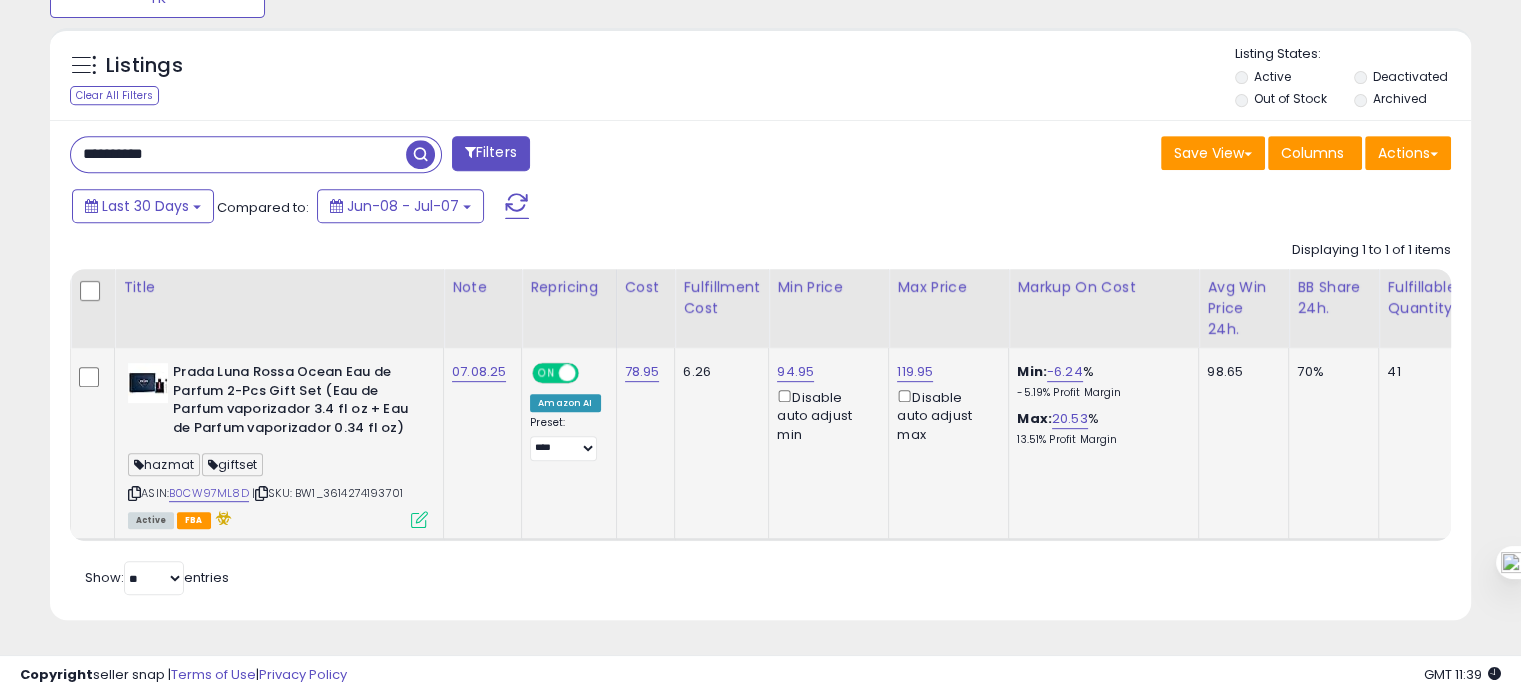 click on "**********" at bounding box center (238, 154) 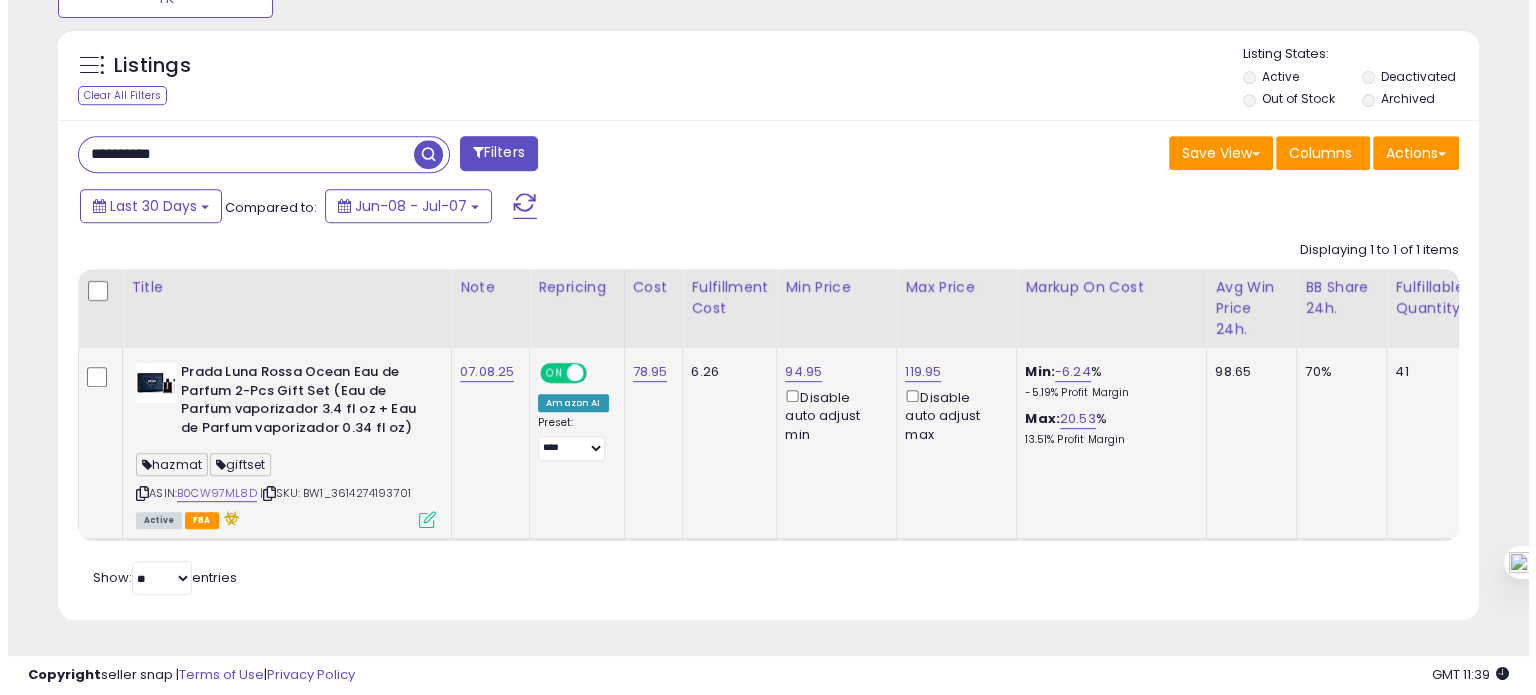 scroll, scrollTop: 674, scrollLeft: 0, axis: vertical 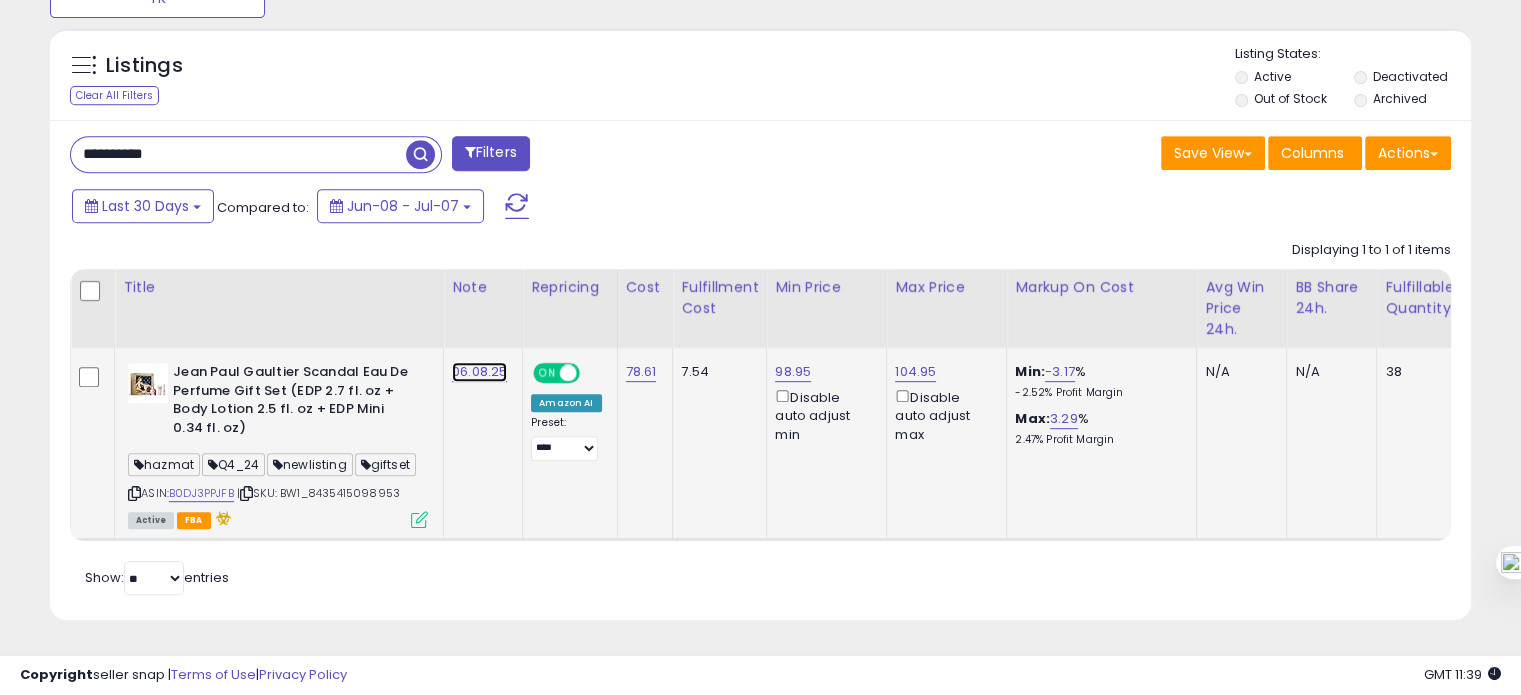 click on "06.08.25" at bounding box center [479, 372] 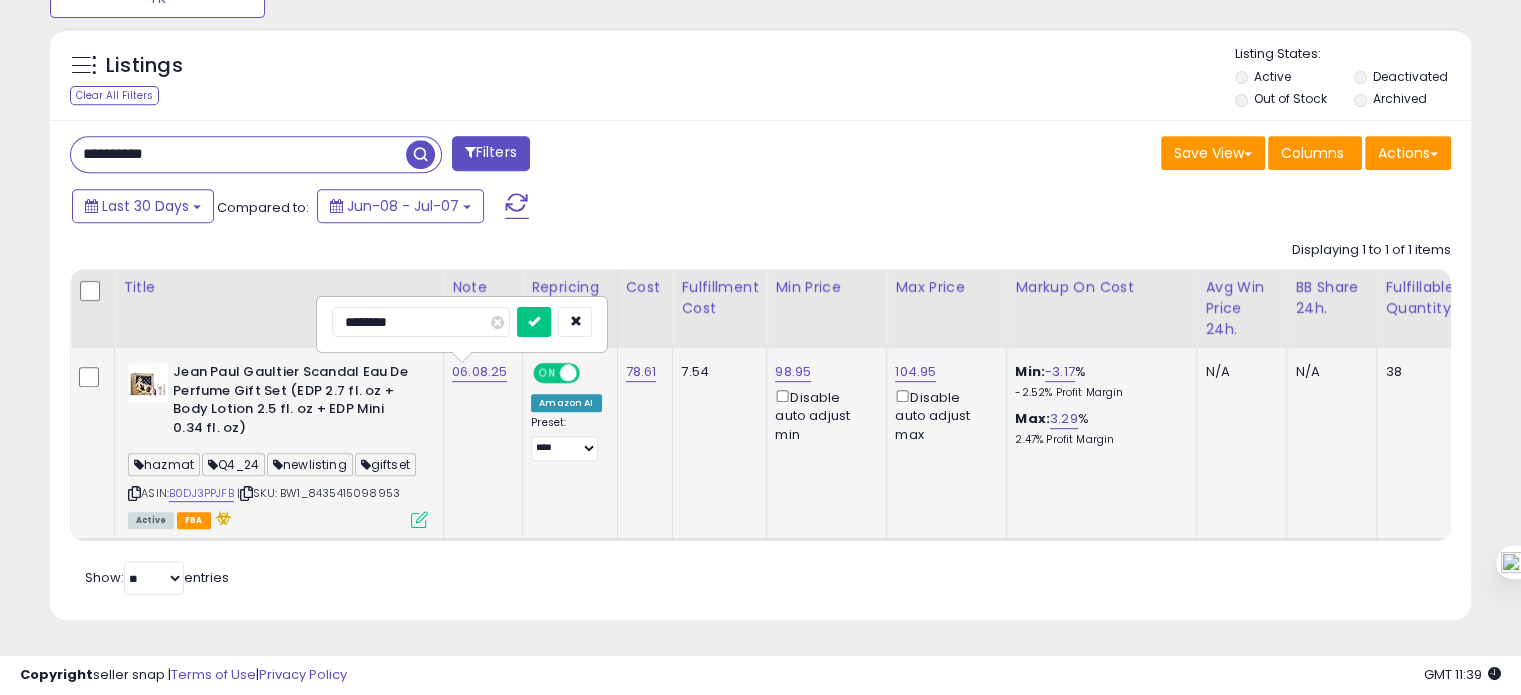 click on "********" at bounding box center (421, 322) 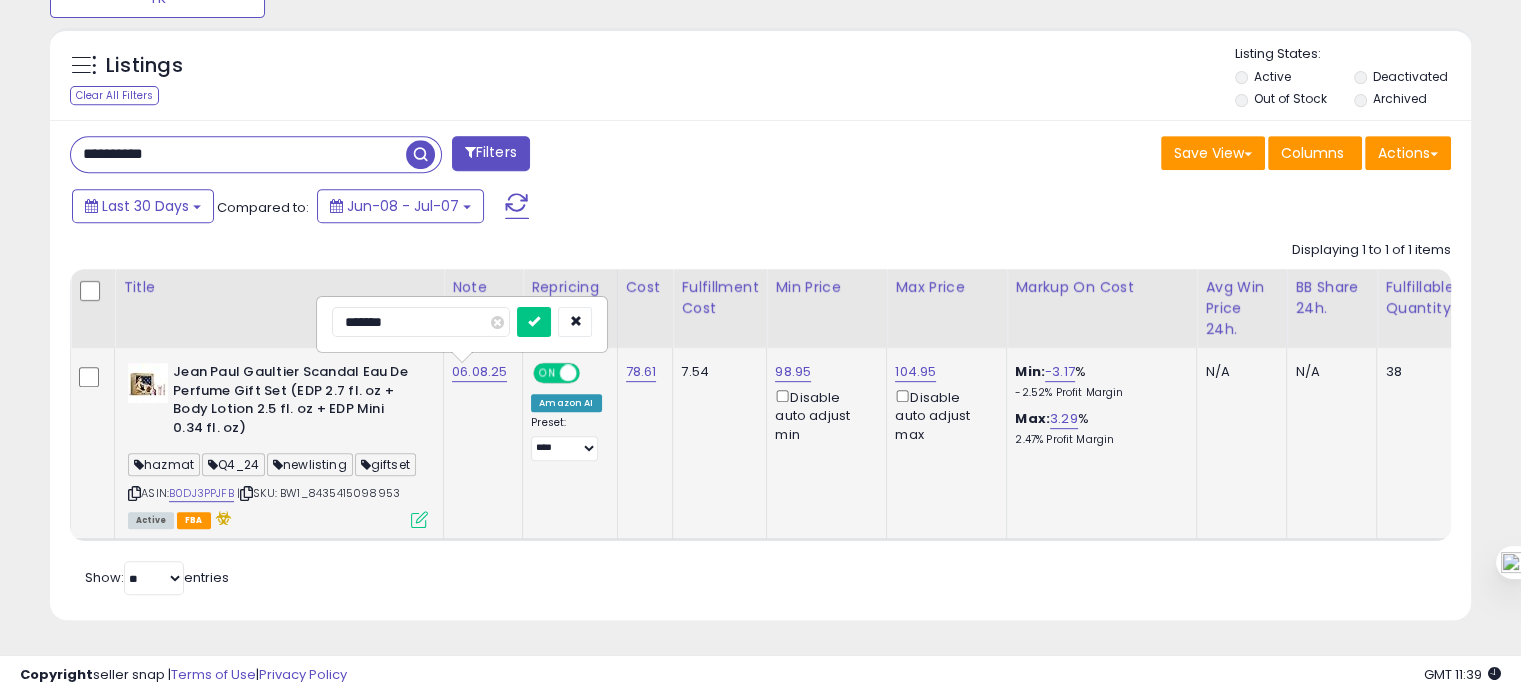 type on "********" 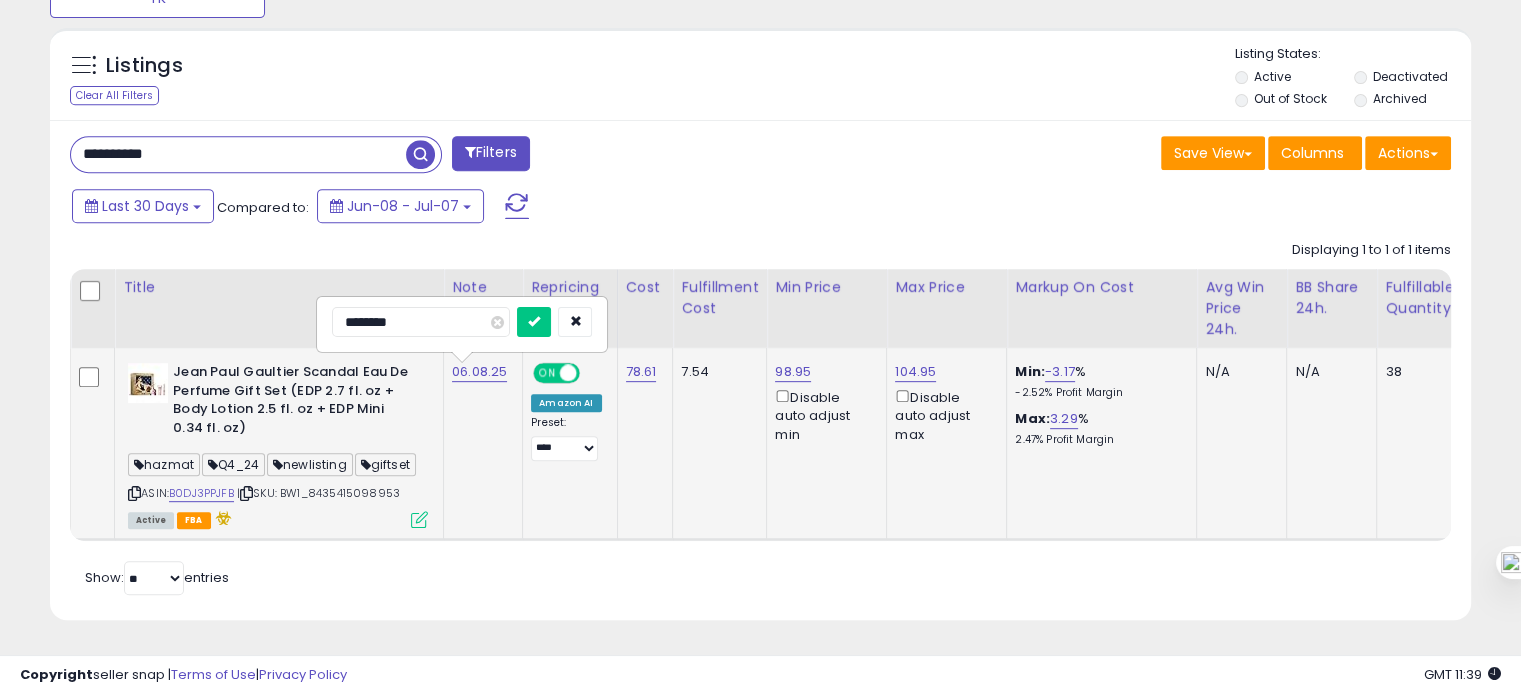 click at bounding box center [534, 322] 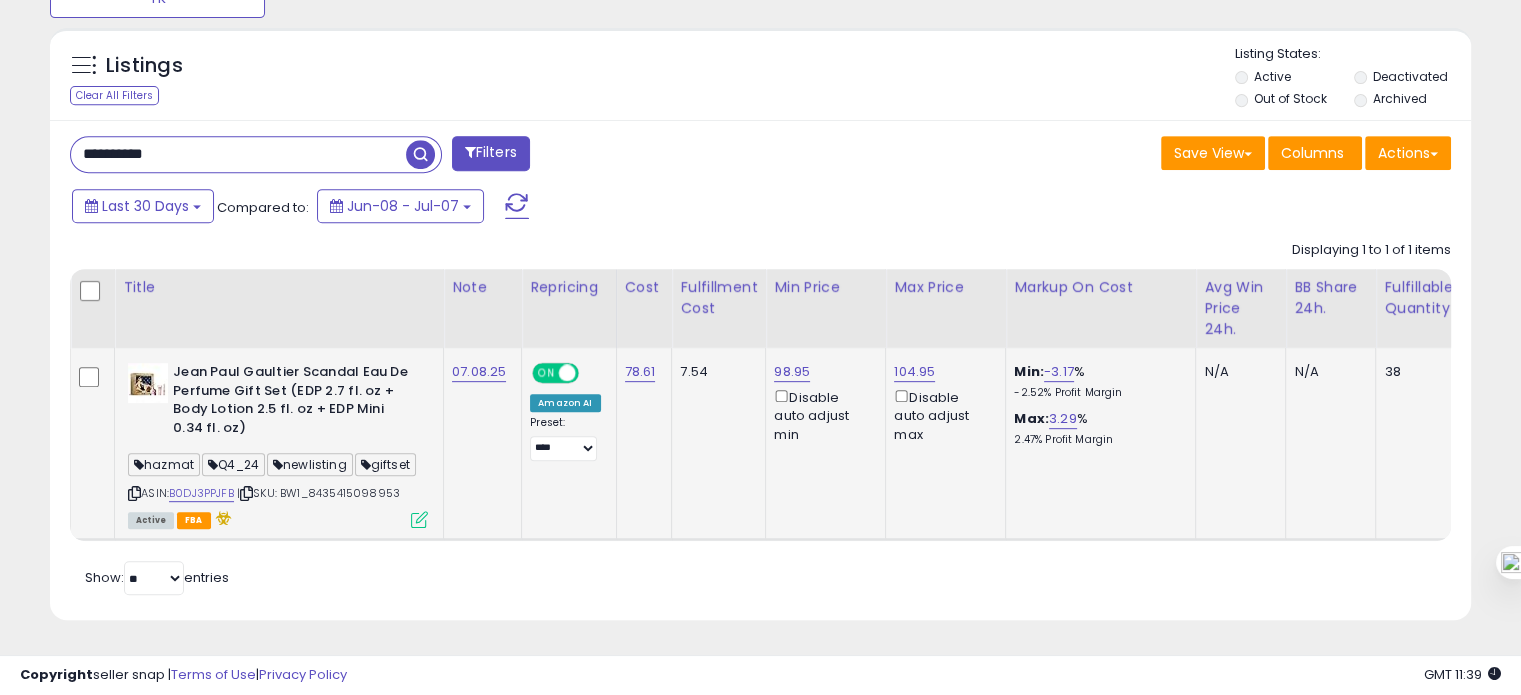 click on "**********" at bounding box center [238, 154] 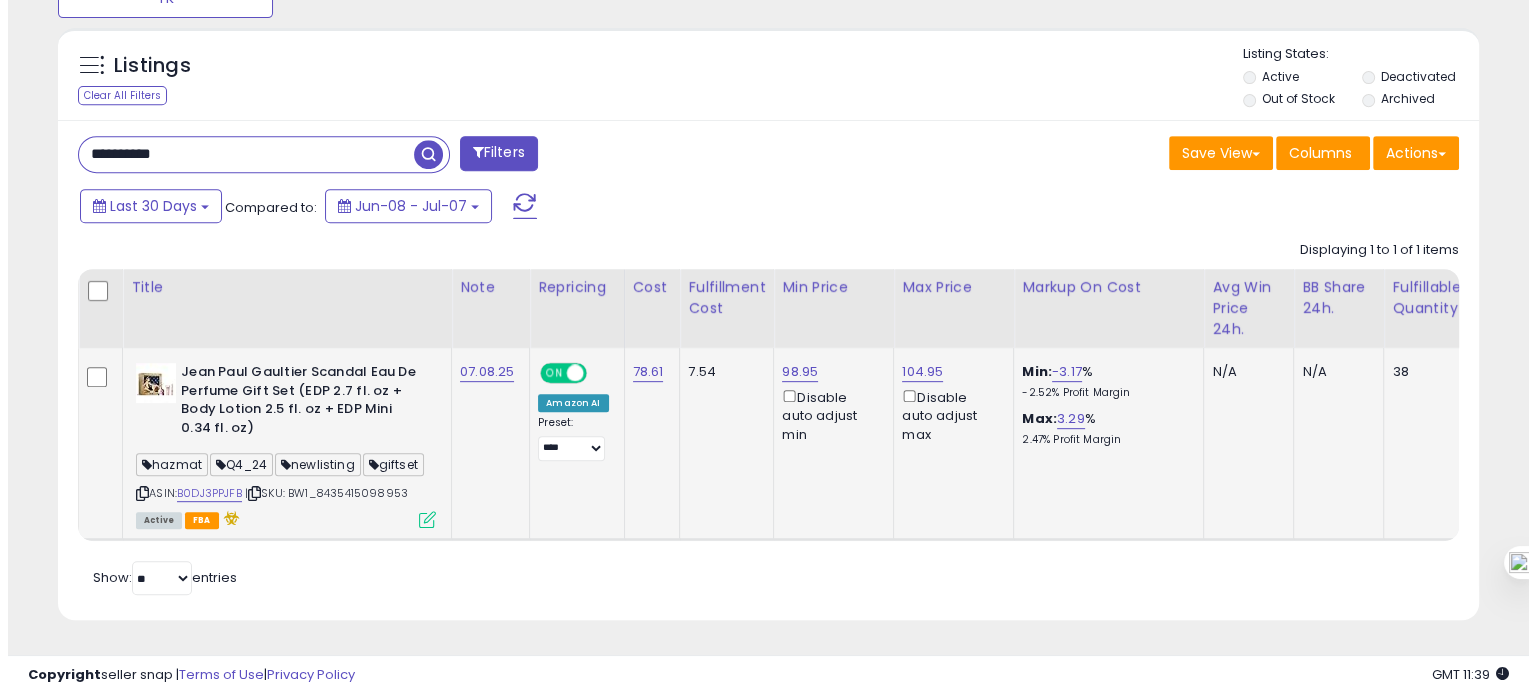 scroll, scrollTop: 674, scrollLeft: 0, axis: vertical 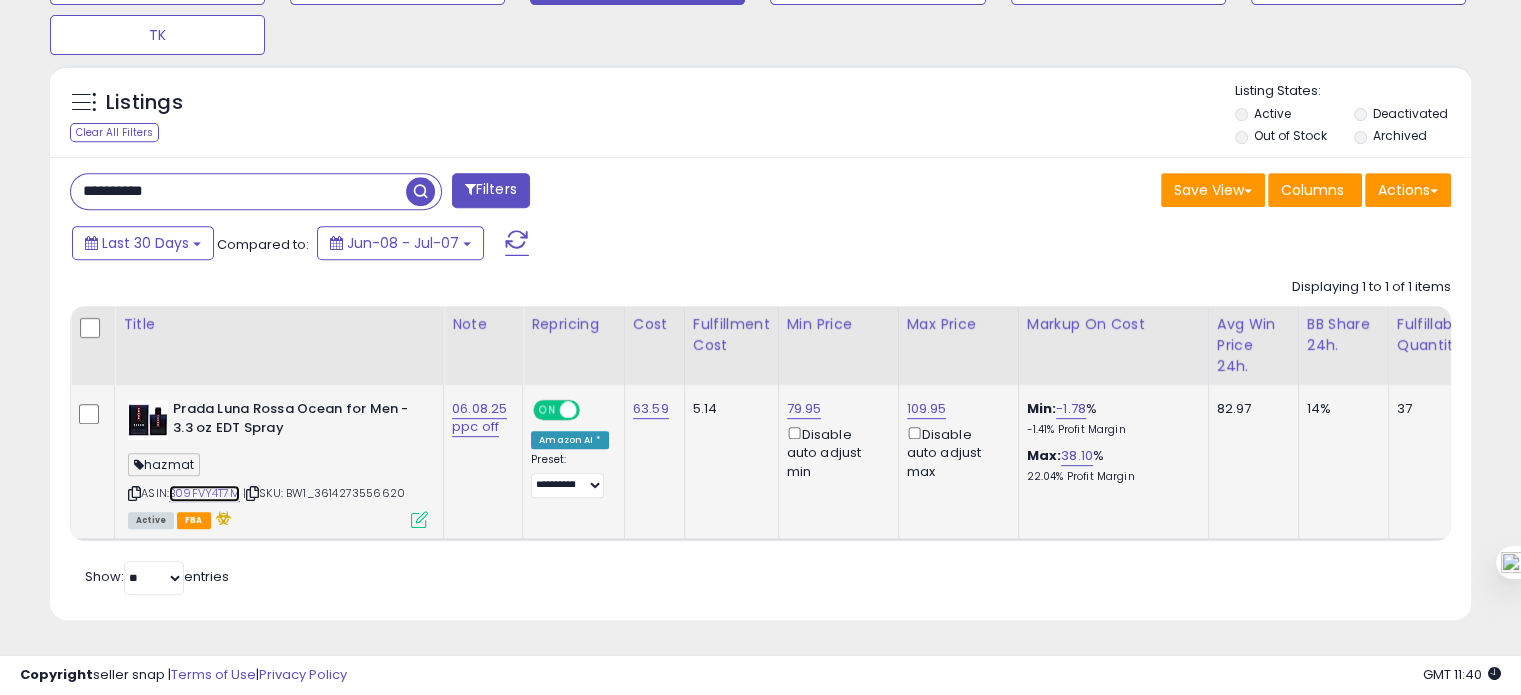 click on "B09FVY4T7M" at bounding box center [204, 493] 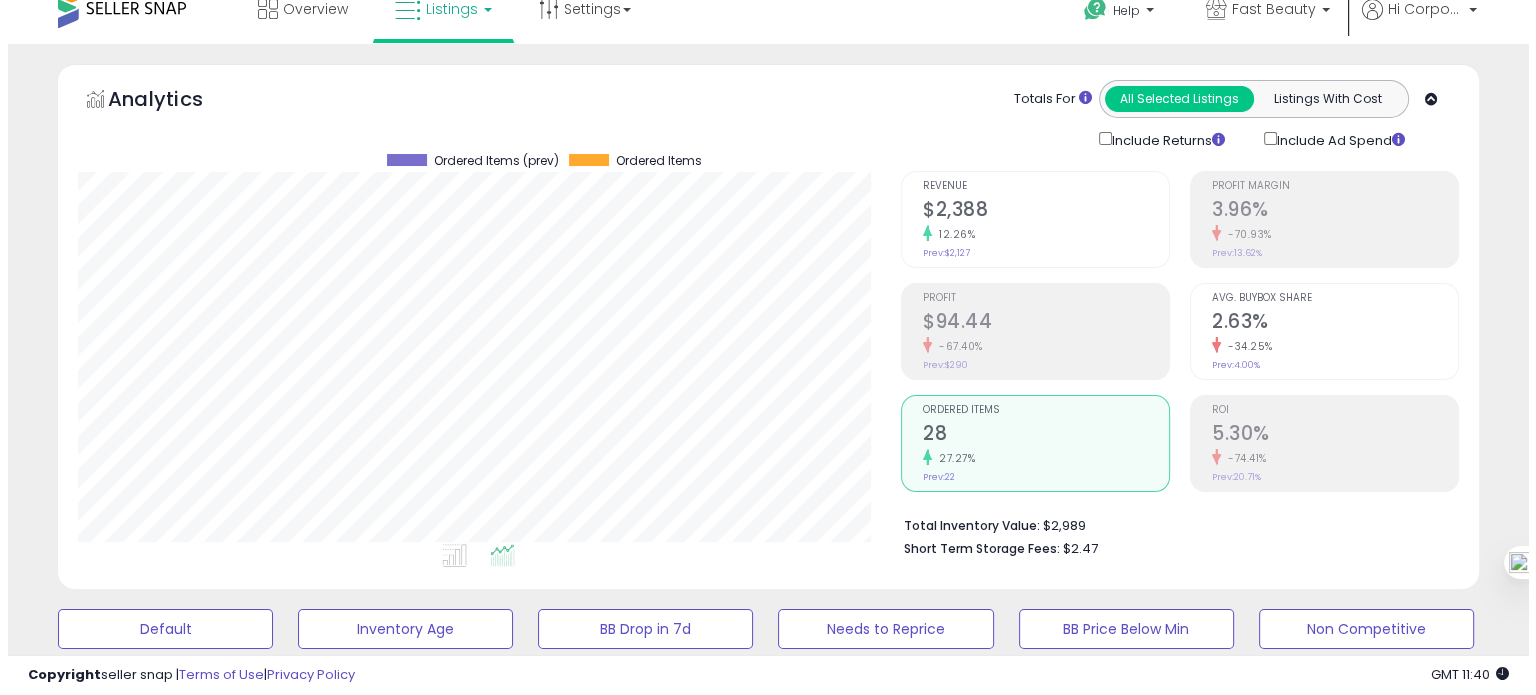 scroll, scrollTop: 7, scrollLeft: 0, axis: vertical 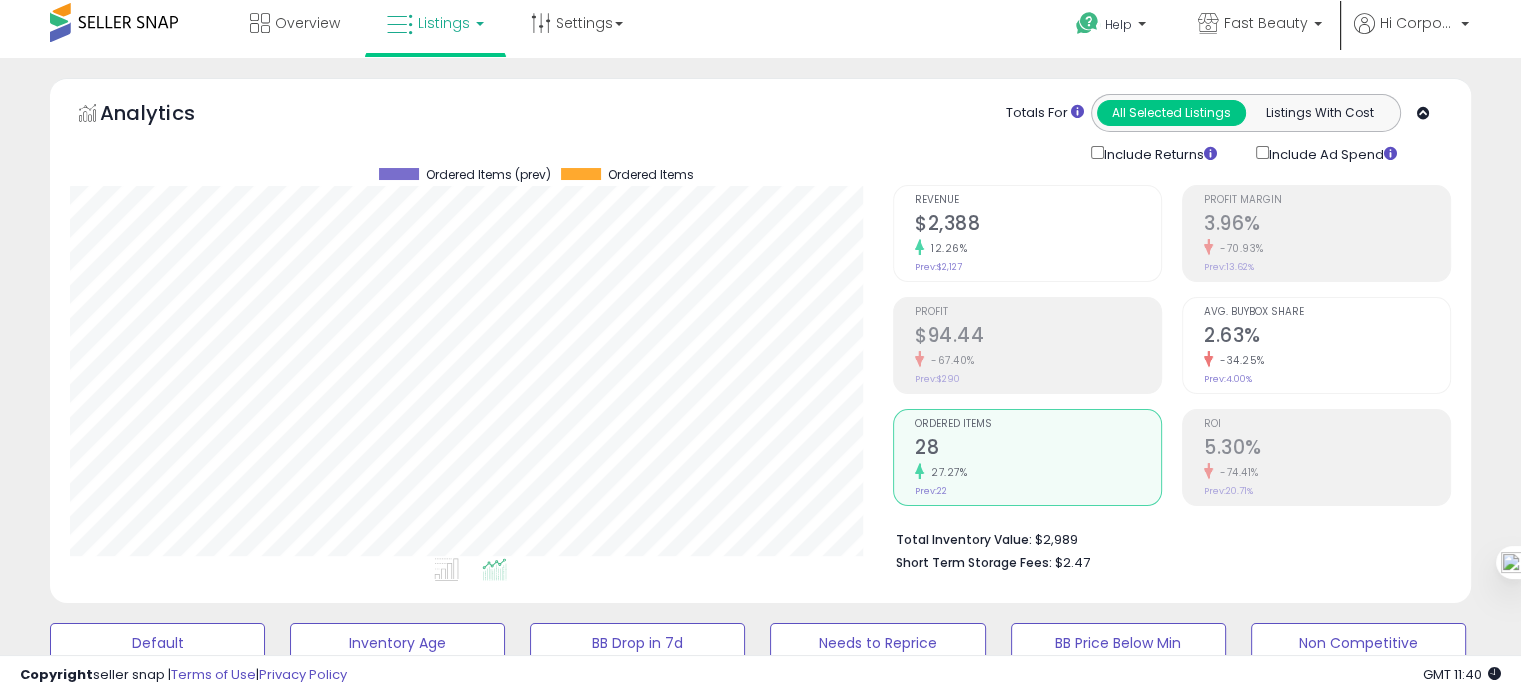click on "2.63%" at bounding box center (1327, 337) 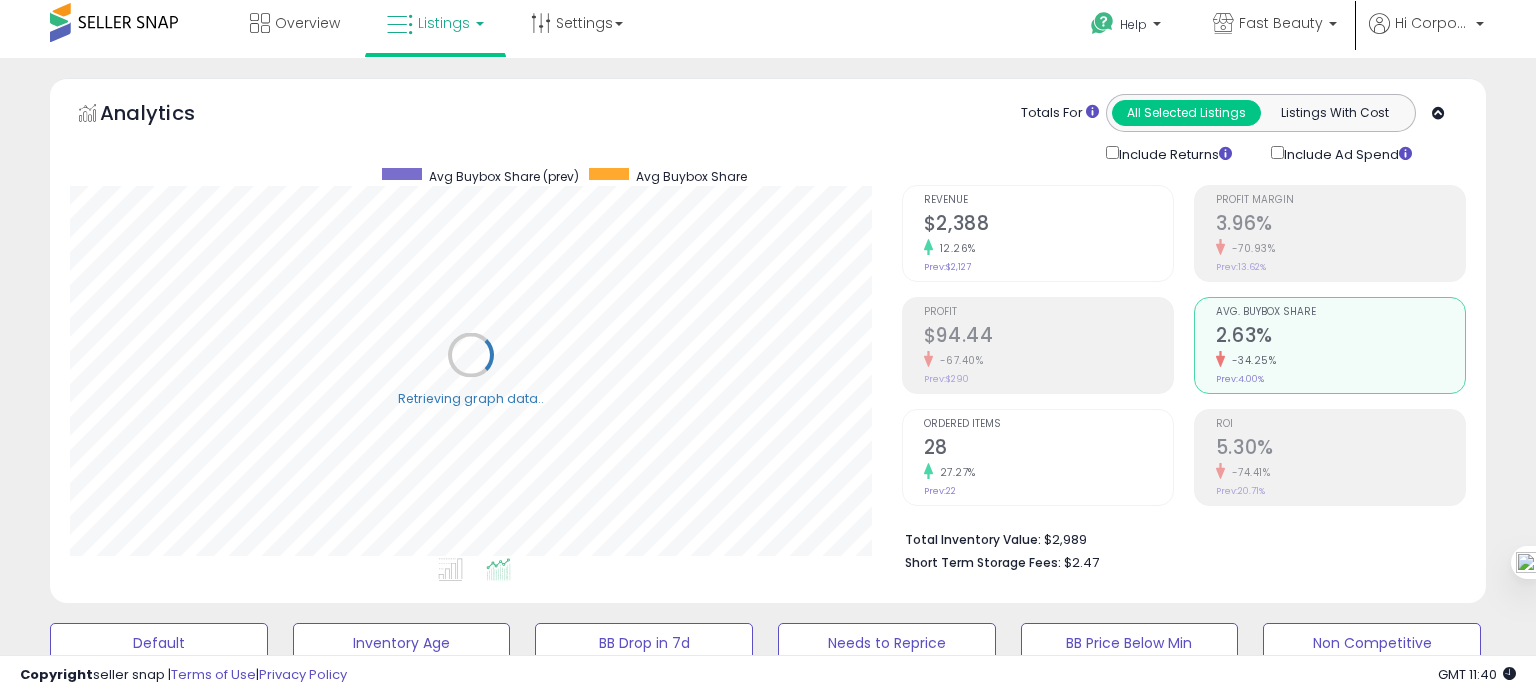 scroll, scrollTop: 999589, scrollLeft: 999168, axis: both 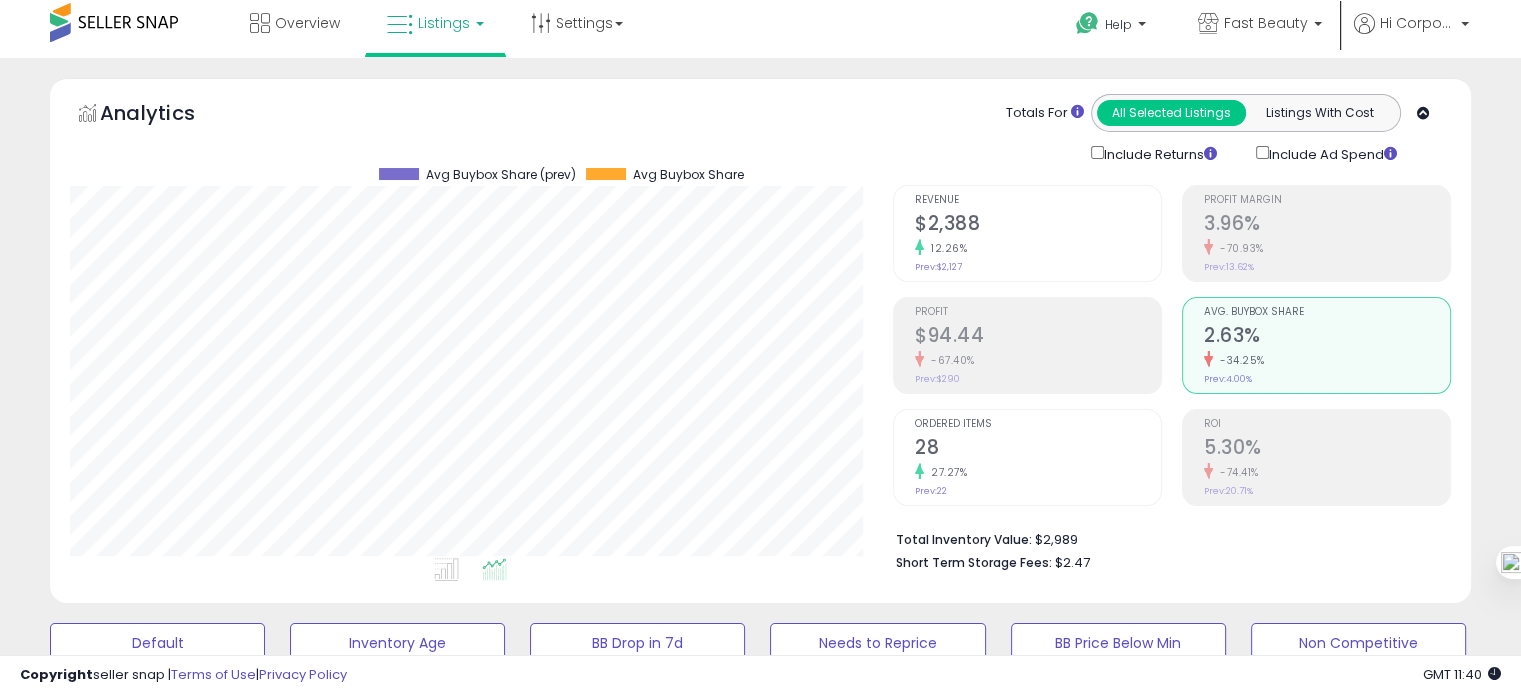 click on "28" at bounding box center [1038, 449] 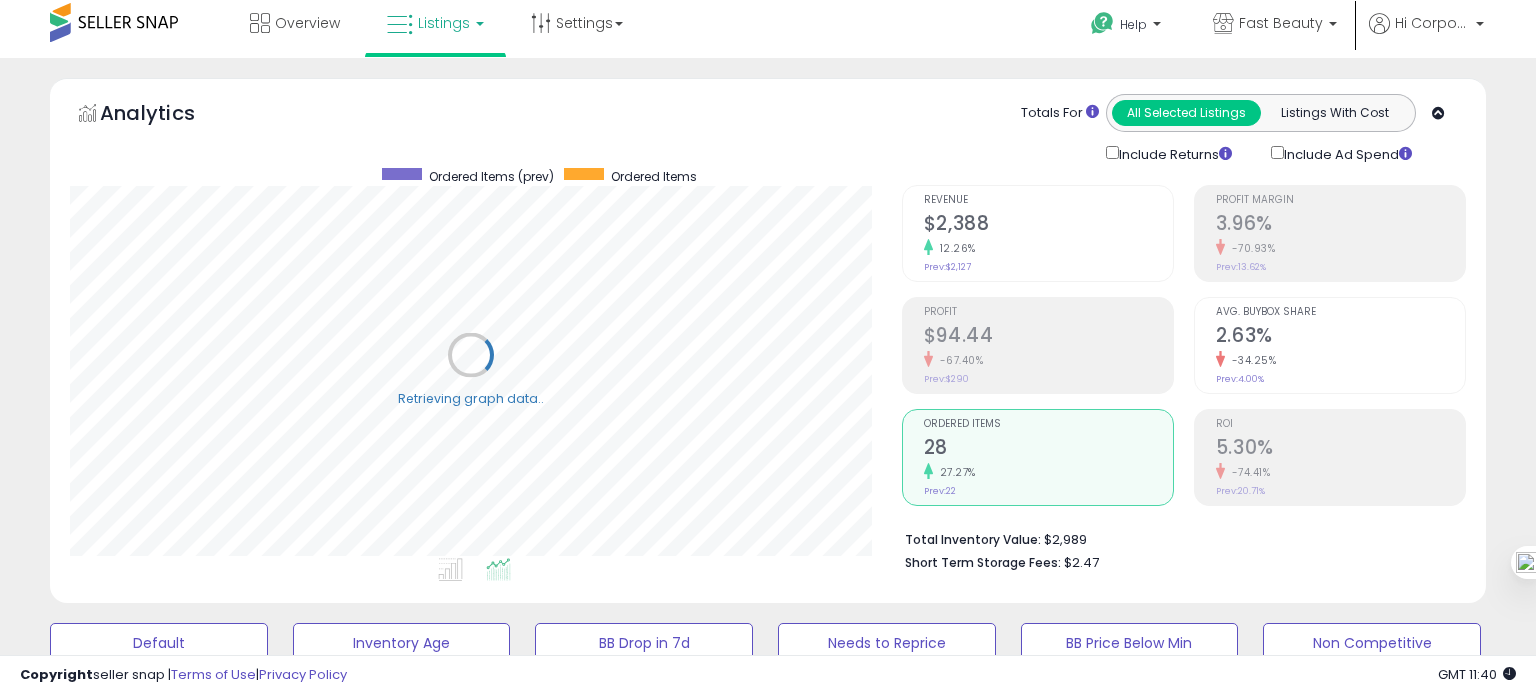 scroll, scrollTop: 999589, scrollLeft: 999168, axis: both 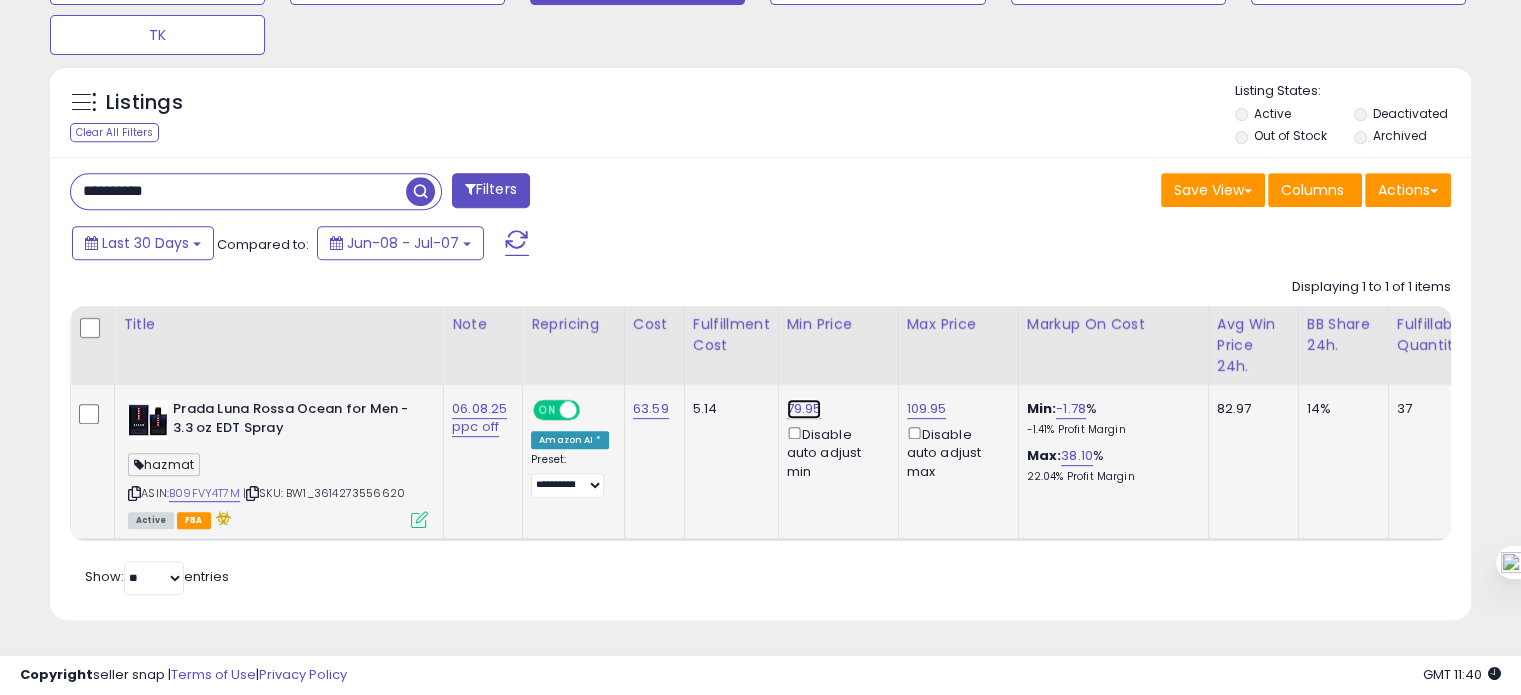 click on "79.95" at bounding box center (804, 409) 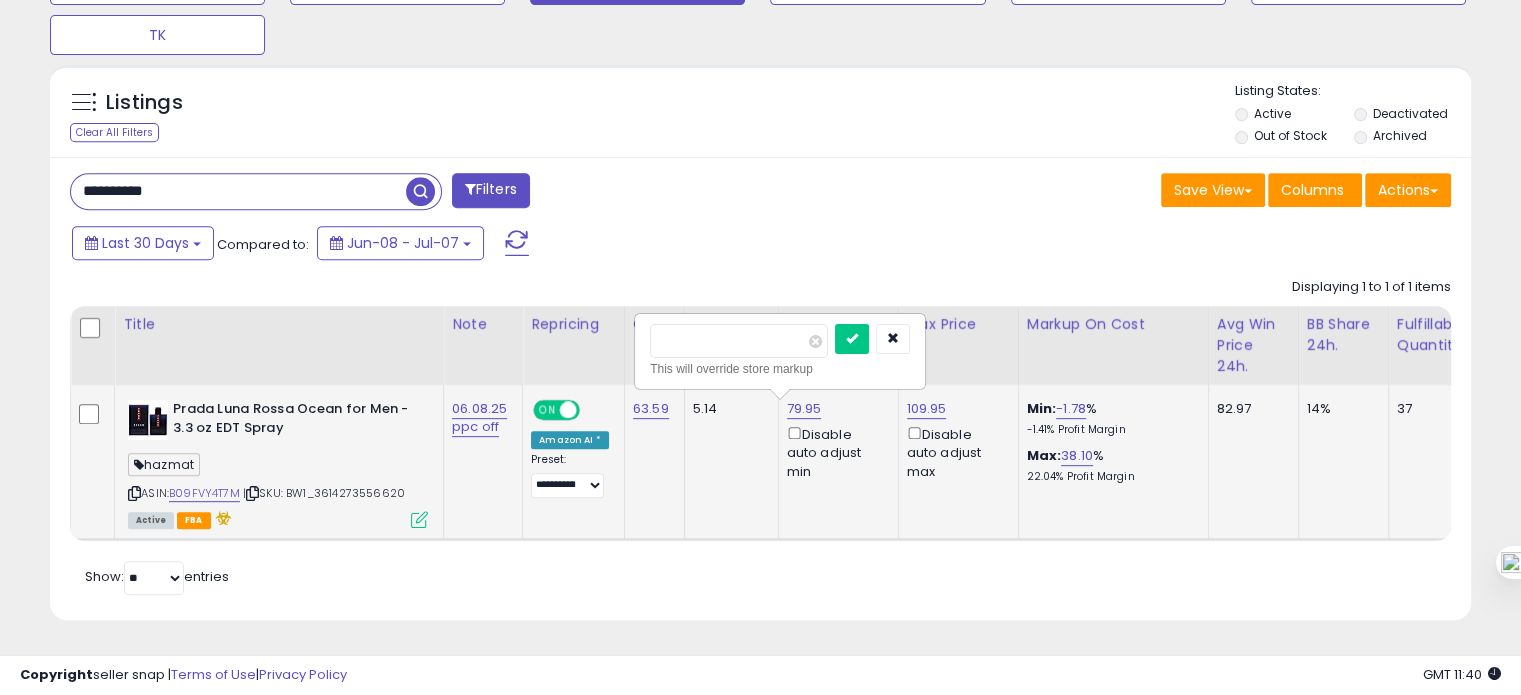 drag, startPoint x: 680, startPoint y: 330, endPoint x: 641, endPoint y: 335, distance: 39.319206 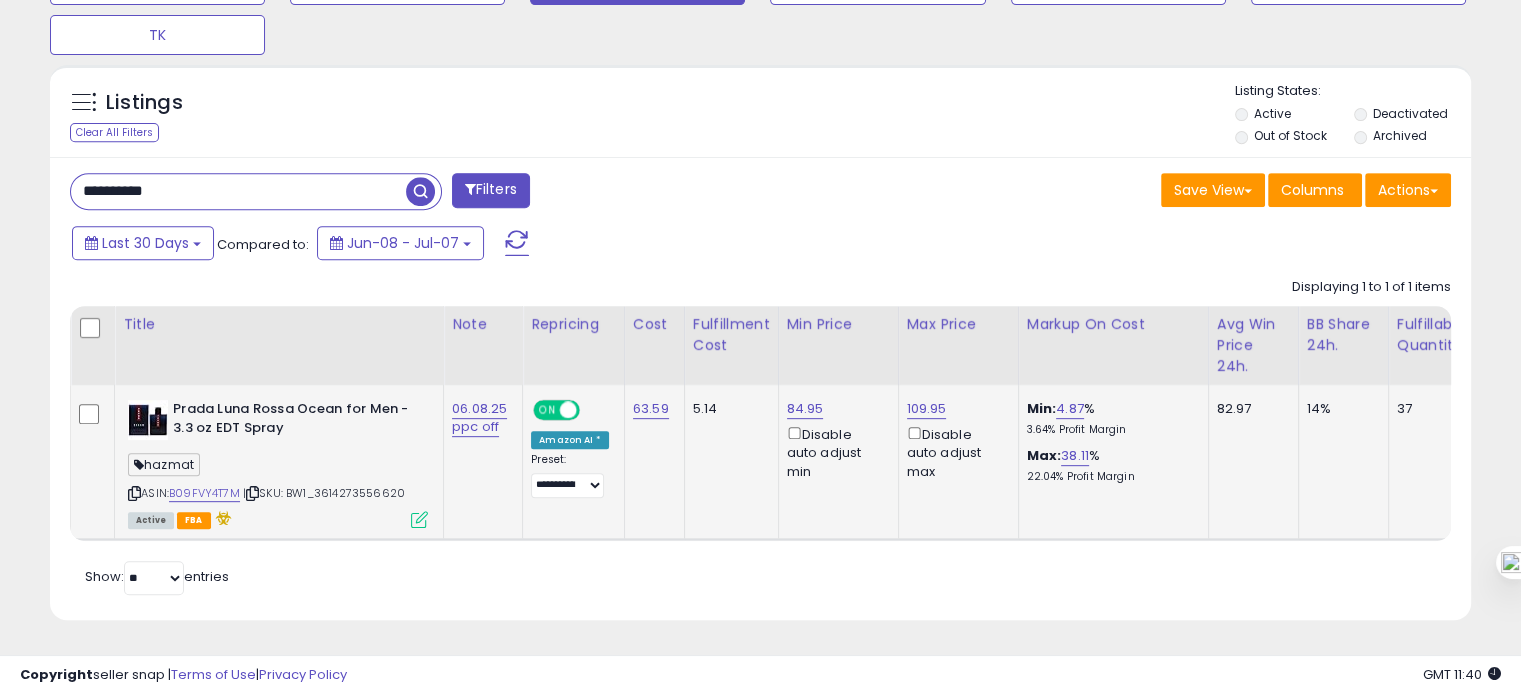 click on "84.95  Disable auto adjust min" 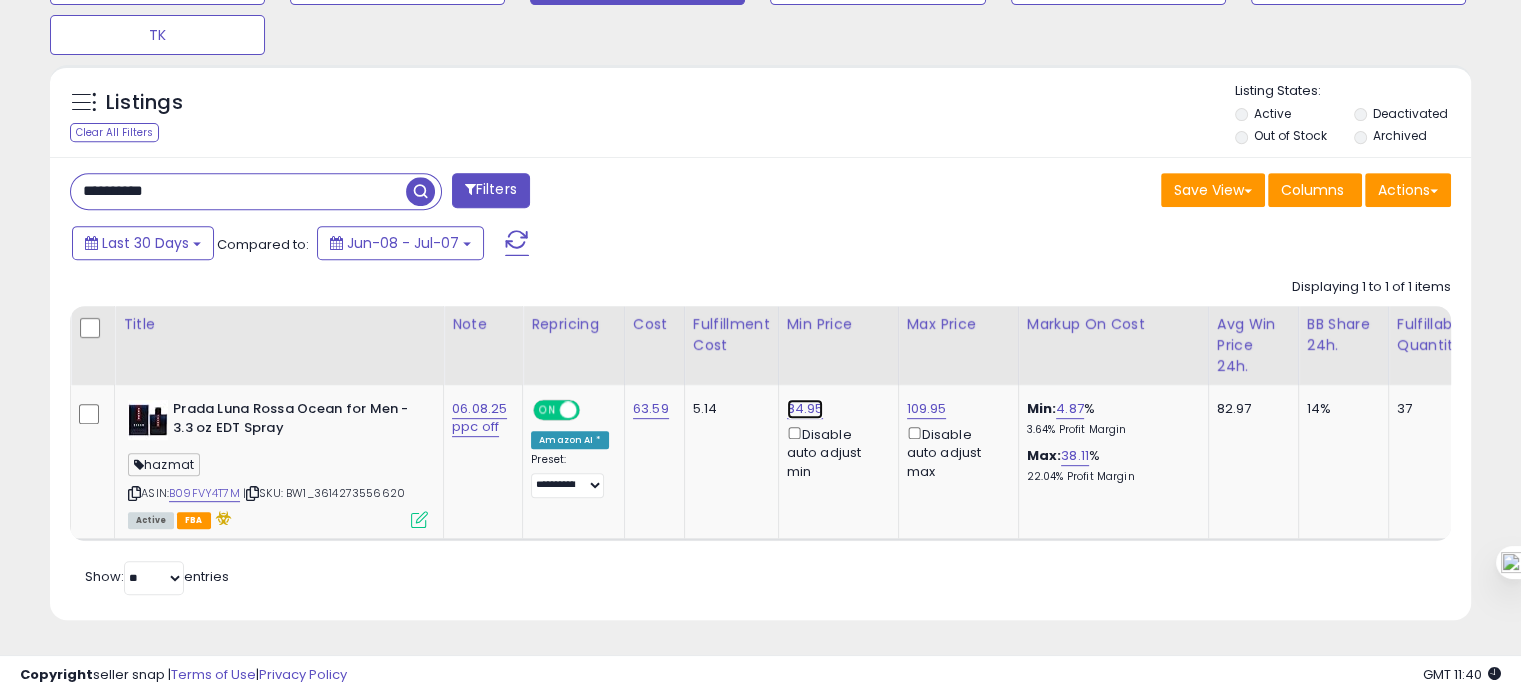 click on "84.95" at bounding box center (805, 409) 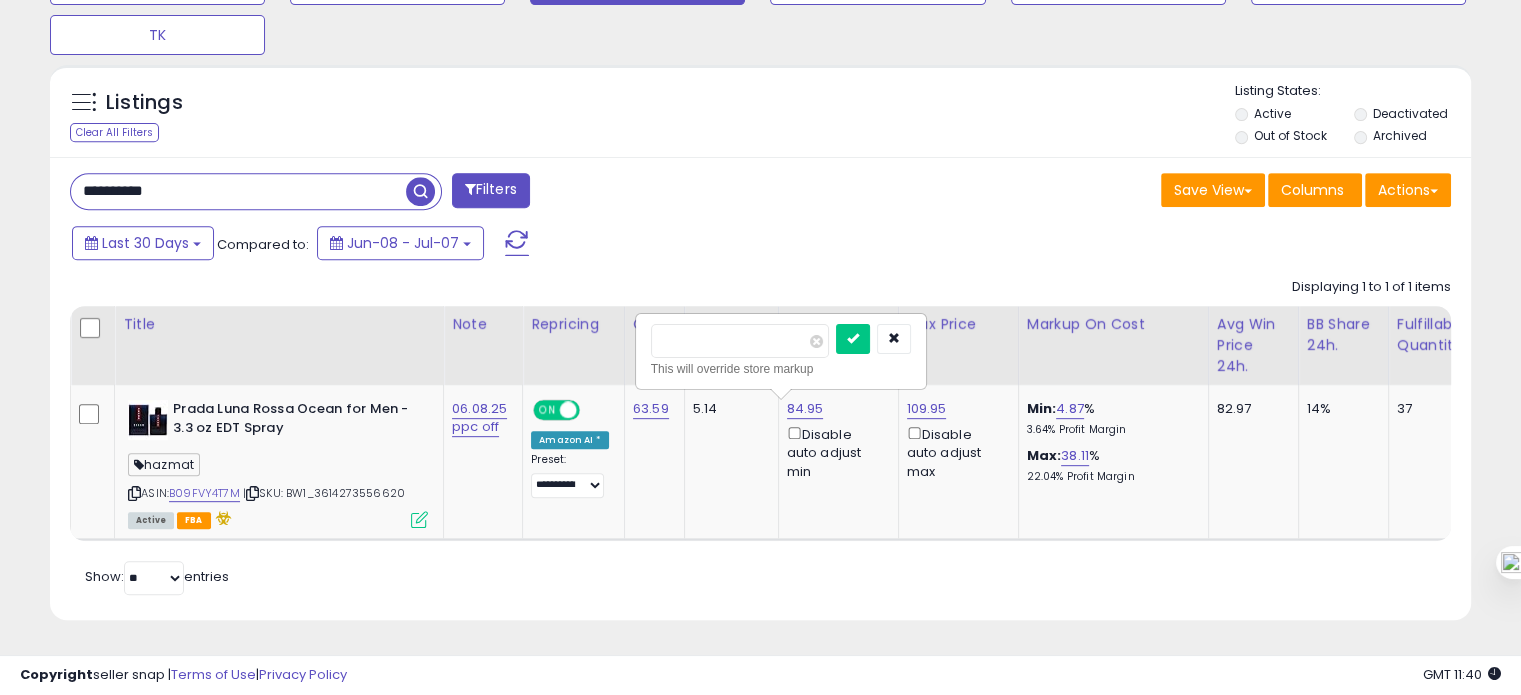 click on "*****" at bounding box center (740, 341) 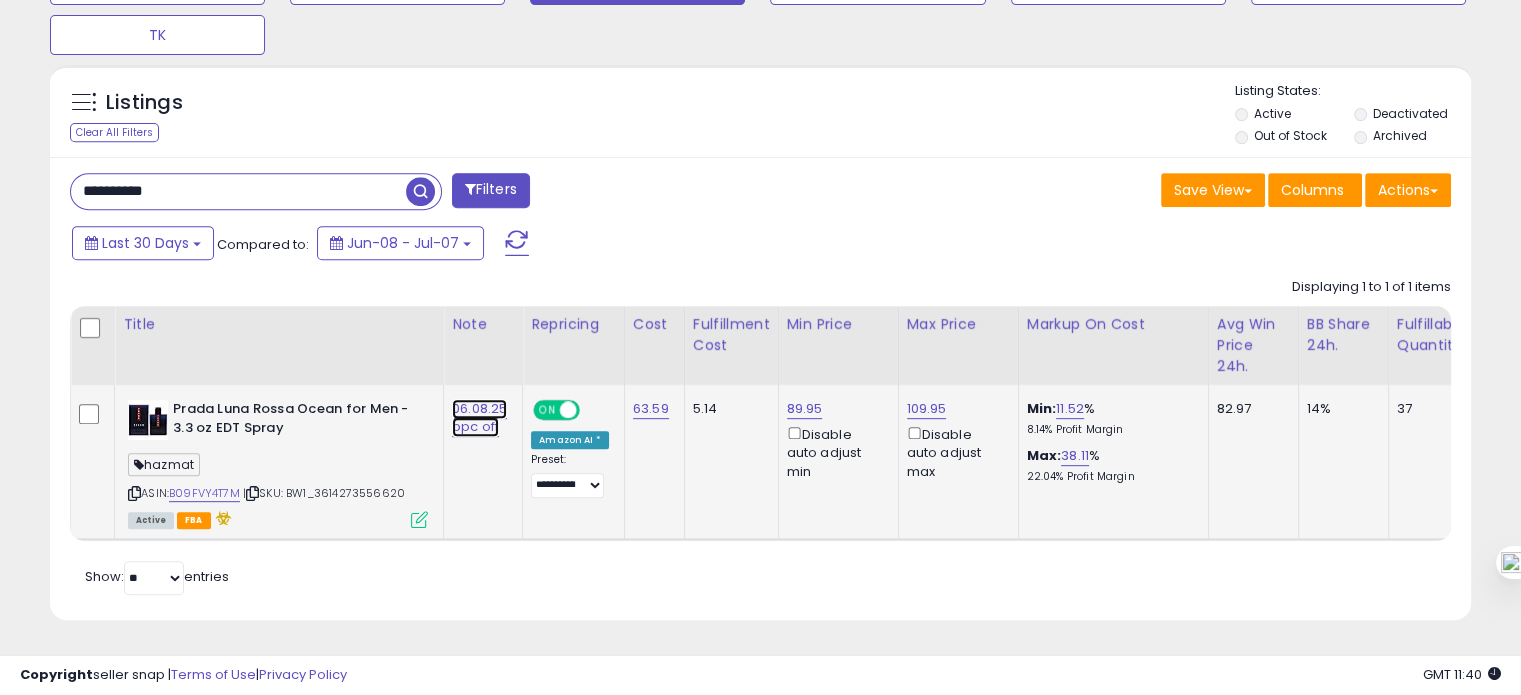 click on "06.08.25 ppc off" at bounding box center [479, 418] 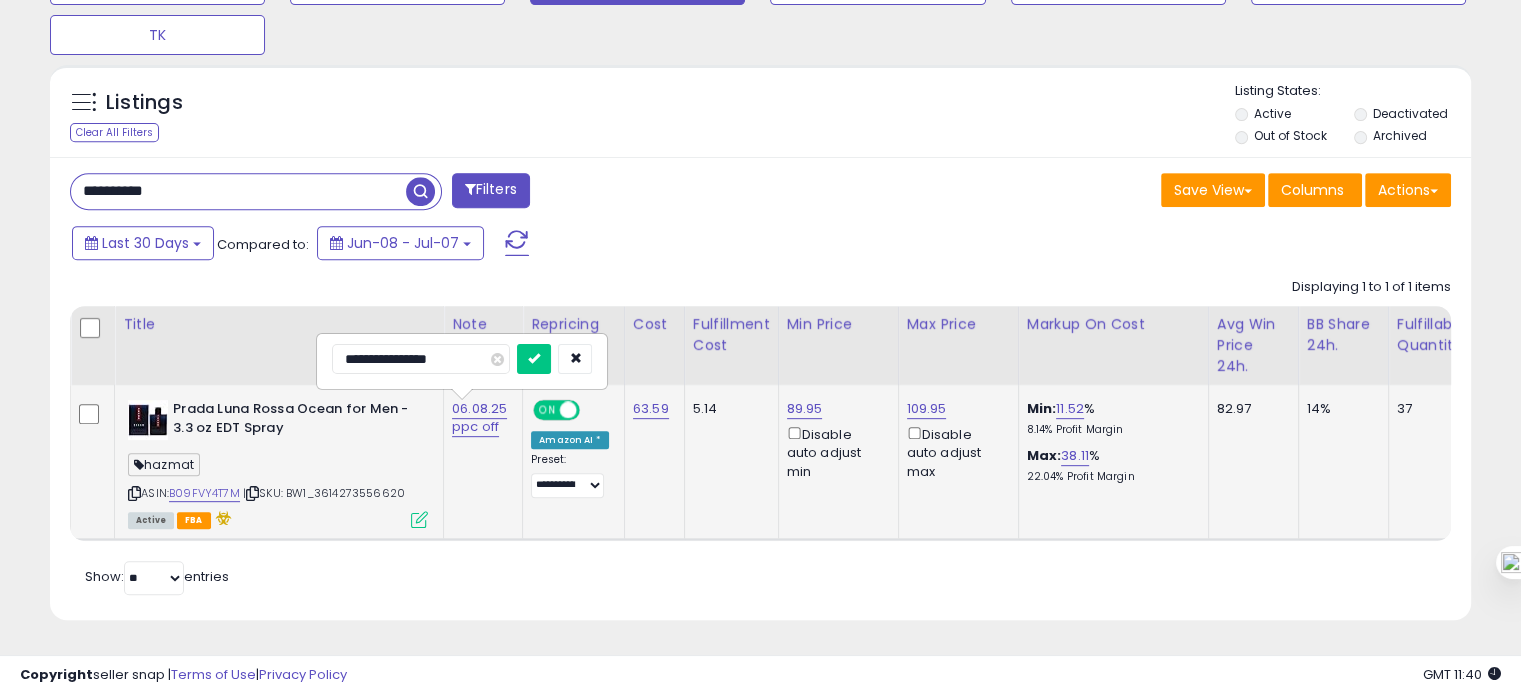 click on "**********" at bounding box center [421, 359] 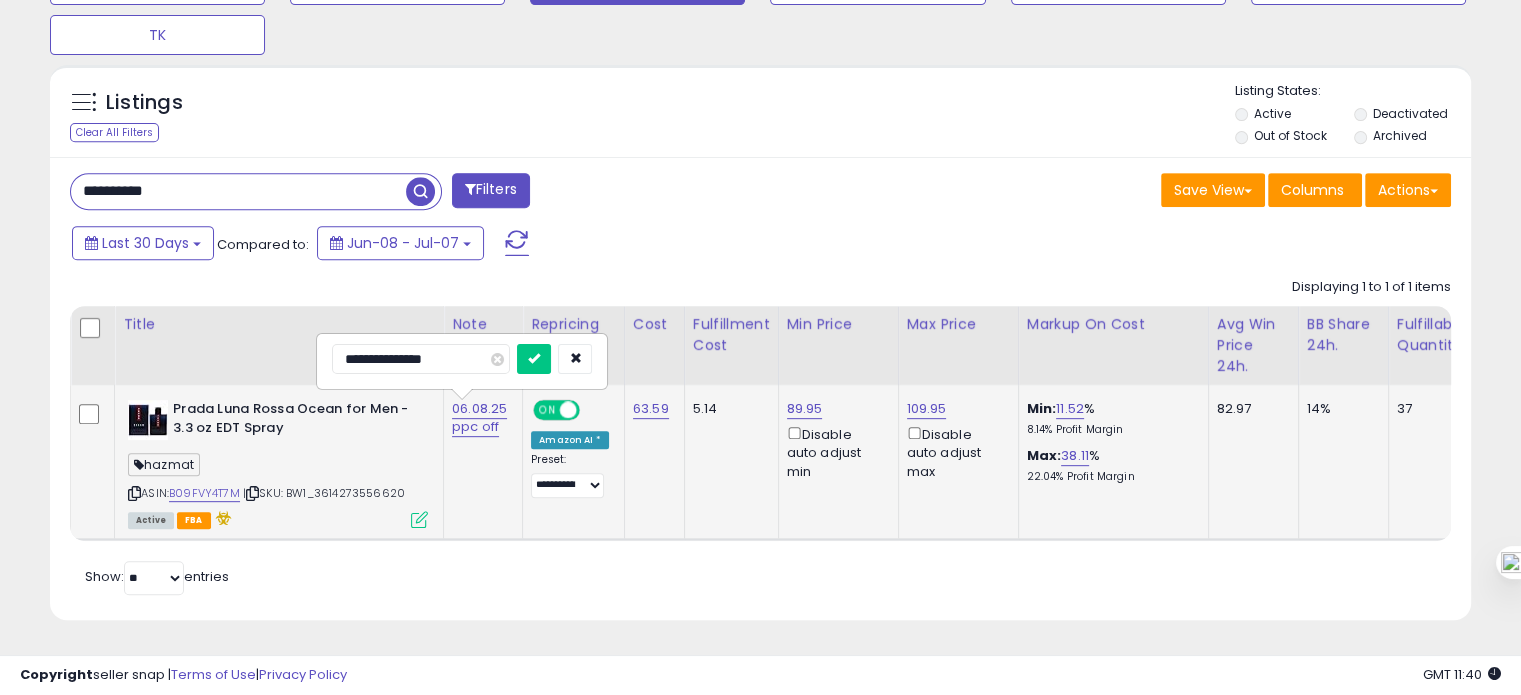 type on "**********" 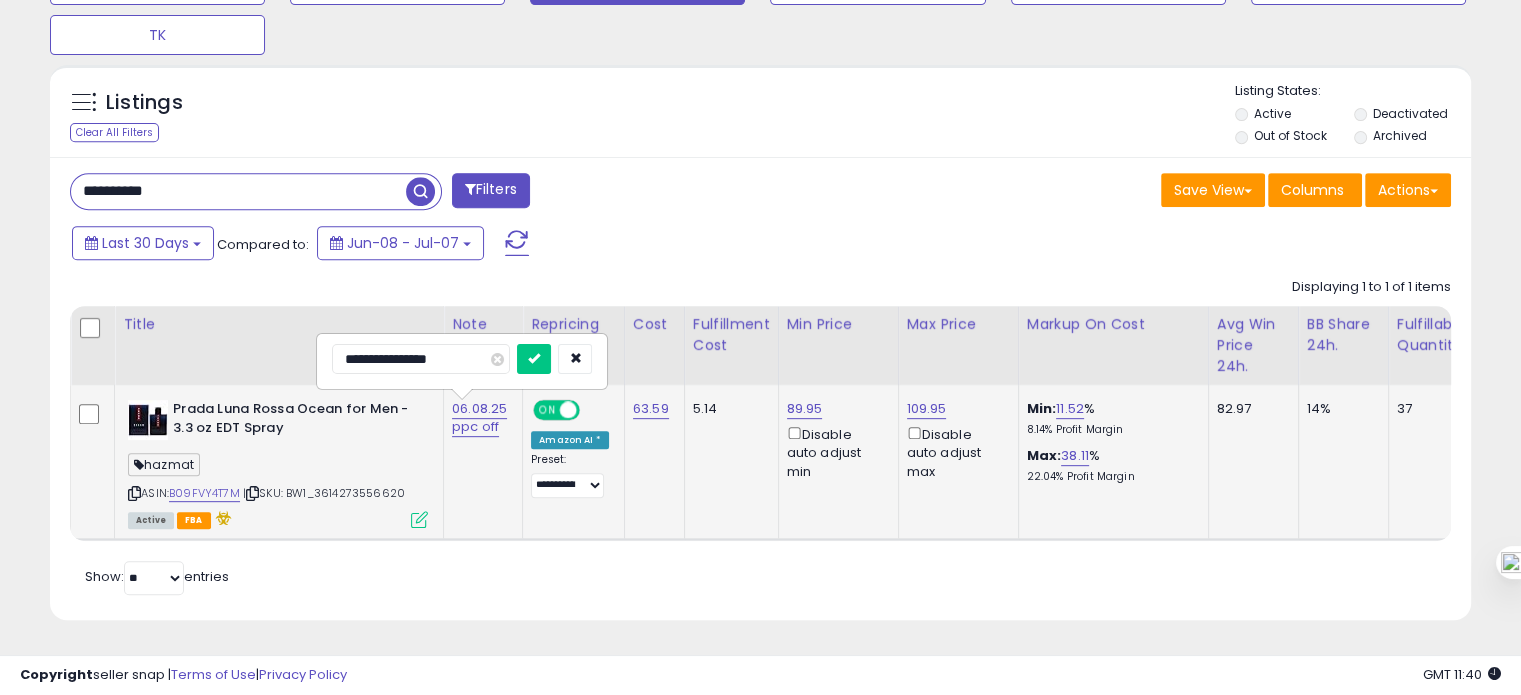 click at bounding box center [534, 359] 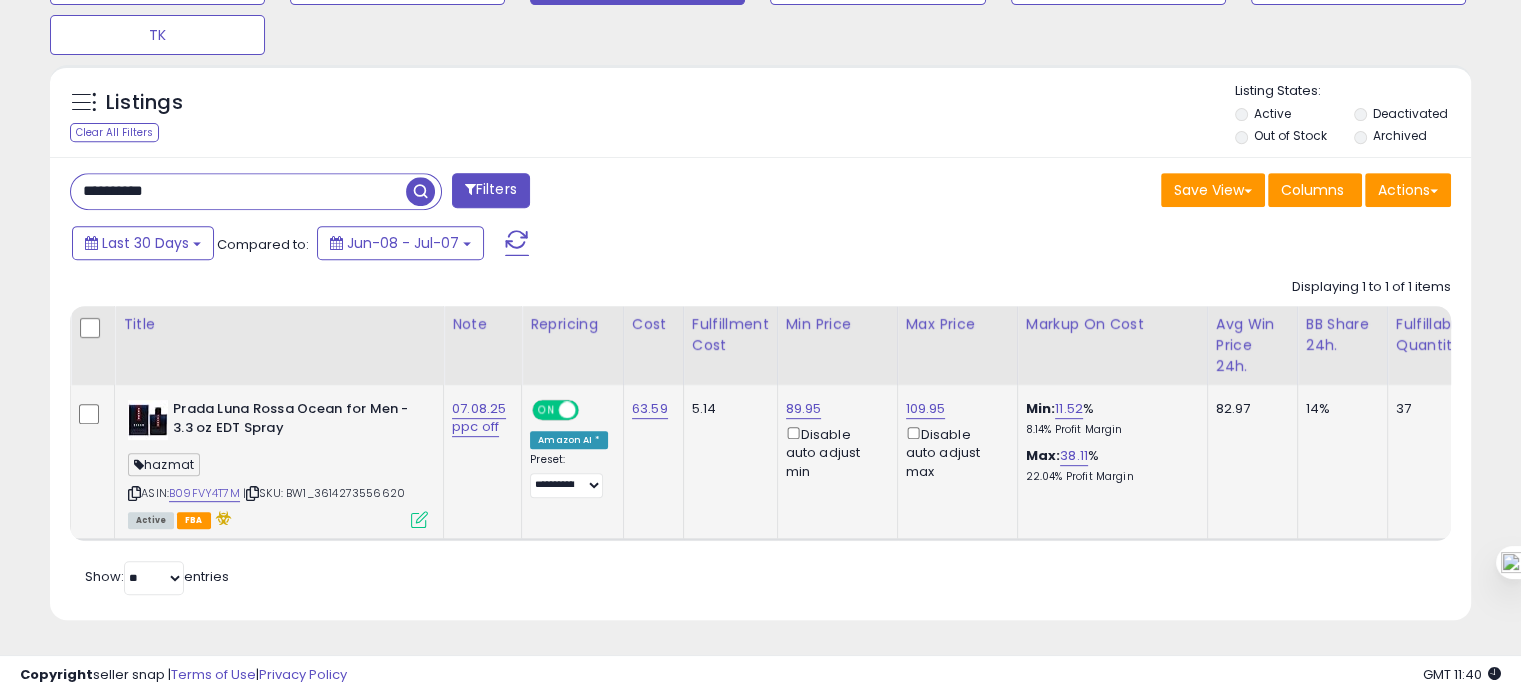click on "**********" at bounding box center [238, 191] 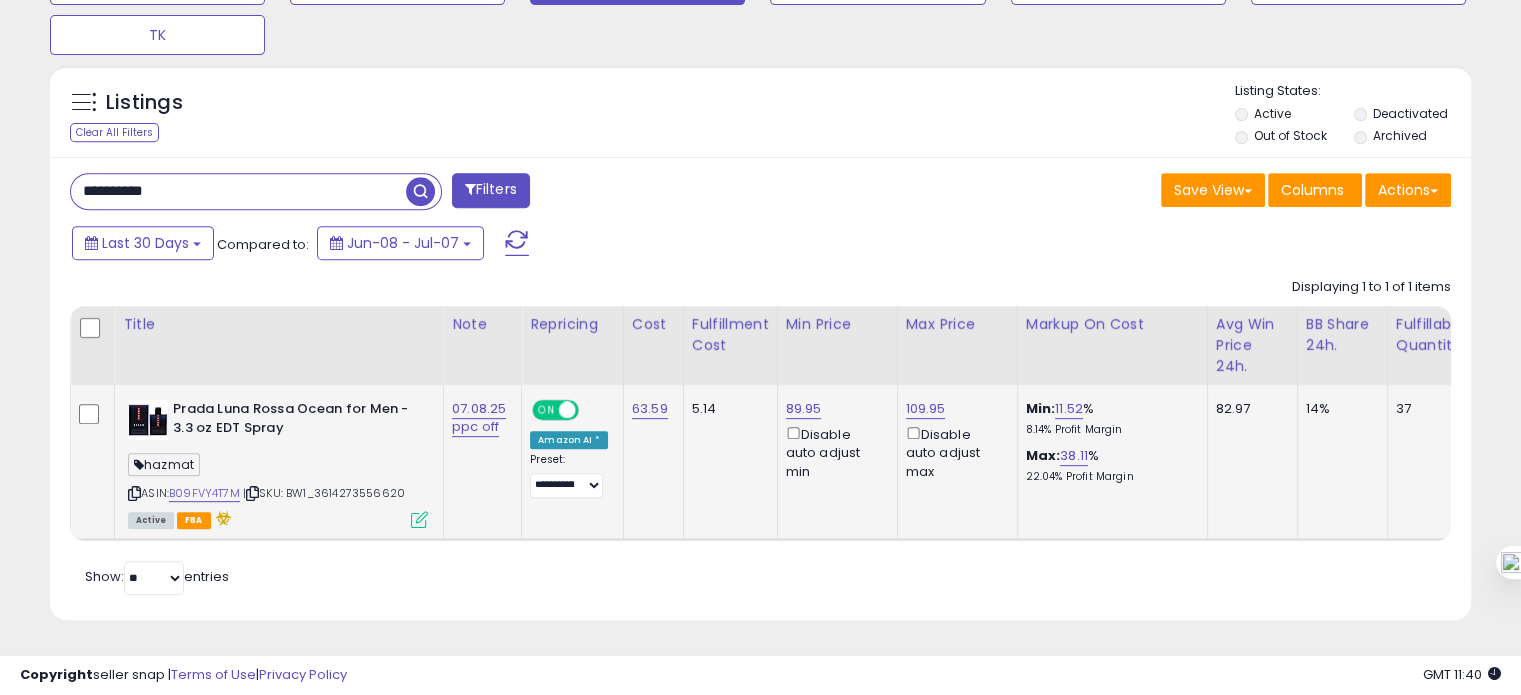 paste 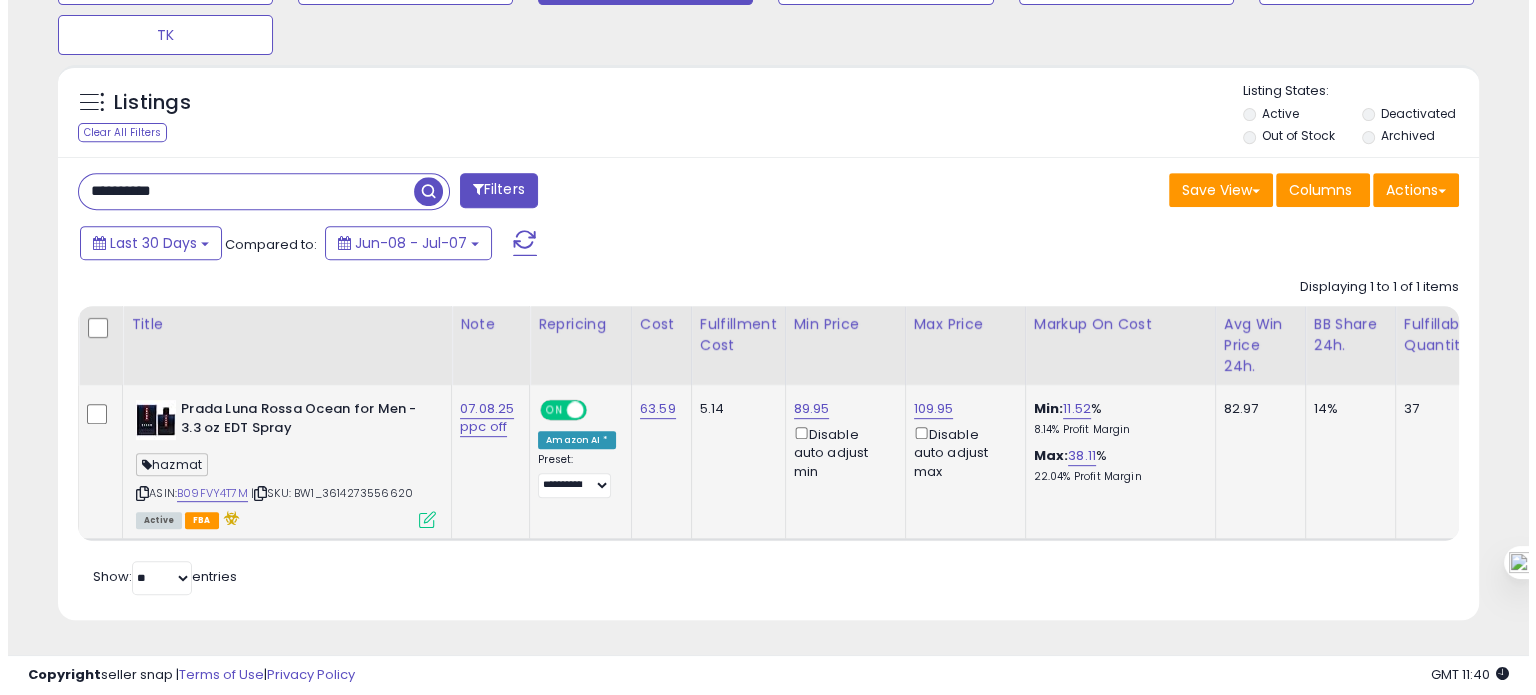 scroll, scrollTop: 674, scrollLeft: 0, axis: vertical 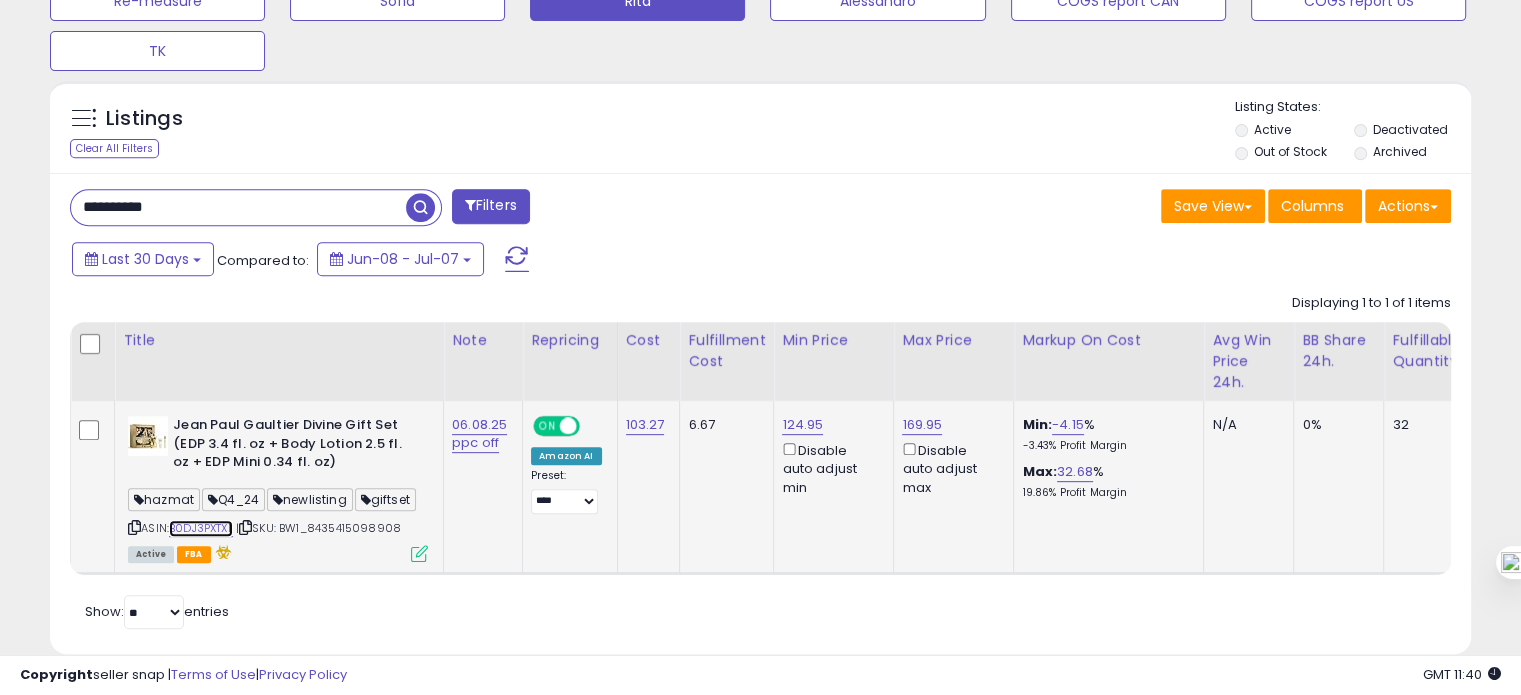 click on "B0DJ3PXTXL" at bounding box center (201, 528) 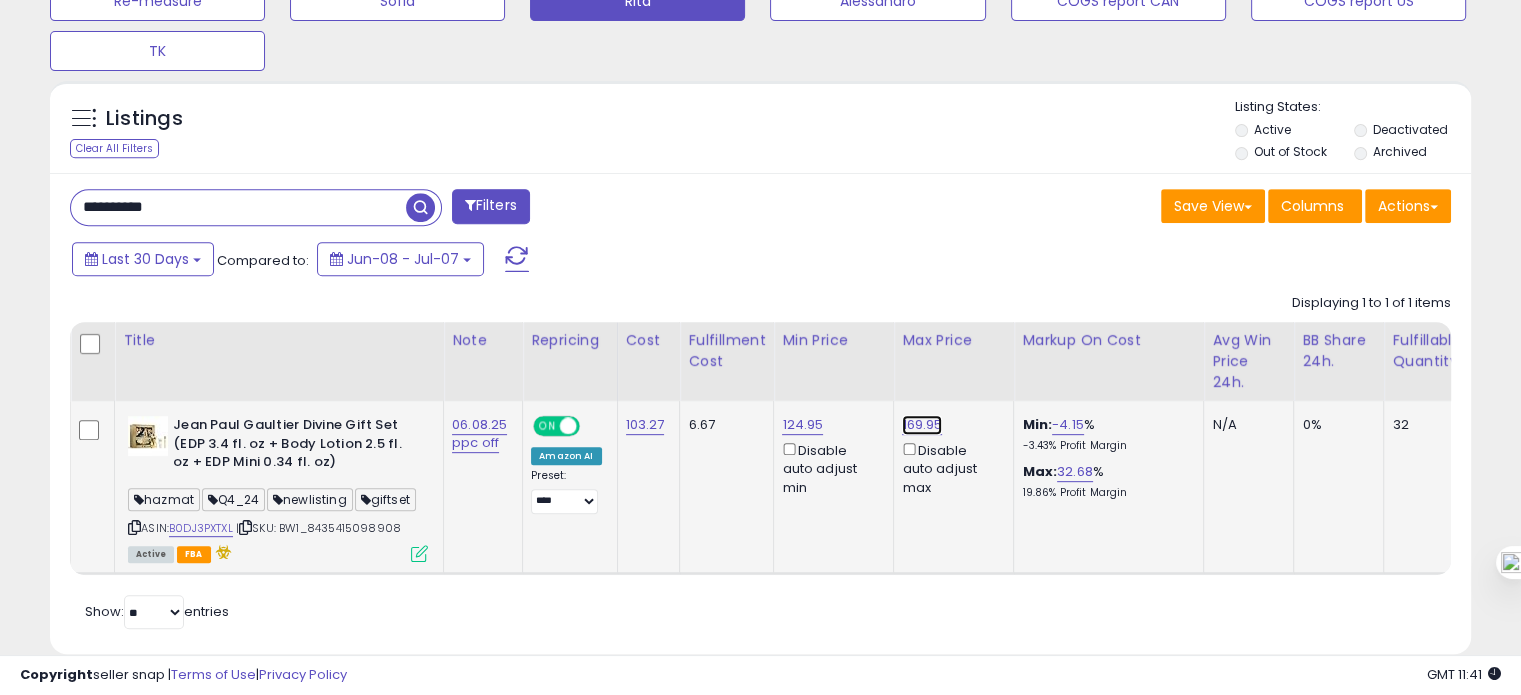 click on "169.95" at bounding box center (922, 425) 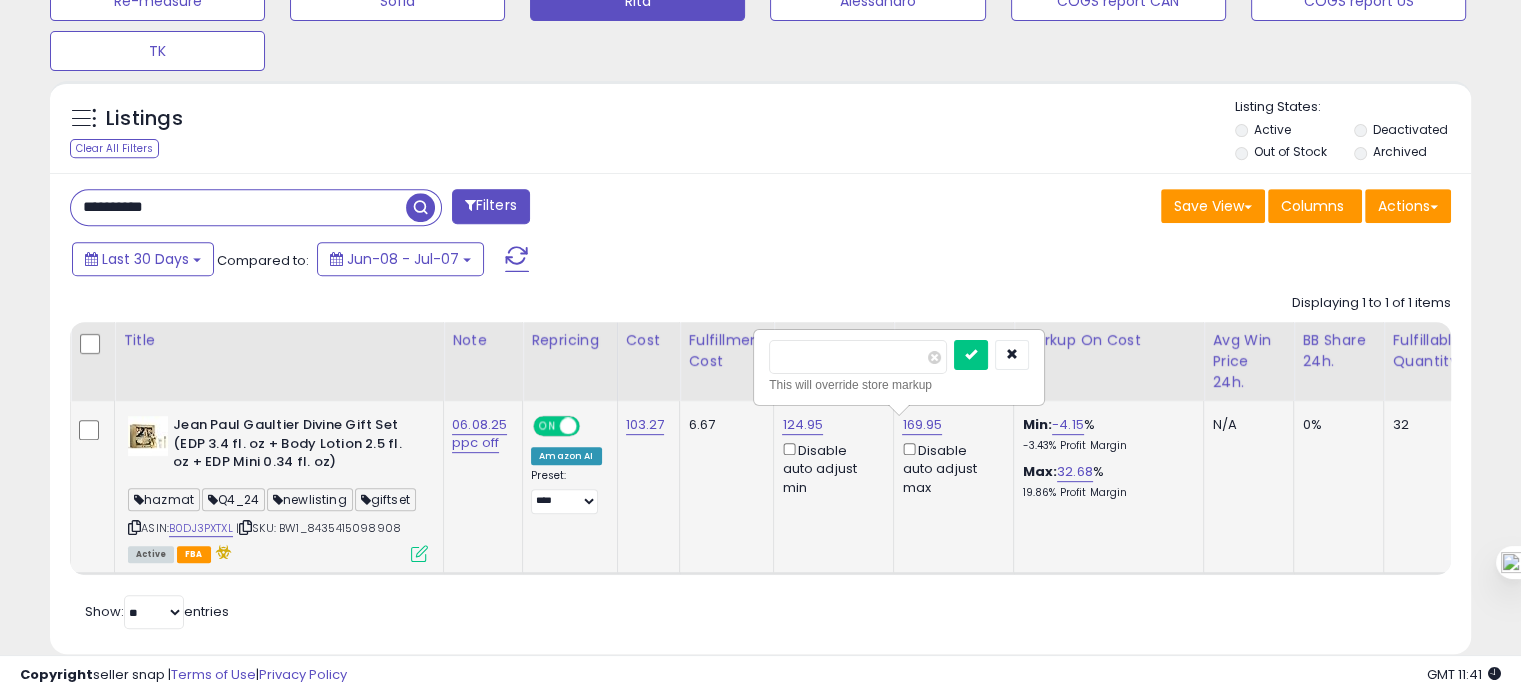 click on "******" at bounding box center [858, 357] 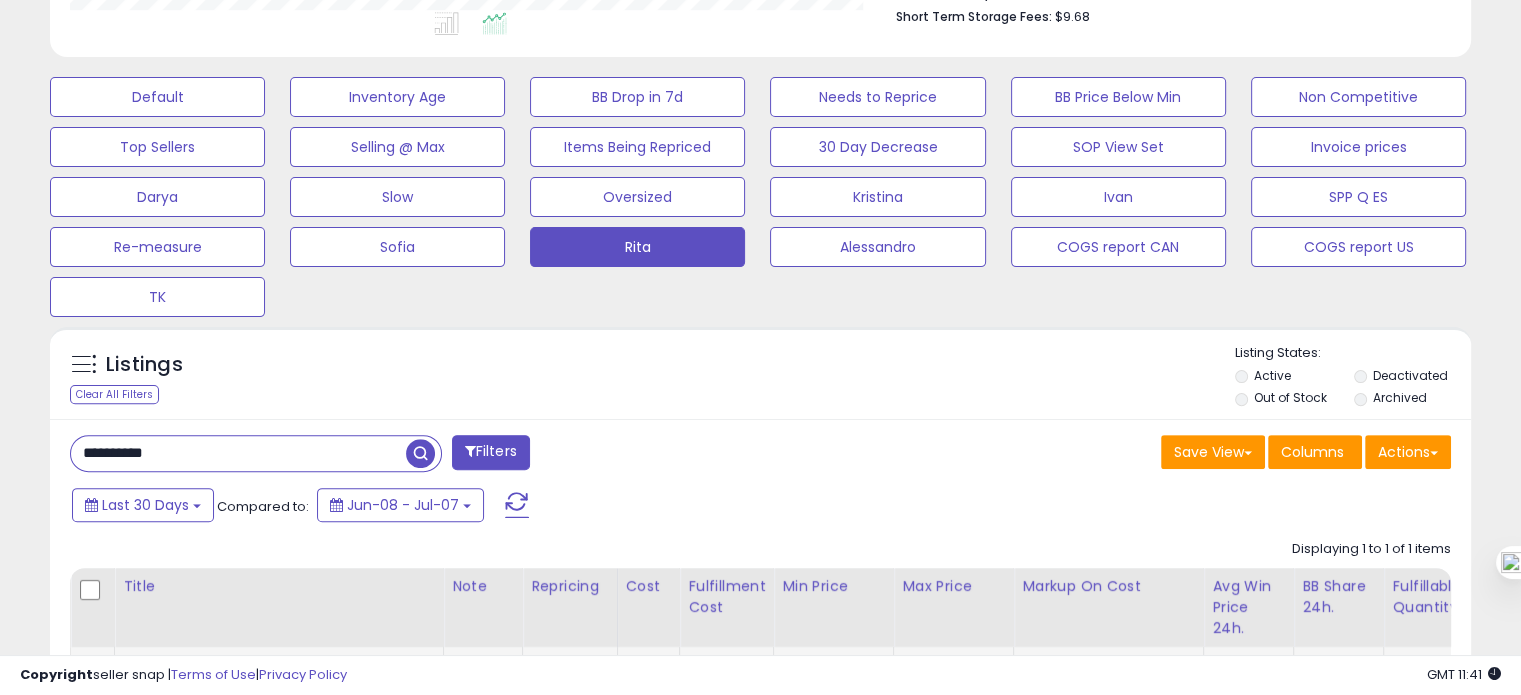 scroll, scrollTop: 697, scrollLeft: 0, axis: vertical 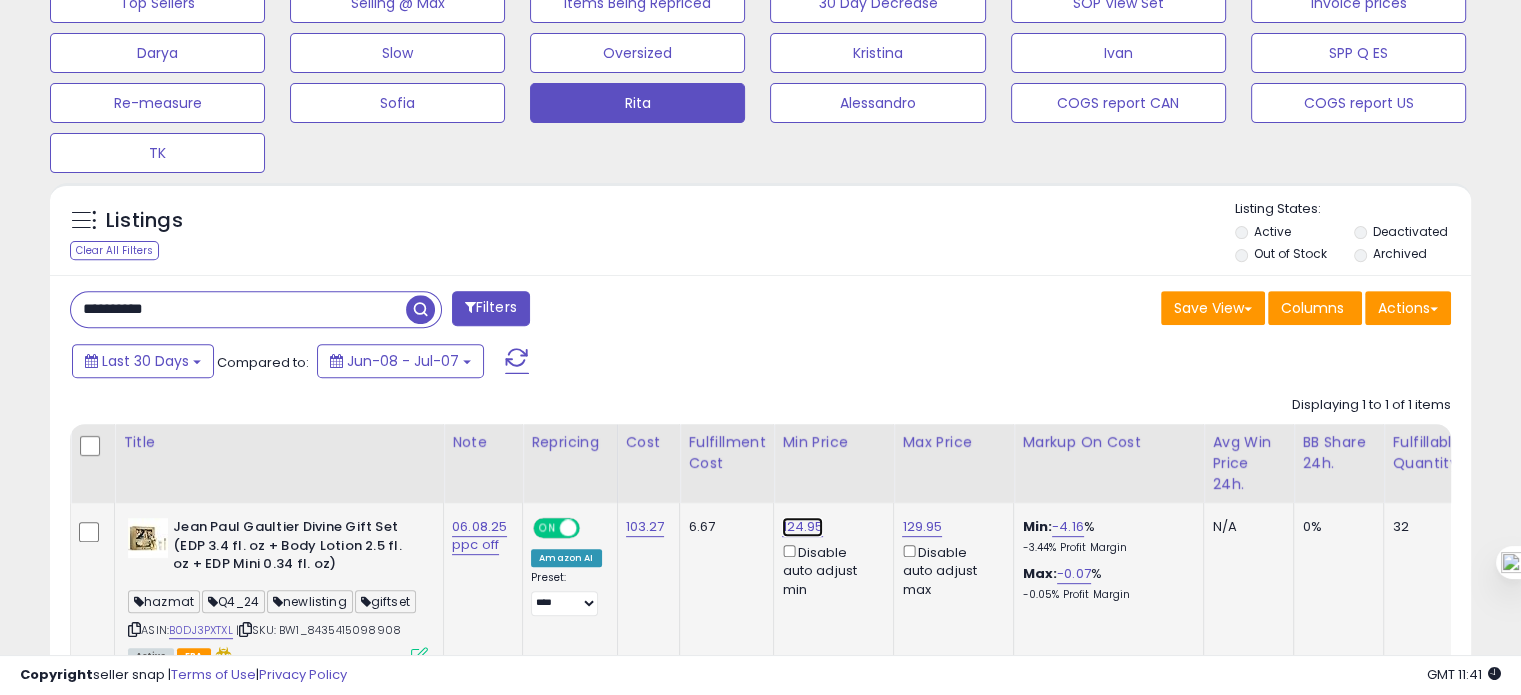 click on "124.95" at bounding box center [802, 527] 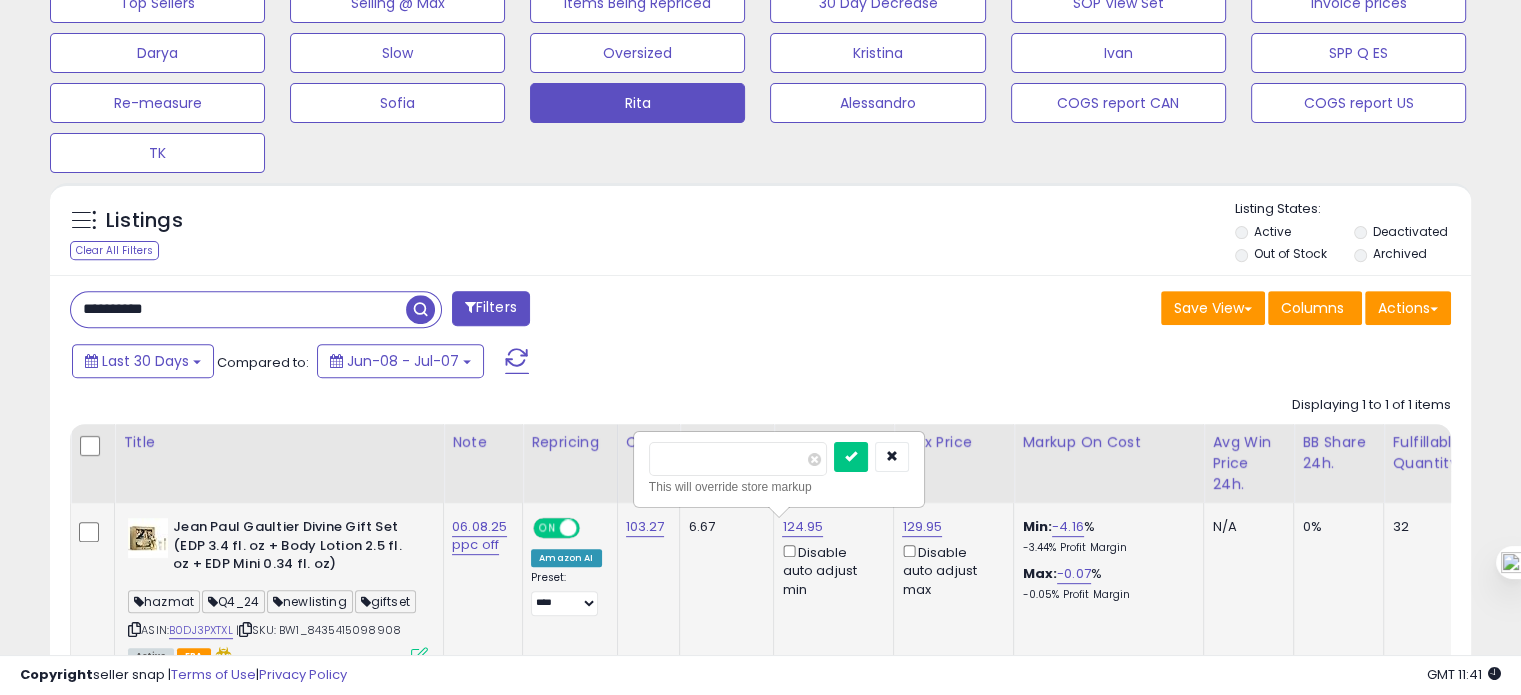 click on "******" at bounding box center (738, 459) 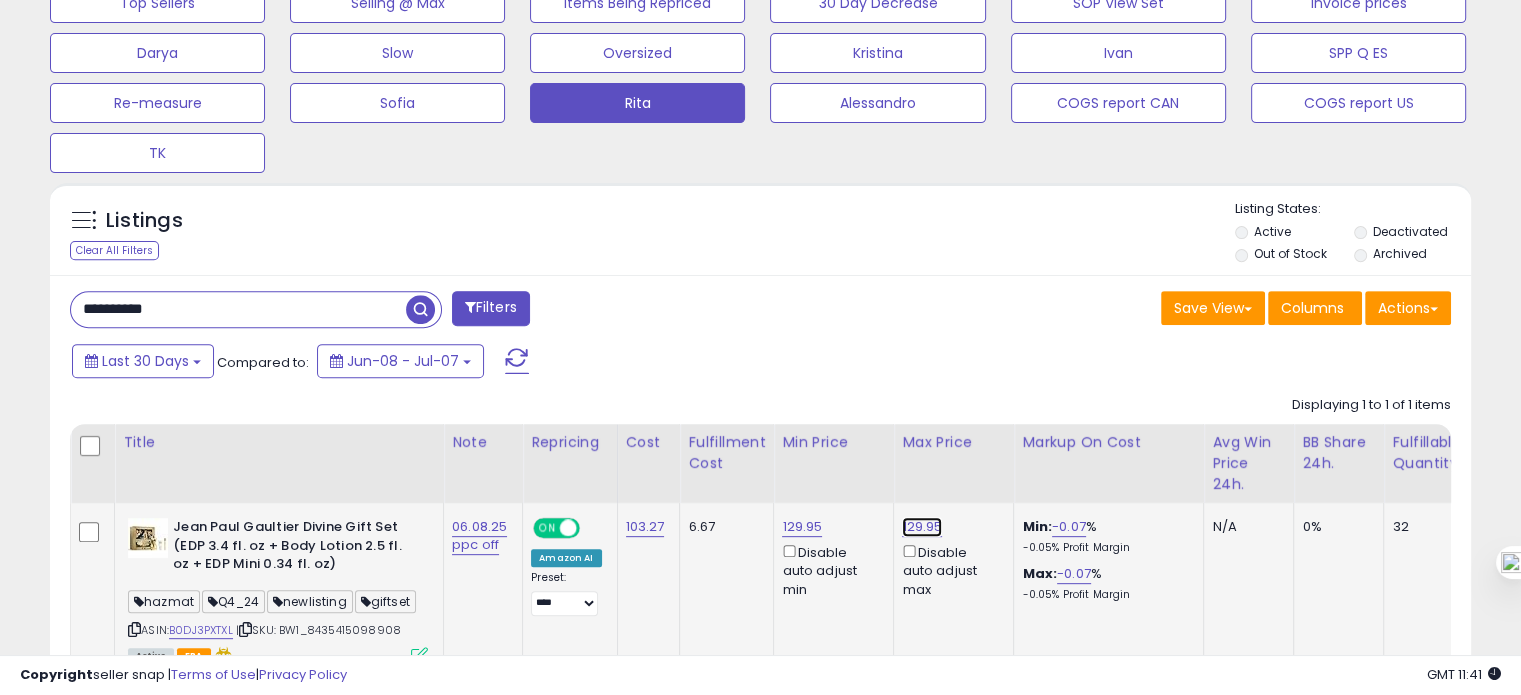 click on "129.95" at bounding box center [922, 527] 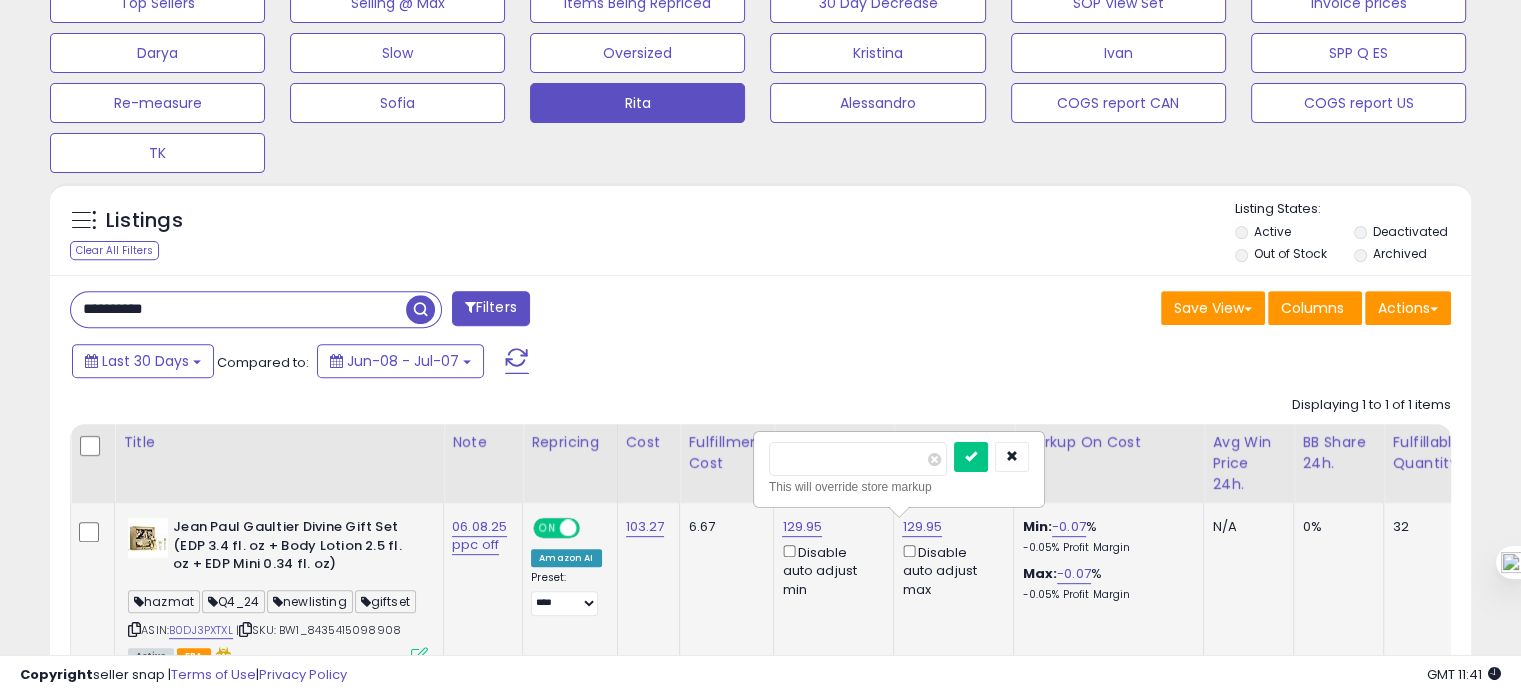 click on "******" at bounding box center (858, 459) 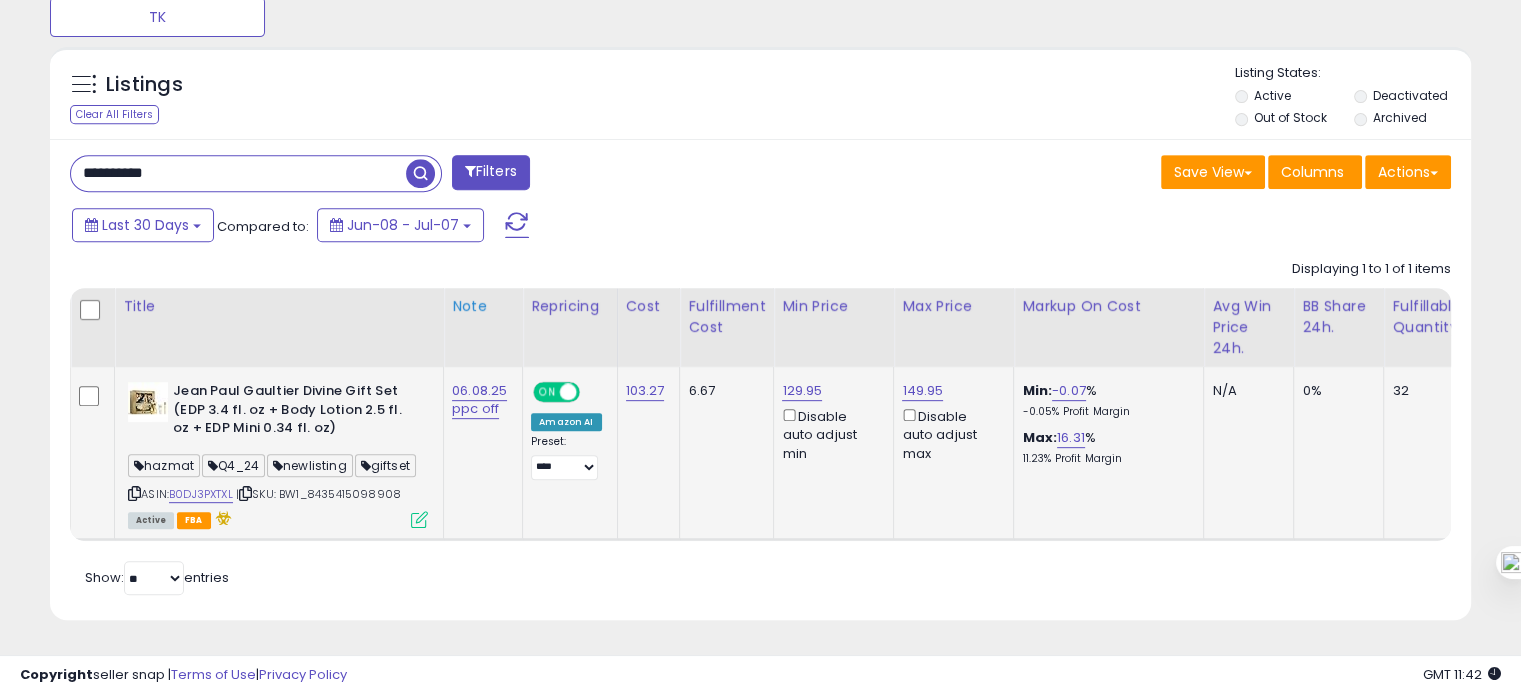 scroll, scrollTop: 848, scrollLeft: 0, axis: vertical 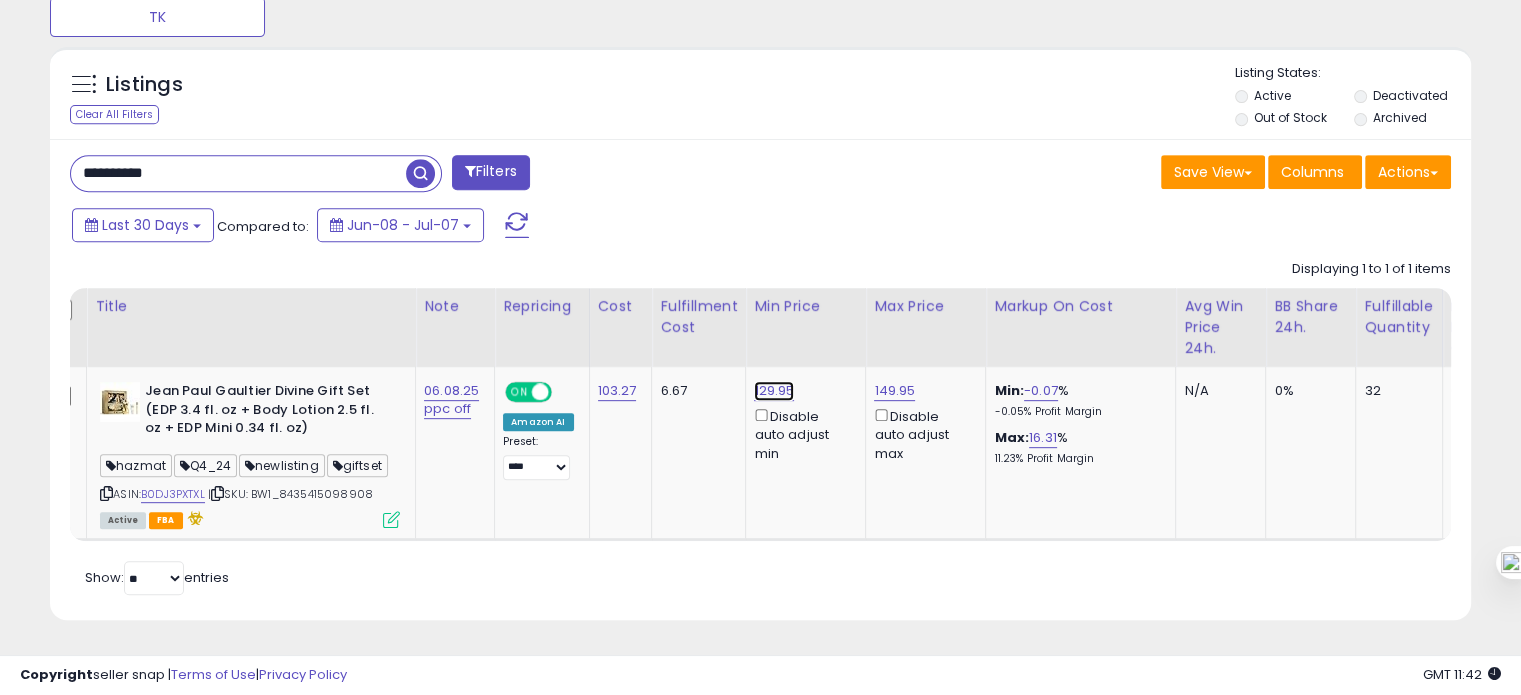 click on "129.95" at bounding box center (774, 391) 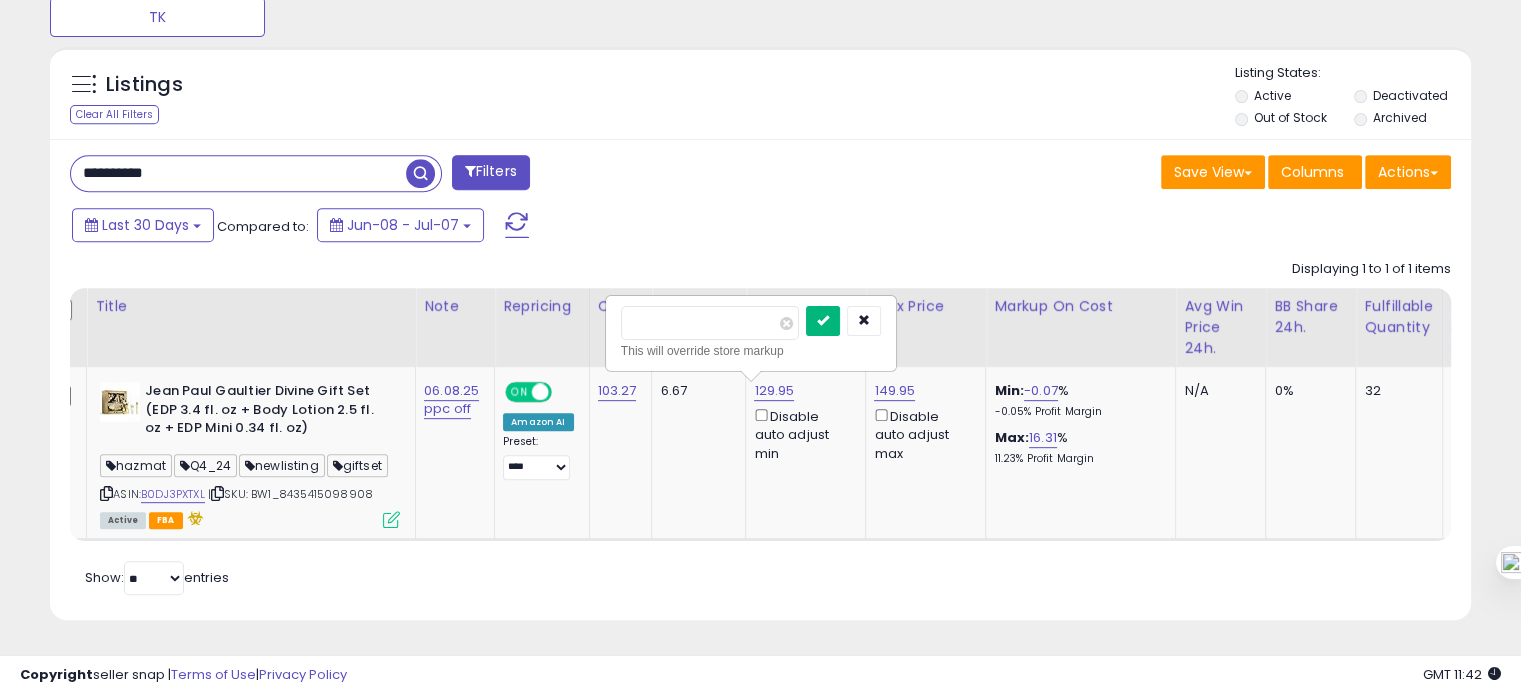 click at bounding box center [823, 320] 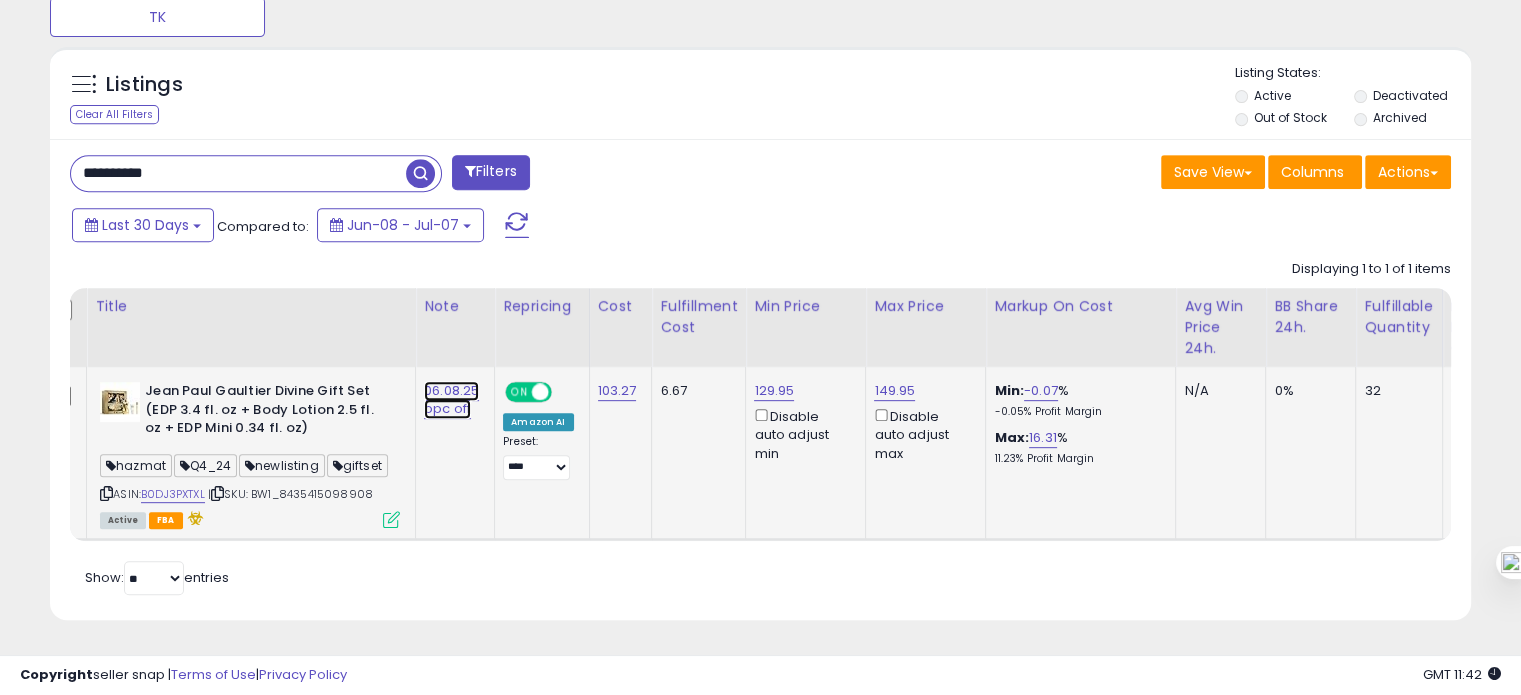 click on "06.08.25 ppc off" at bounding box center (451, 400) 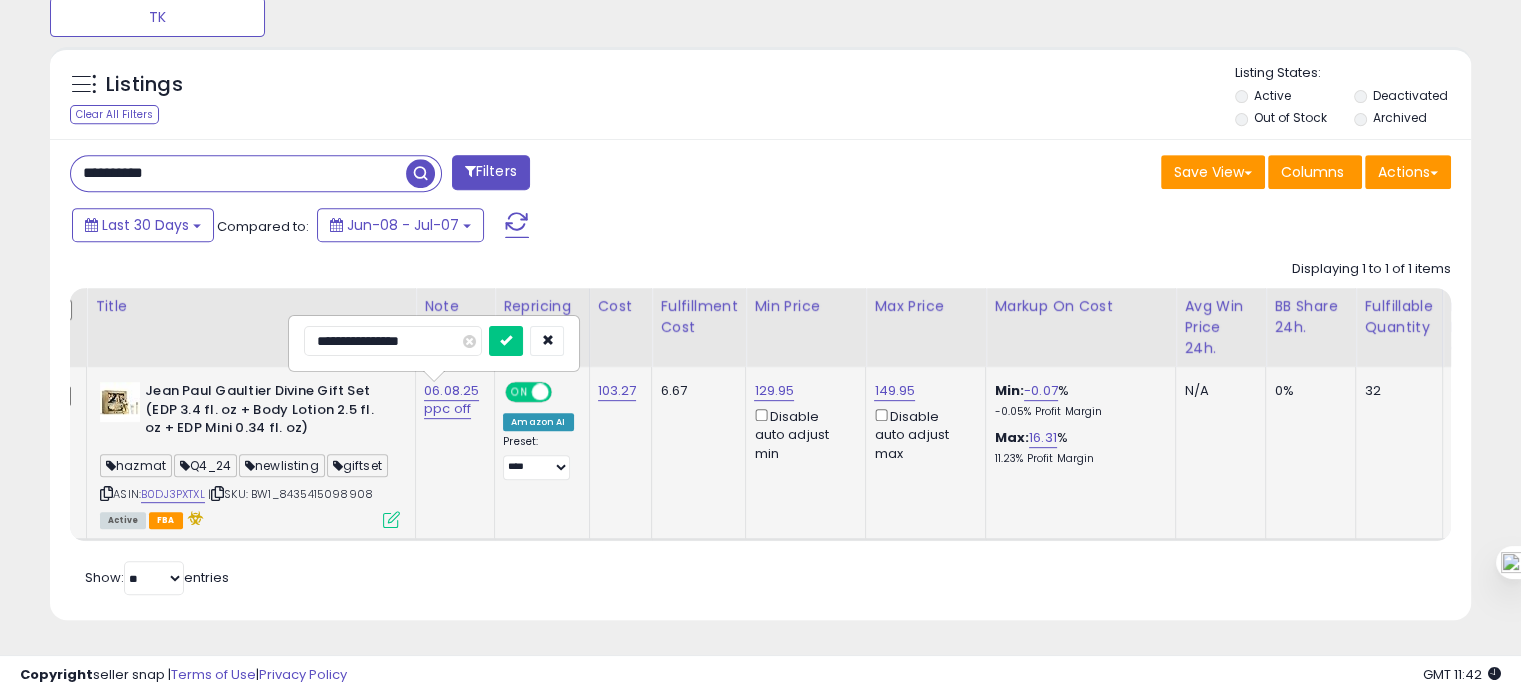 click on "**********" at bounding box center (393, 341) 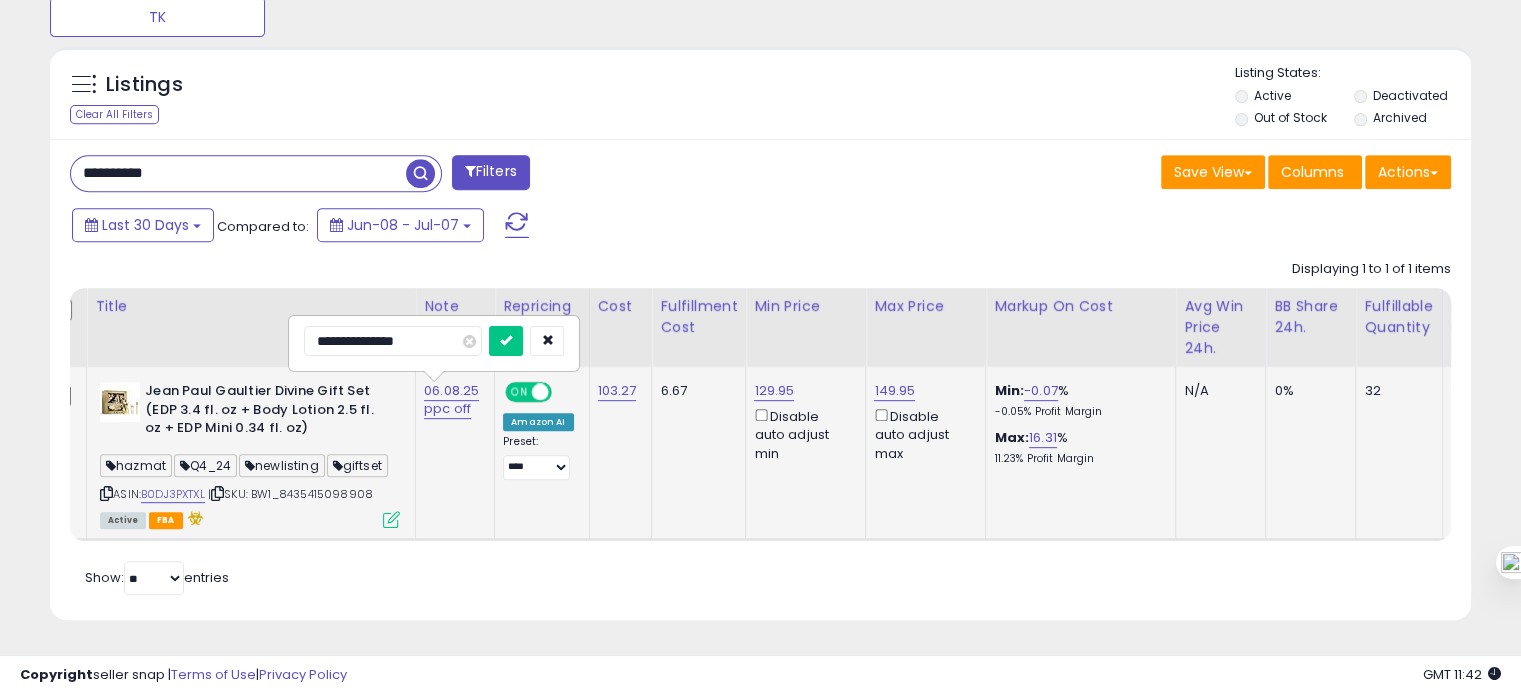 type on "**********" 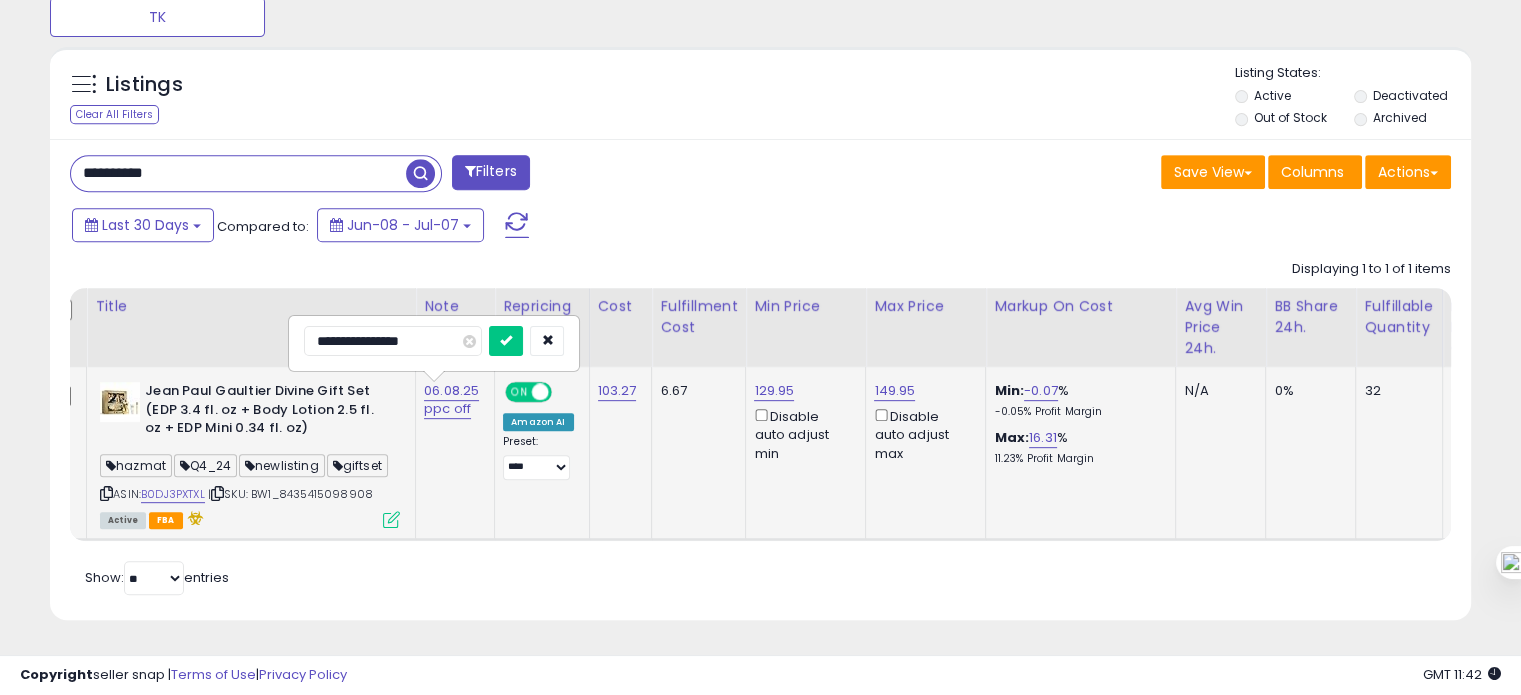 click at bounding box center (506, 341) 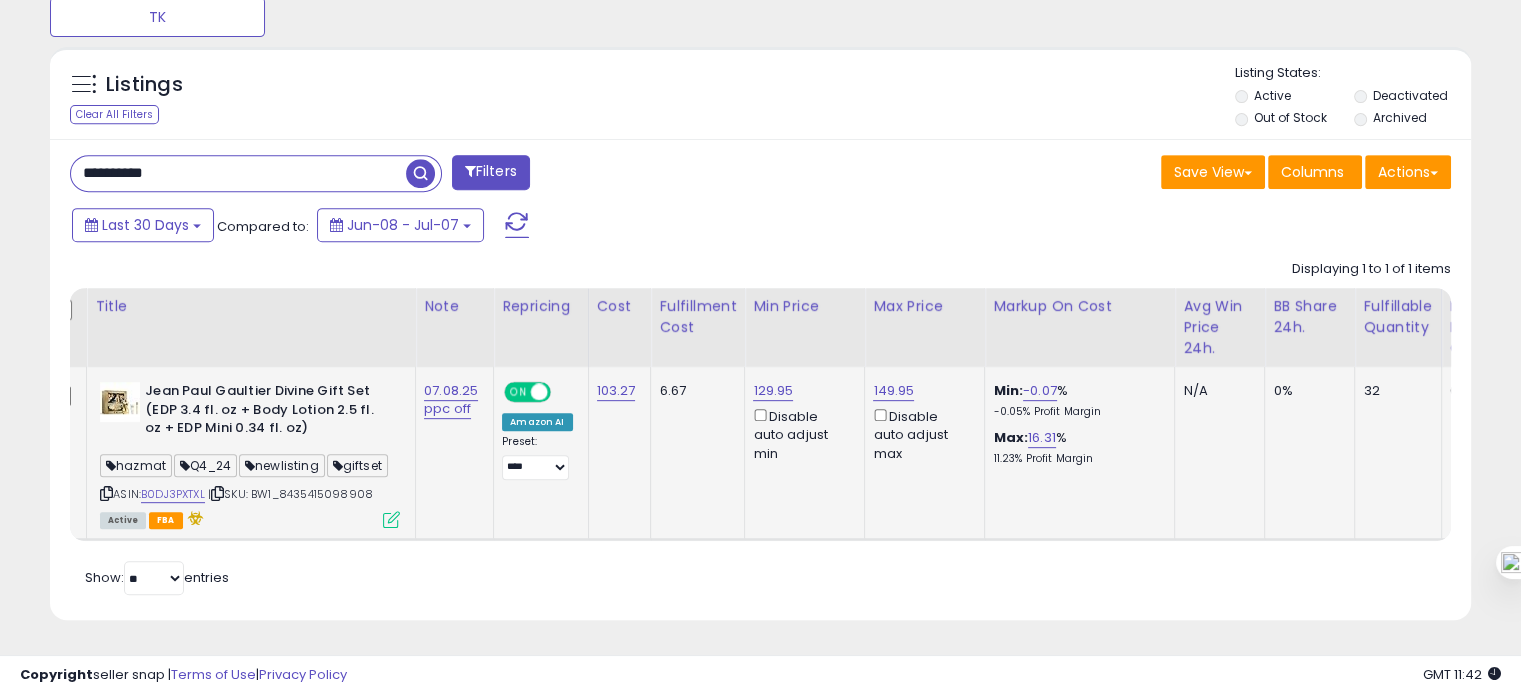 click on "**********" at bounding box center (238, 173) 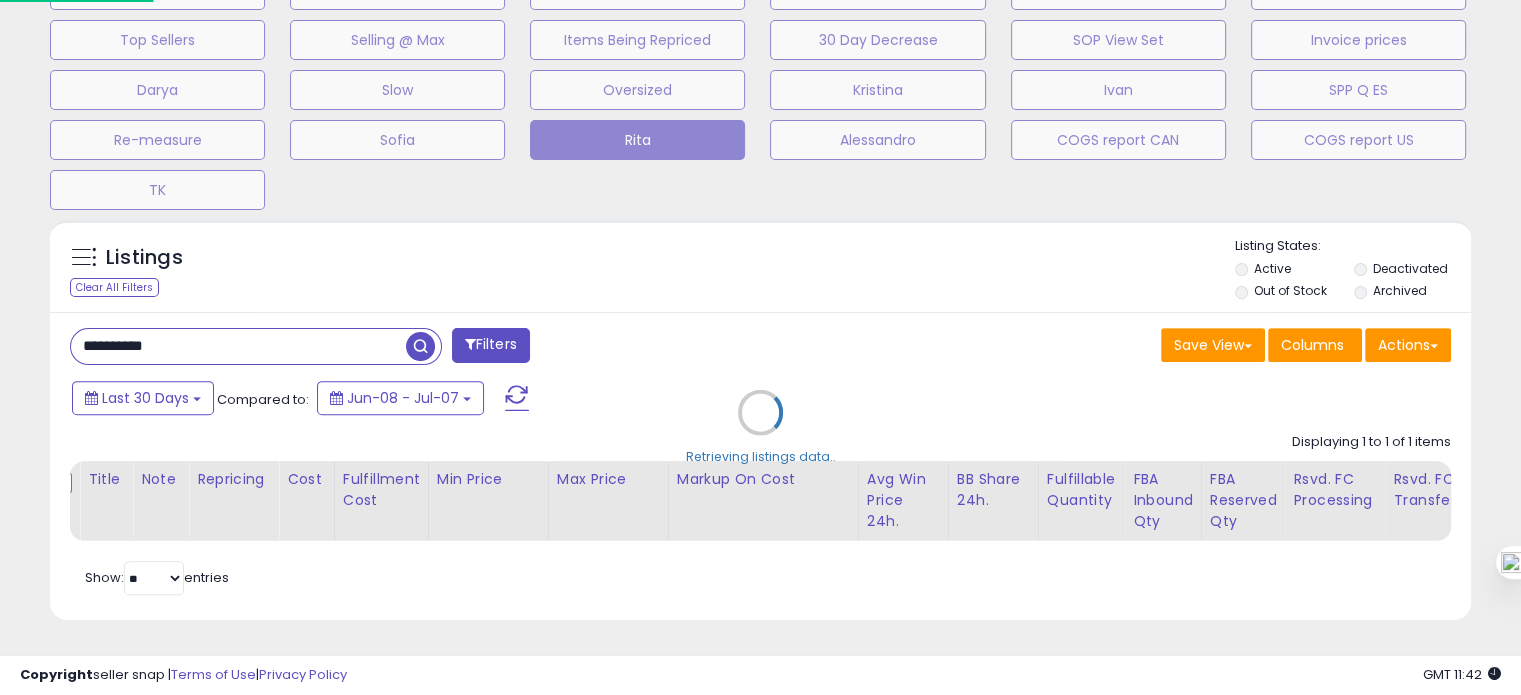 scroll, scrollTop: 999589, scrollLeft: 999168, axis: both 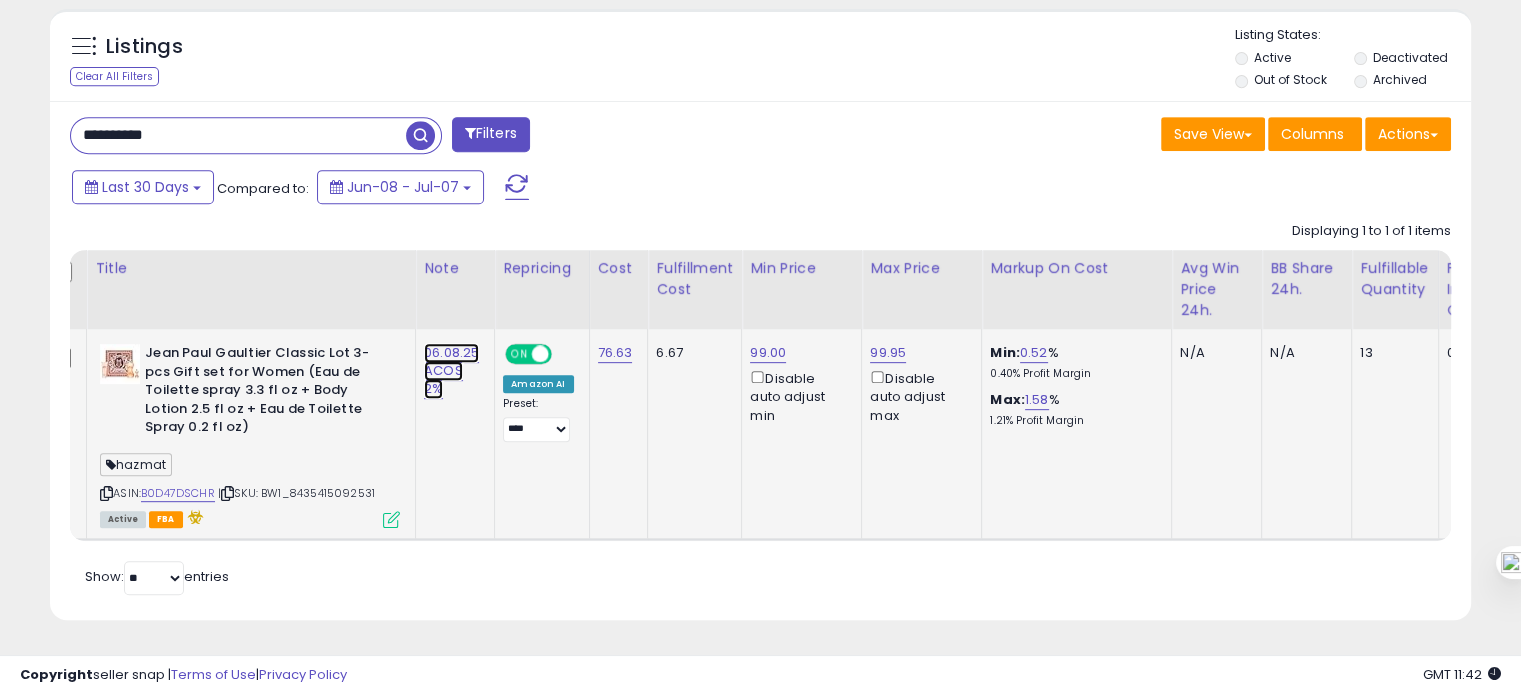 click on "06.08.25 ACOS 2%" at bounding box center [451, 371] 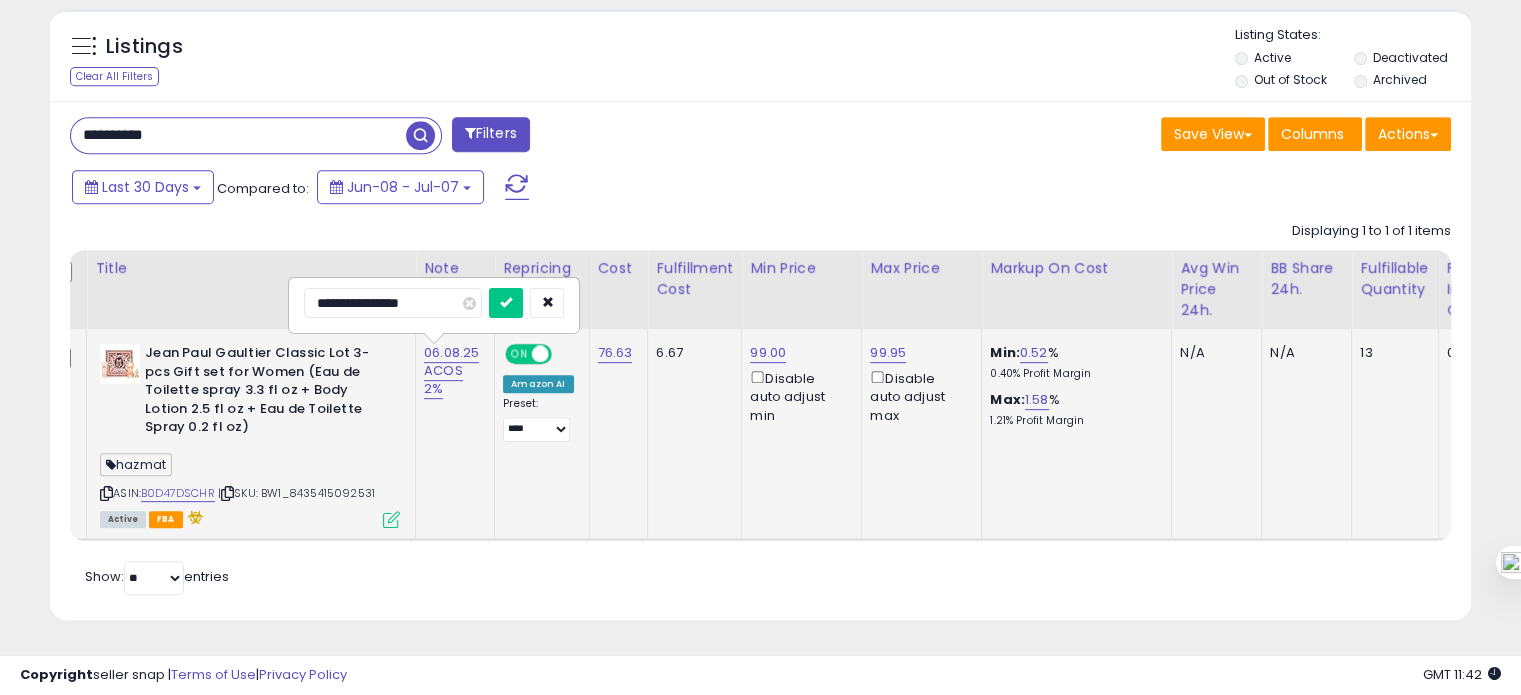 click on "**********" at bounding box center (393, 303) 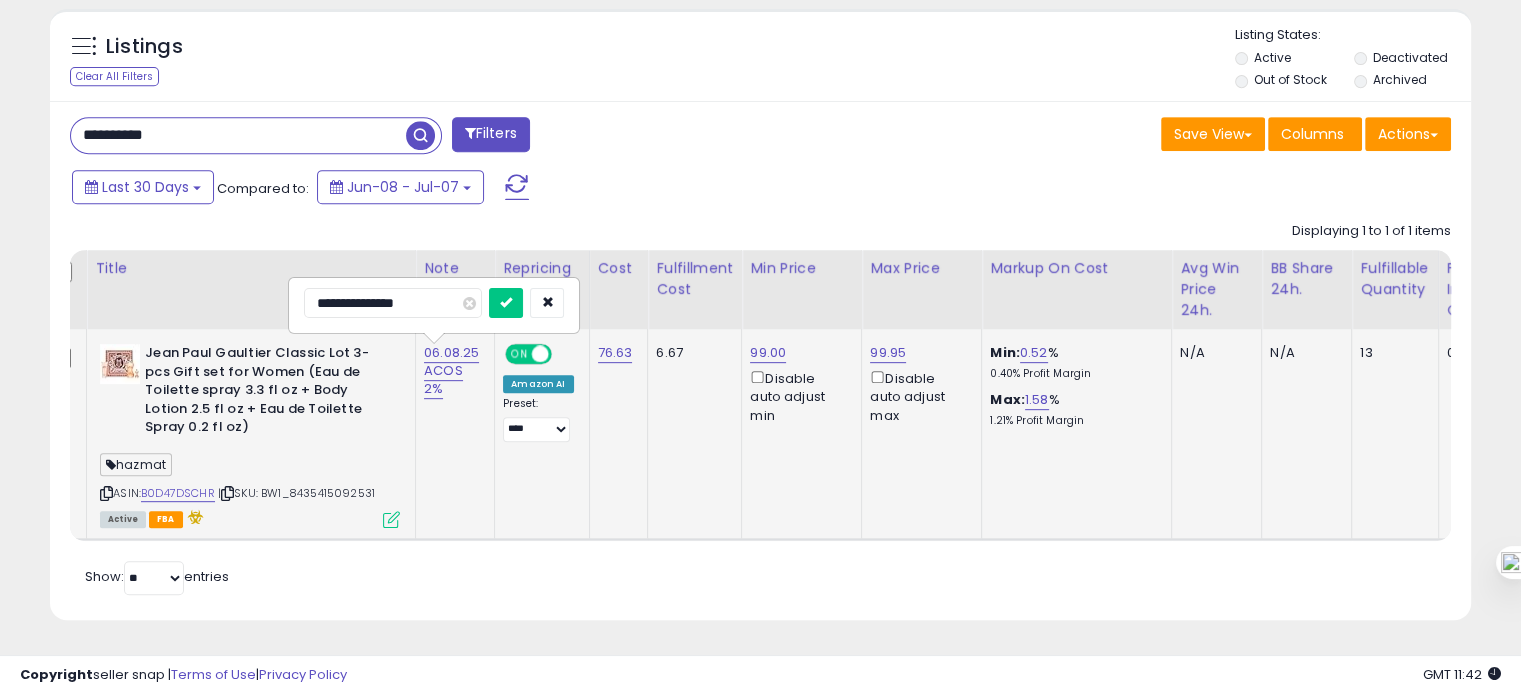 type on "**********" 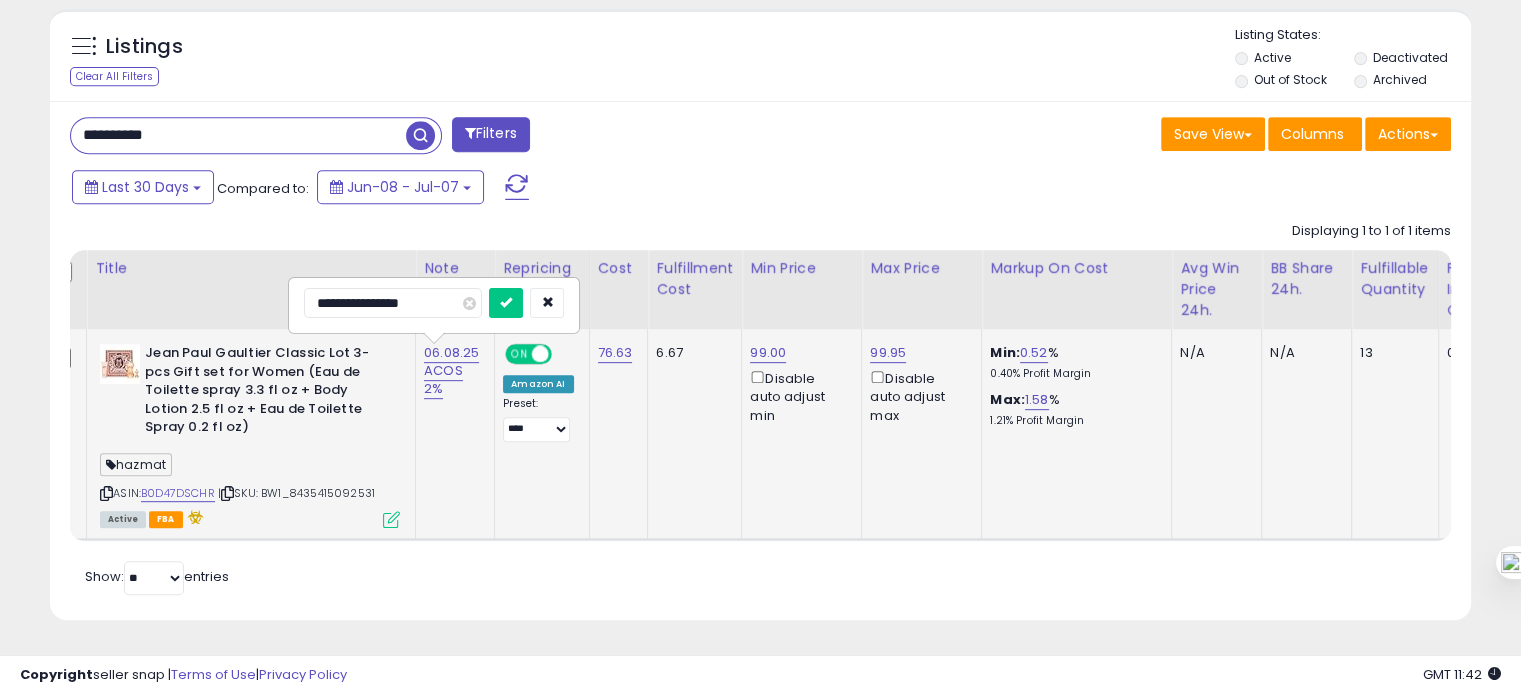 click at bounding box center (506, 303) 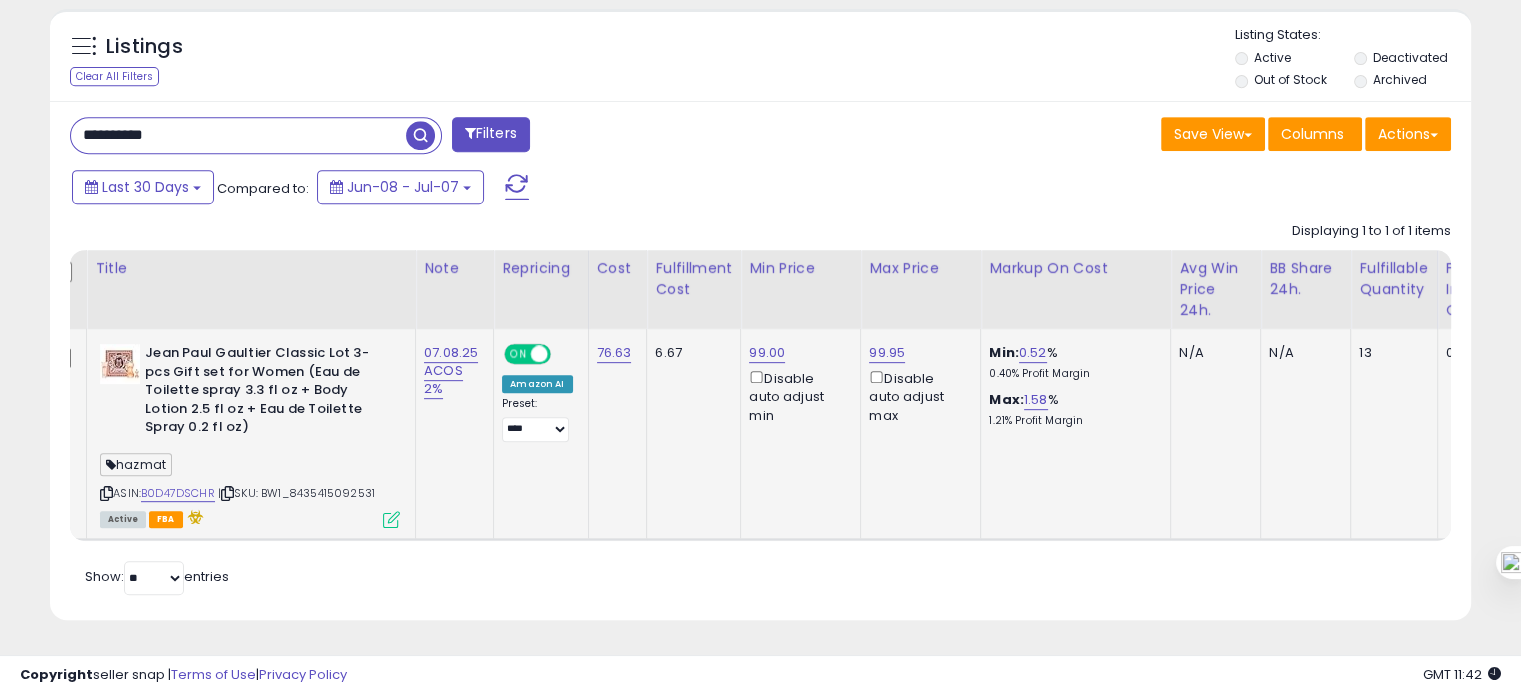 click on "**********" at bounding box center [238, 135] 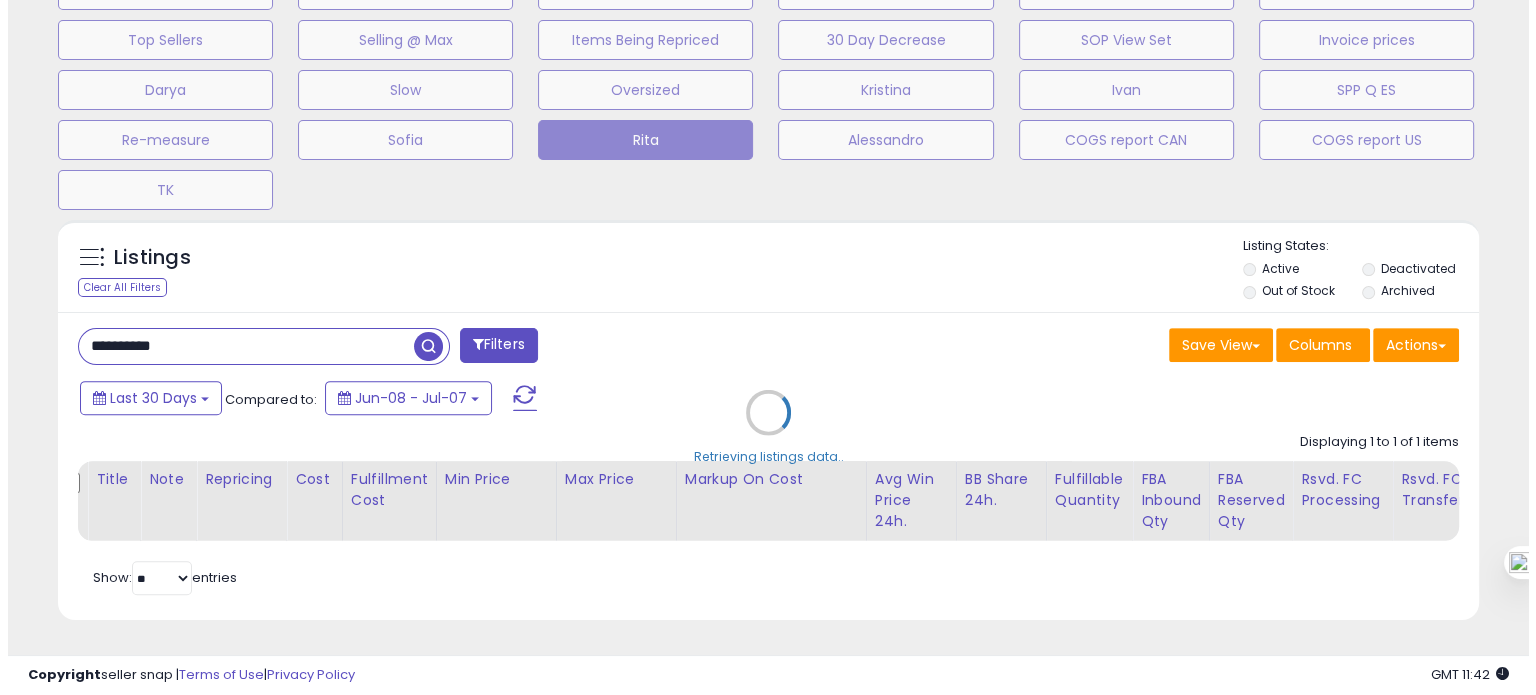 scroll, scrollTop: 674, scrollLeft: 0, axis: vertical 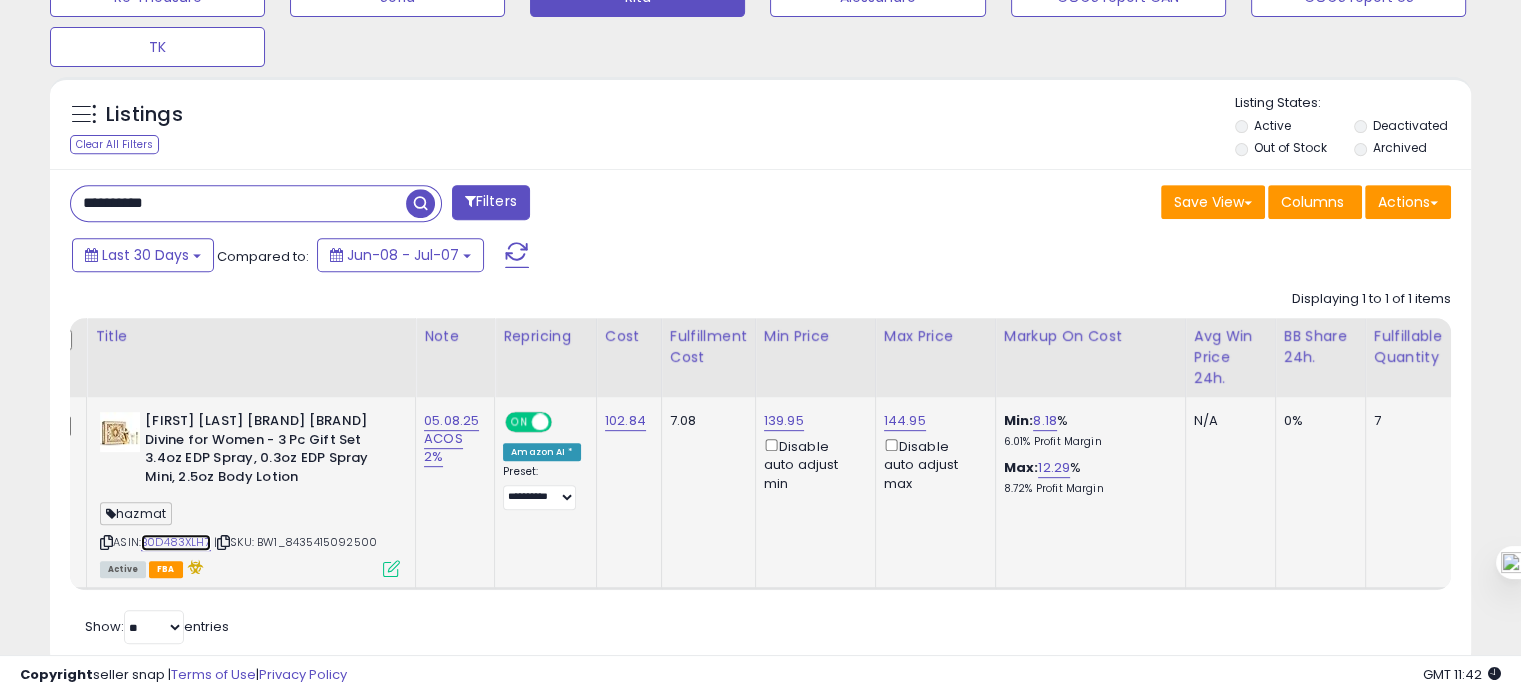 click on "B0D483XLH7" at bounding box center (176, 542) 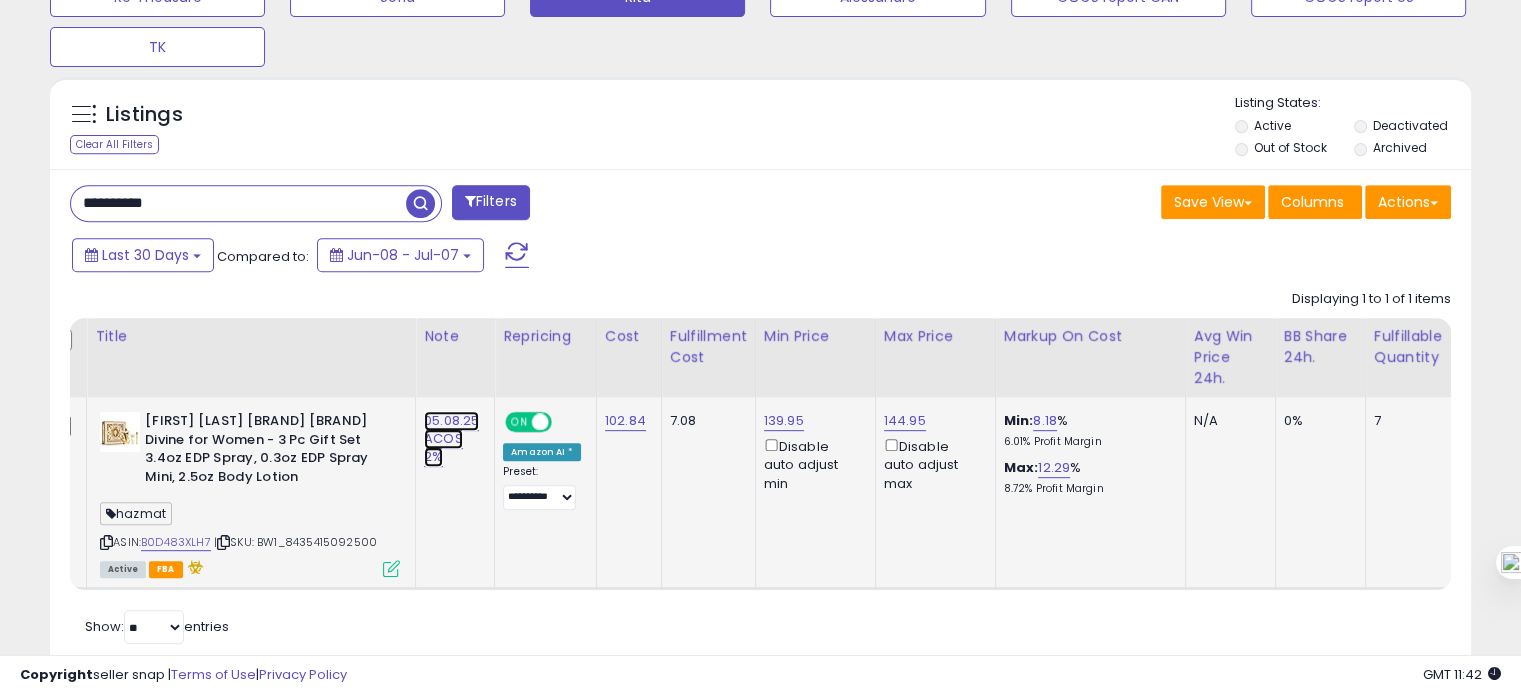 click on "05.08.25 ACOS 2%" at bounding box center [451, 439] 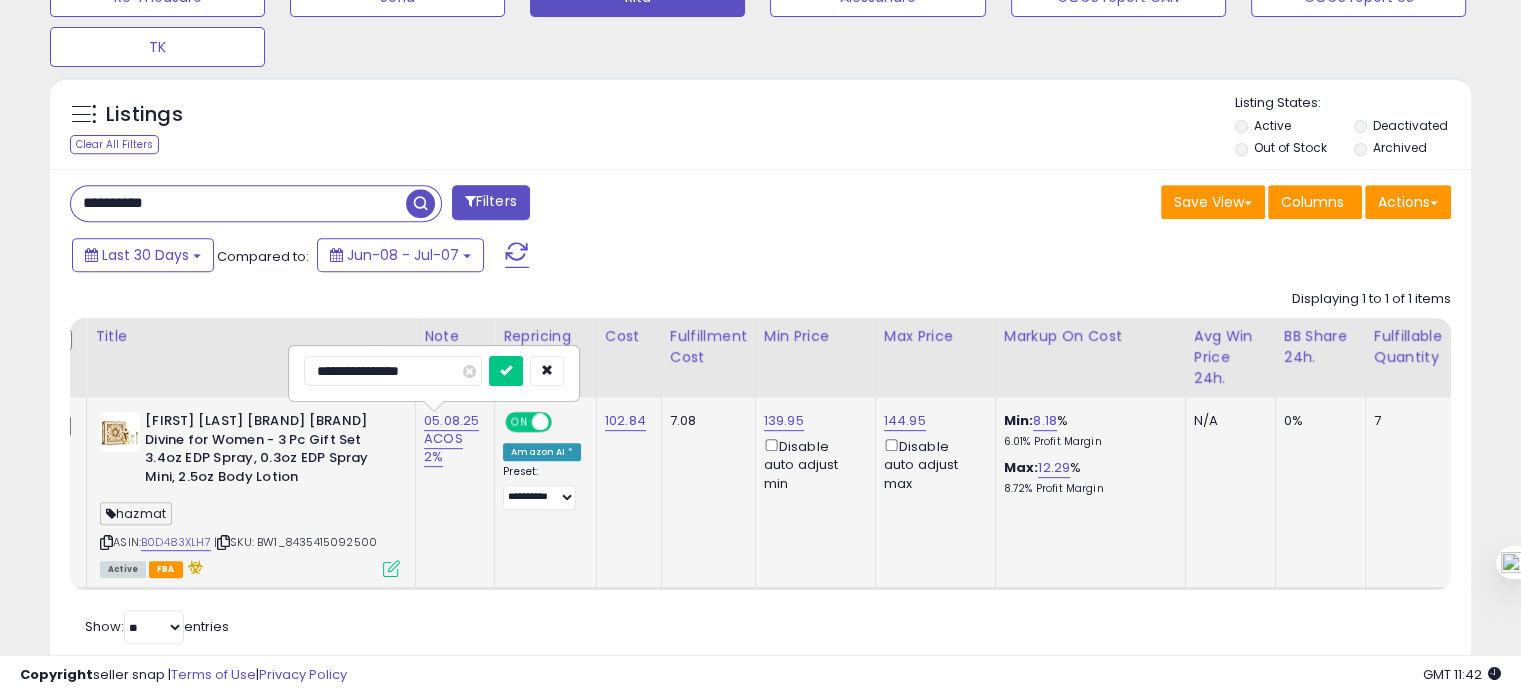 click on "**********" at bounding box center (393, 371) 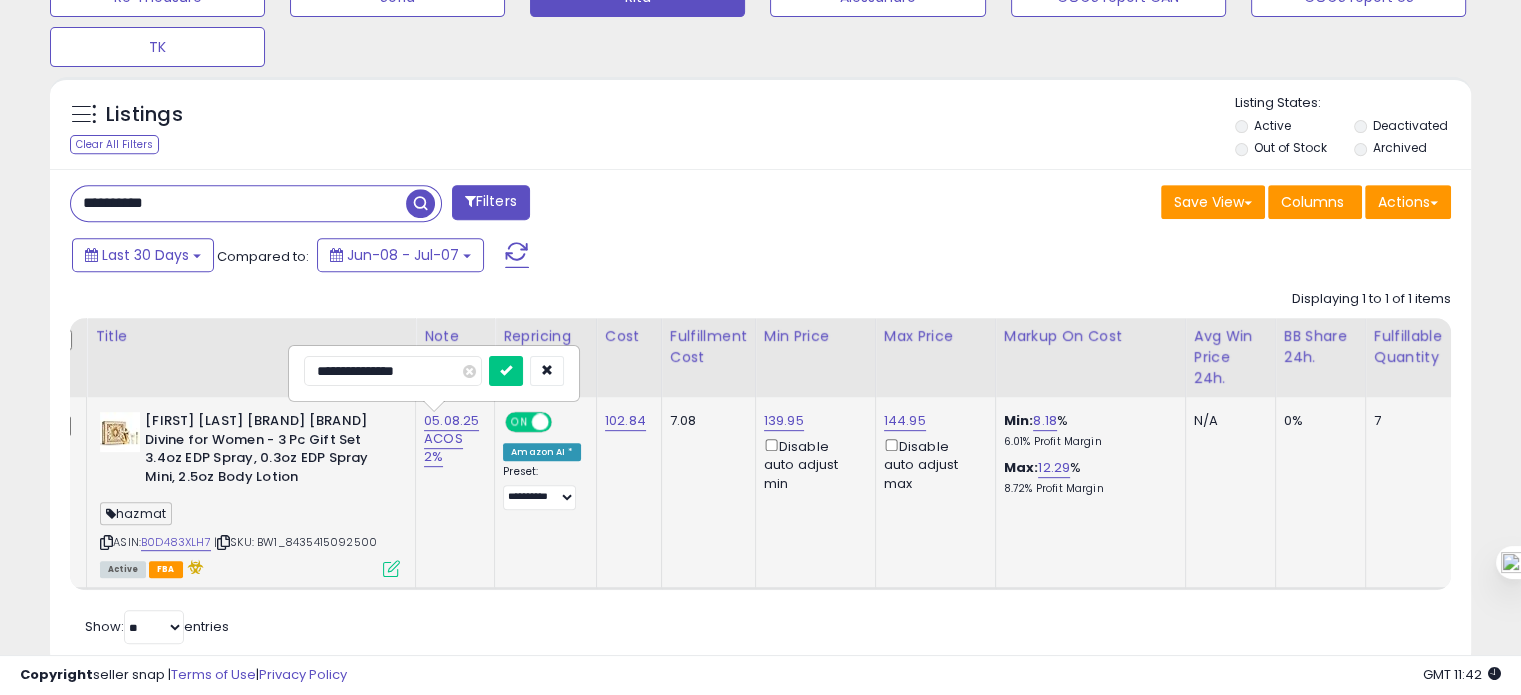 type on "**********" 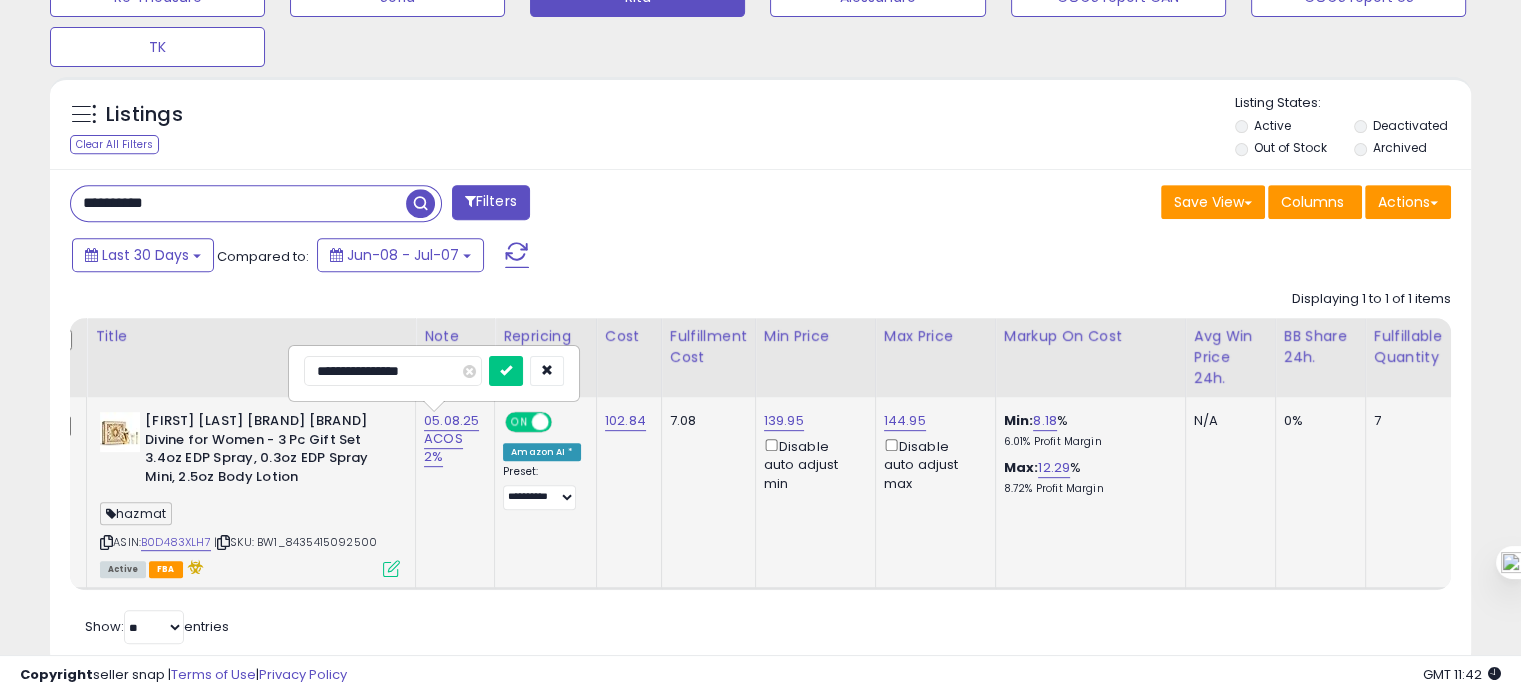 click at bounding box center [506, 371] 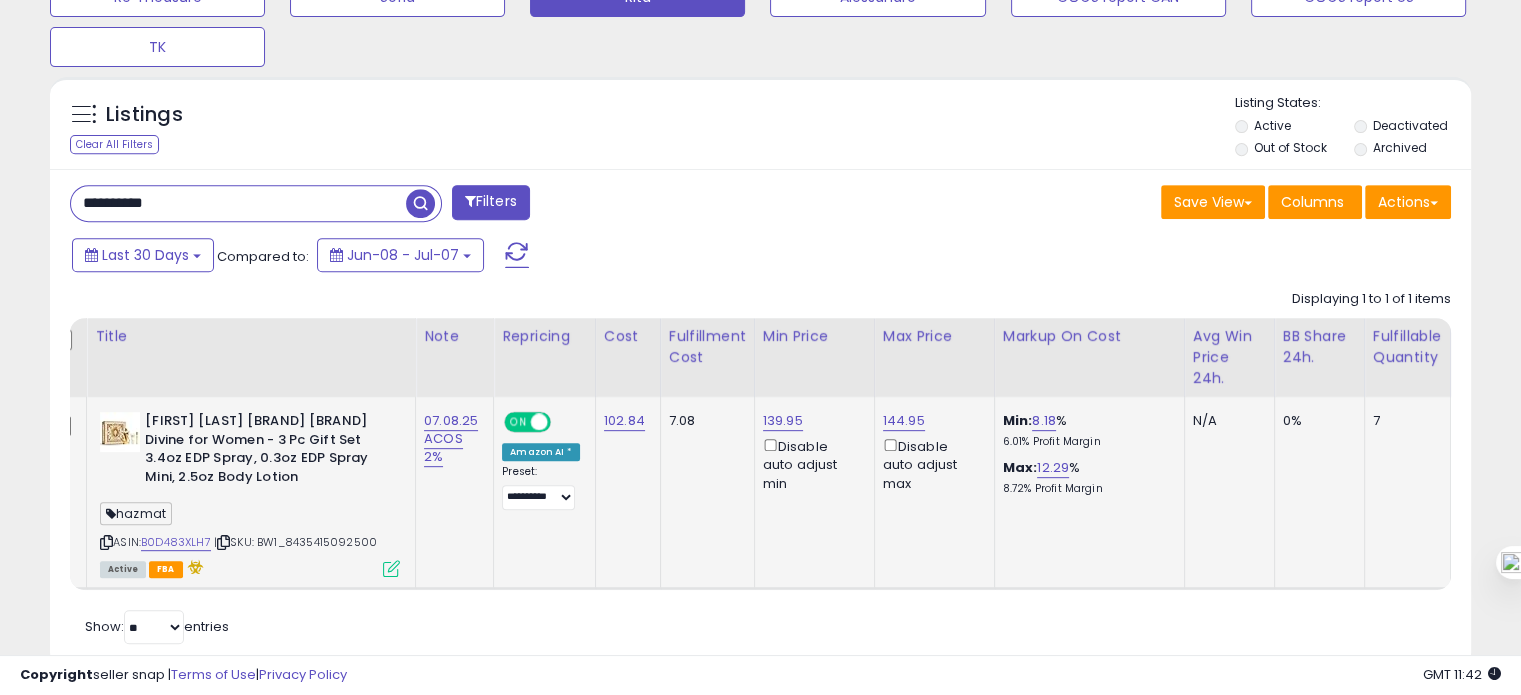 click on "**********" at bounding box center (238, 203) 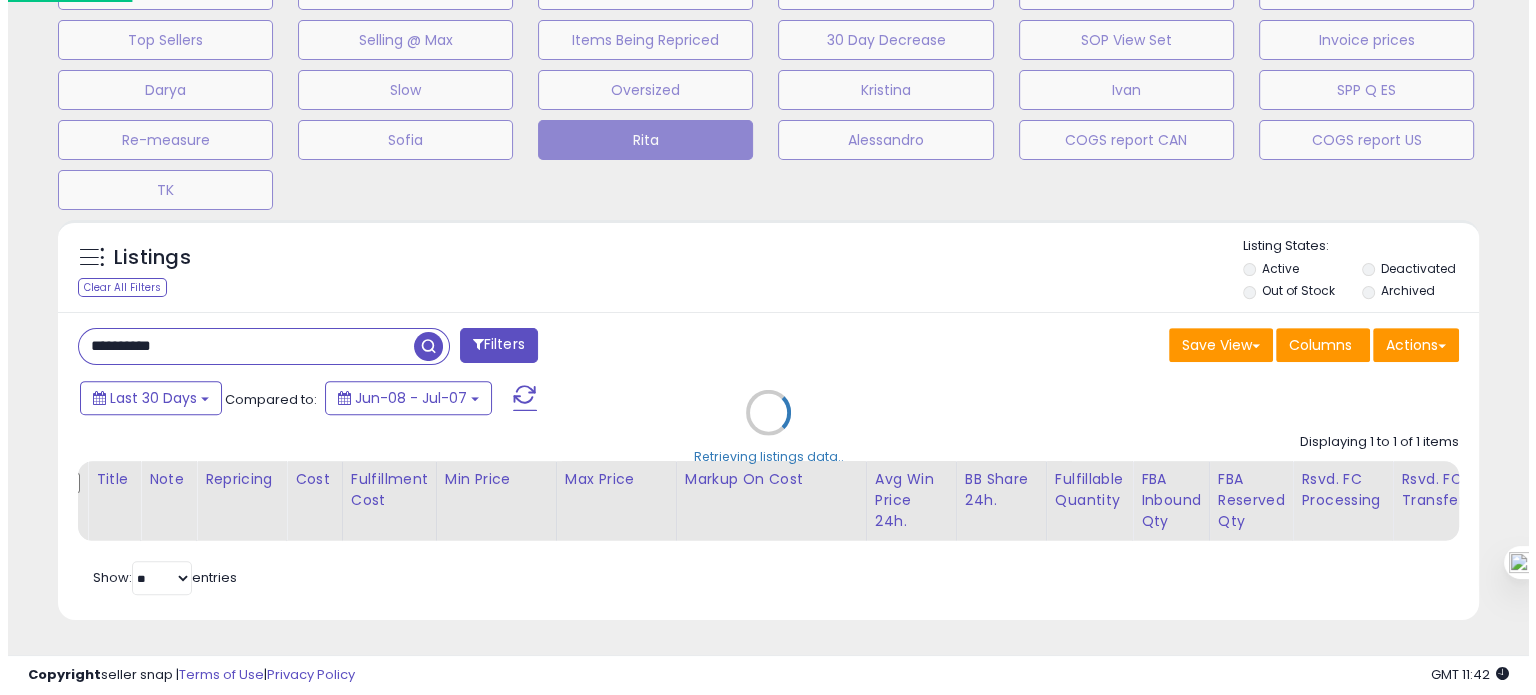 scroll, scrollTop: 674, scrollLeft: 0, axis: vertical 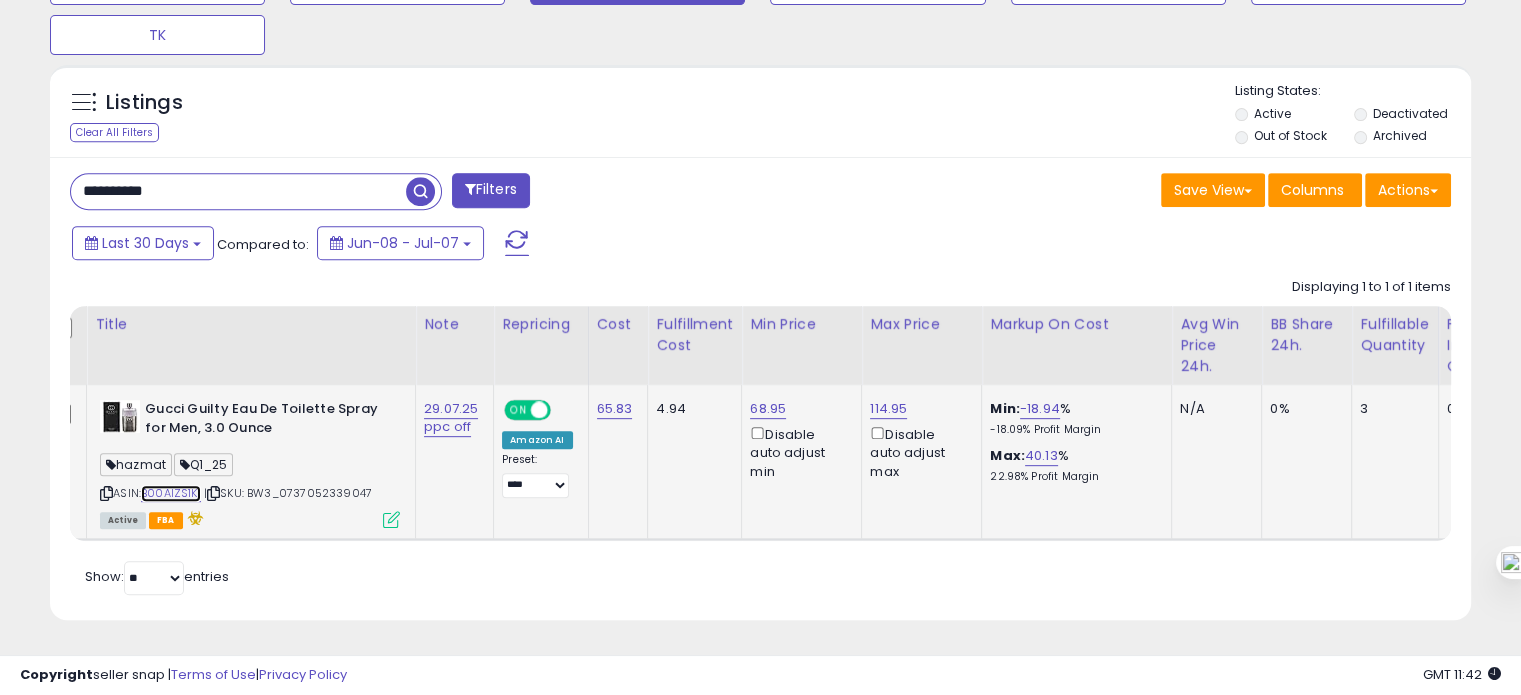 click on "B00AIZS1KI" at bounding box center [171, 493] 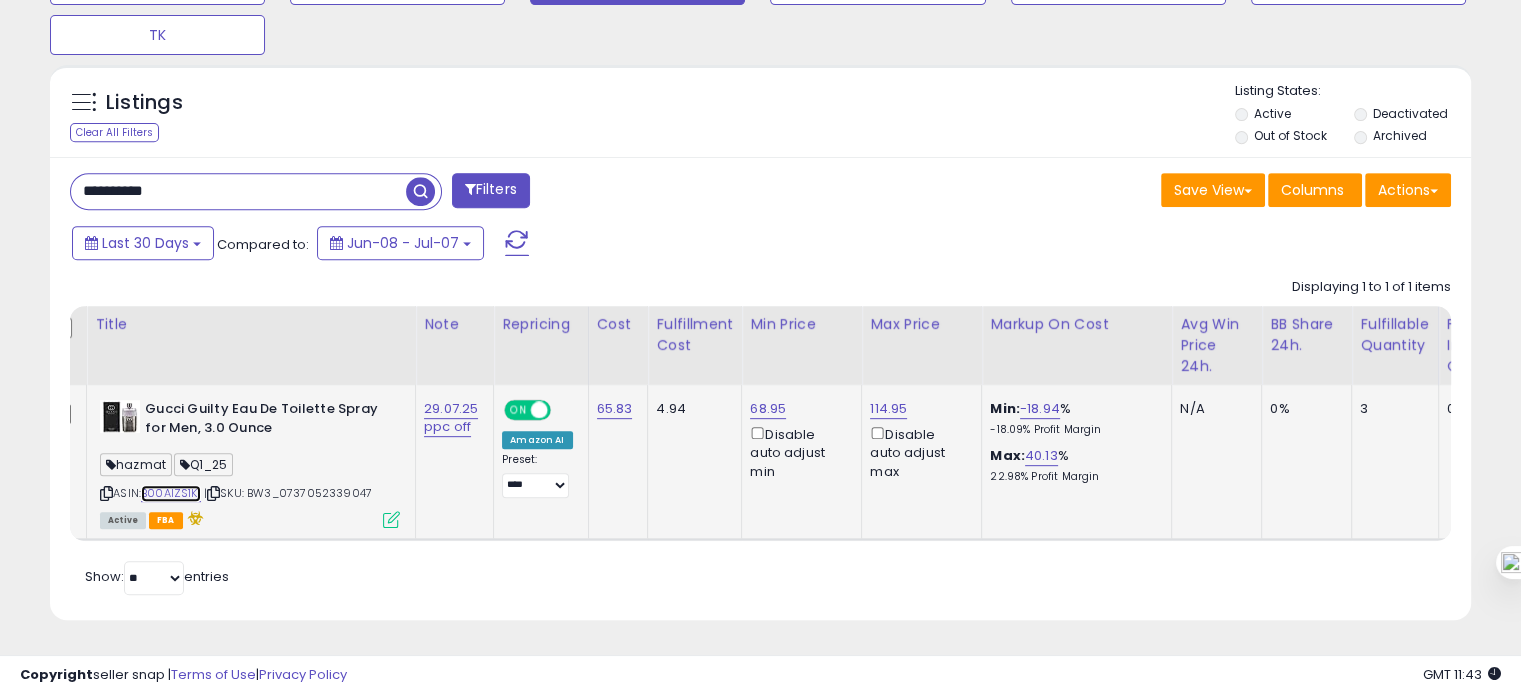 scroll, scrollTop: 0, scrollLeft: 298, axis: horizontal 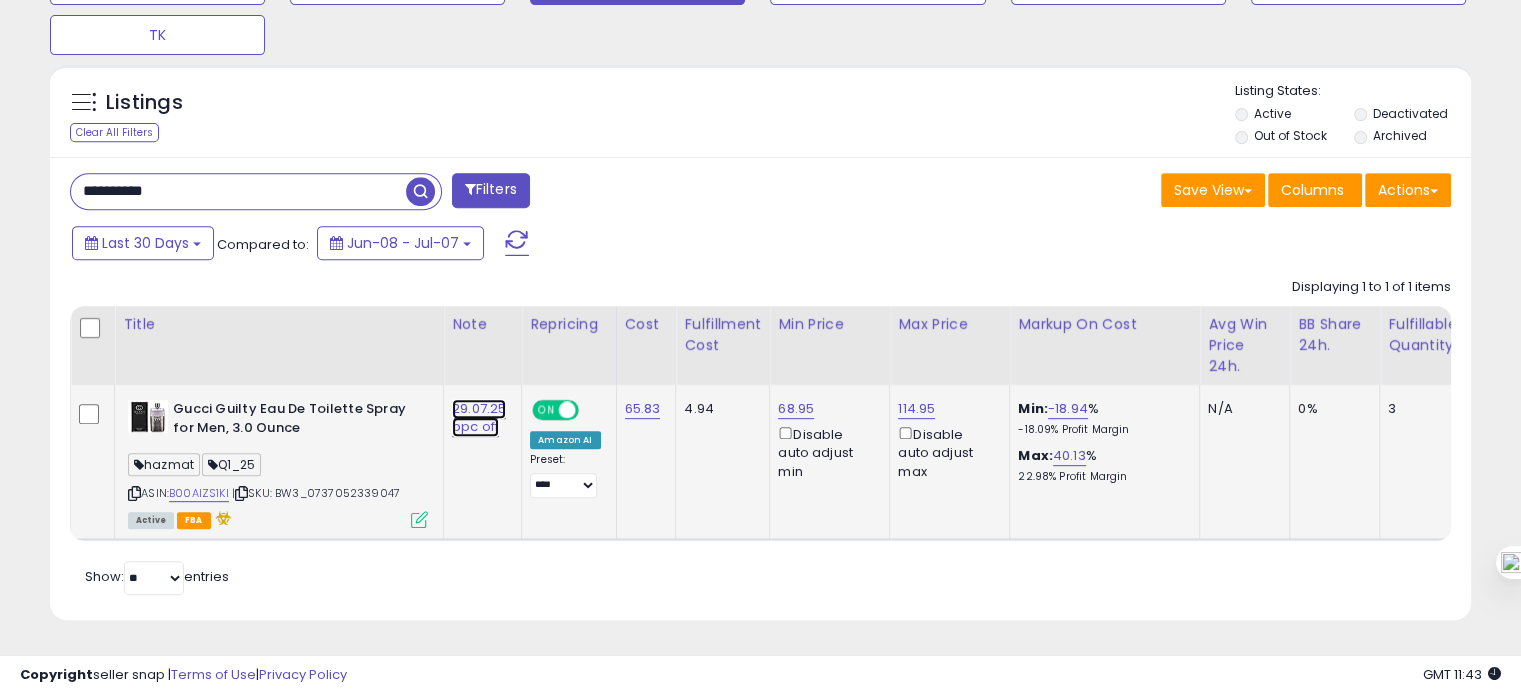 click on "29.07.25 ppc off" at bounding box center [479, 418] 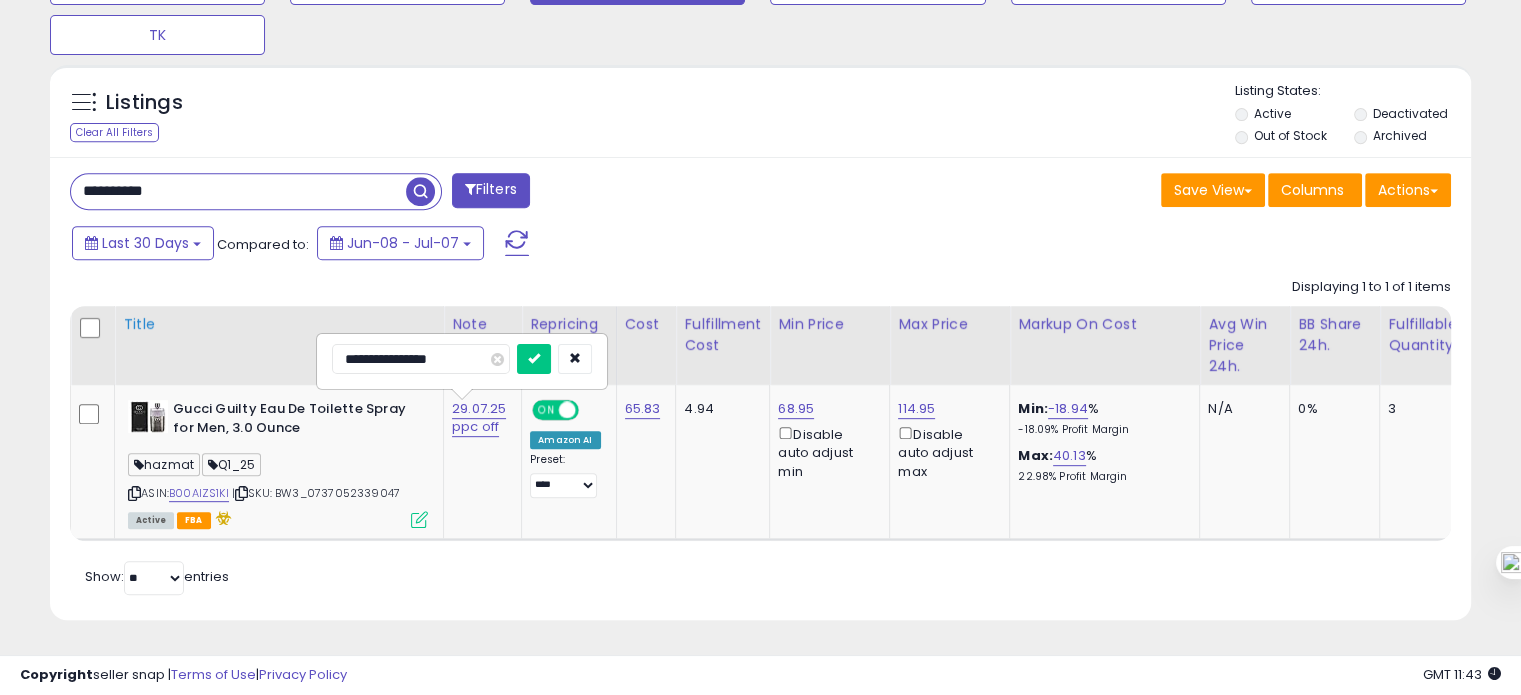 drag, startPoint x: 378, startPoint y: 358, endPoint x: 295, endPoint y: 377, distance: 85.146935 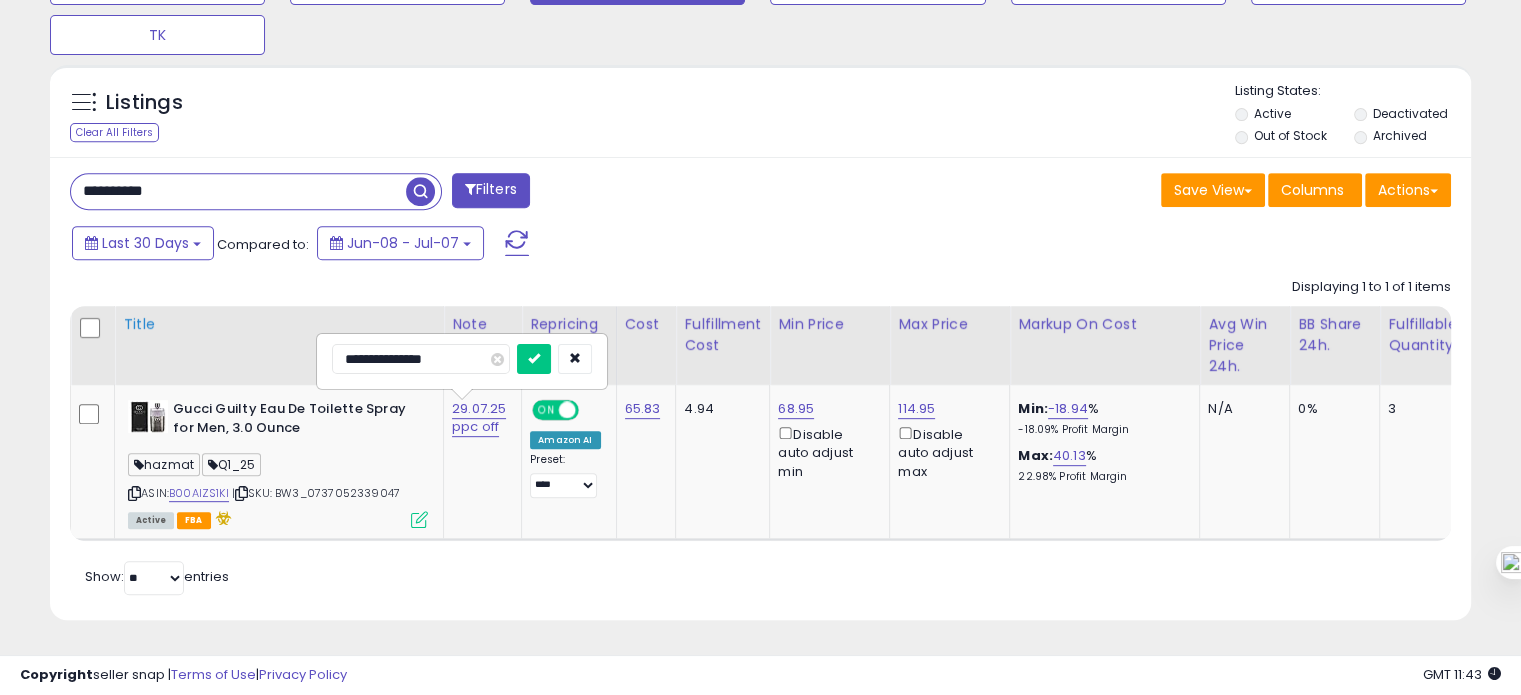 type on "**********" 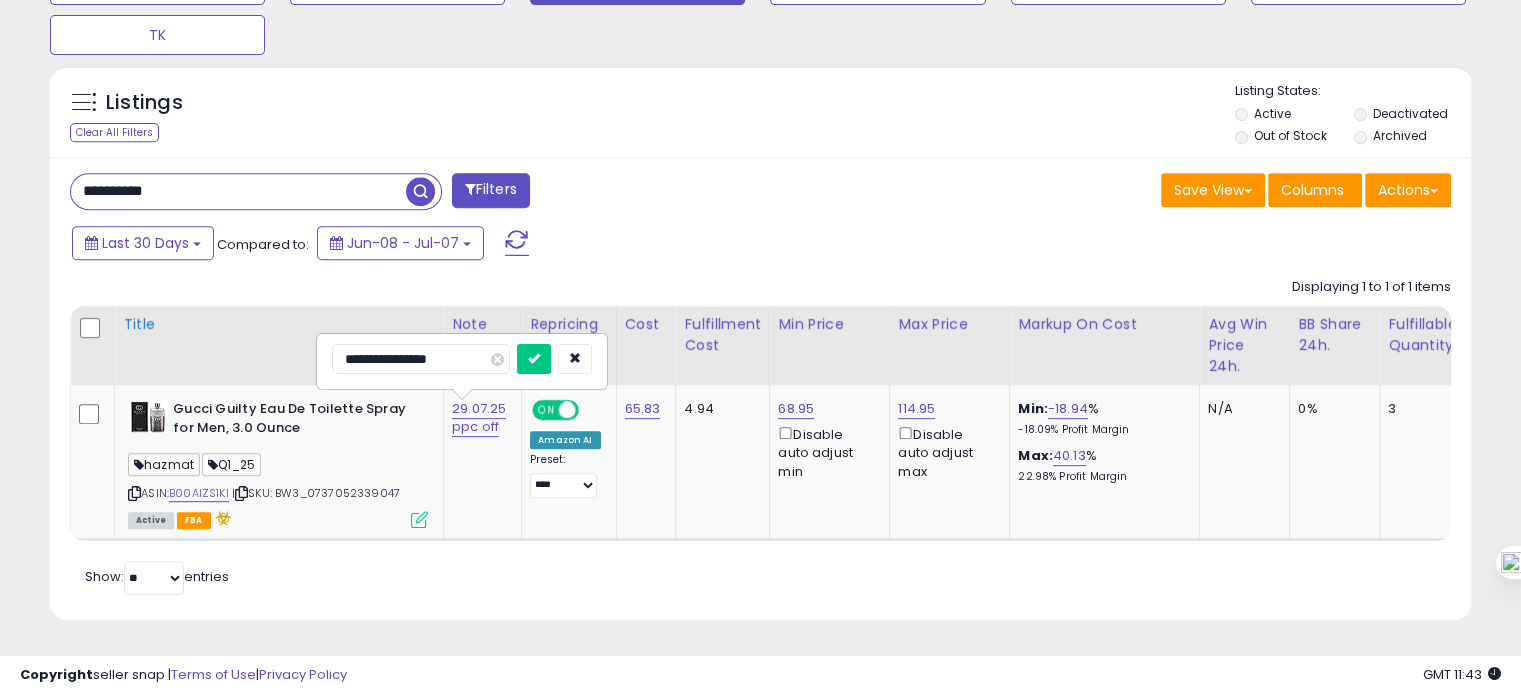 click at bounding box center [534, 359] 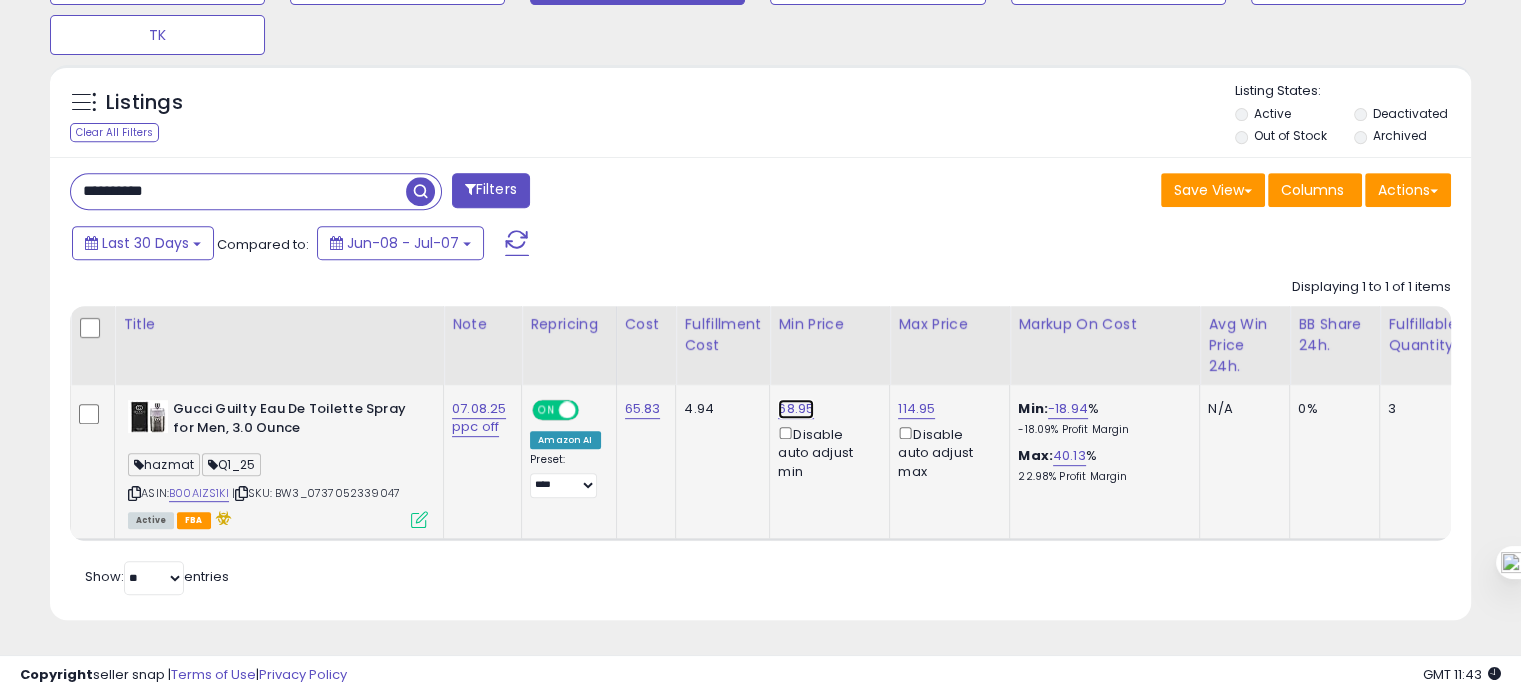 click on "68.95" at bounding box center [796, 409] 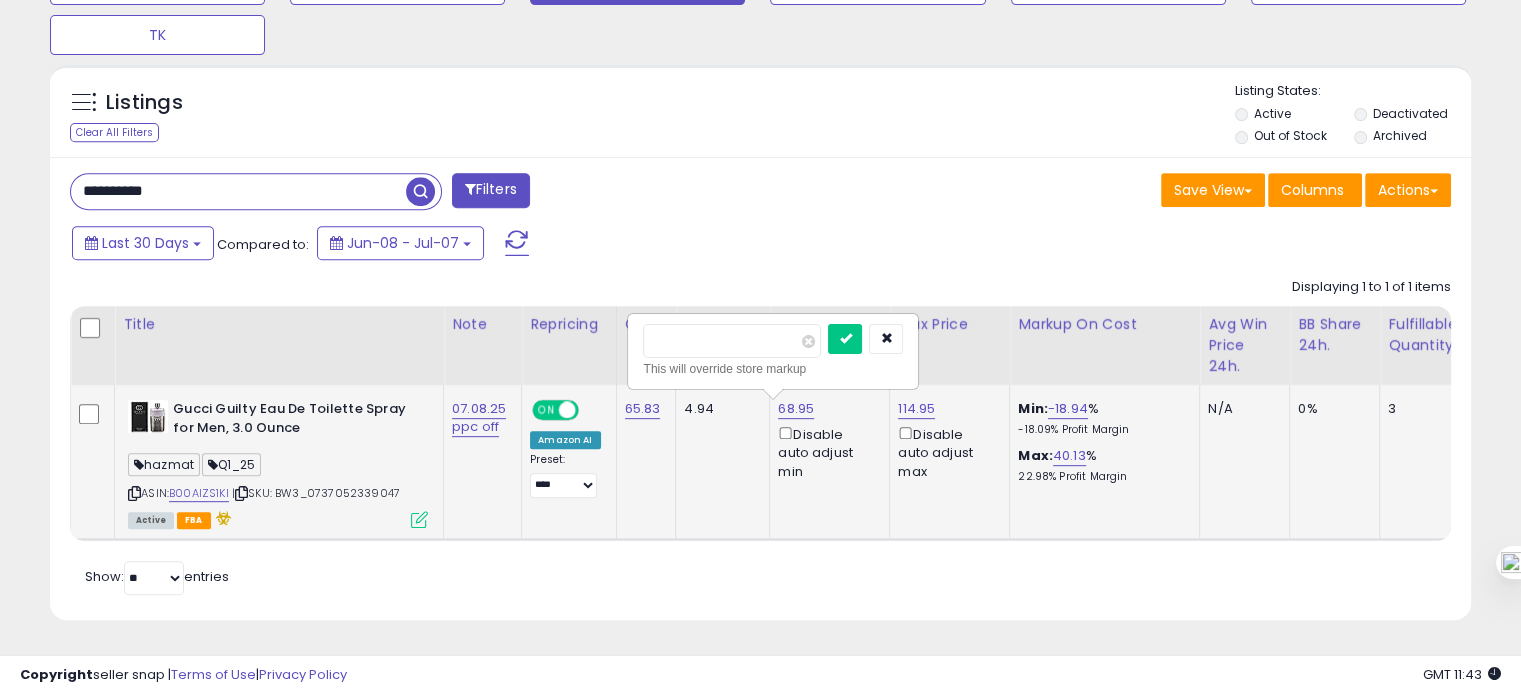 click on "*****" at bounding box center (732, 341) 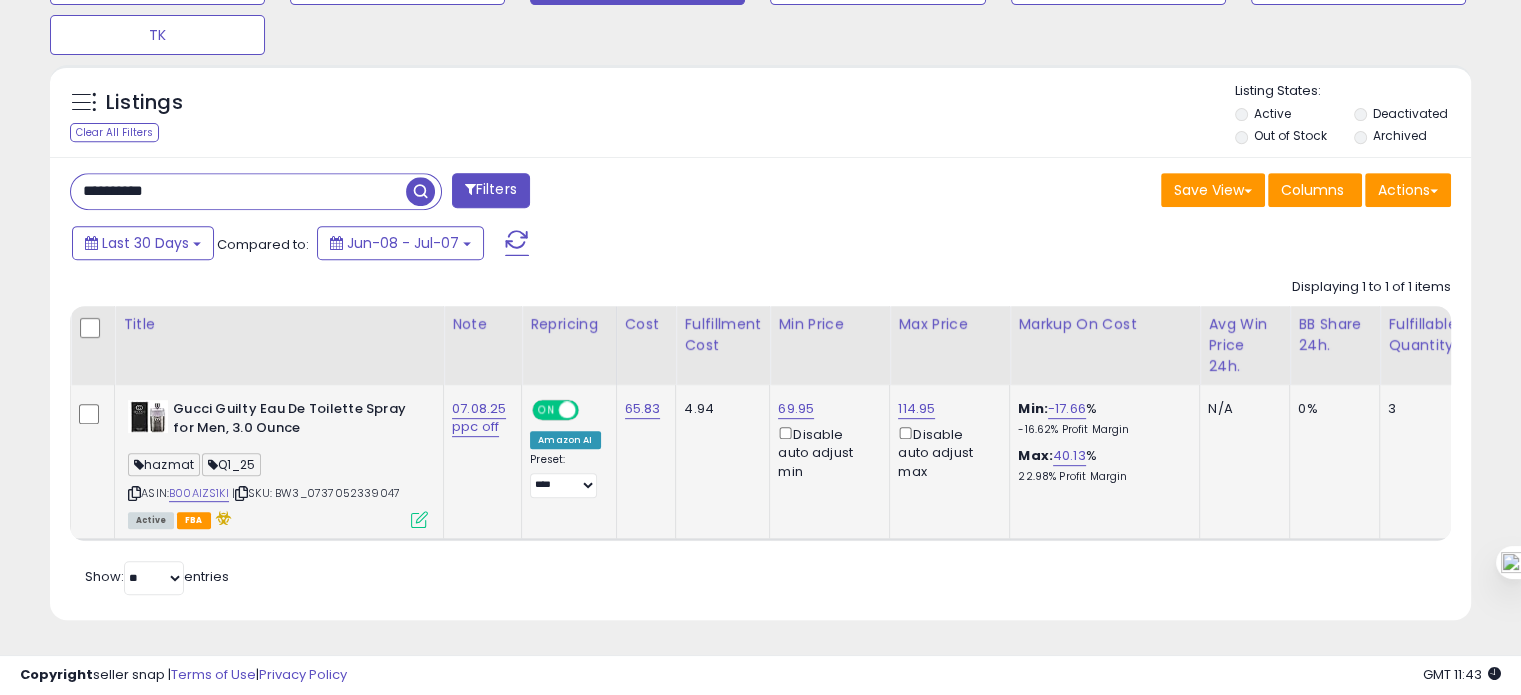 click on "**********" at bounding box center (238, 191) 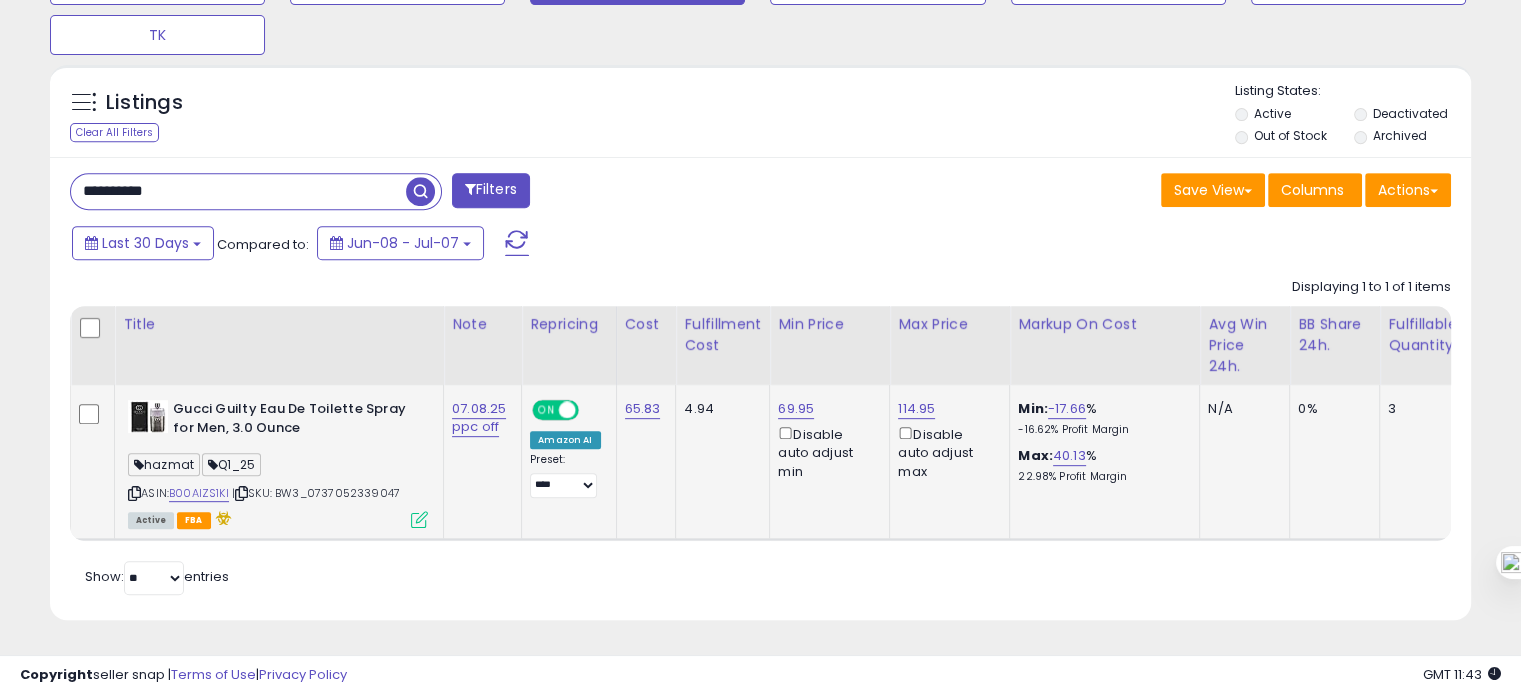 click on "**********" at bounding box center [238, 191] 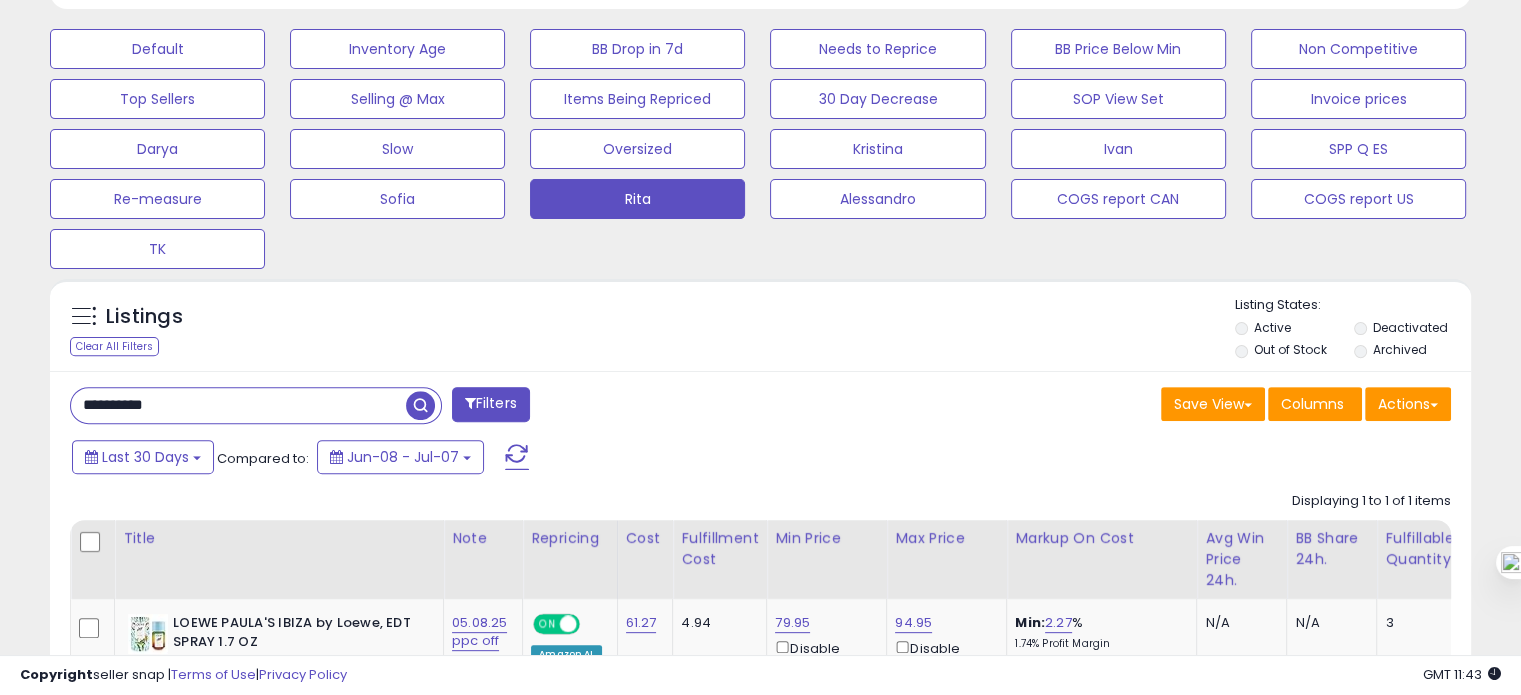 scroll, scrollTop: 856, scrollLeft: 0, axis: vertical 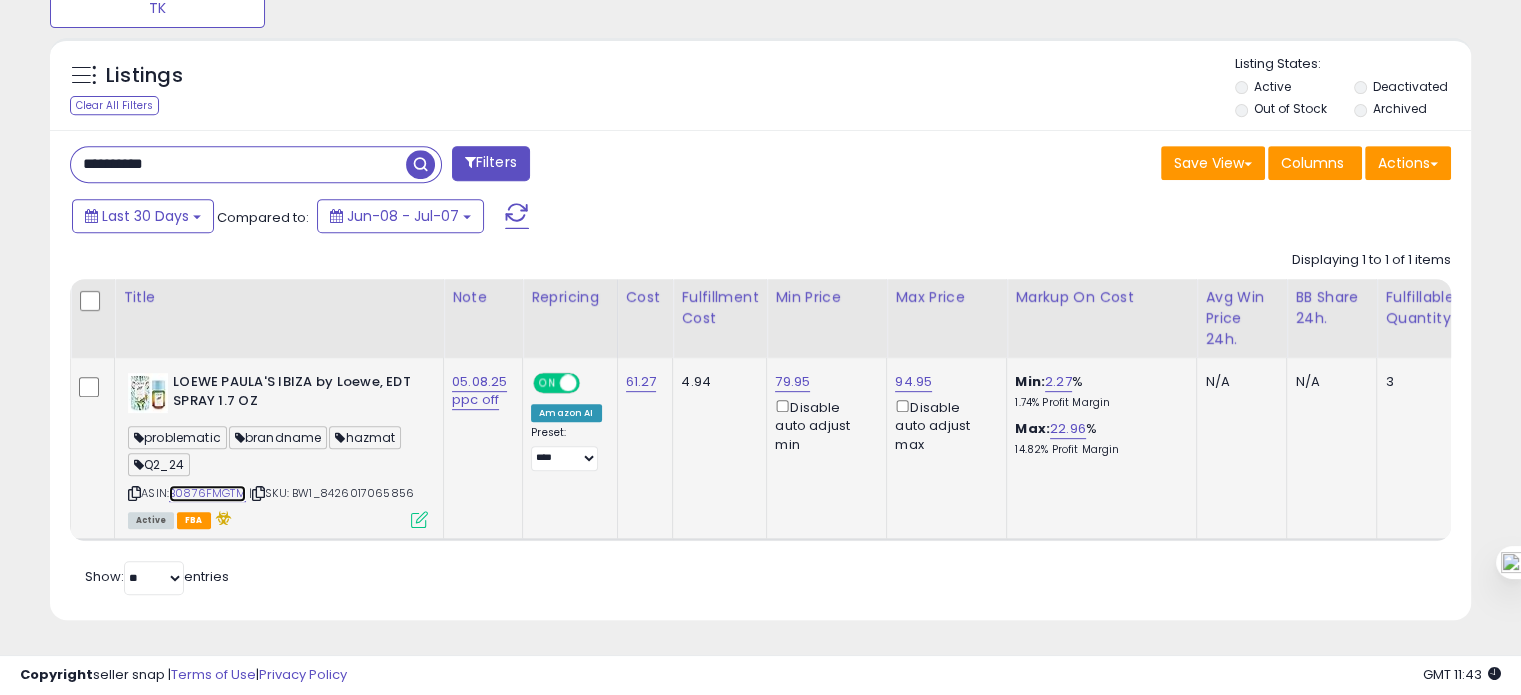 click on "B0876FMGTM" at bounding box center [207, 493] 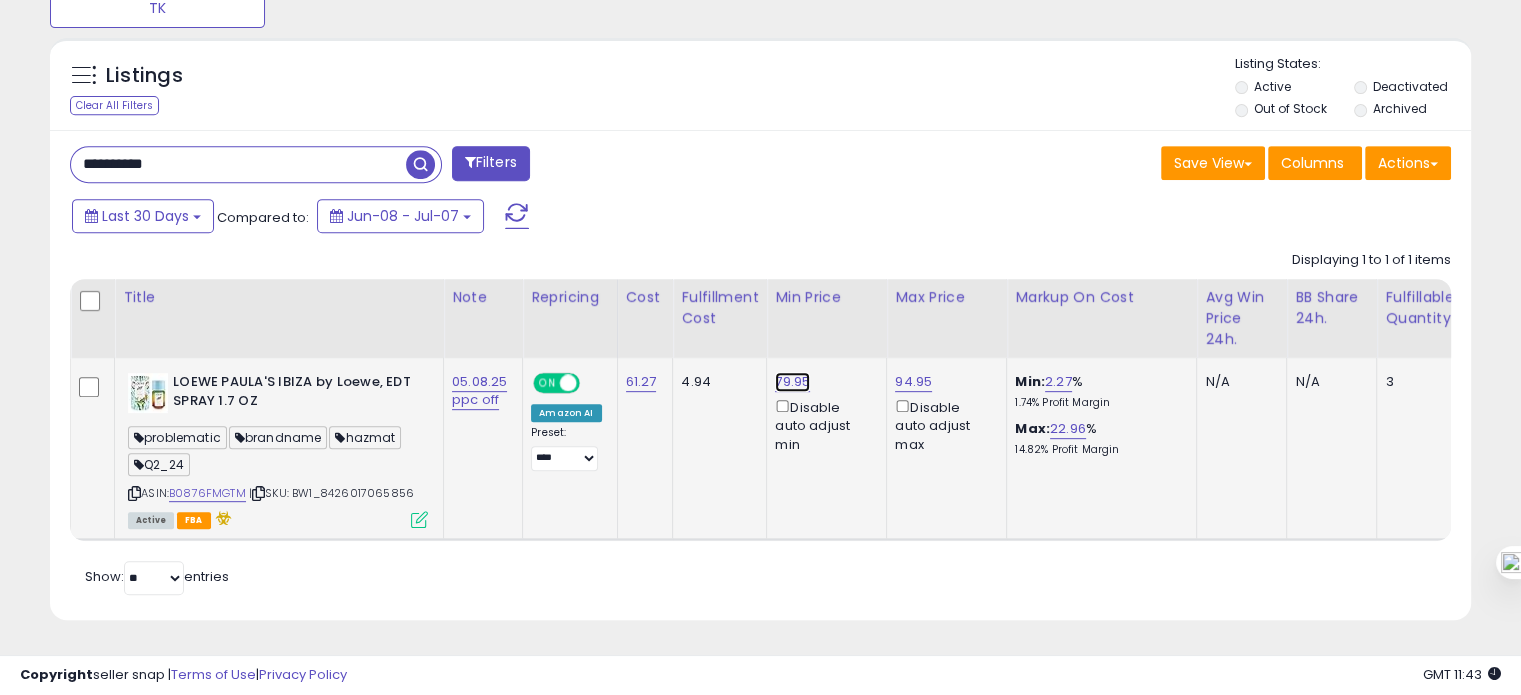 click on "79.95" at bounding box center (792, 382) 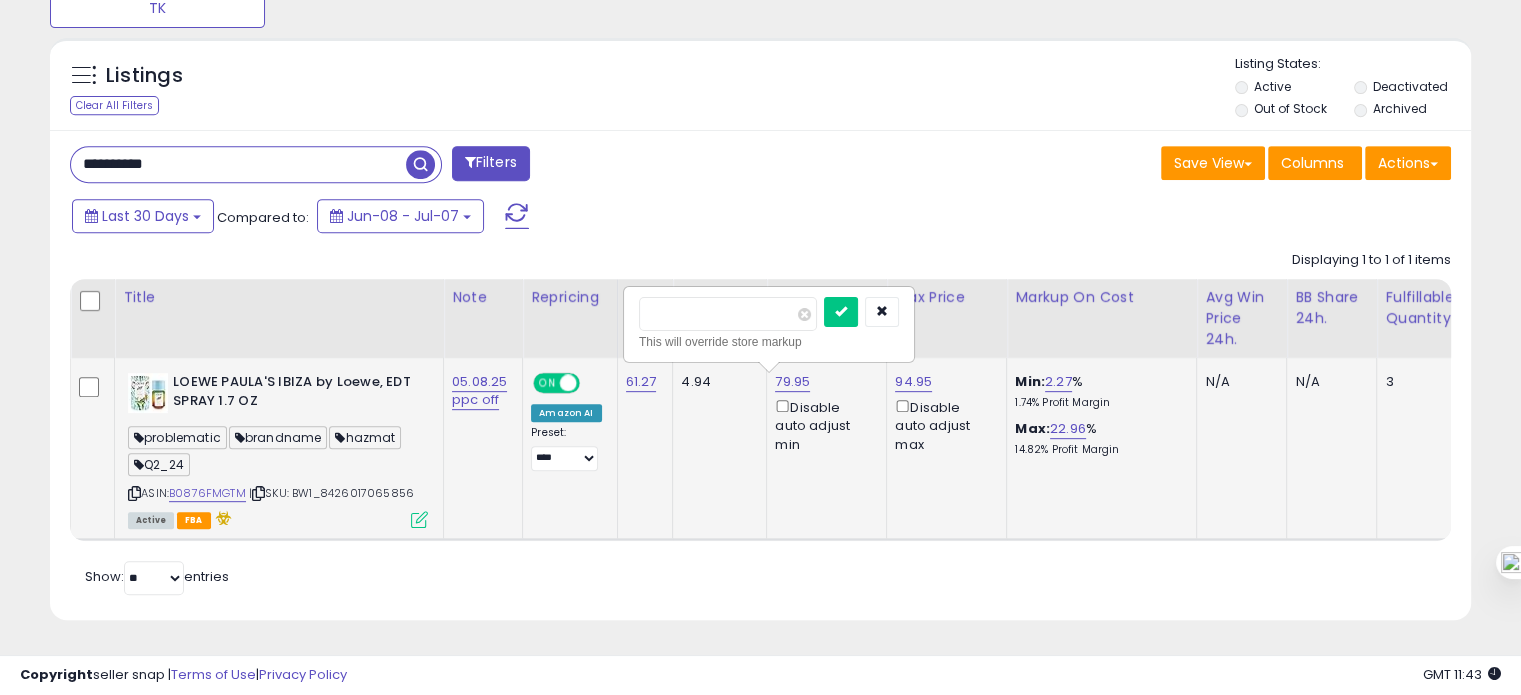 drag, startPoint x: 664, startPoint y: 305, endPoint x: 627, endPoint y: 315, distance: 38.327538 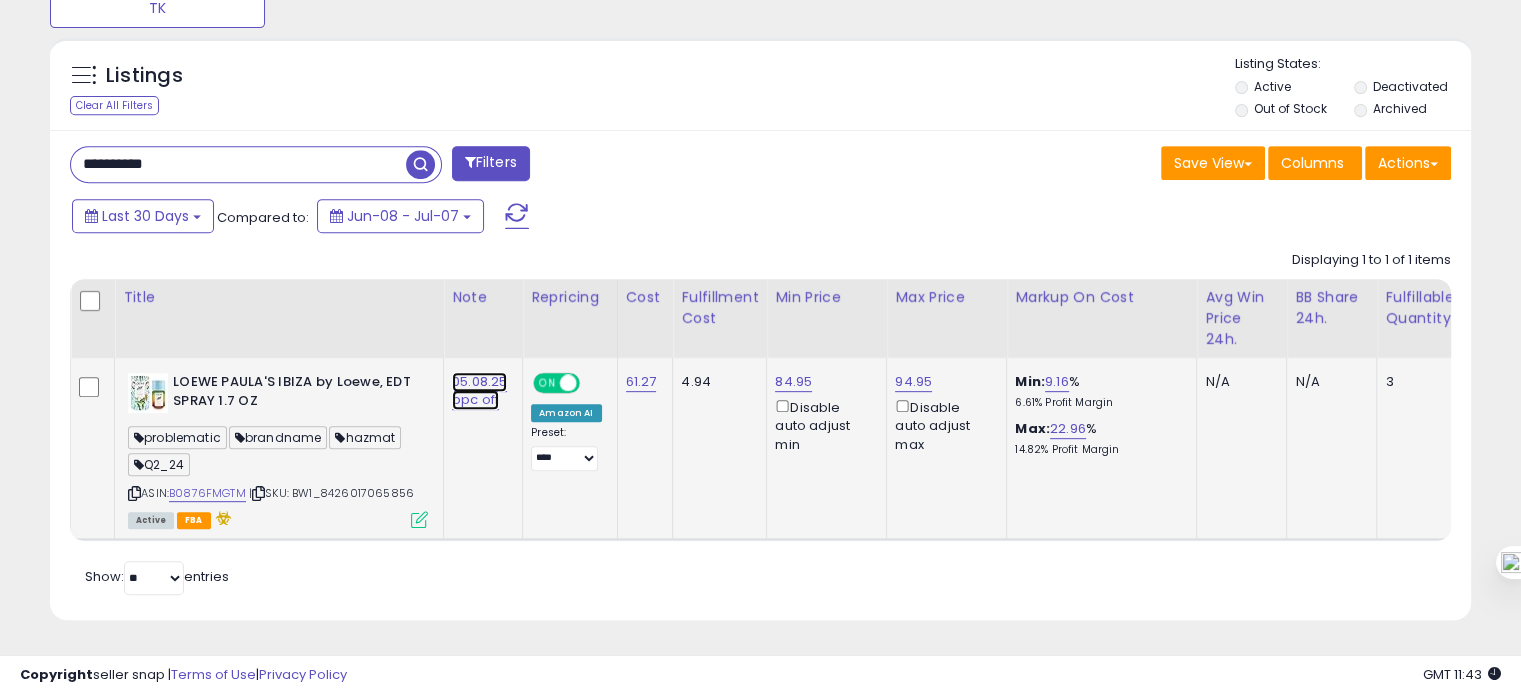 click on "05.08.25 ppc off" at bounding box center [479, 391] 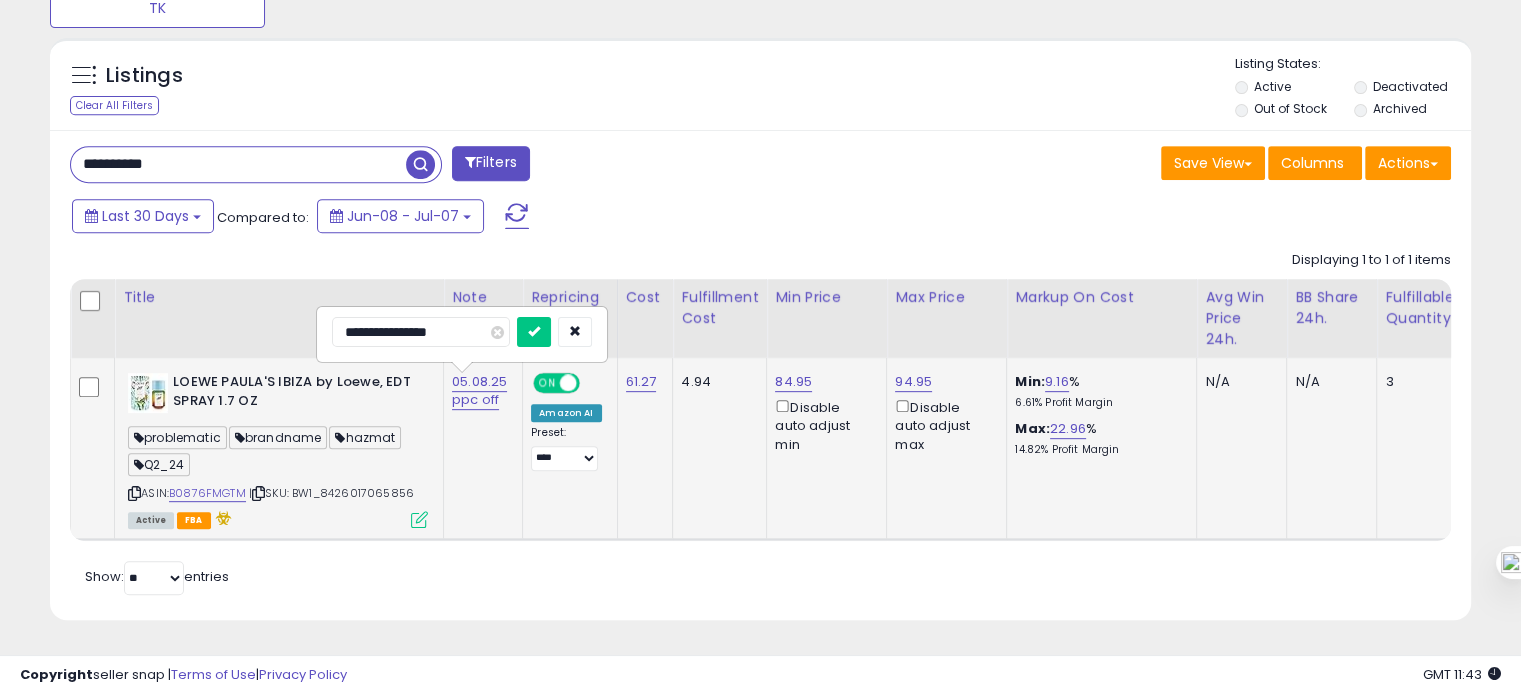 click on "**********" at bounding box center (421, 332) 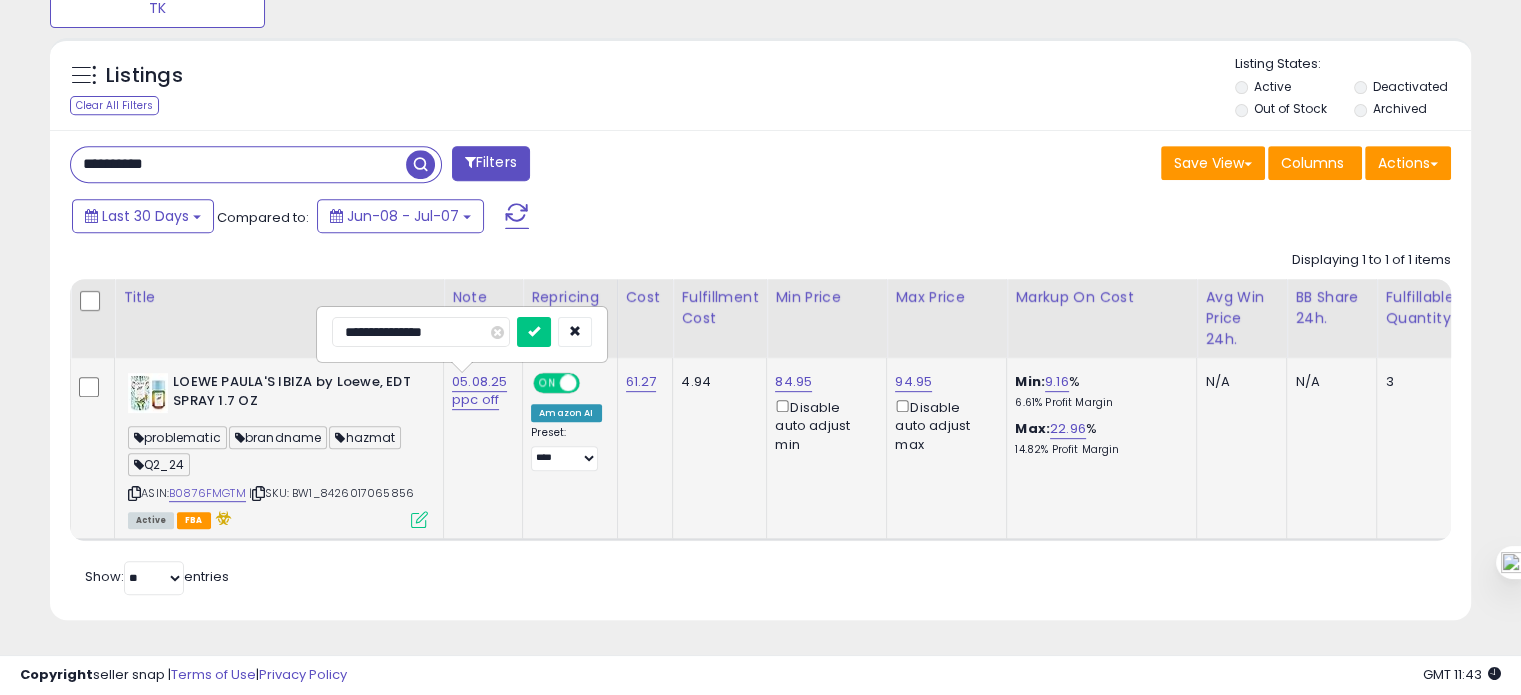 type on "**********" 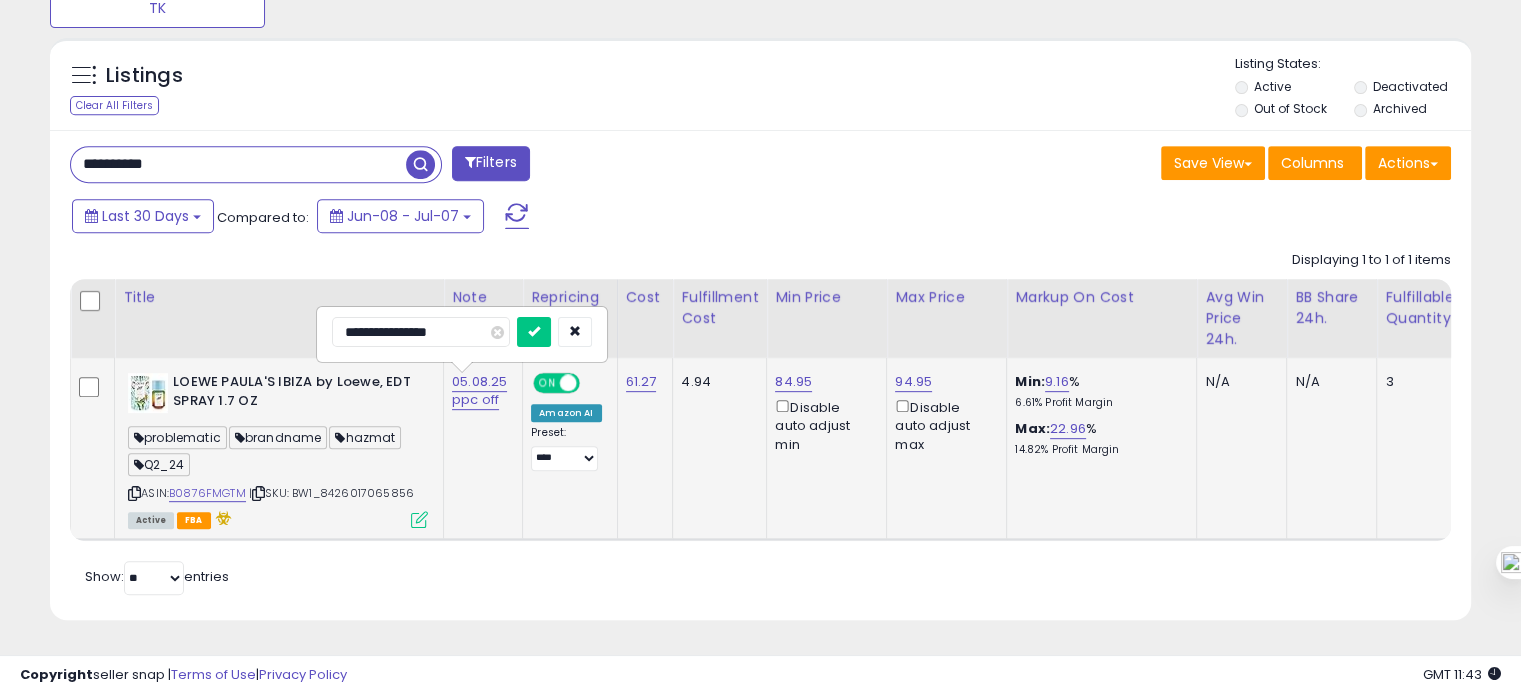 click at bounding box center [534, 332] 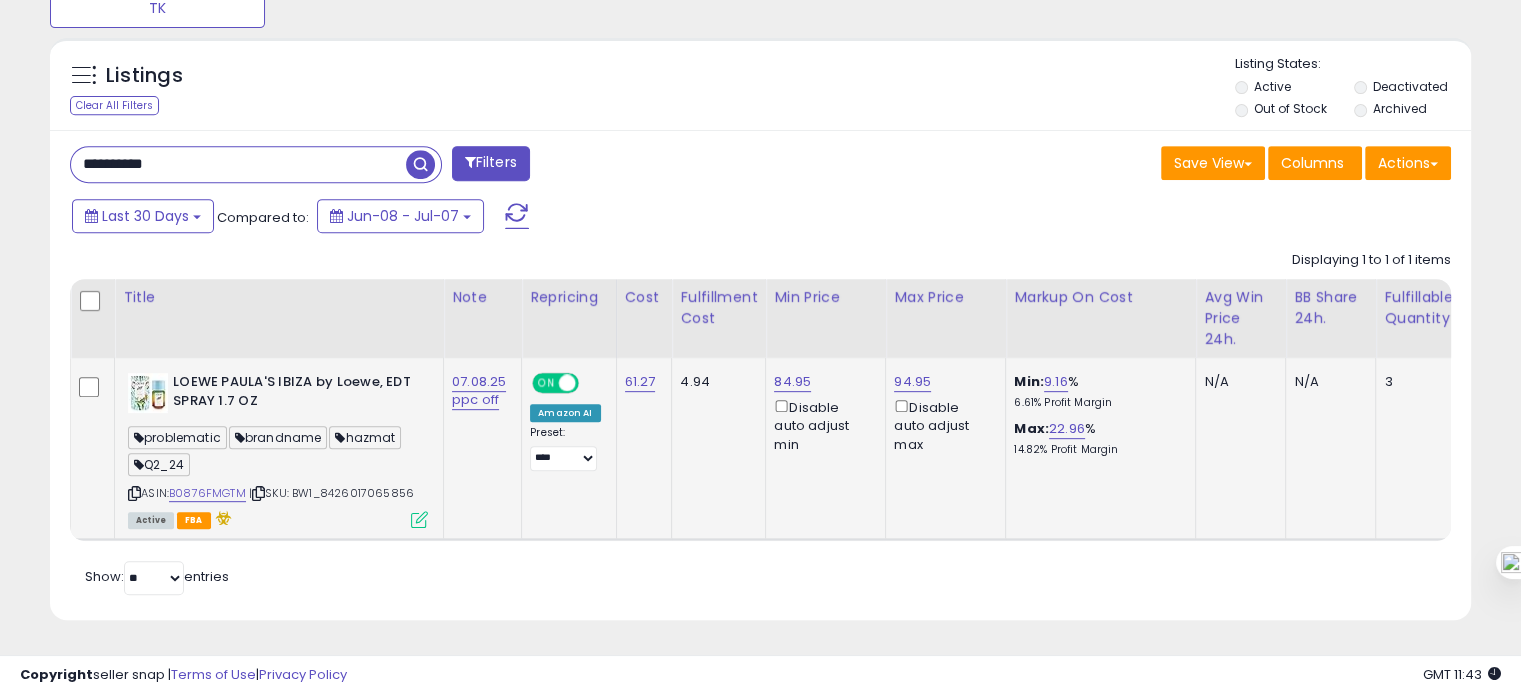 click on "**********" at bounding box center (238, 164) 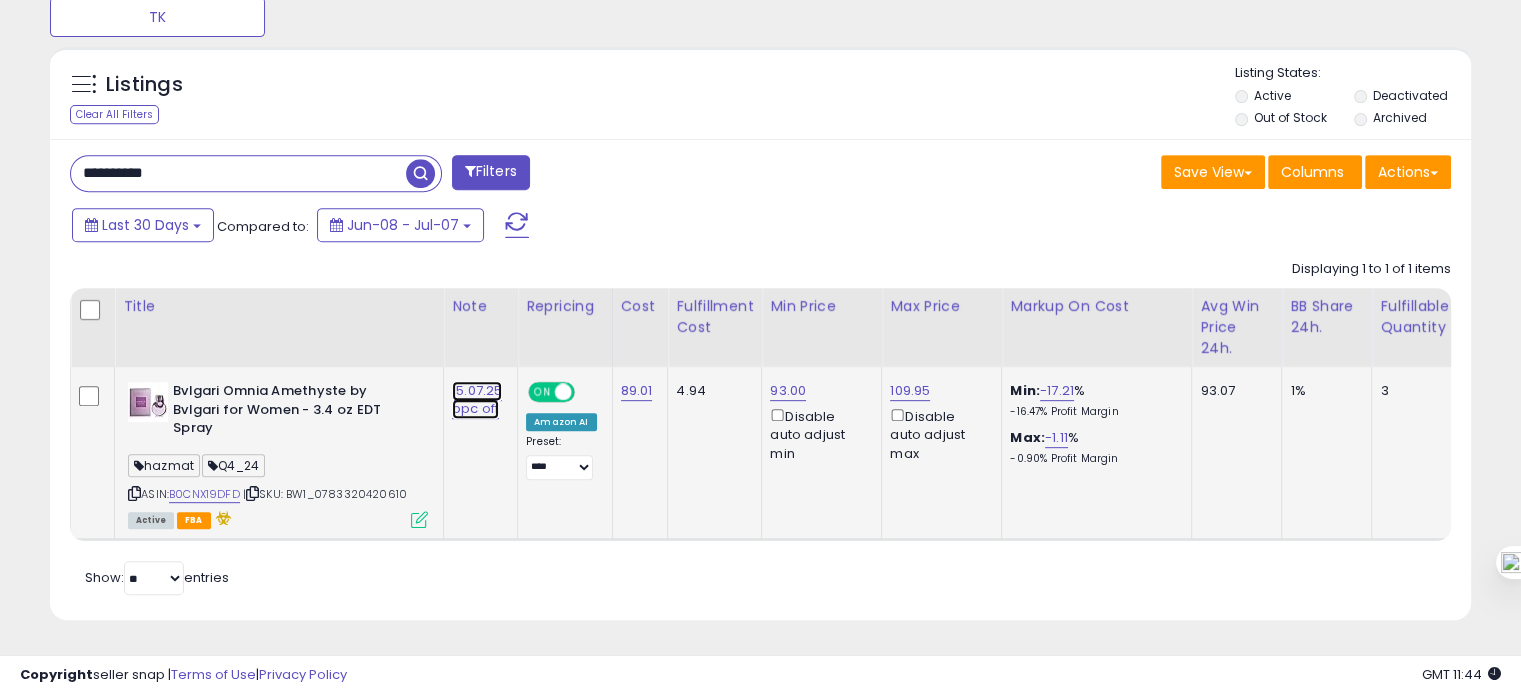 click on "15.07.25 ppc off" at bounding box center [477, 400] 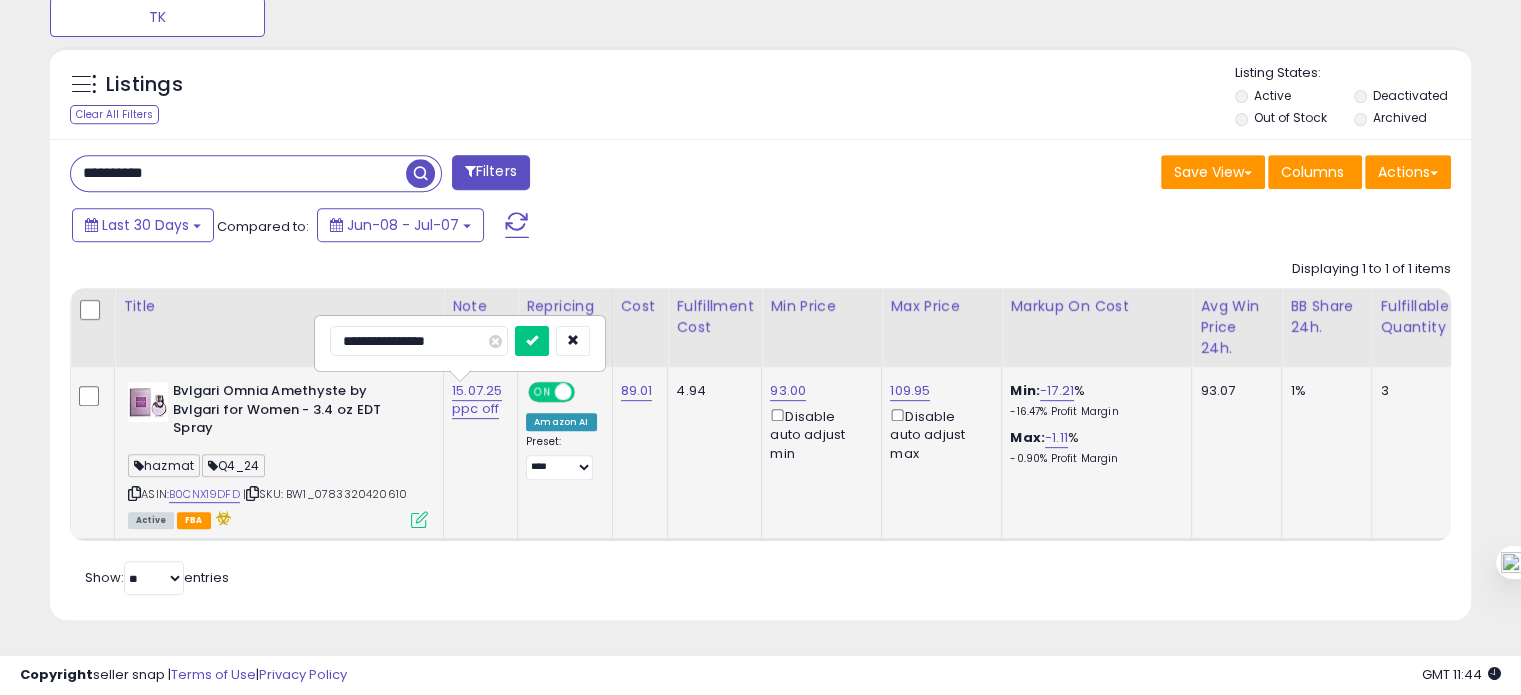 drag, startPoint x: 379, startPoint y: 330, endPoint x: 336, endPoint y: 327, distance: 43.104523 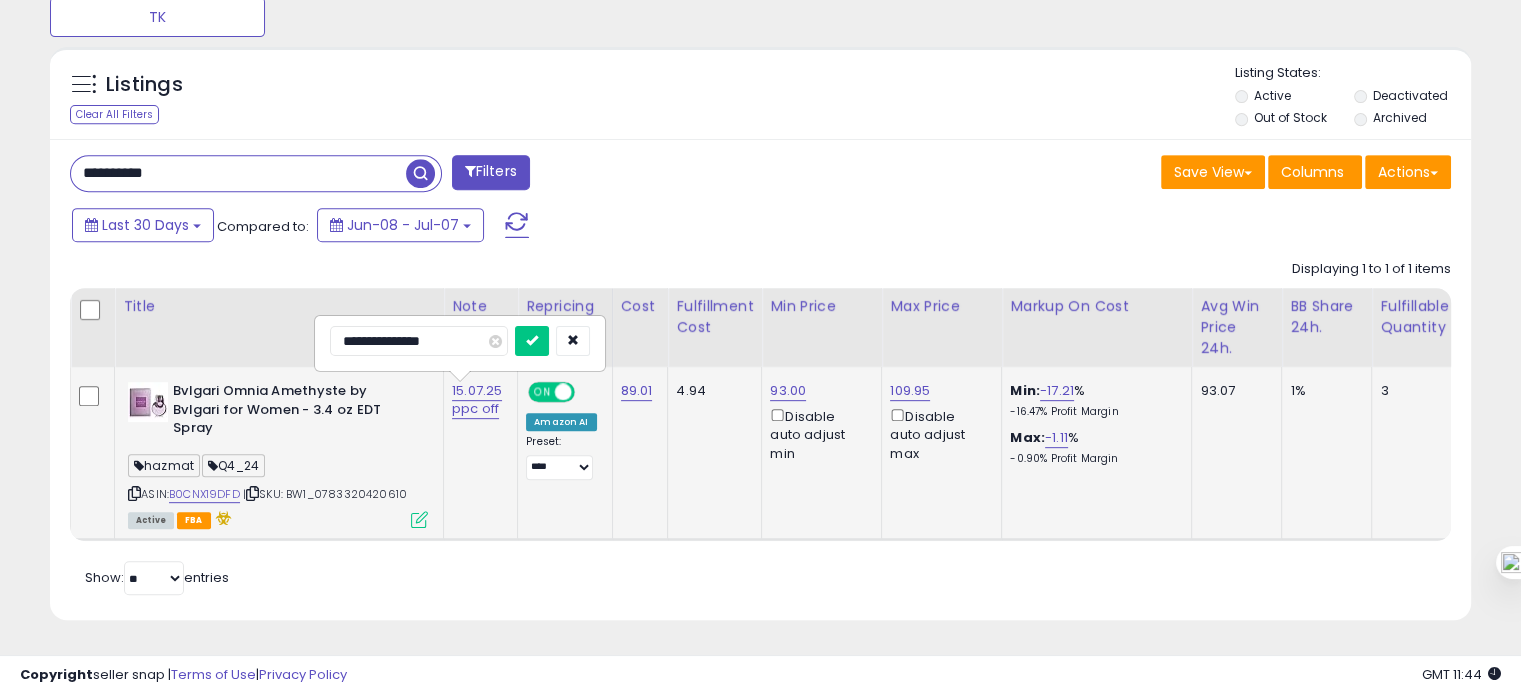 type on "**********" 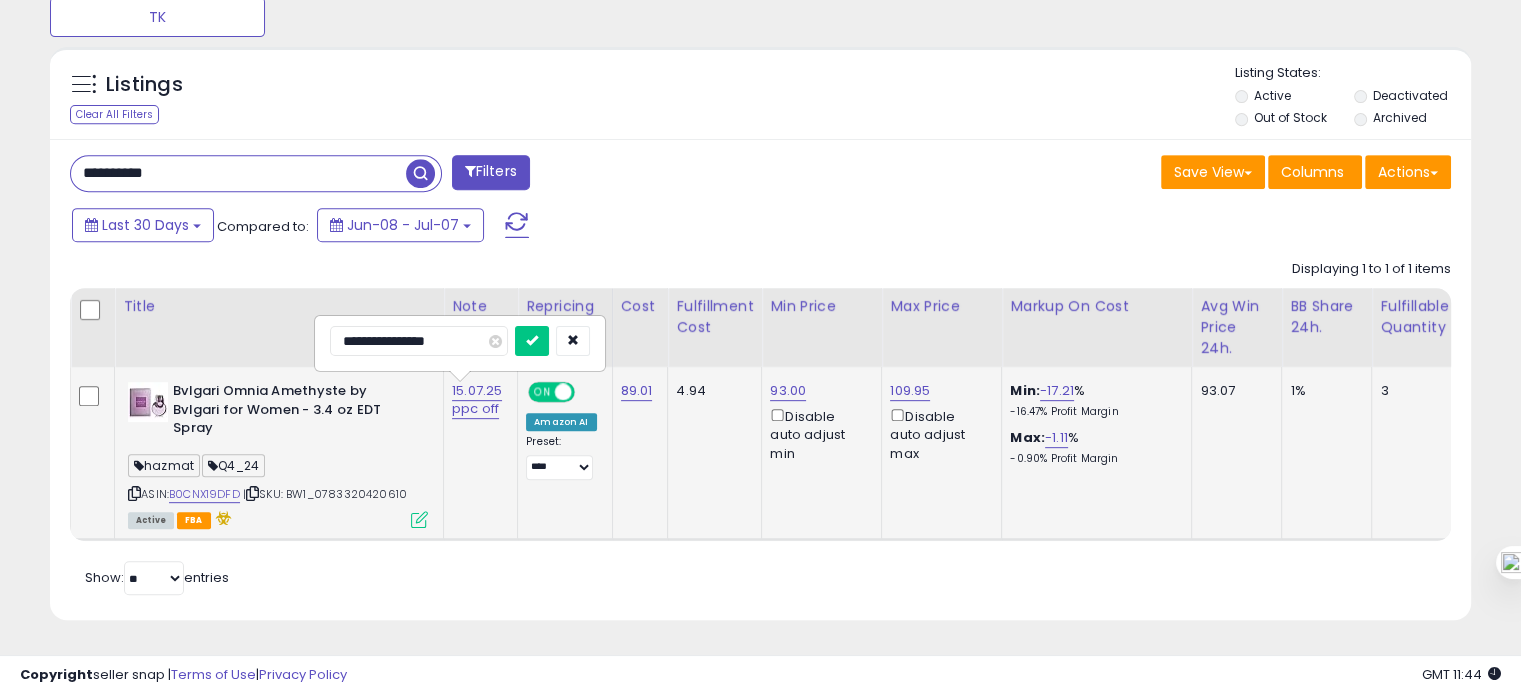 click at bounding box center (532, 341) 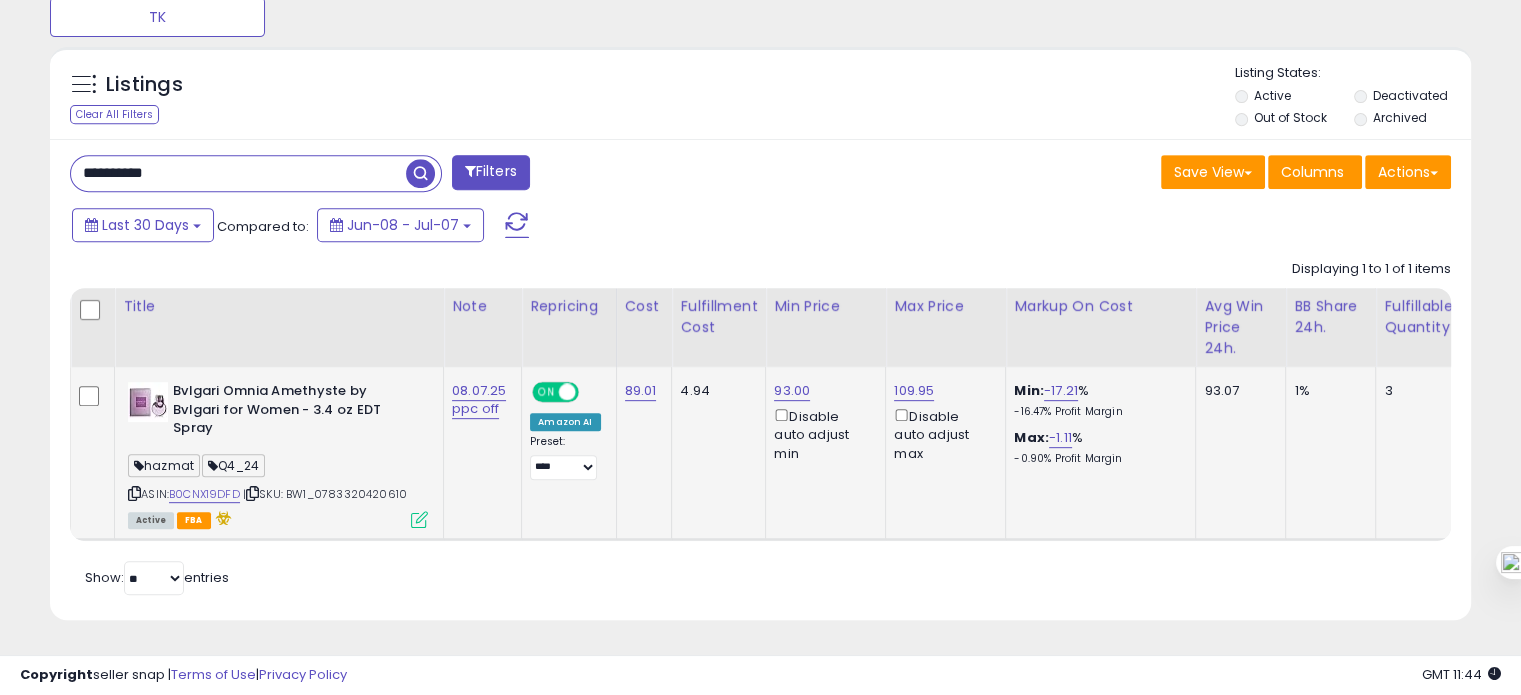 click on "**********" at bounding box center (256, 173) 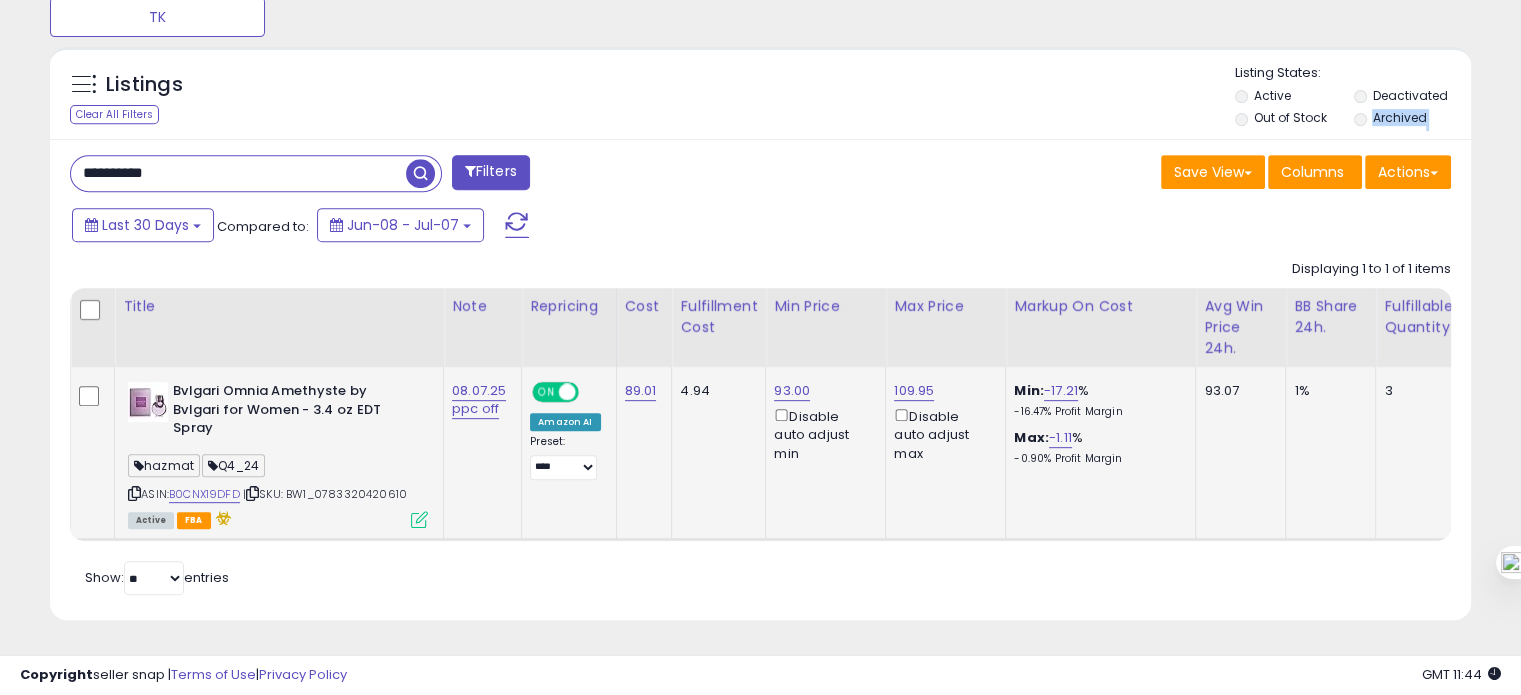 click on "**********" at bounding box center [256, 173] 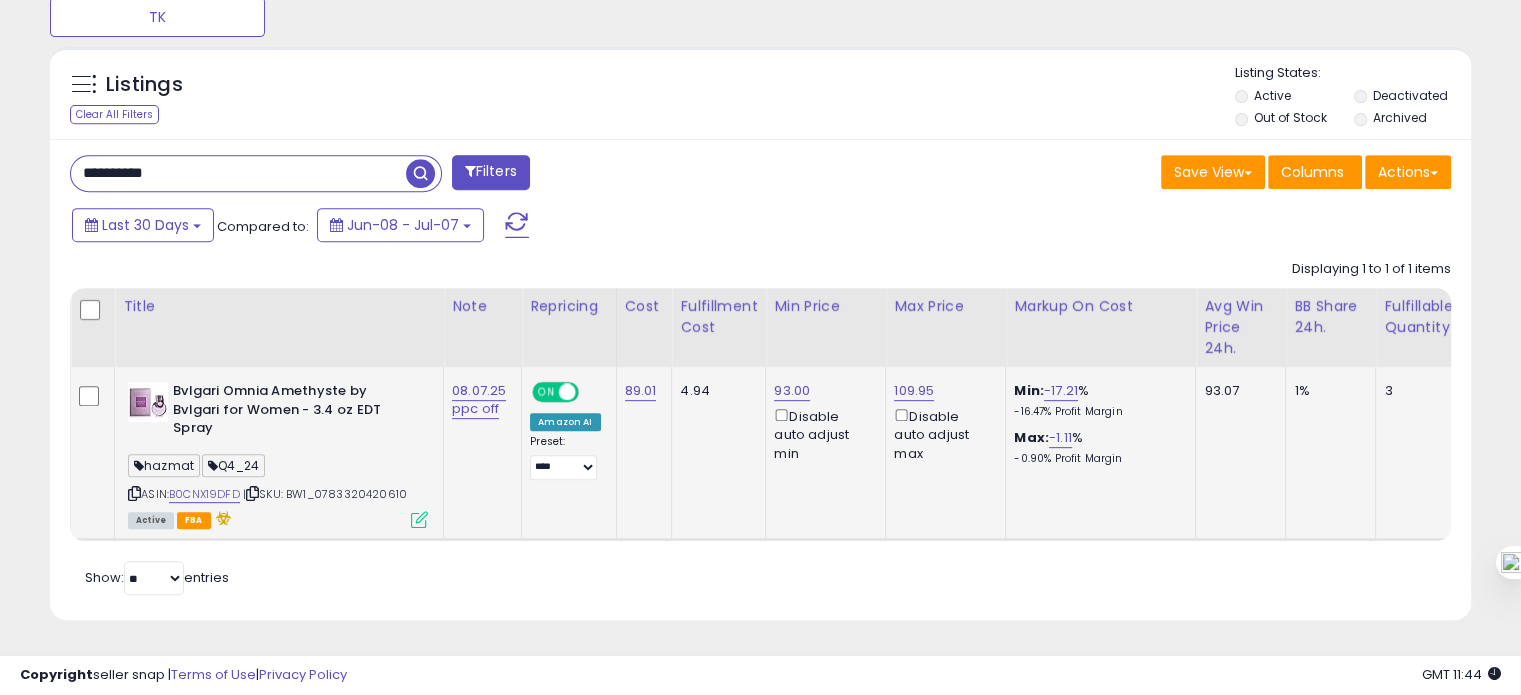 click on "**********" at bounding box center (238, 173) 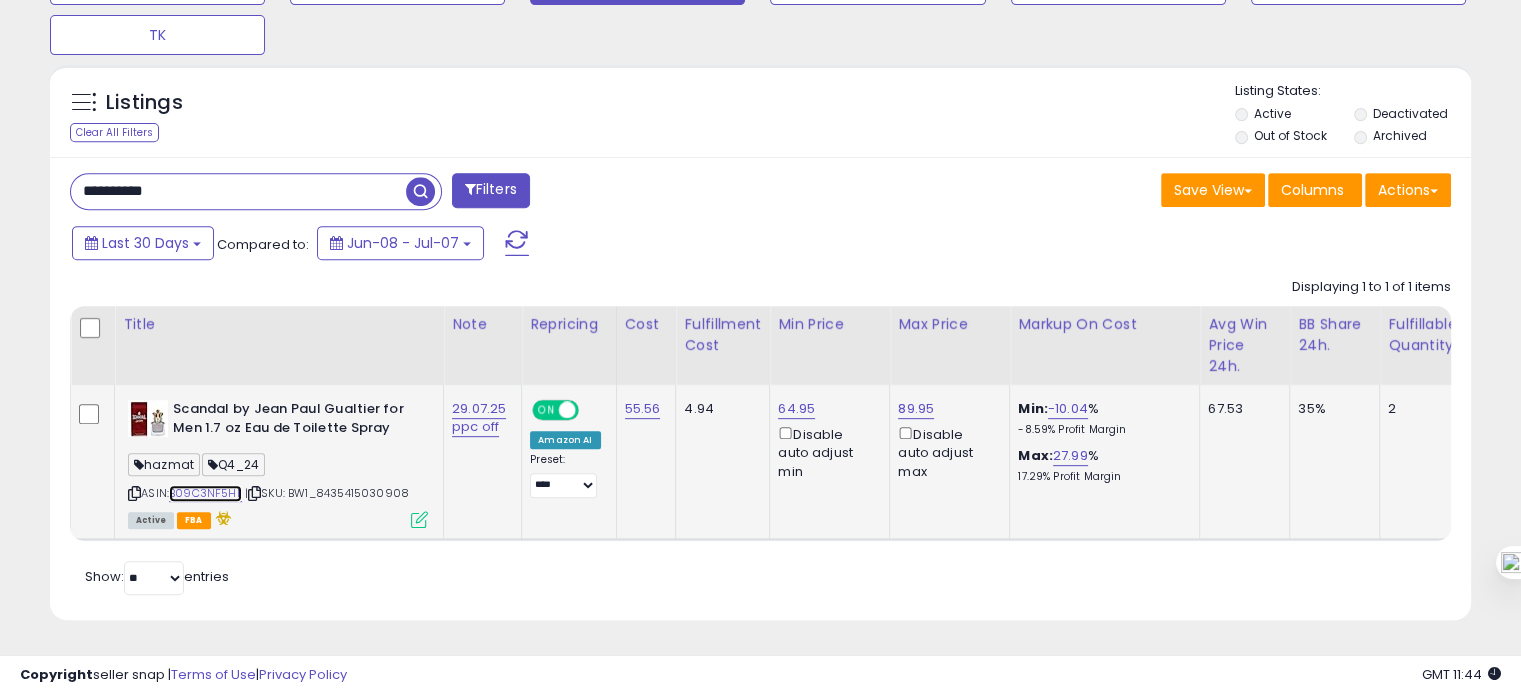 click on "B09C3NF5HL" at bounding box center (205, 493) 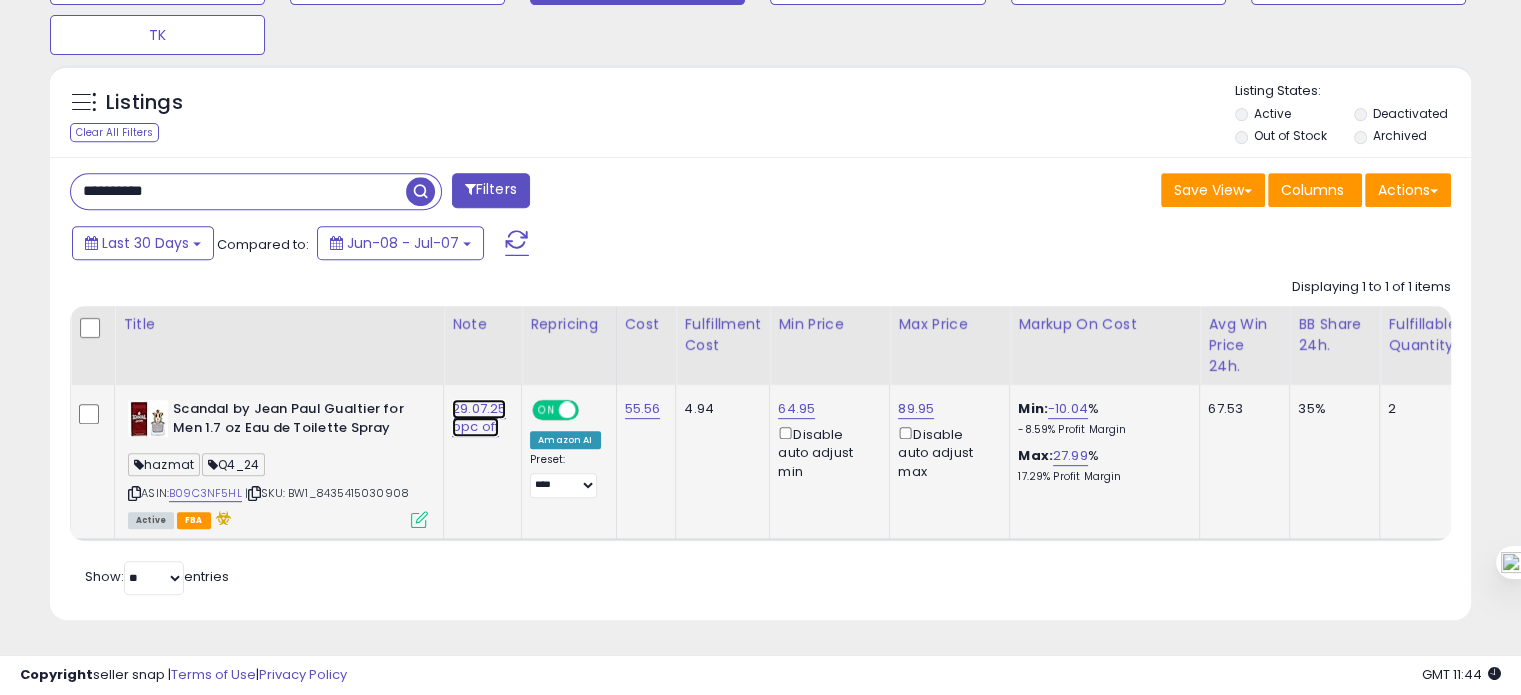 click on "29.07.25 ppc off" at bounding box center (479, 418) 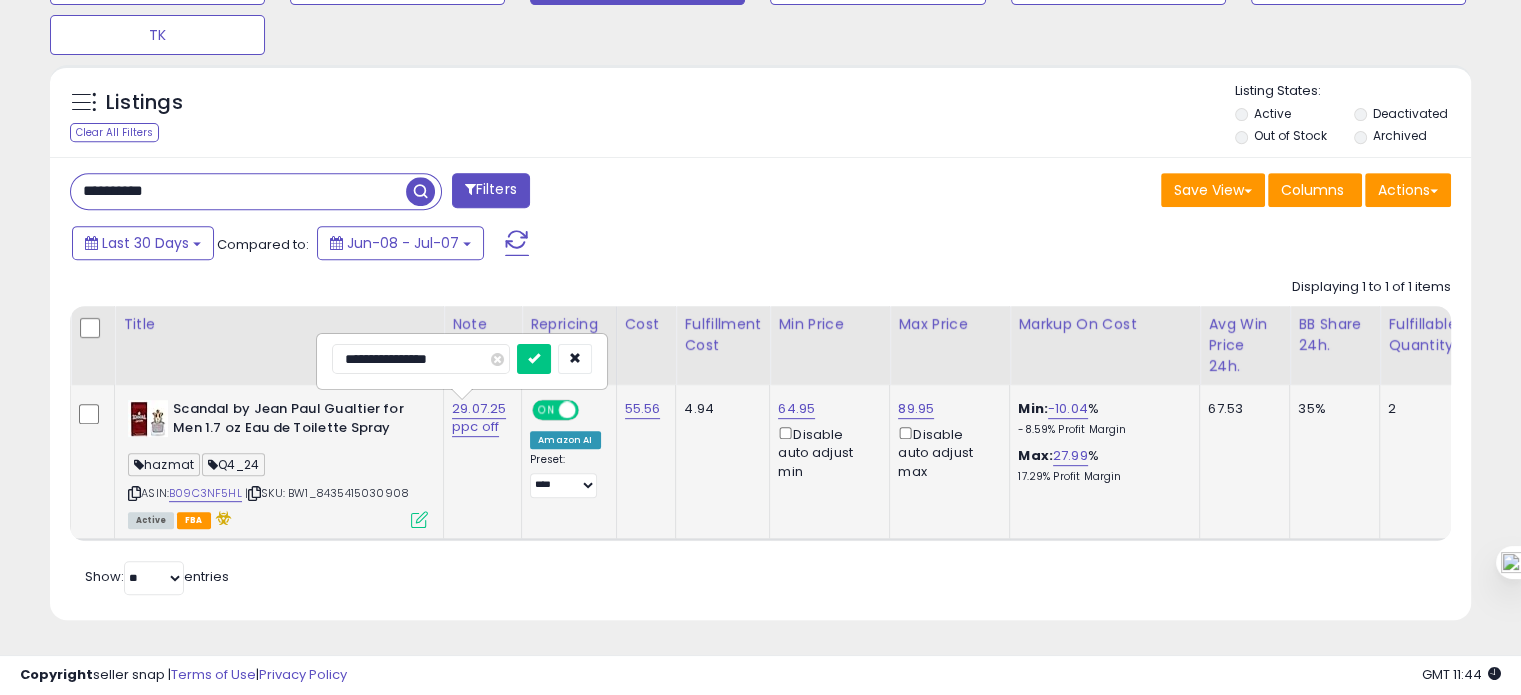 drag, startPoint x: 380, startPoint y: 339, endPoint x: 315, endPoint y: 343, distance: 65.12296 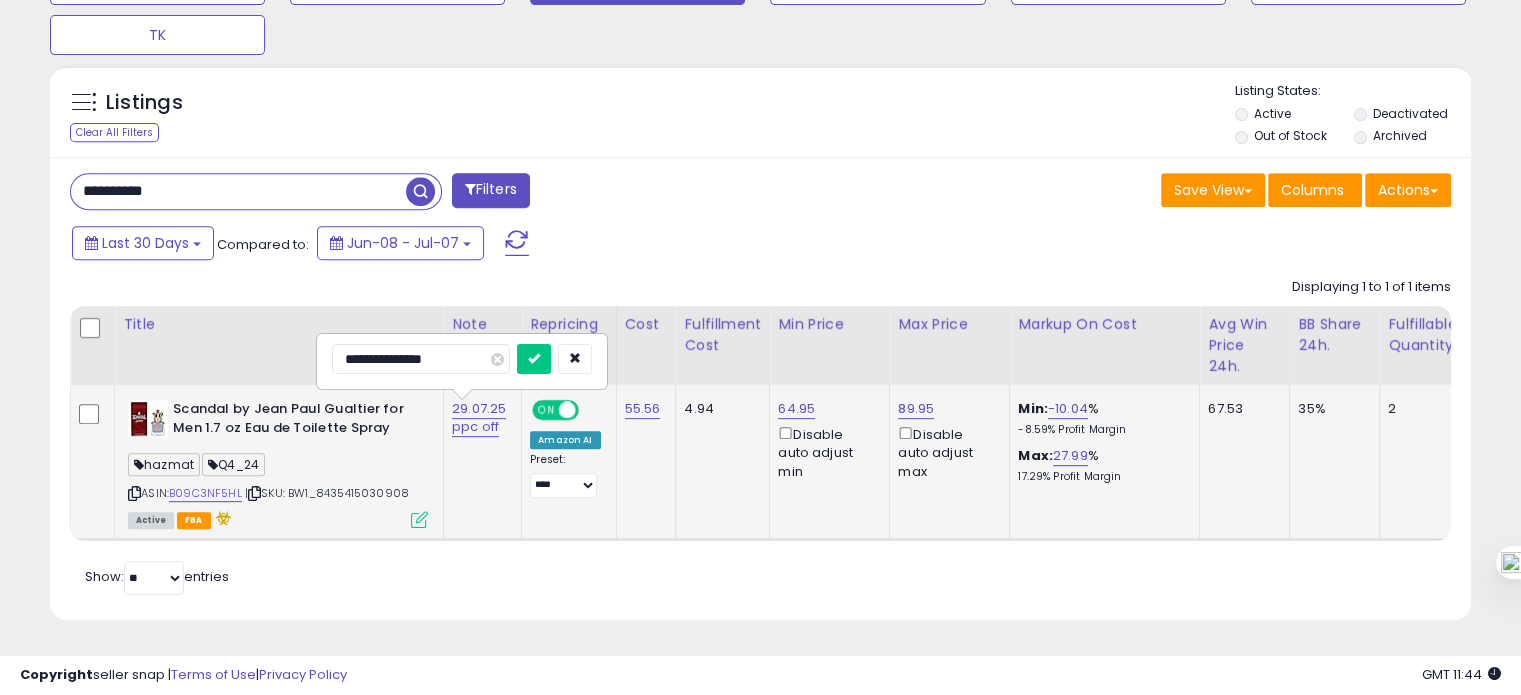 type on "**********" 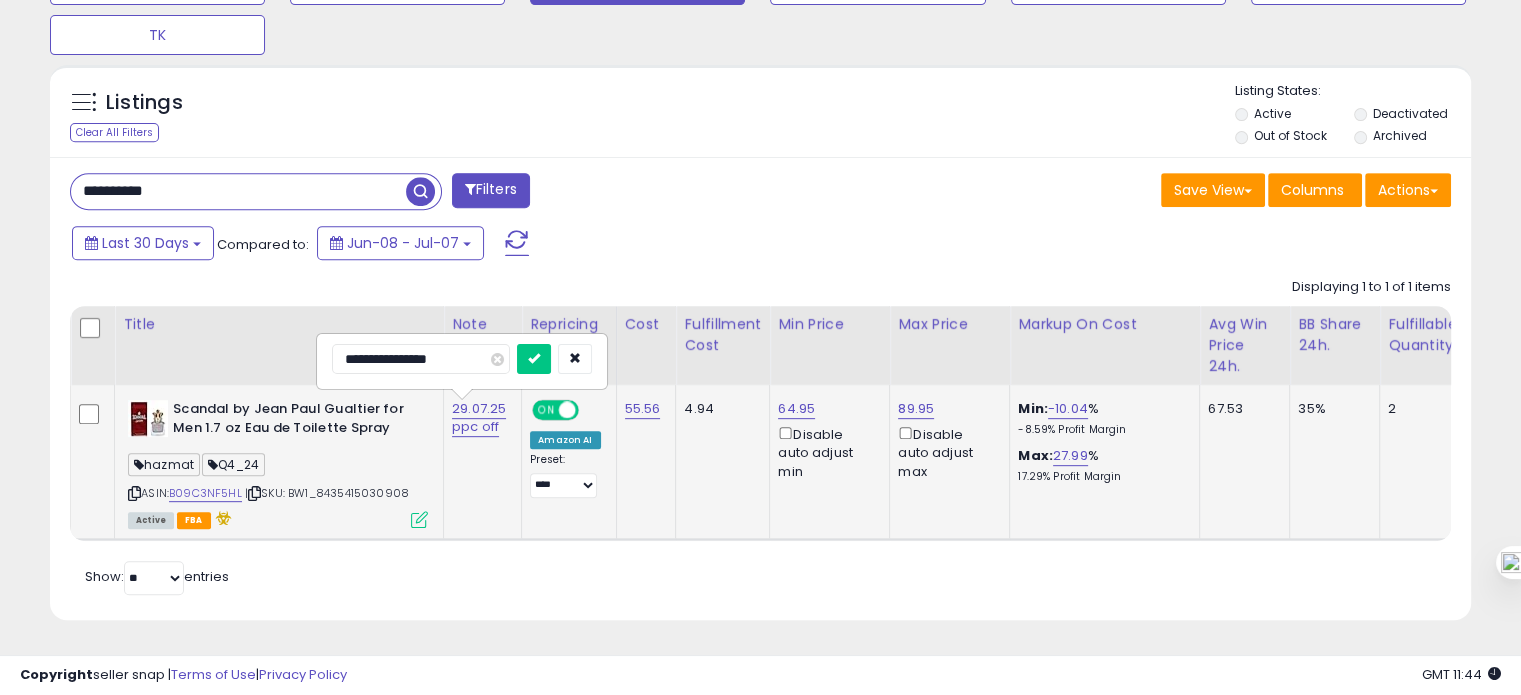 click at bounding box center (534, 359) 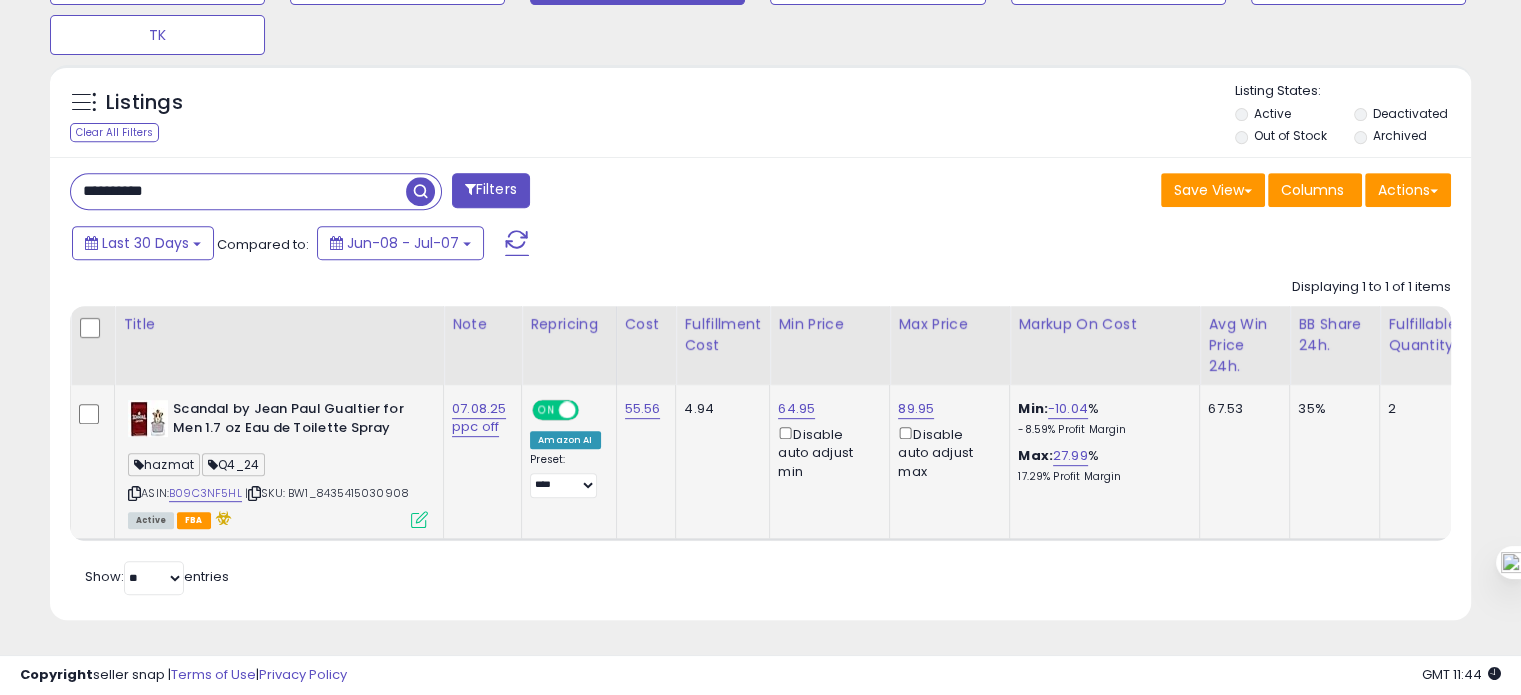 click on "**********" at bounding box center [238, 191] 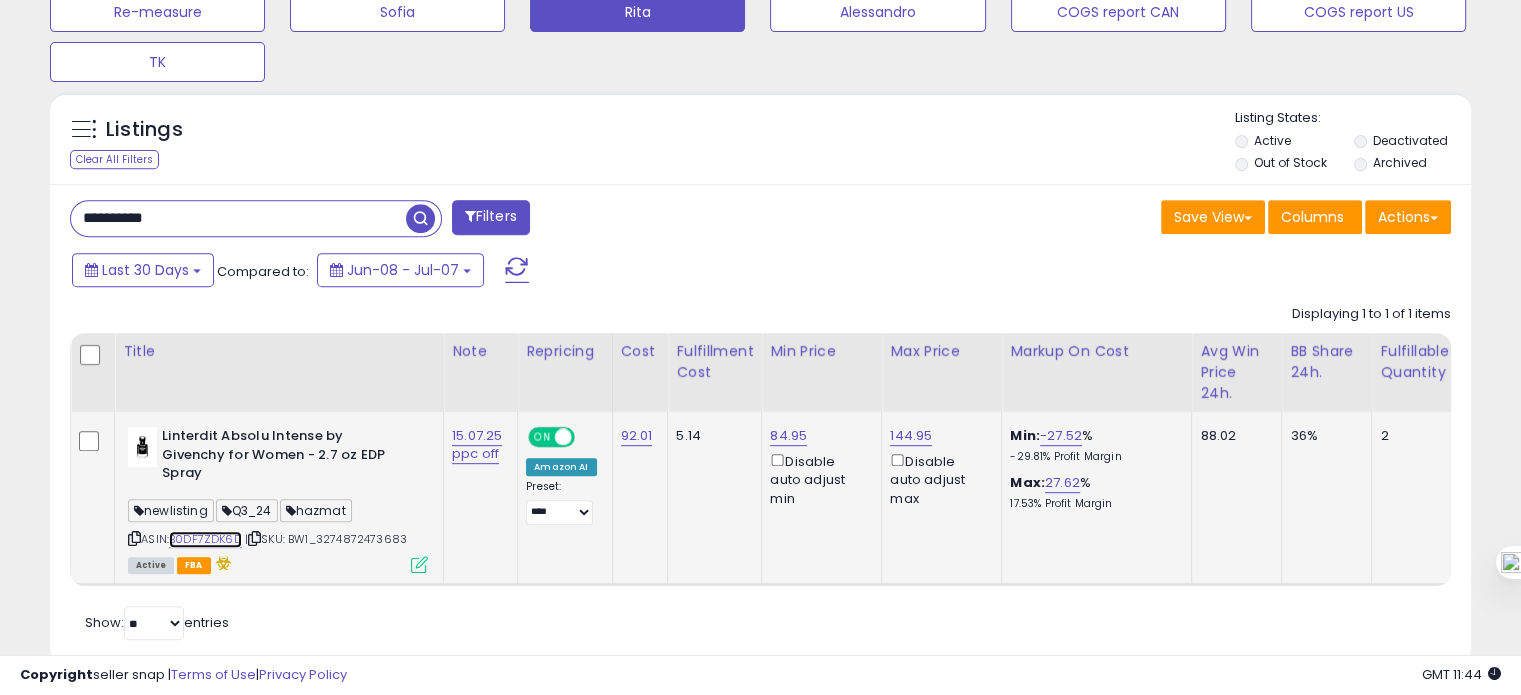 click on "B0DF7ZDK6D" at bounding box center [205, 539] 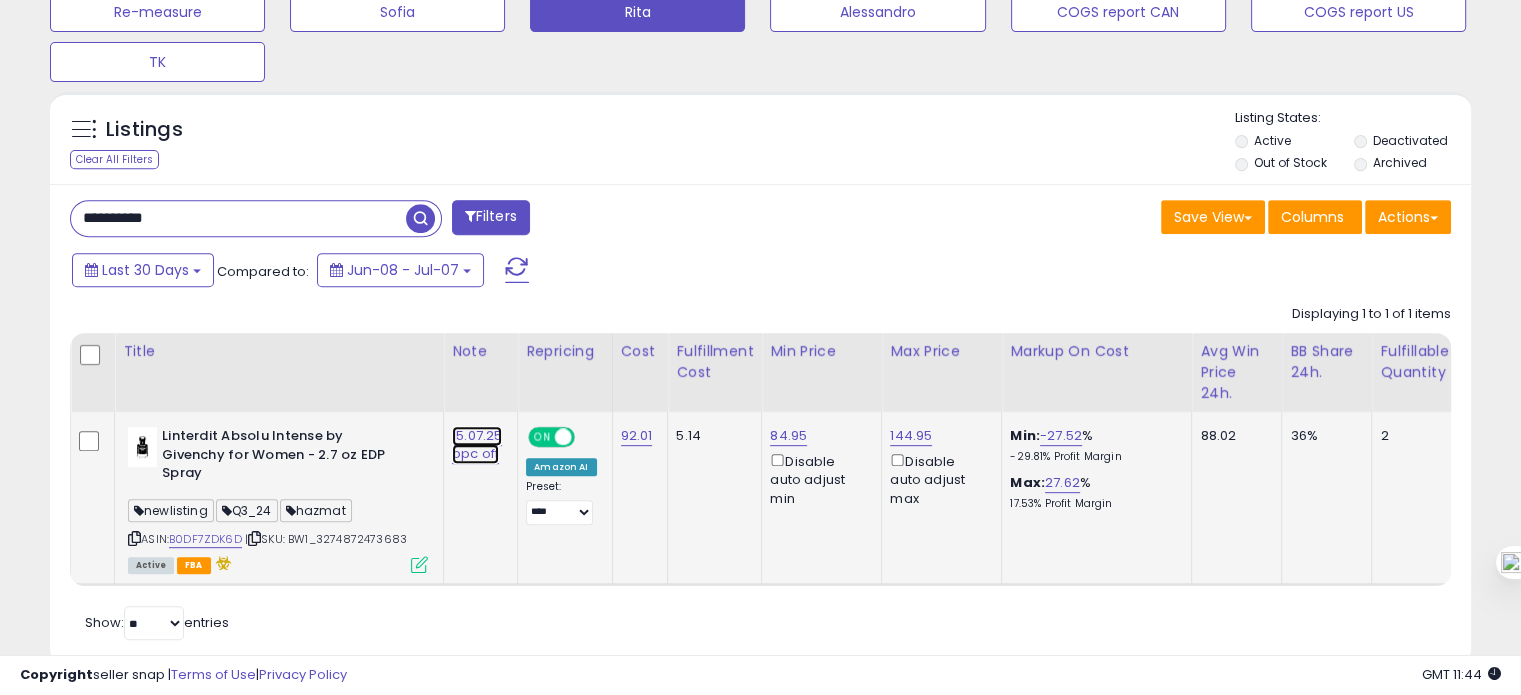 click on "15.07.25 ppc off" at bounding box center [477, 445] 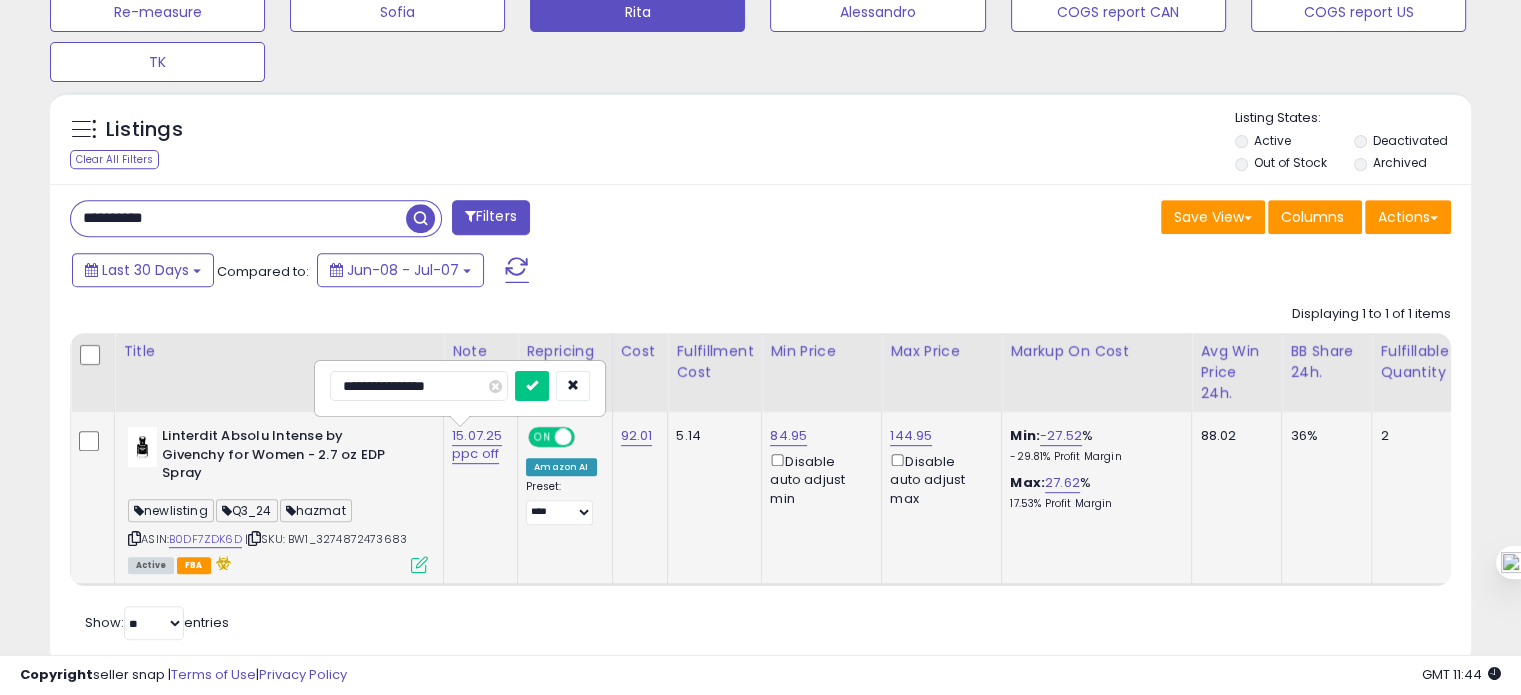 drag, startPoint x: 377, startPoint y: 383, endPoint x: 340, endPoint y: 392, distance: 38.078865 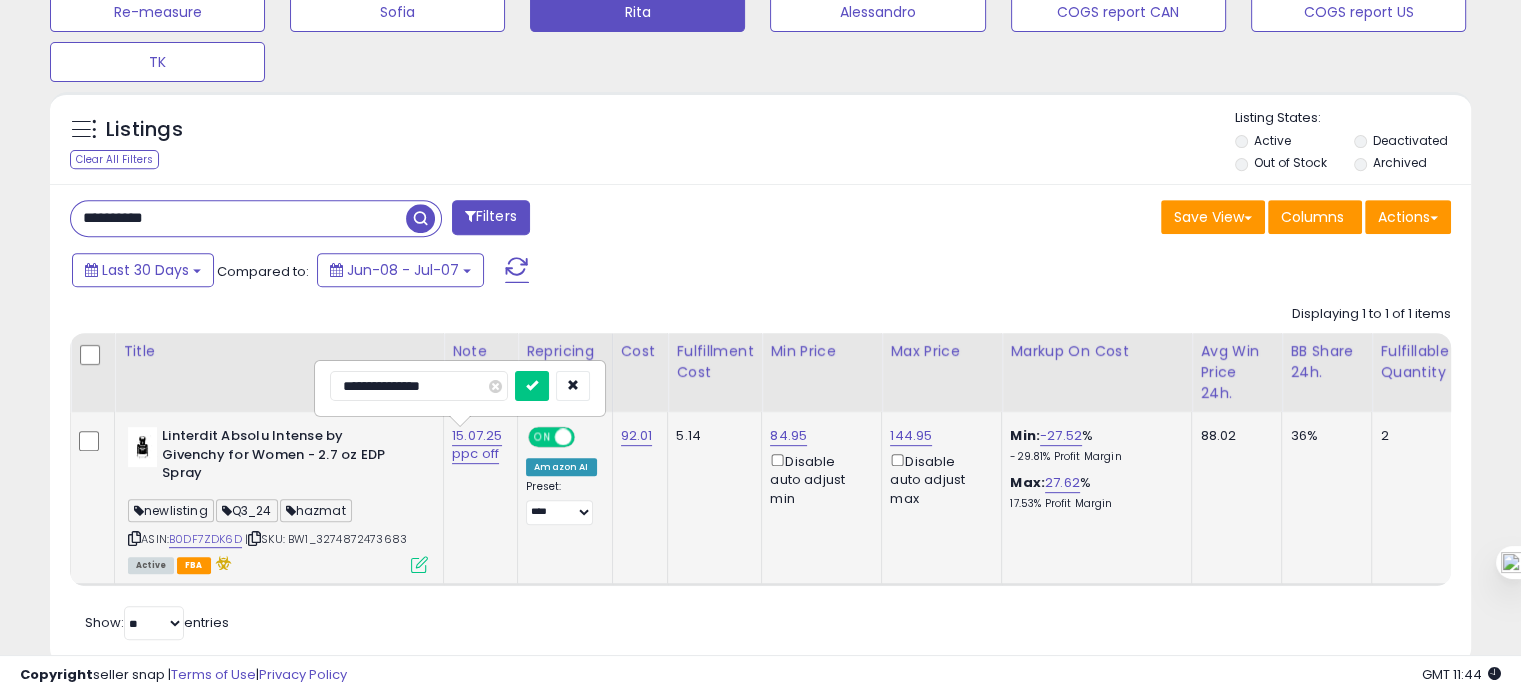 type on "**********" 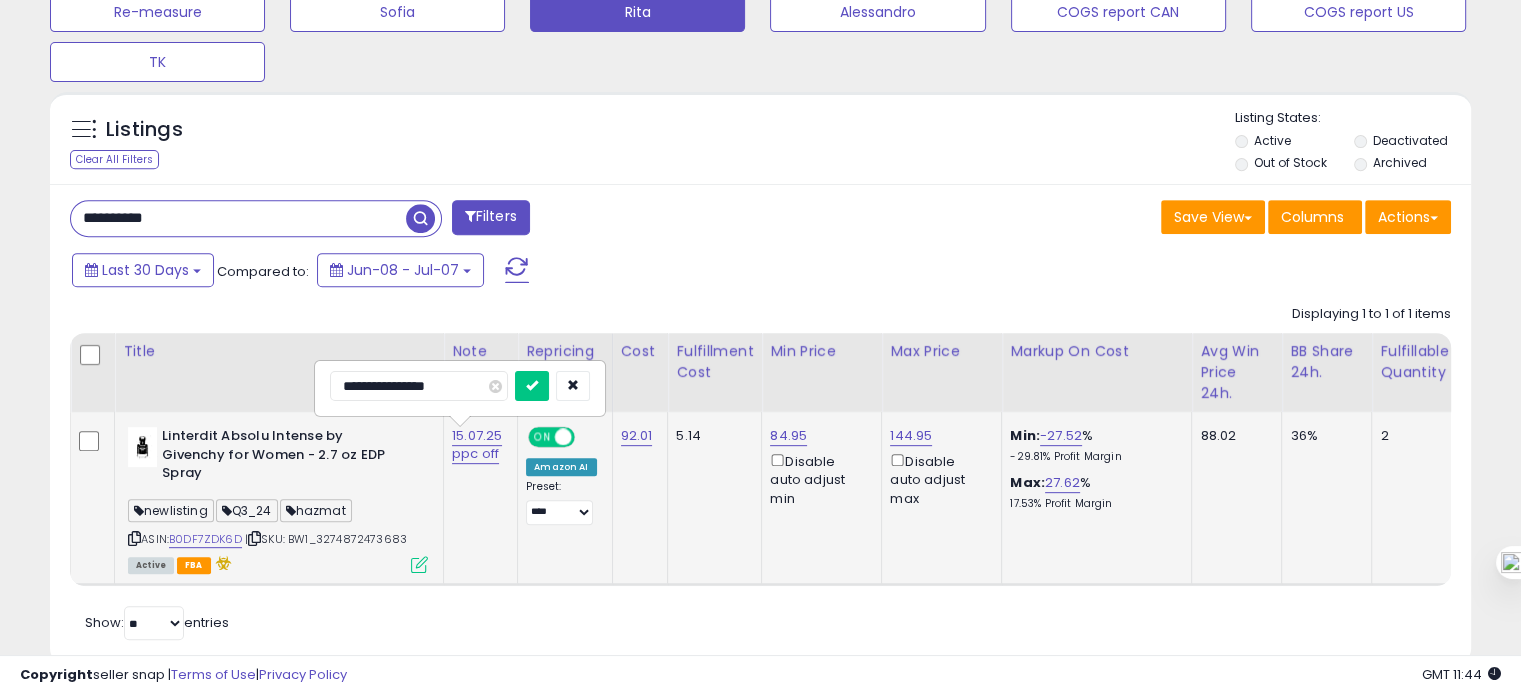 click at bounding box center (532, 386) 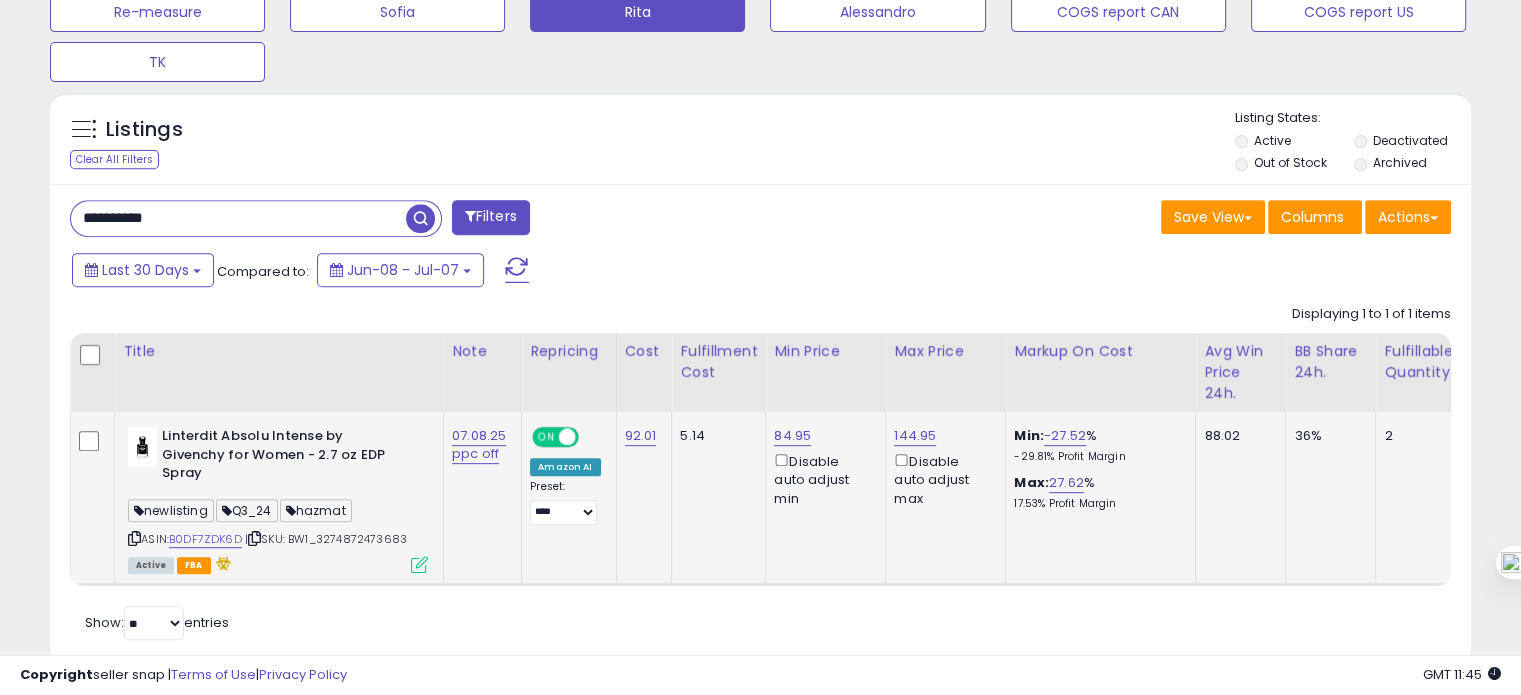 click on "**********" at bounding box center (238, 218) 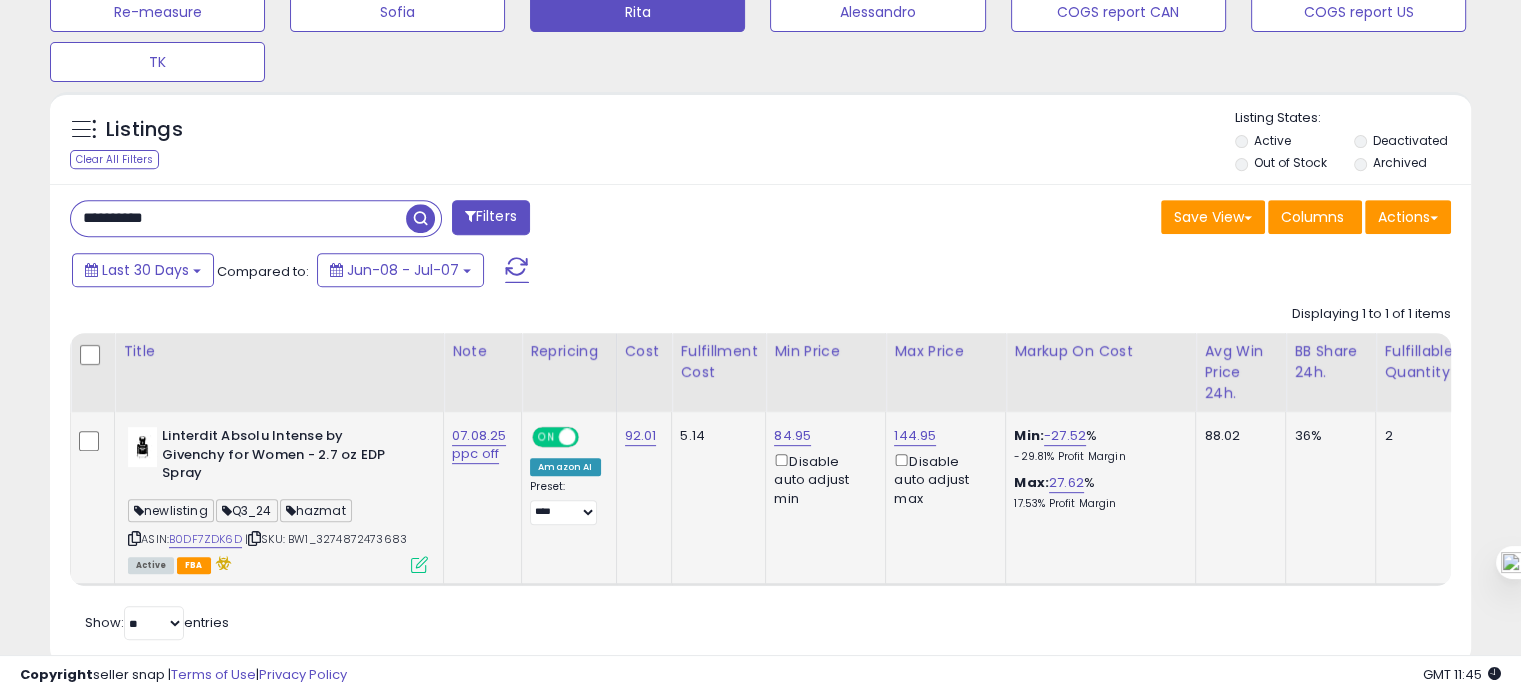 click on "**********" at bounding box center (238, 218) 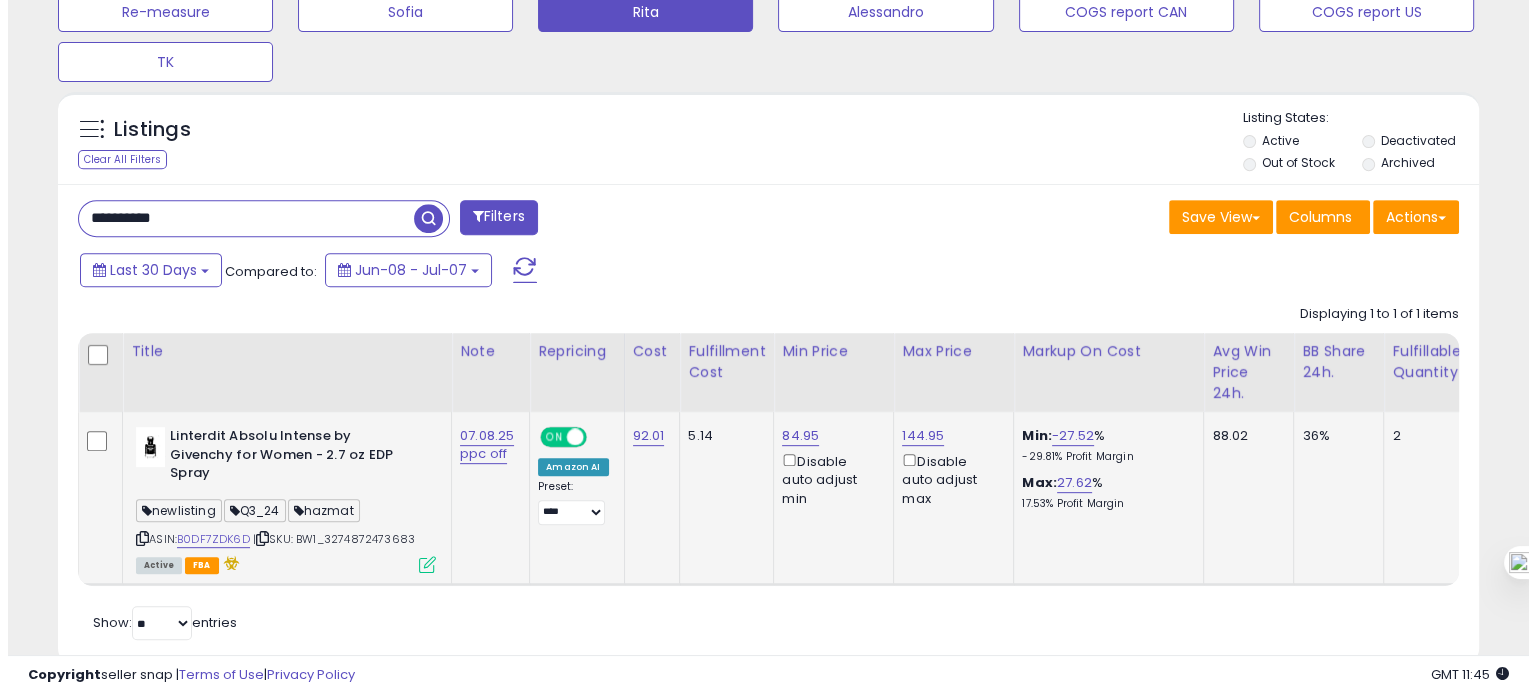 scroll, scrollTop: 674, scrollLeft: 0, axis: vertical 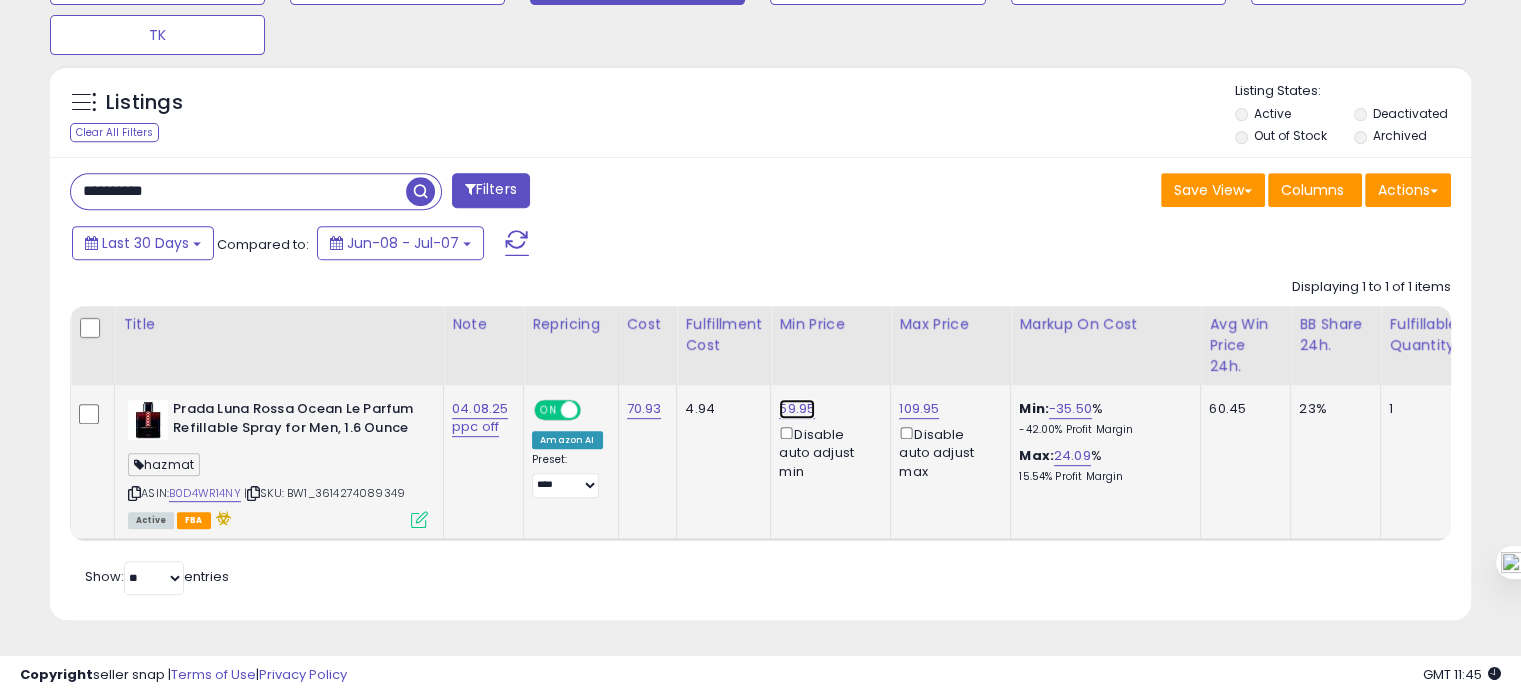 click on "59.95" at bounding box center (797, 409) 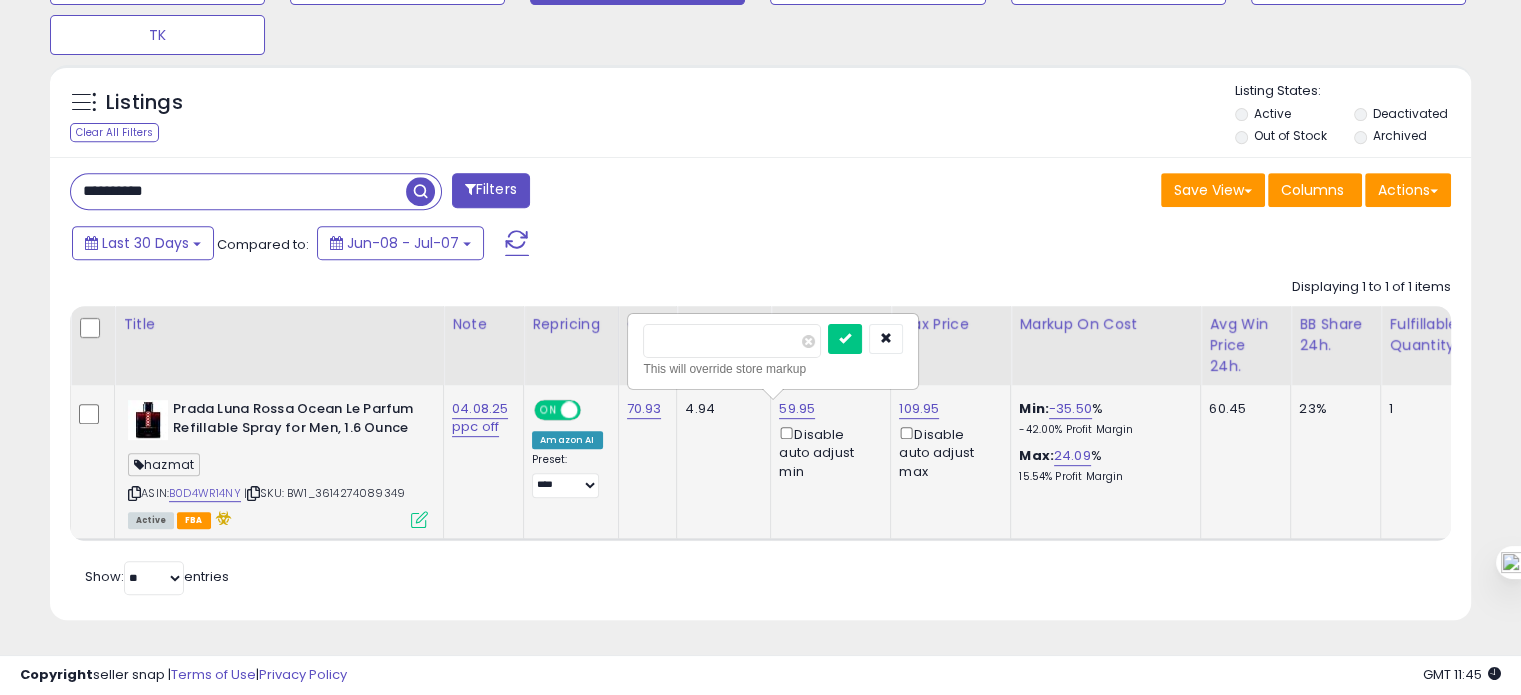 drag, startPoint x: 673, startPoint y: 327, endPoint x: 651, endPoint y: 327, distance: 22 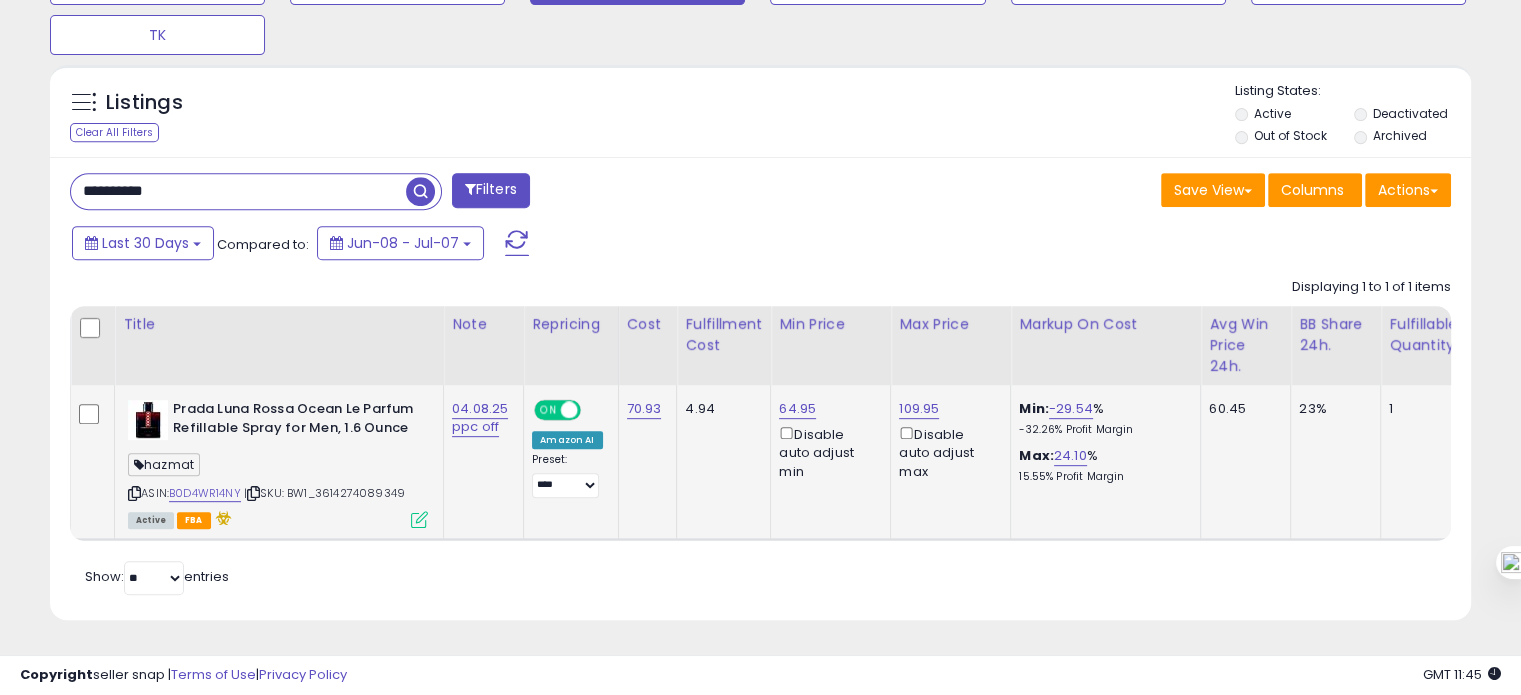 scroll, scrollTop: 0, scrollLeft: 244, axis: horizontal 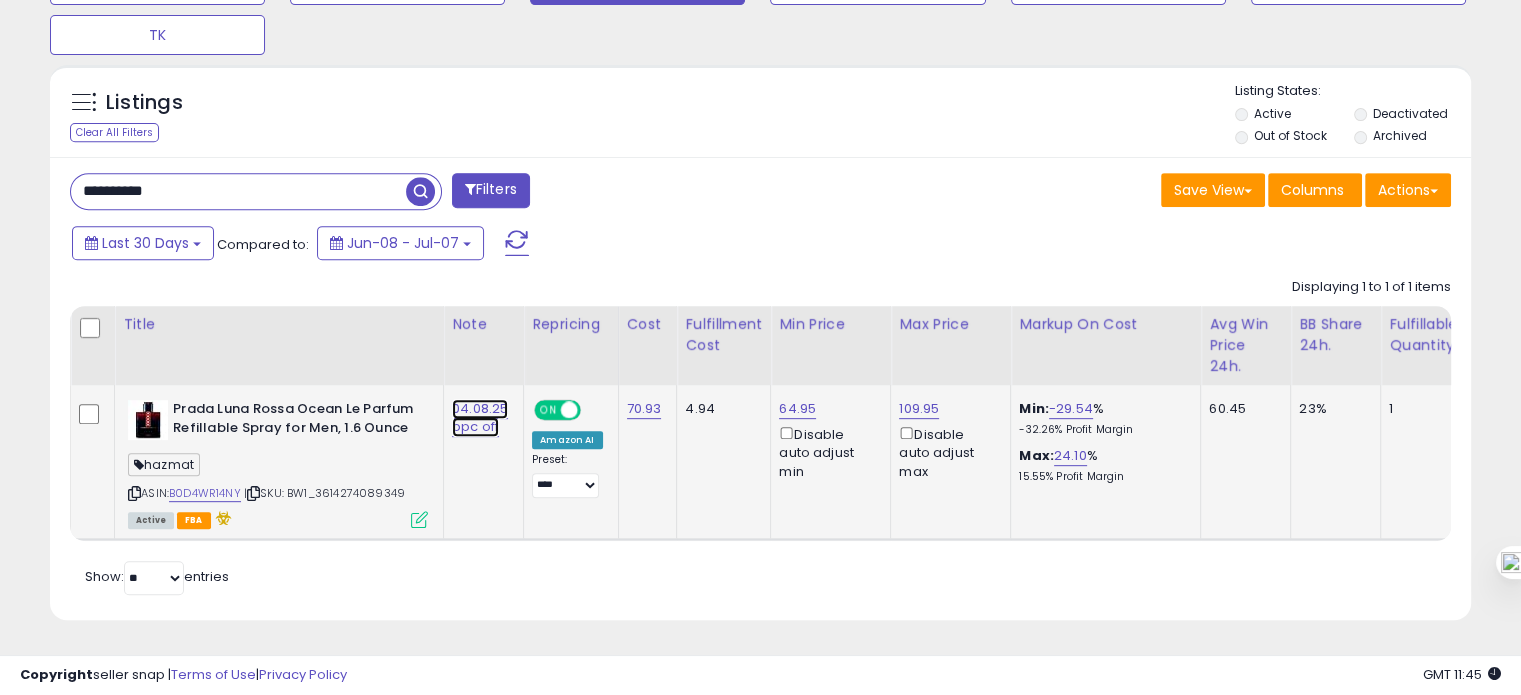 click on "04.08.25 ppc off" at bounding box center [480, 418] 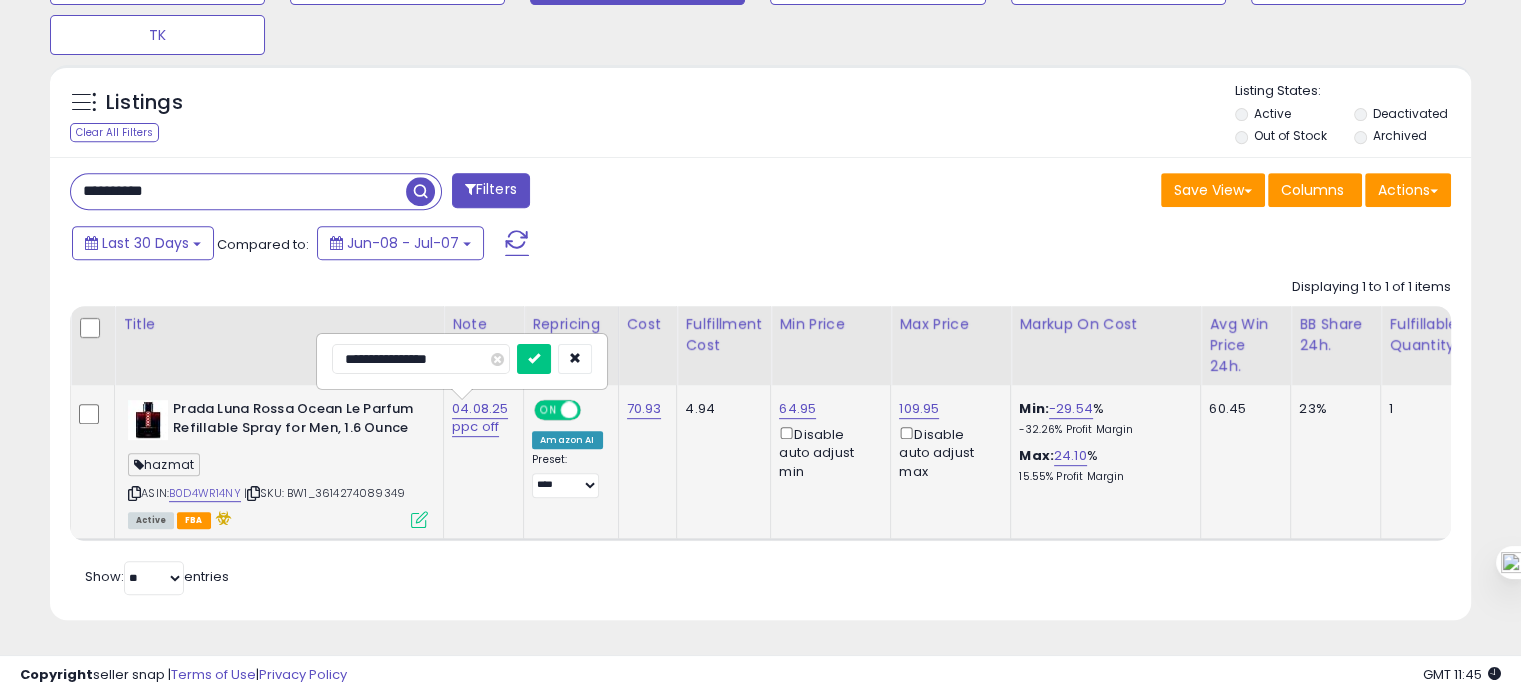 click on "**********" at bounding box center [421, 359] 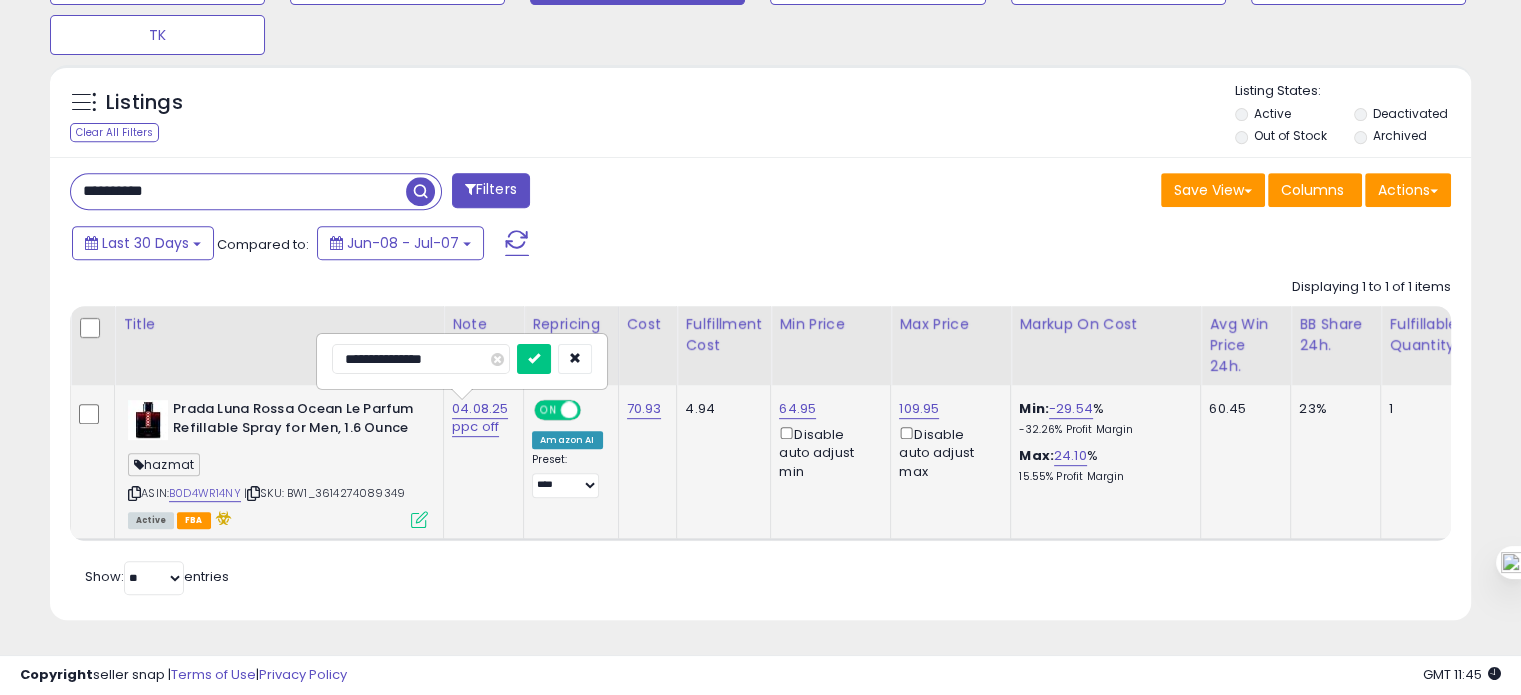 type on "**********" 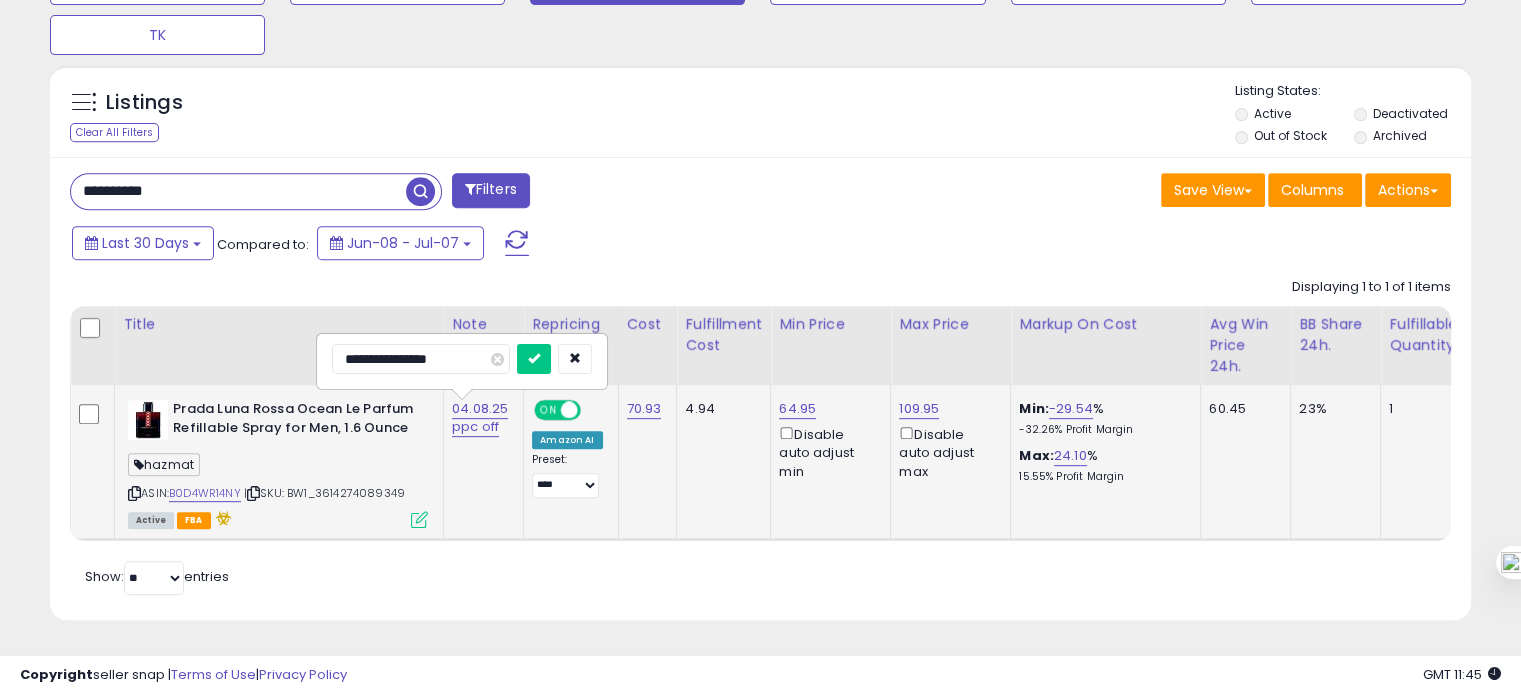 click at bounding box center (534, 359) 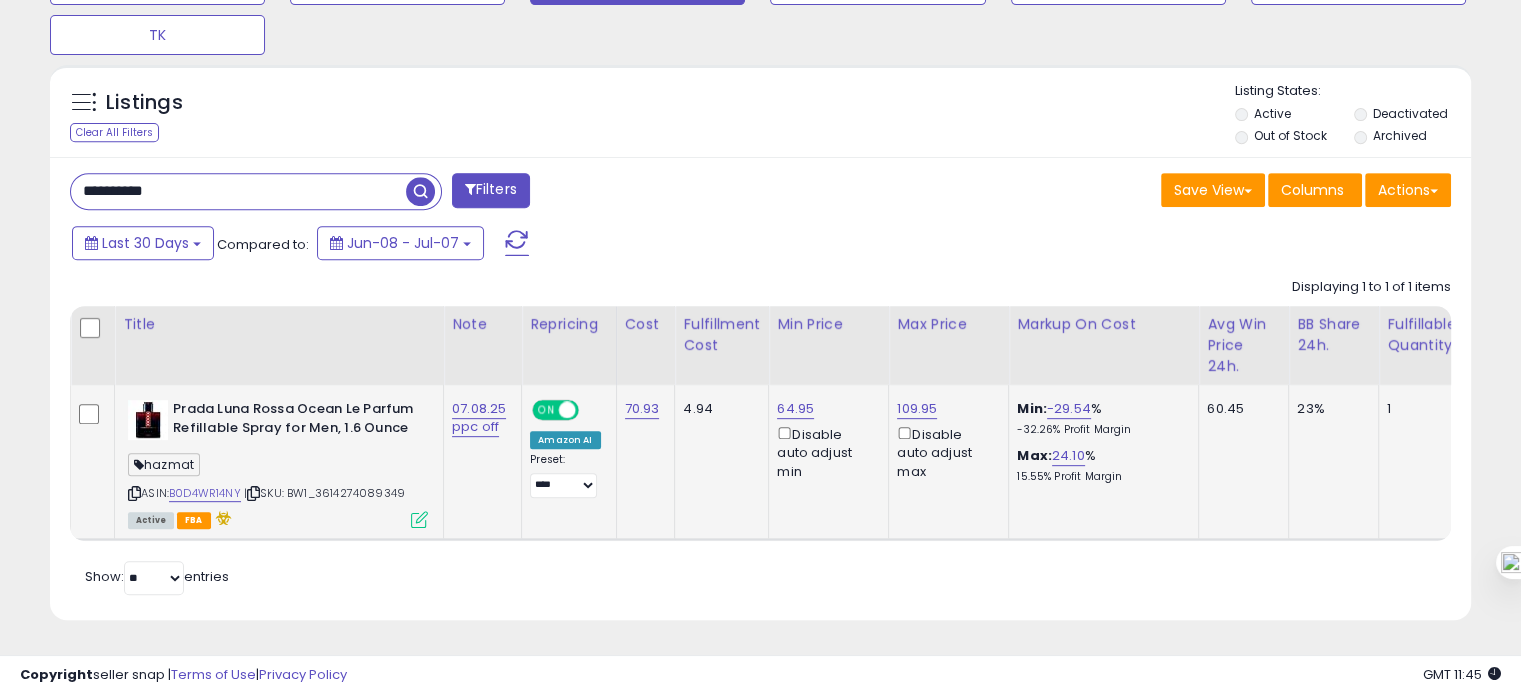 click on "**********" at bounding box center [238, 191] 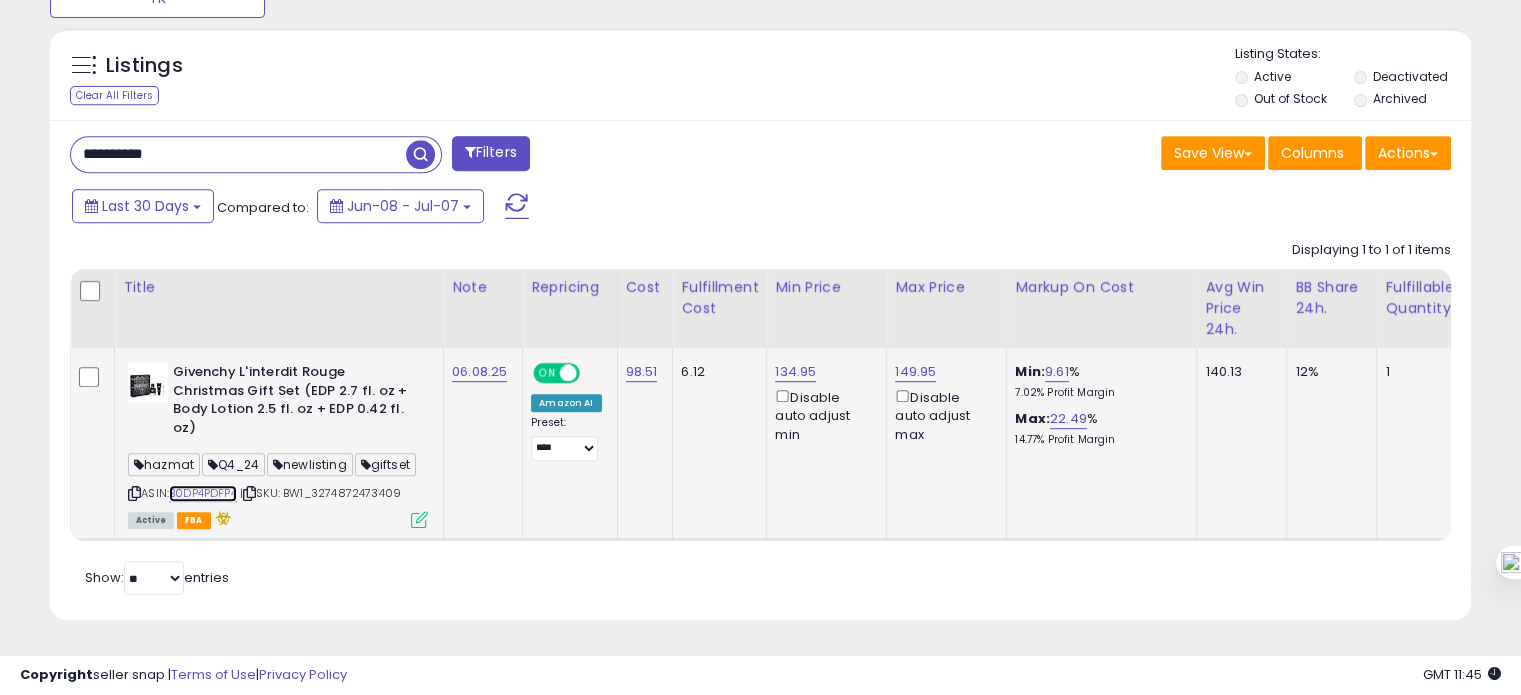 click on "B0DP4PDFP4" at bounding box center [203, 493] 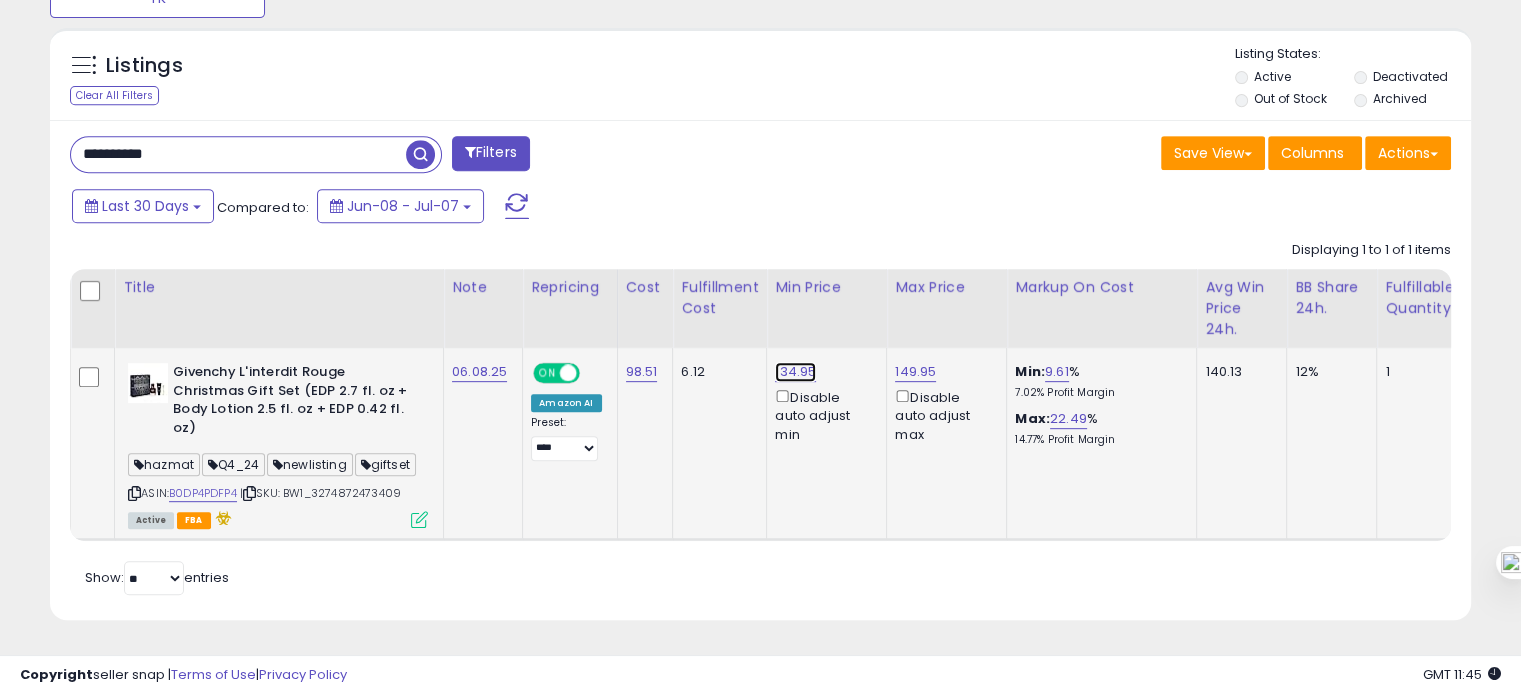 click on "134.95" at bounding box center (795, 372) 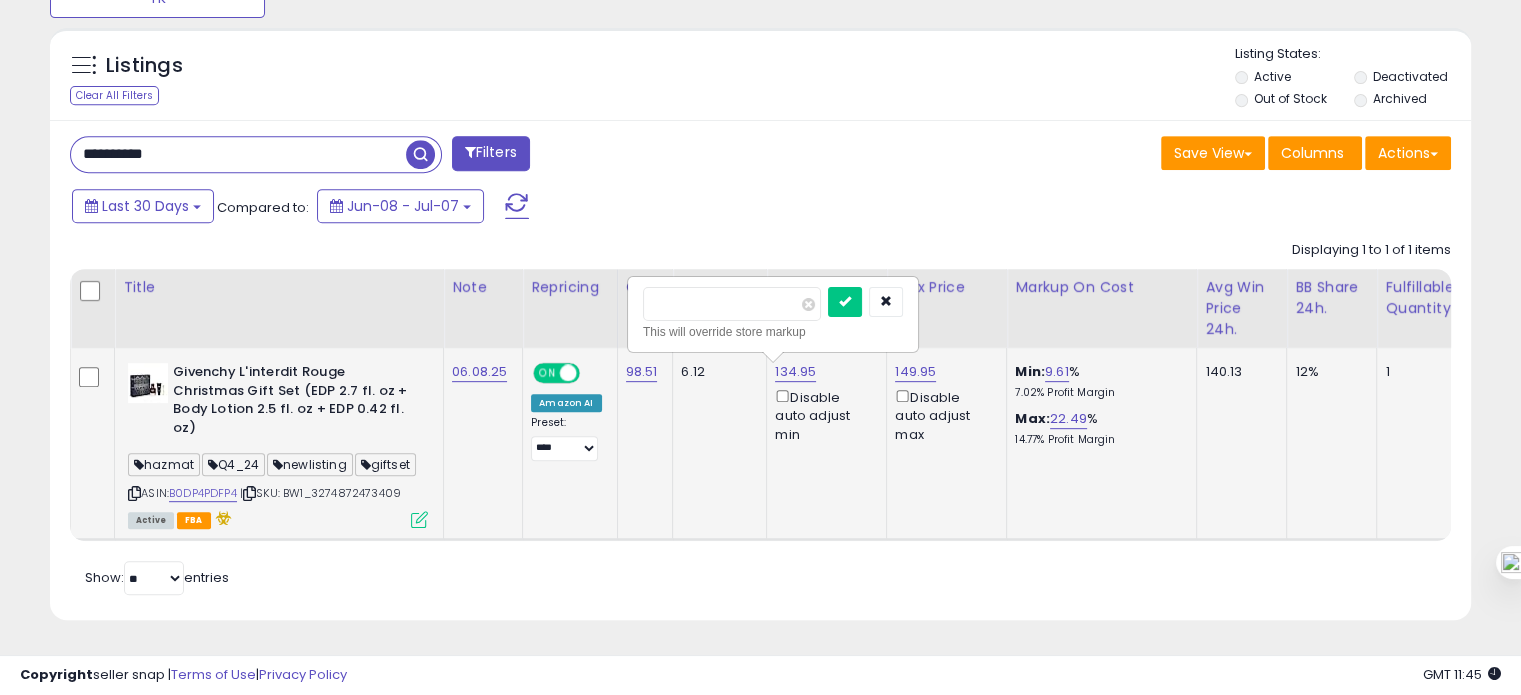 click on "******" at bounding box center [732, 304] 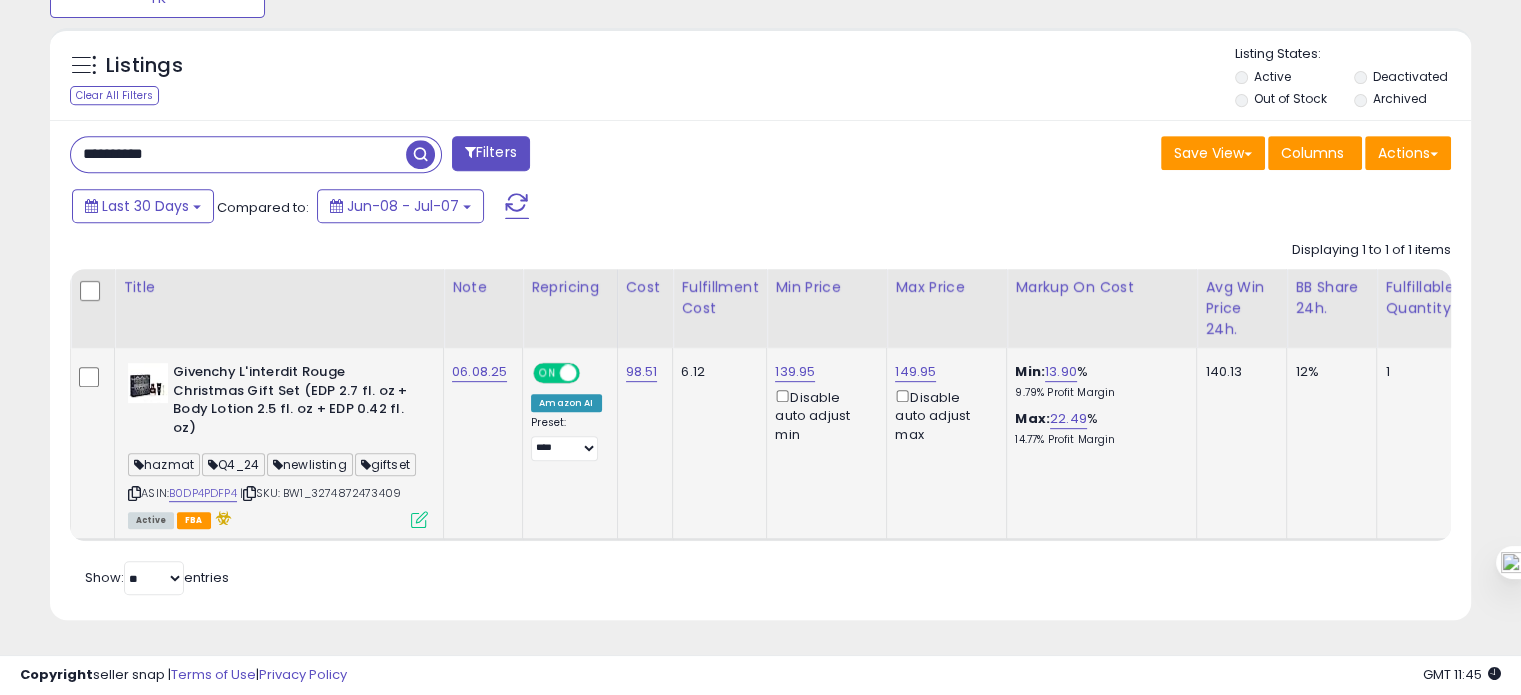 scroll, scrollTop: 0, scrollLeft: 476, axis: horizontal 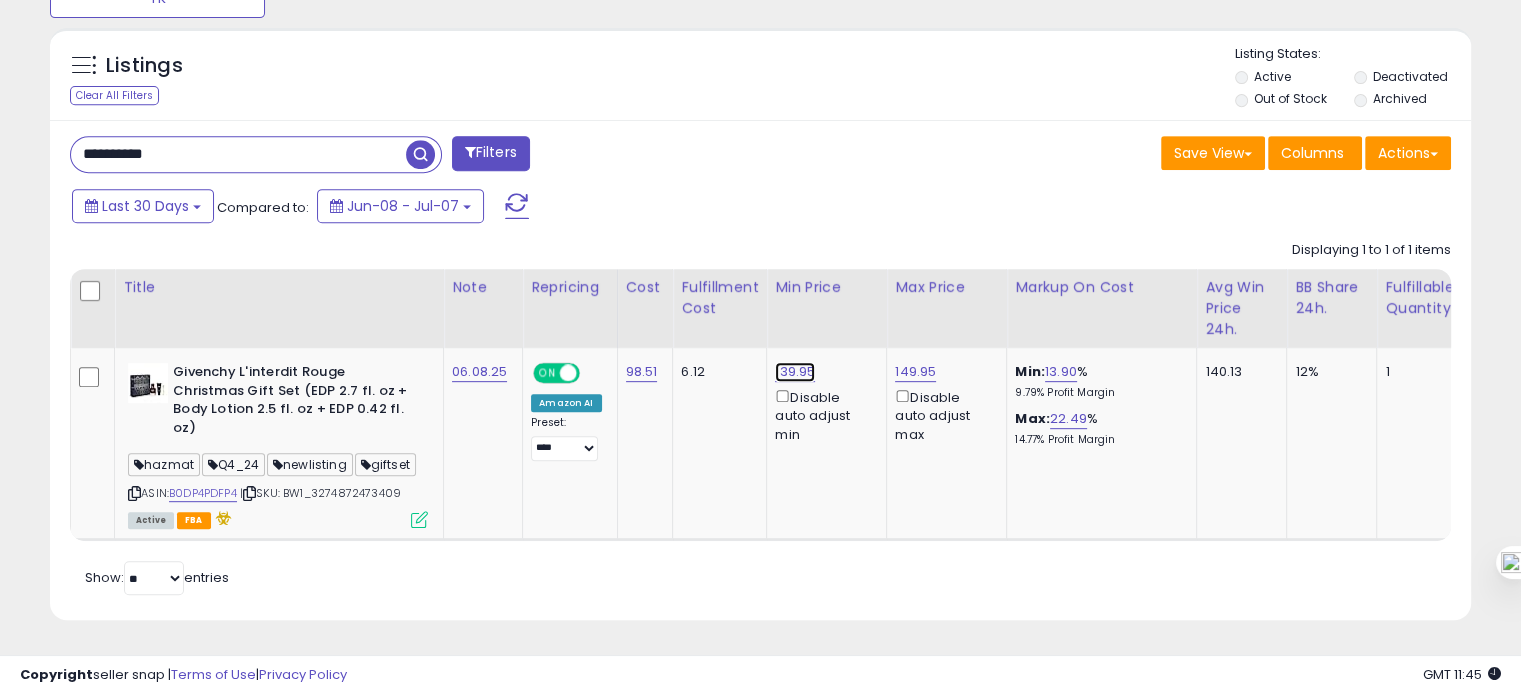 click on "139.95" at bounding box center [795, 372] 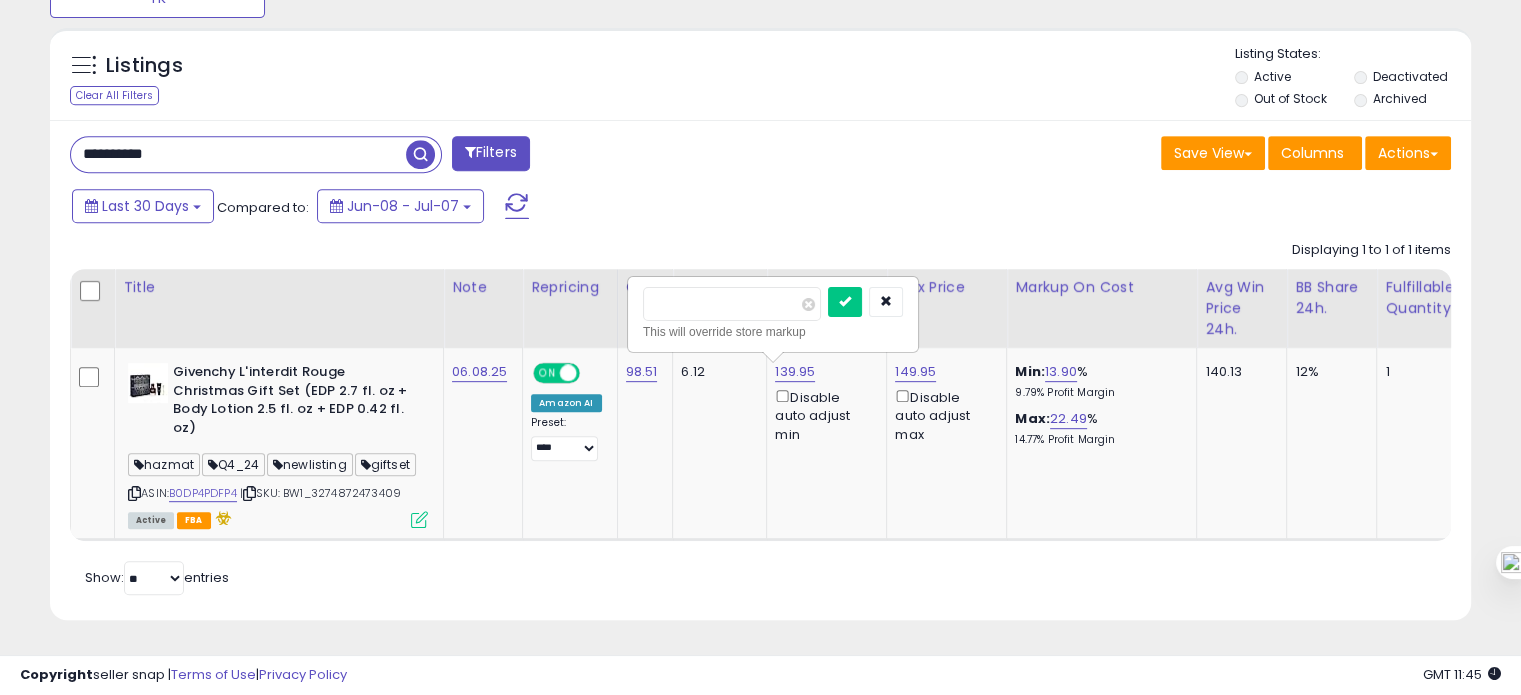 click on "******" at bounding box center (732, 304) 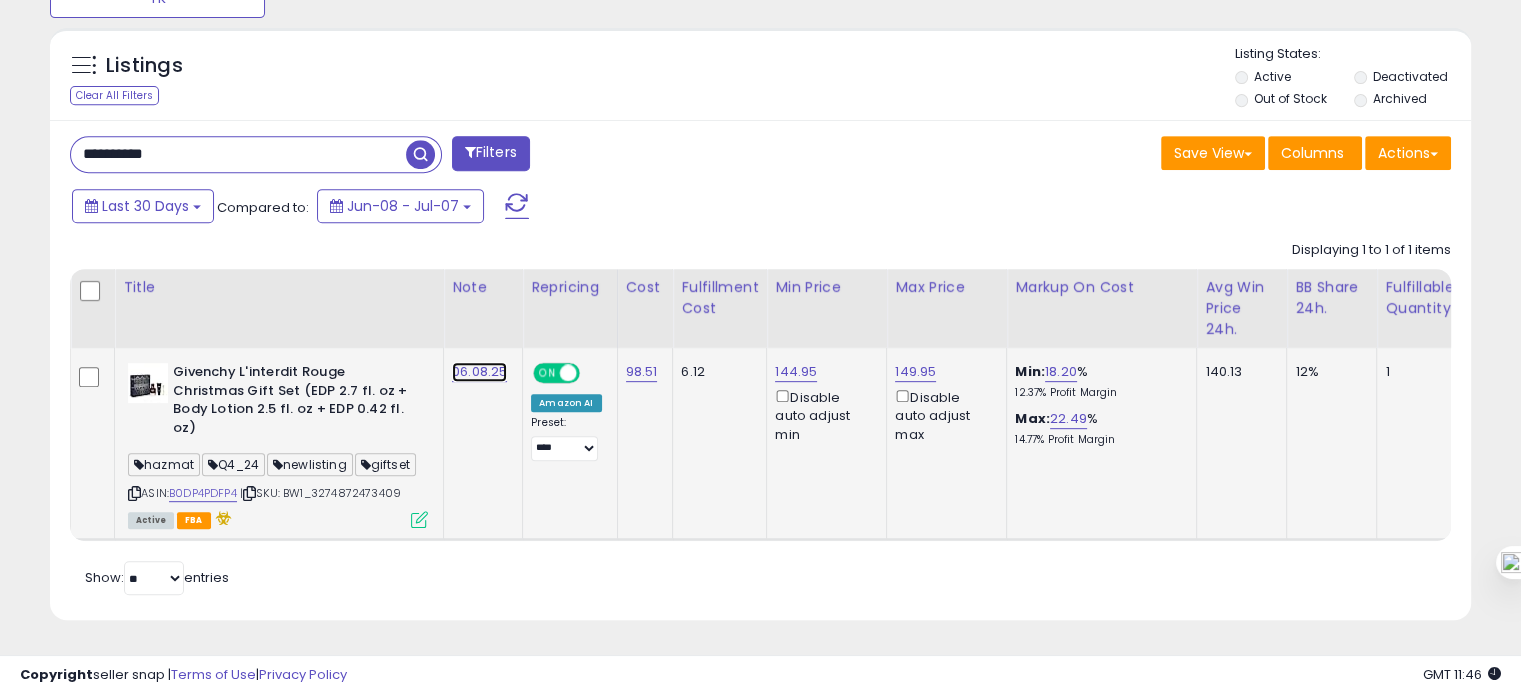 click on "06.08.25" at bounding box center [479, 372] 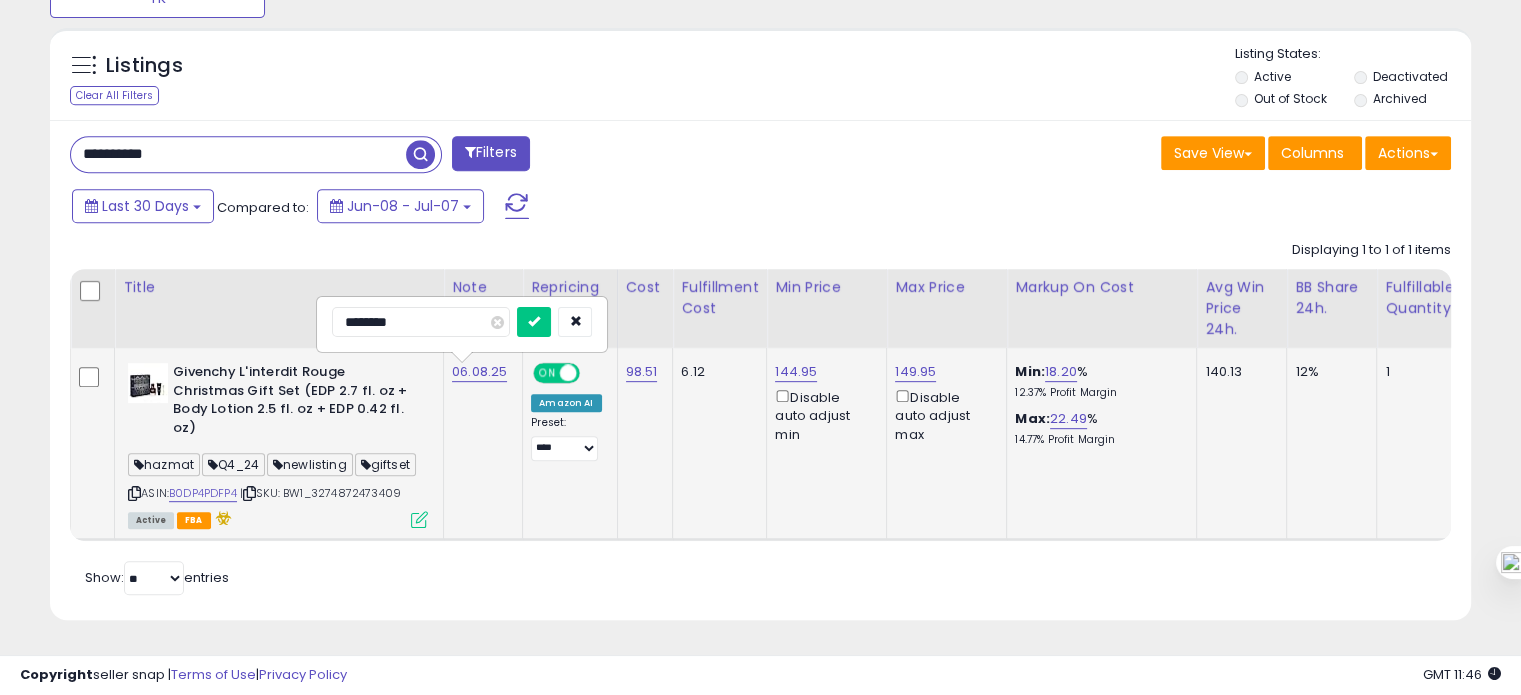 click on "********" at bounding box center [421, 322] 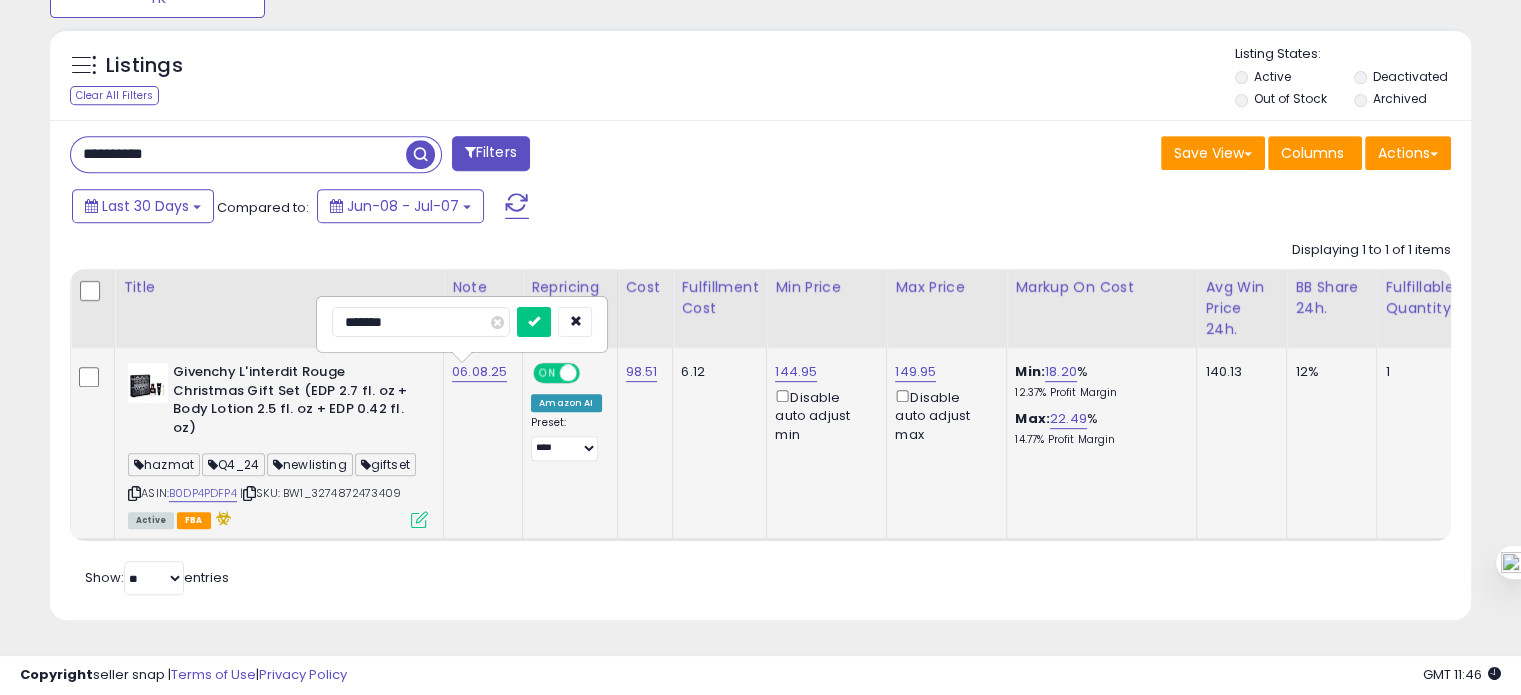 type on "********" 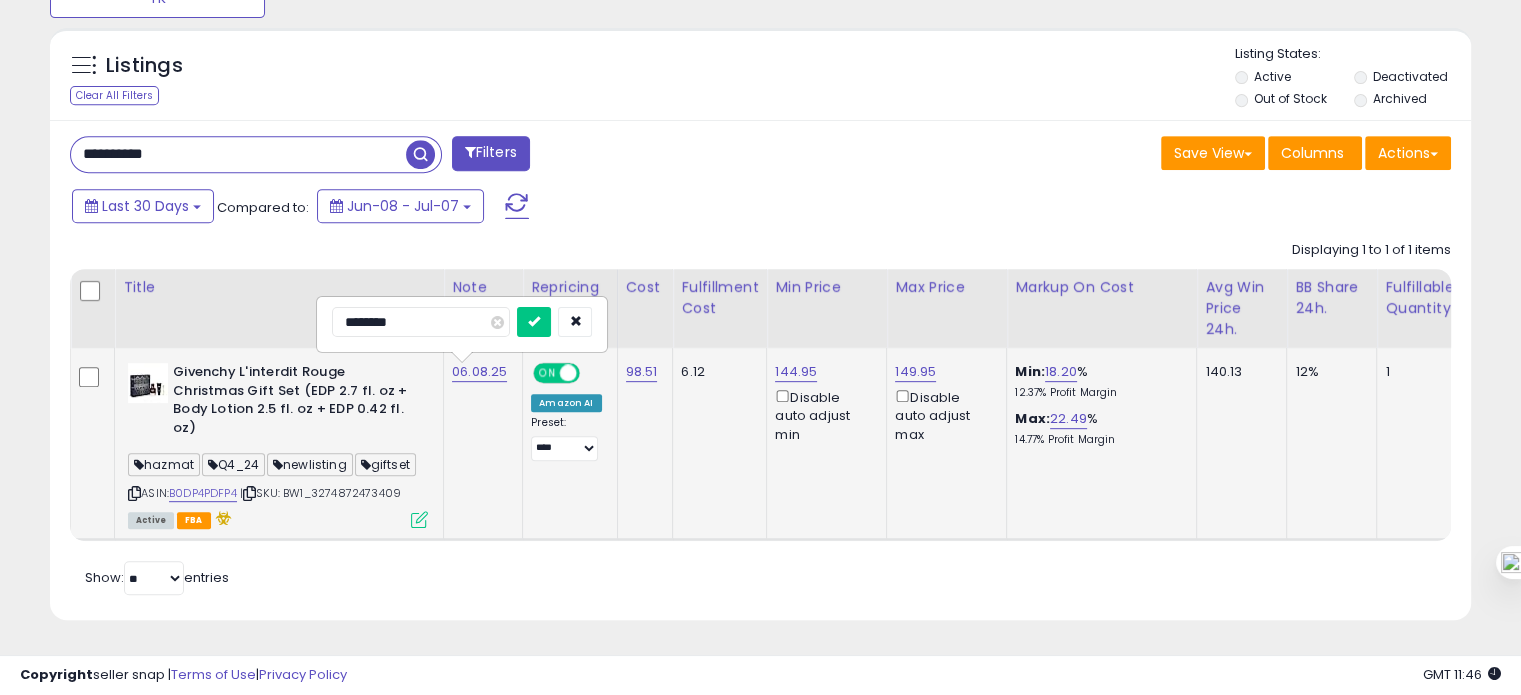 click at bounding box center [534, 322] 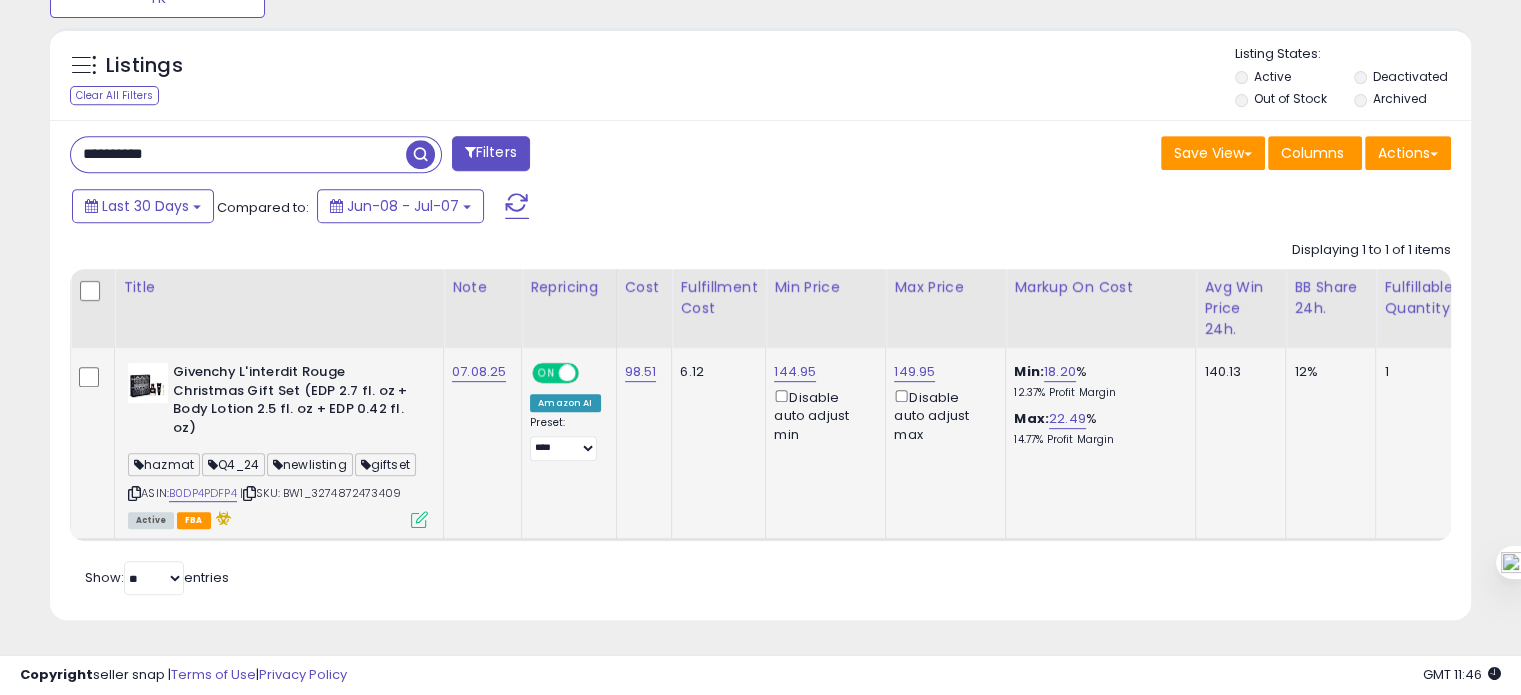 click on "**********" at bounding box center (238, 154) 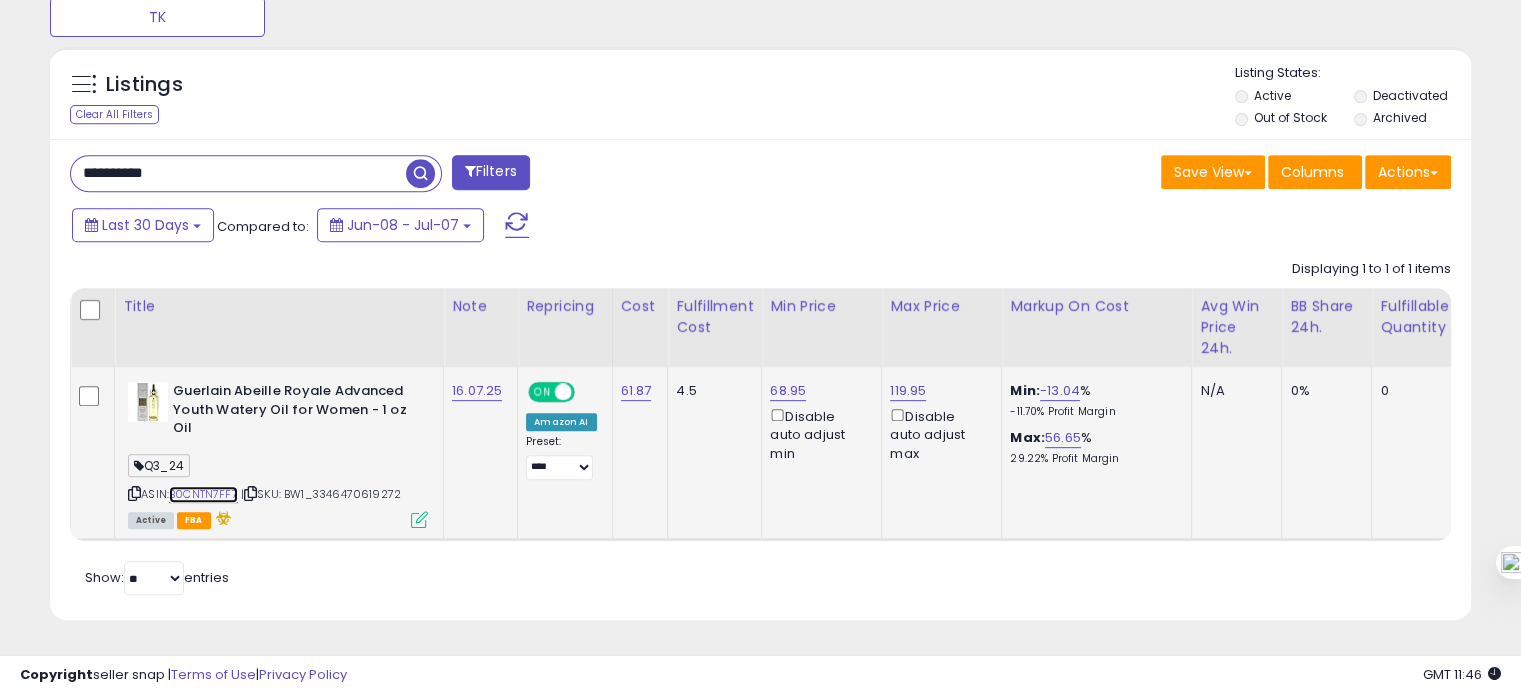 click on "B0CNTN7FF7" at bounding box center [203, 494] 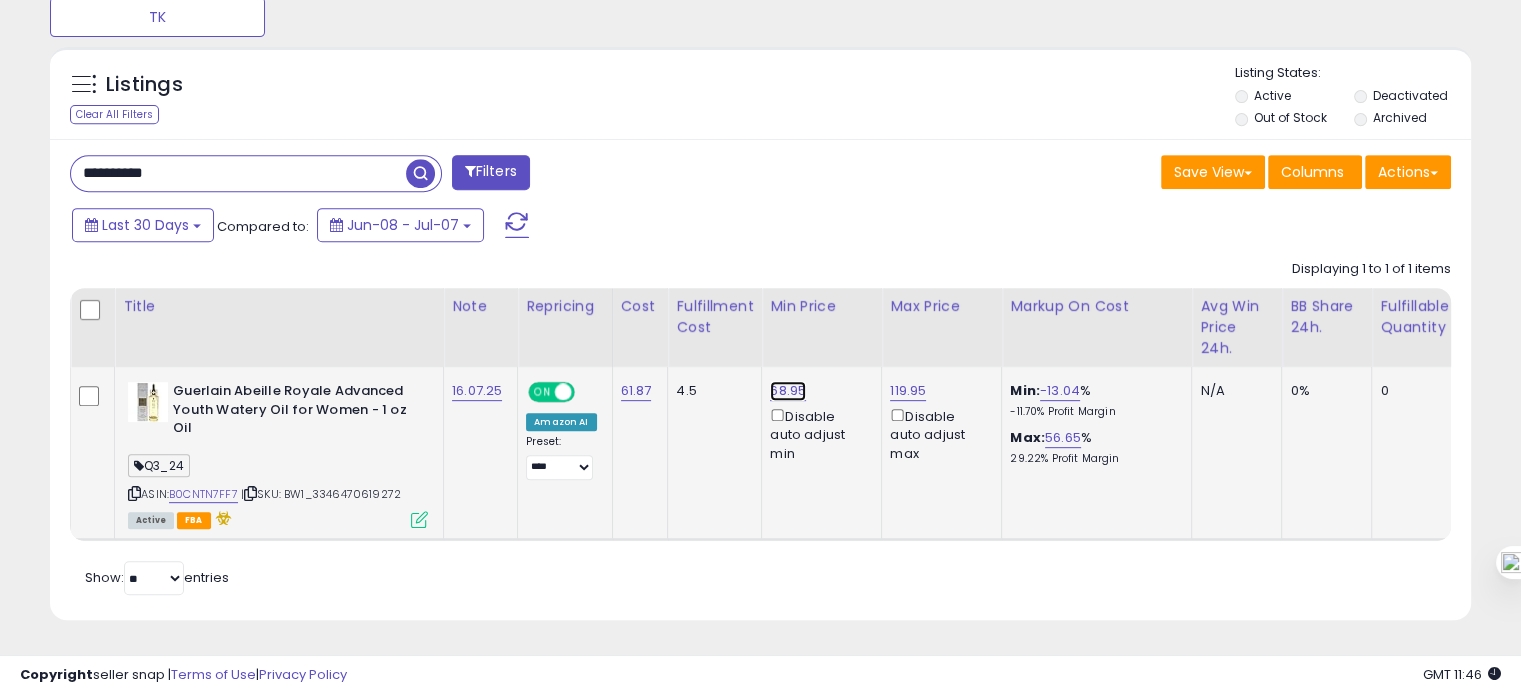 click on "68.95" at bounding box center [788, 391] 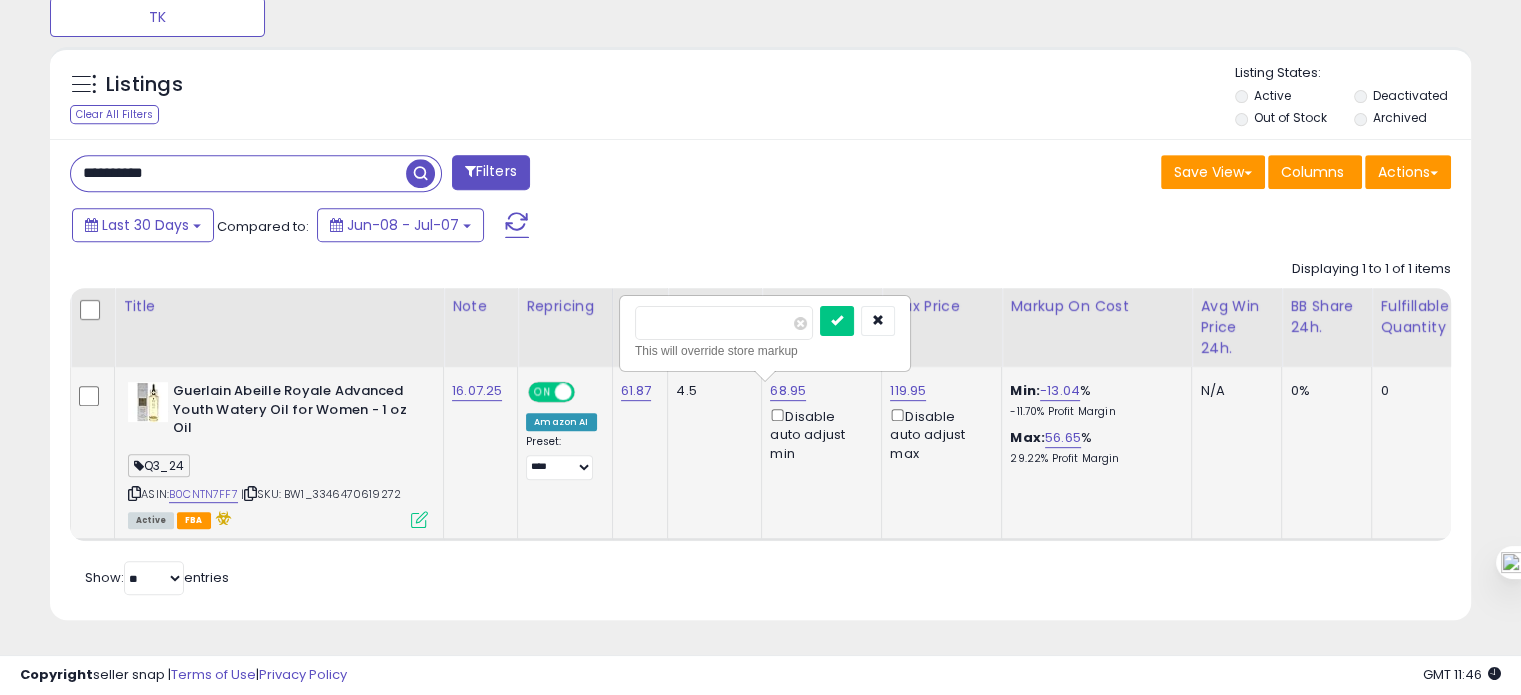 drag, startPoint x: 716, startPoint y: 323, endPoint x: 637, endPoint y: 324, distance: 79.00633 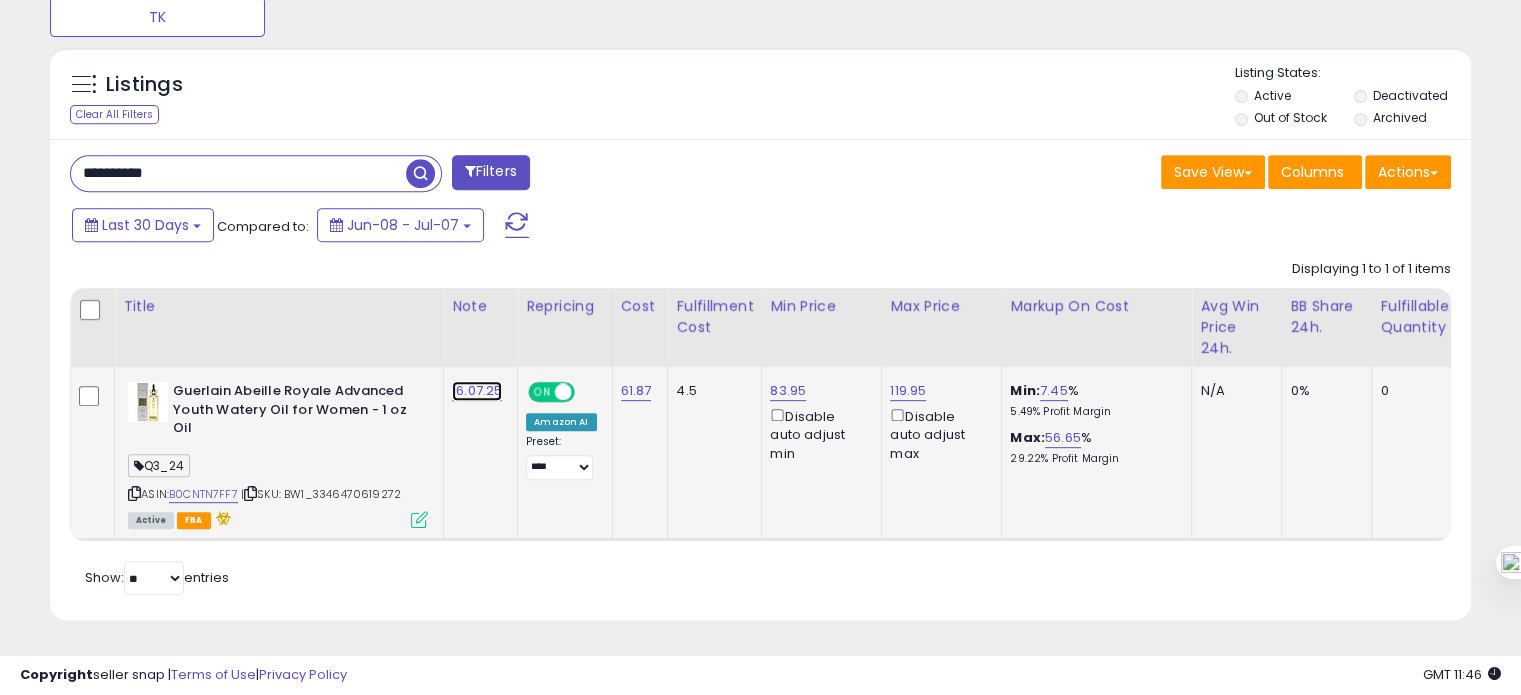 click on "16.07.25" at bounding box center (477, 391) 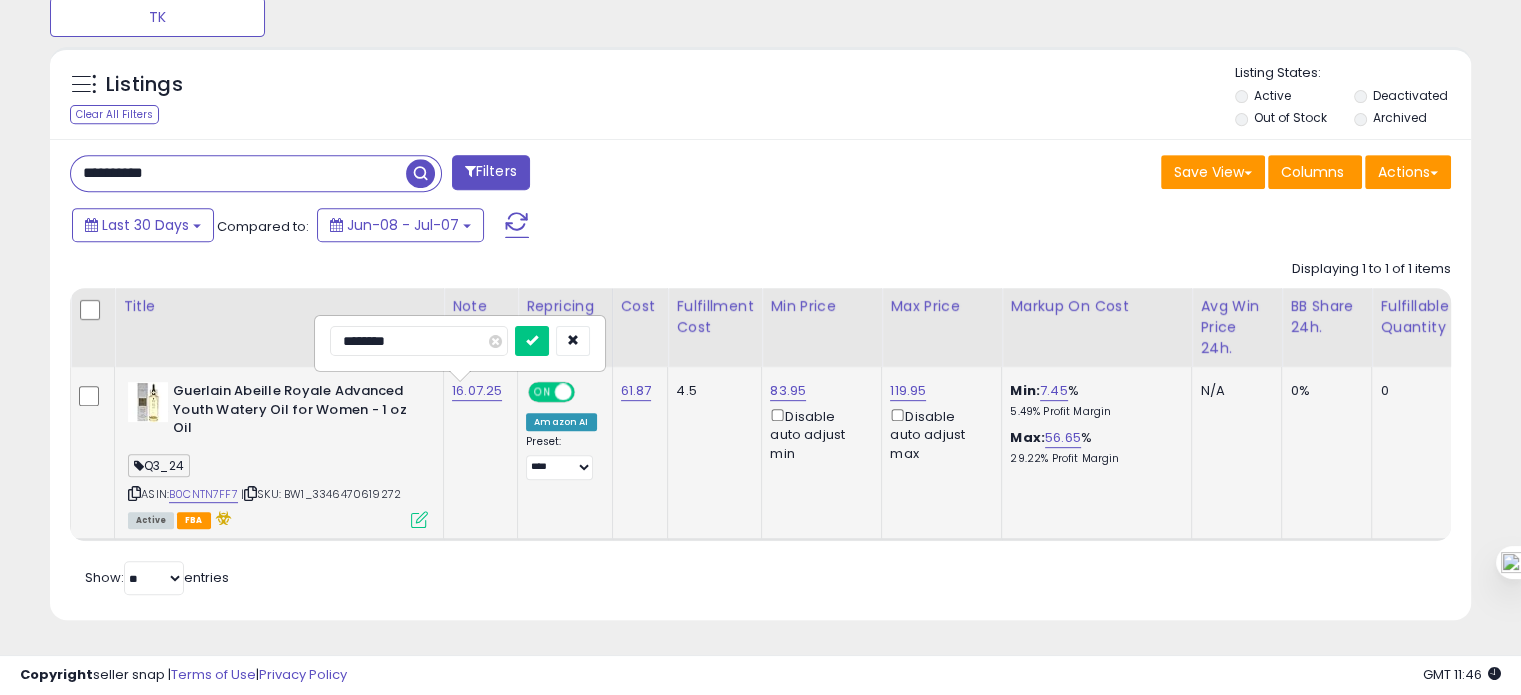 drag, startPoint x: 380, startPoint y: 339, endPoint x: 347, endPoint y: 339, distance: 33 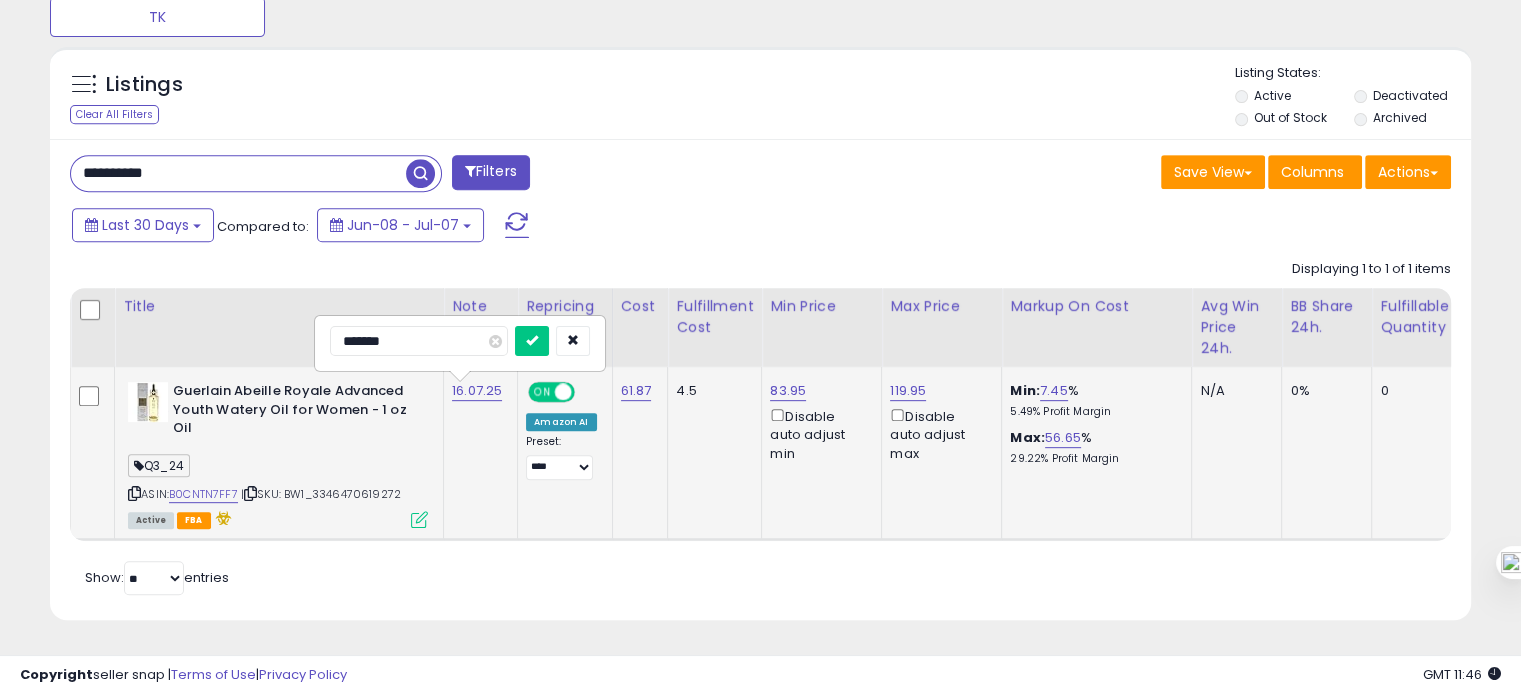type on "********" 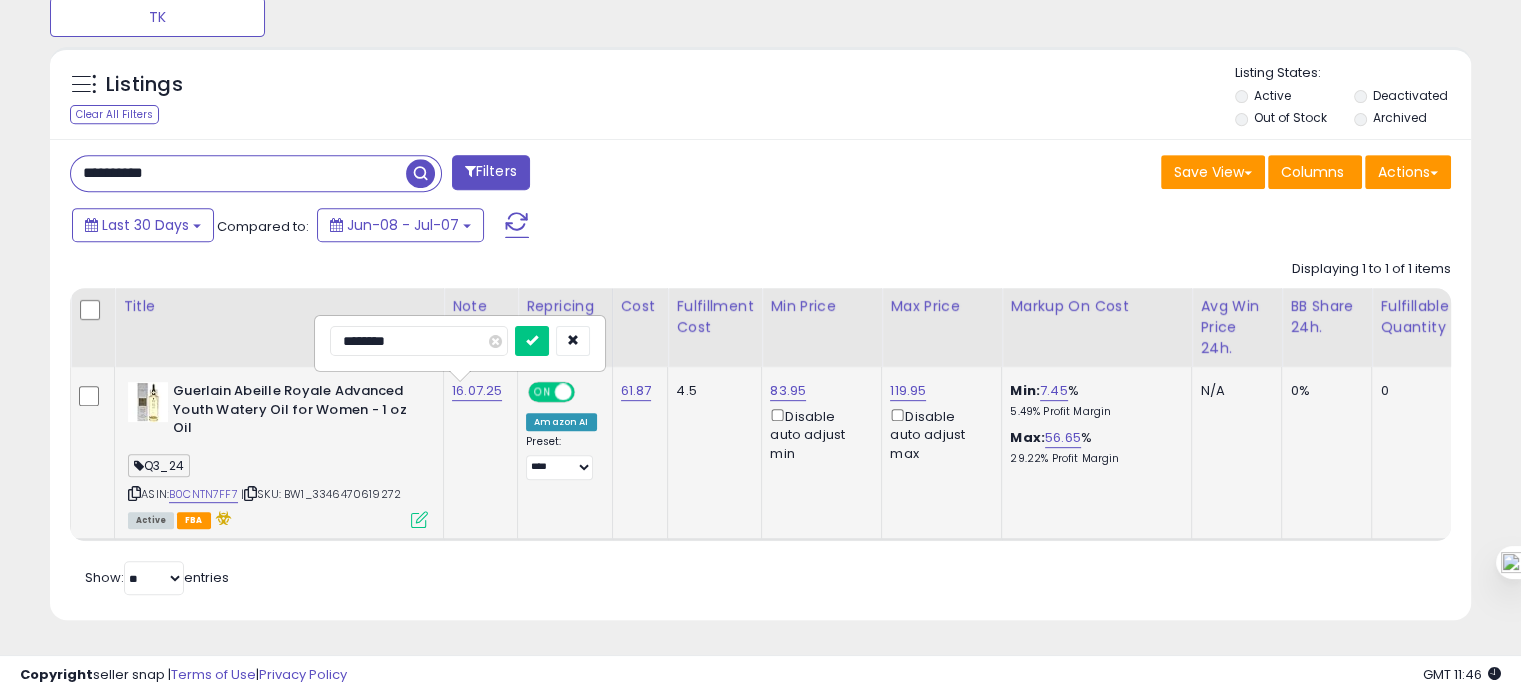 click at bounding box center (532, 341) 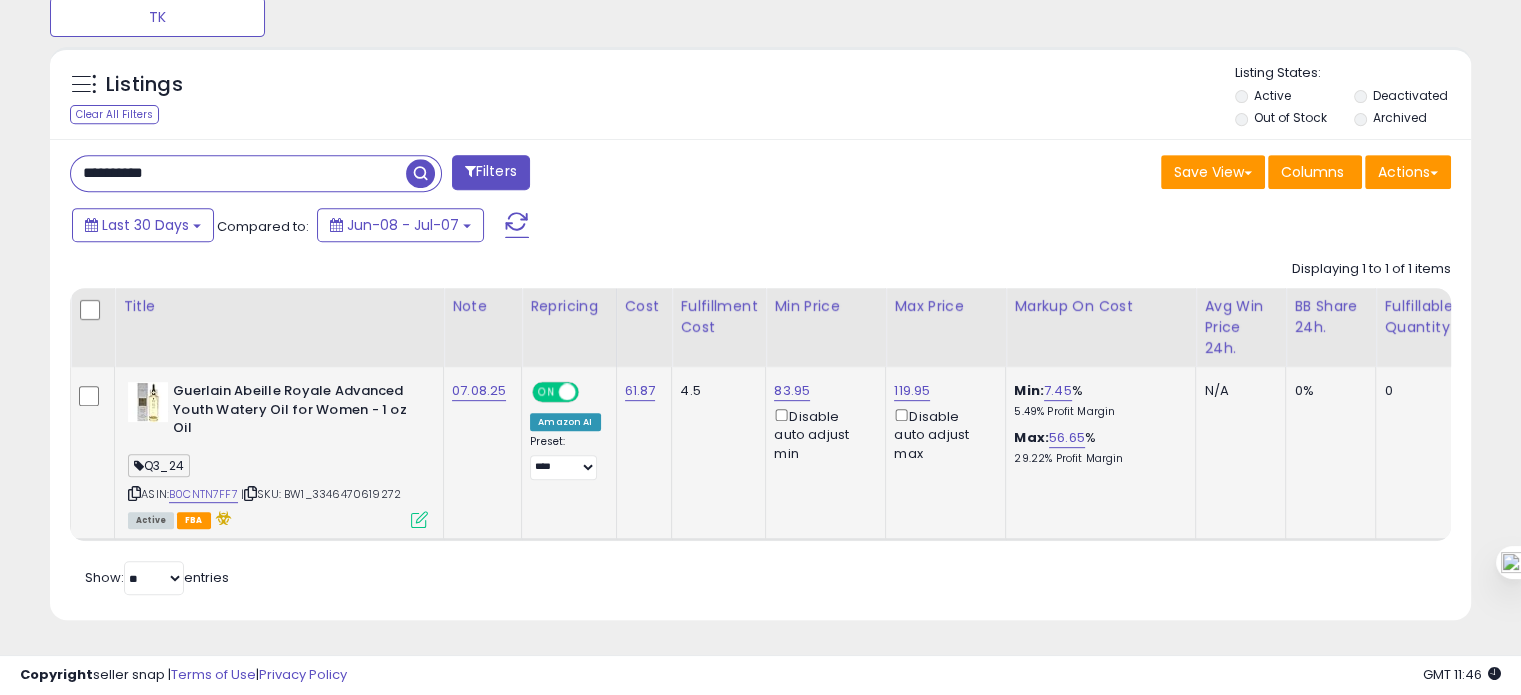 click on "**********" at bounding box center [238, 173] 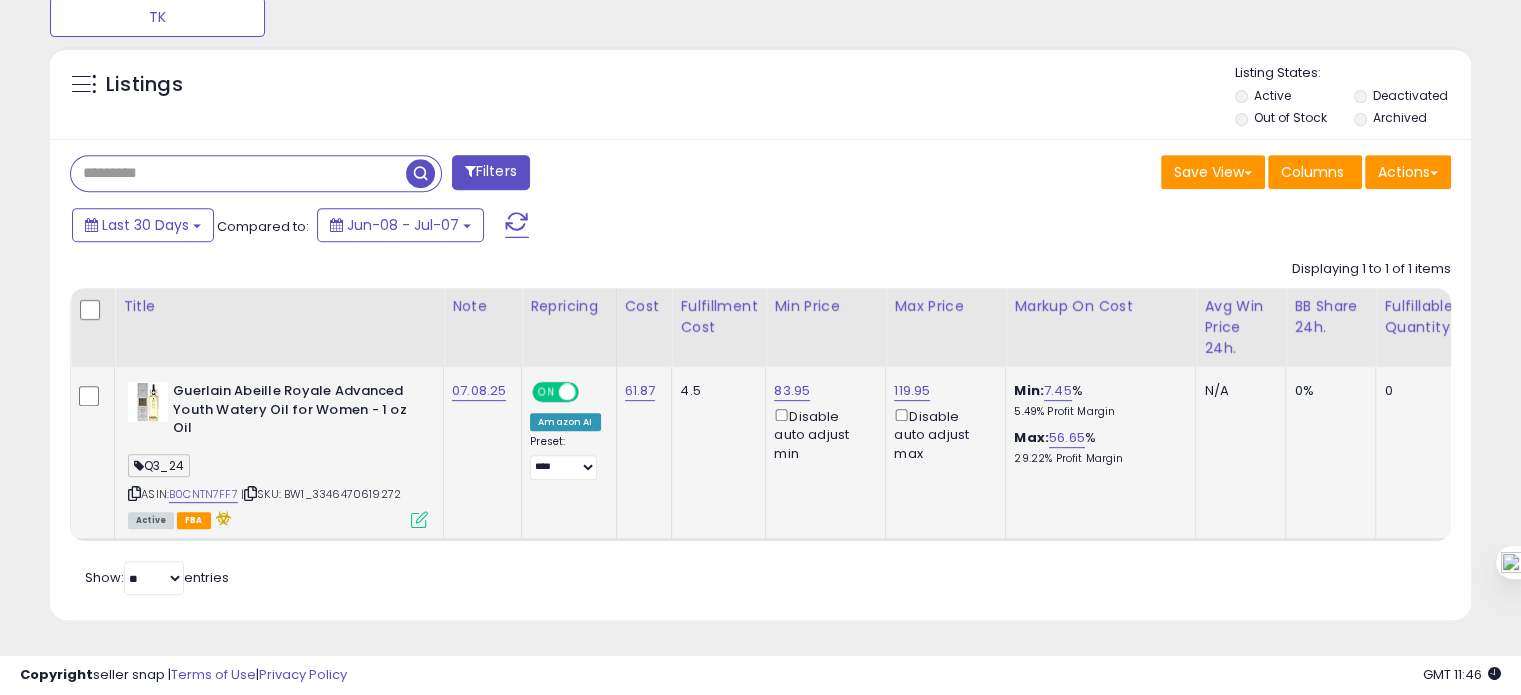 type 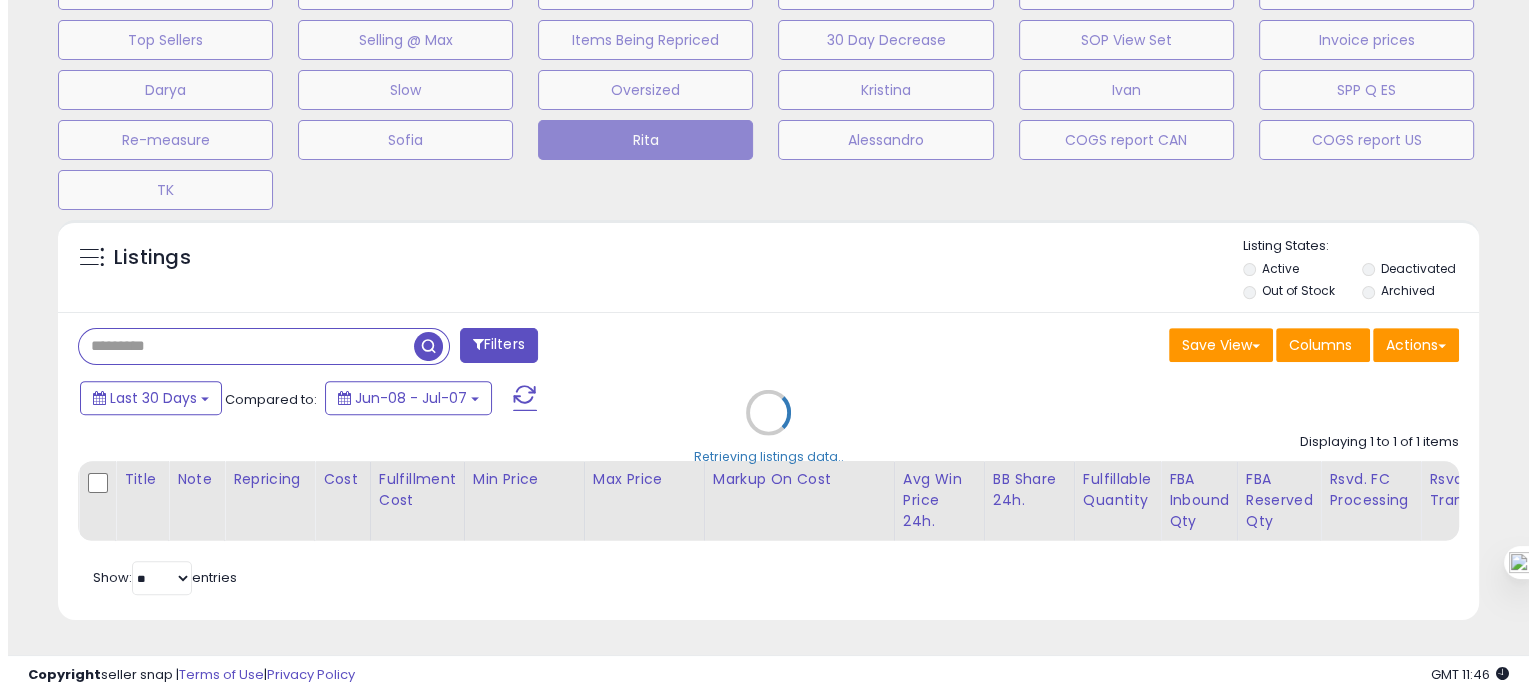 scroll, scrollTop: 674, scrollLeft: 0, axis: vertical 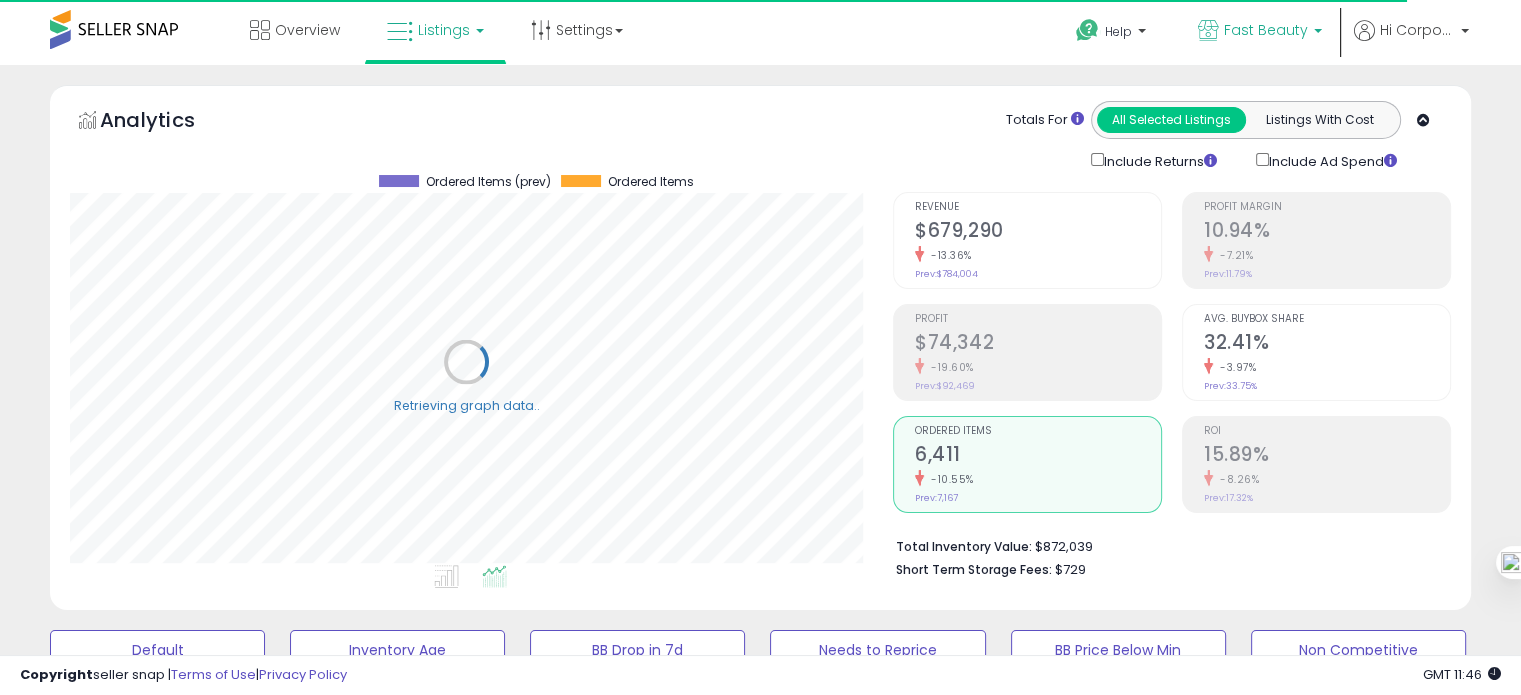click on "Fast Beauty" at bounding box center [1266, 30] 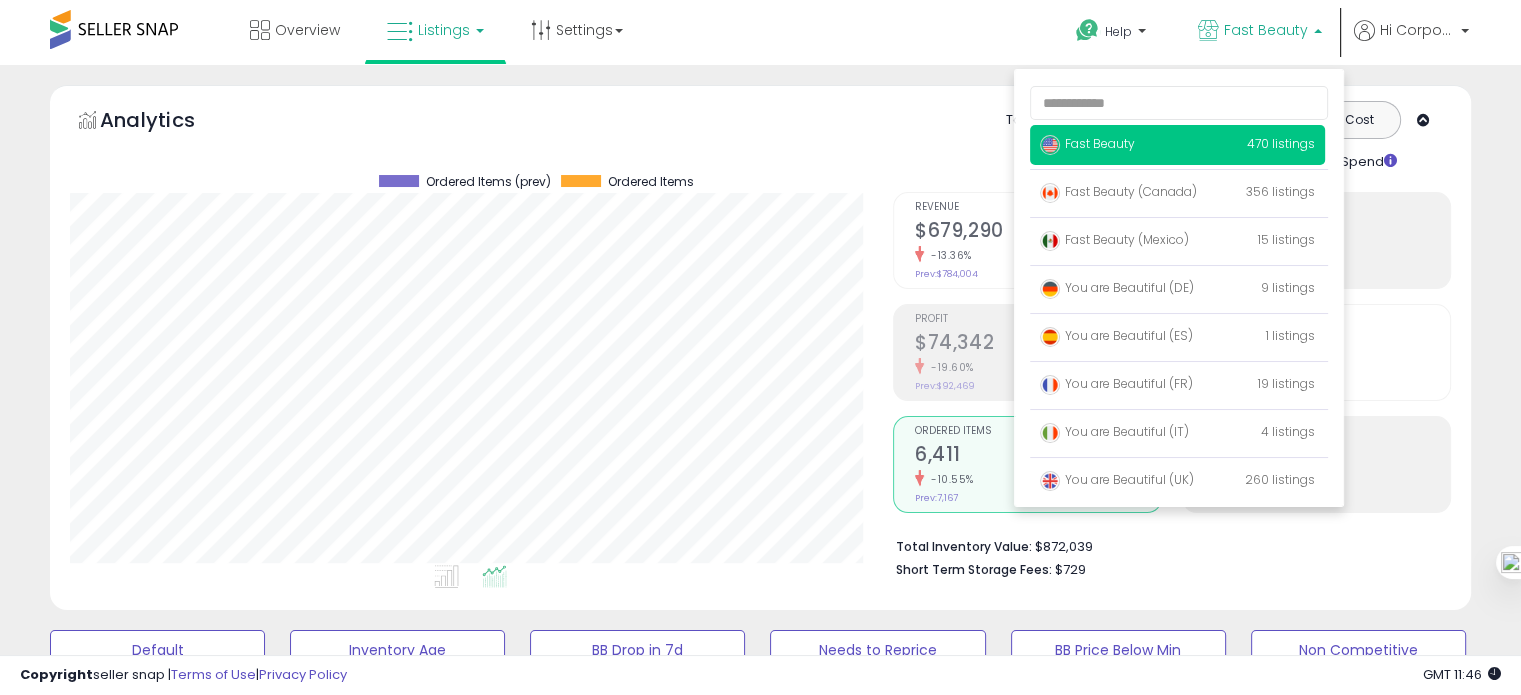 scroll, scrollTop: 999589, scrollLeft: 999176, axis: both 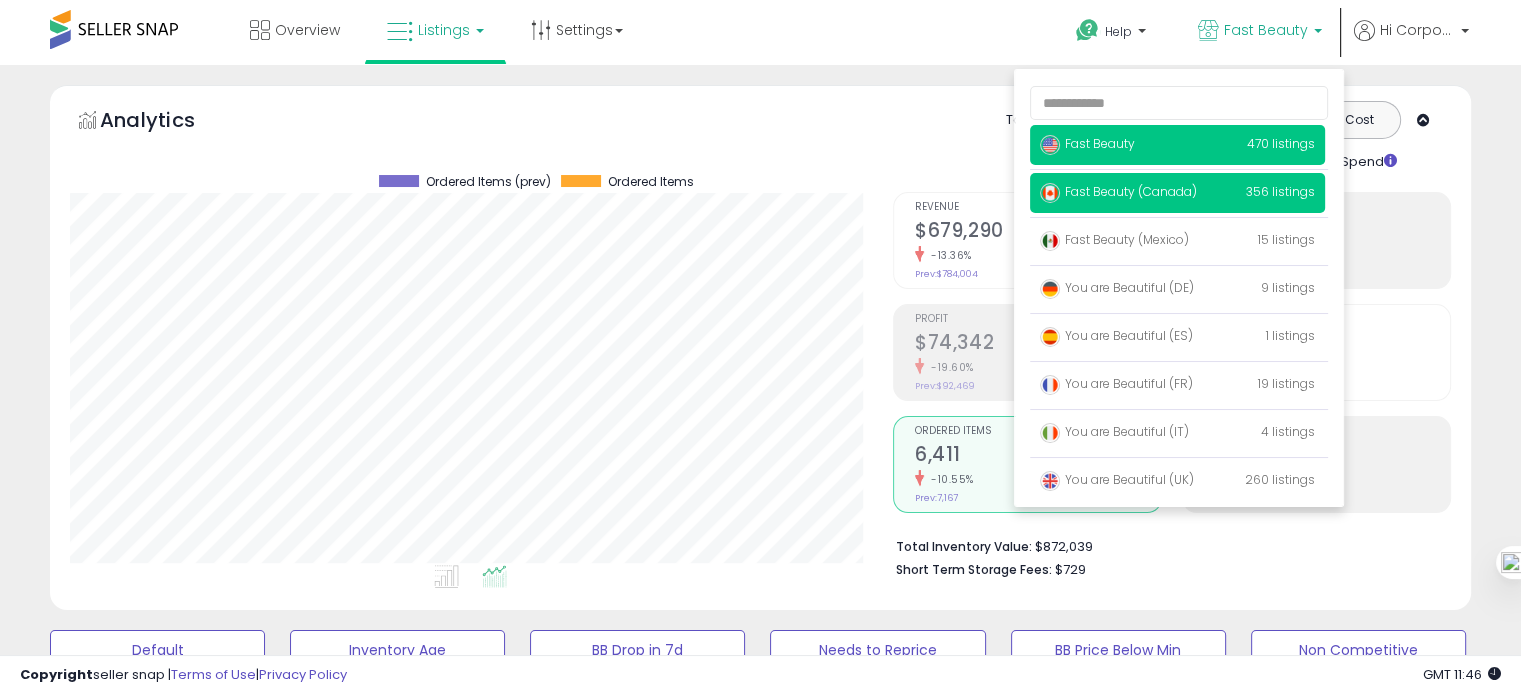 click on "Fast Beauty (Canada)" at bounding box center (1118, 191) 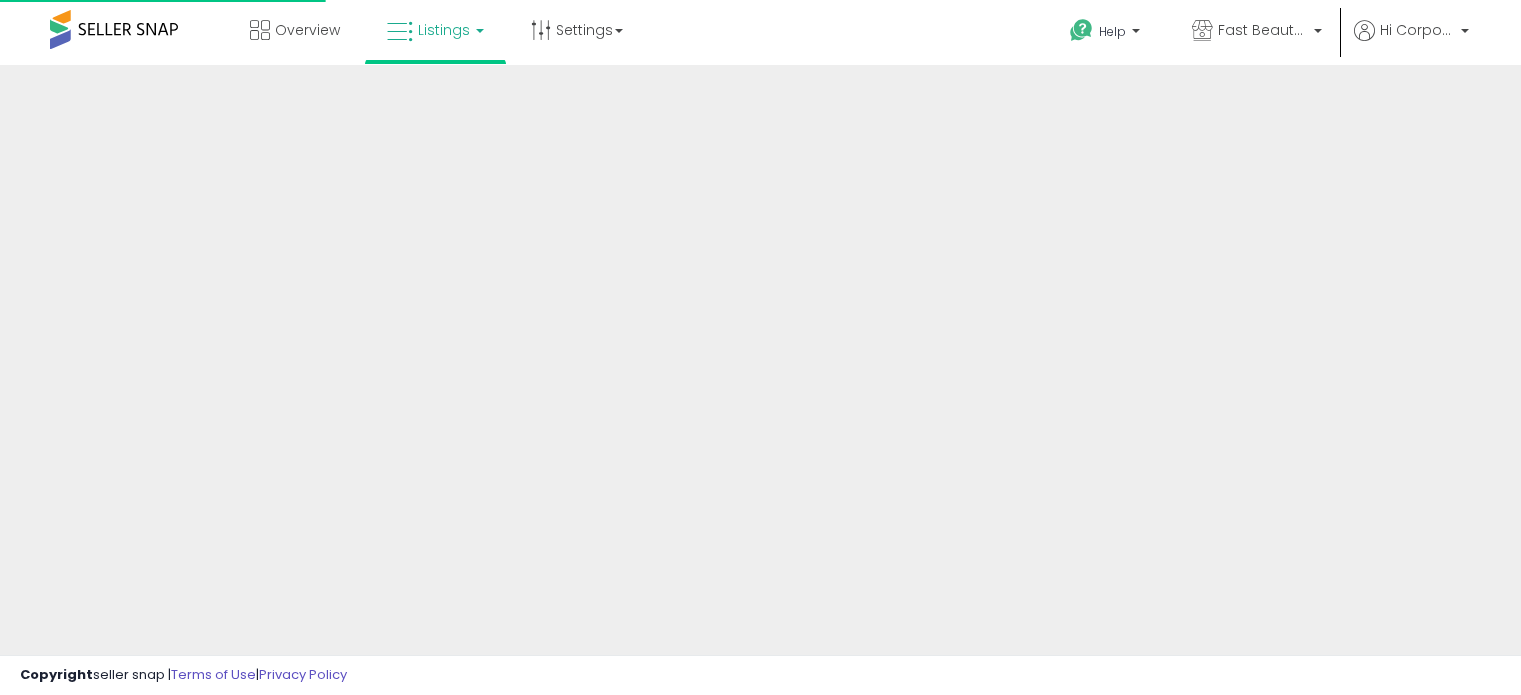 scroll, scrollTop: 0, scrollLeft: 0, axis: both 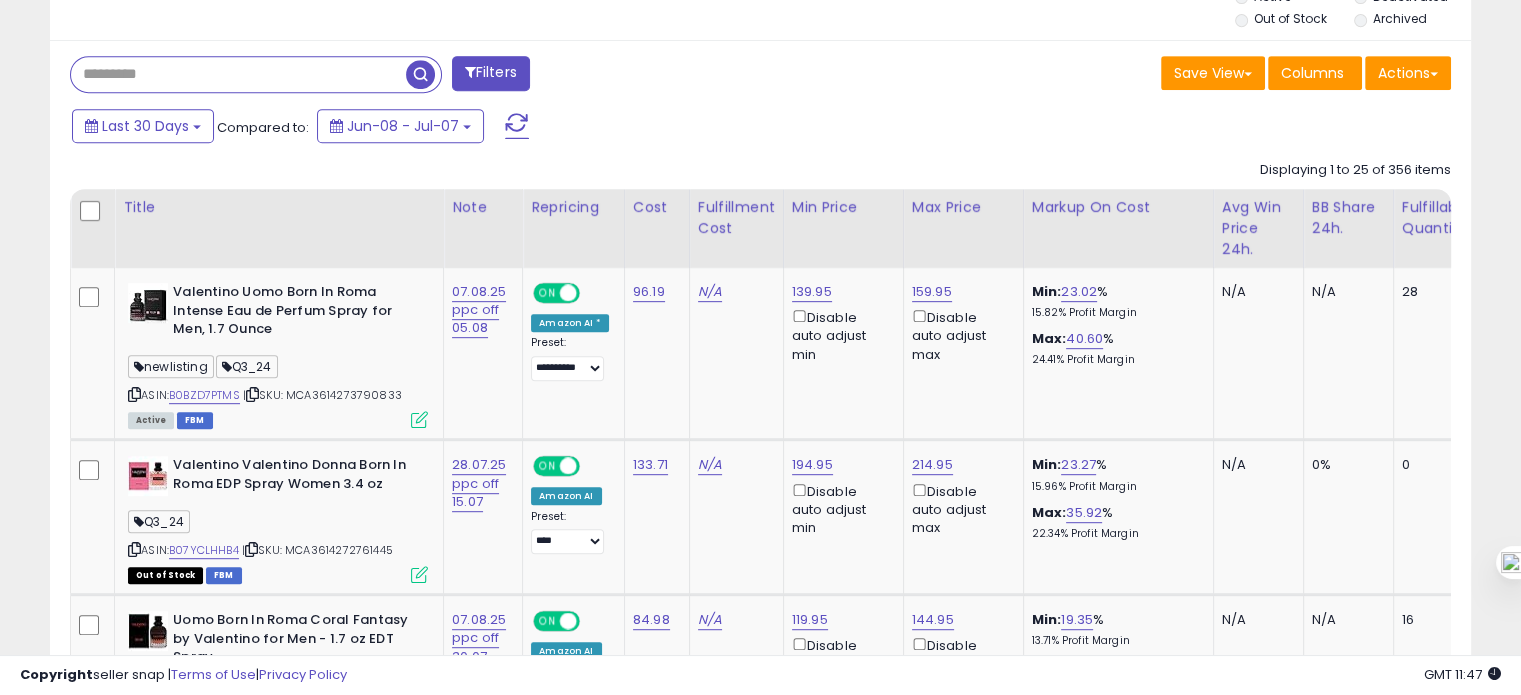 paste on "**********" 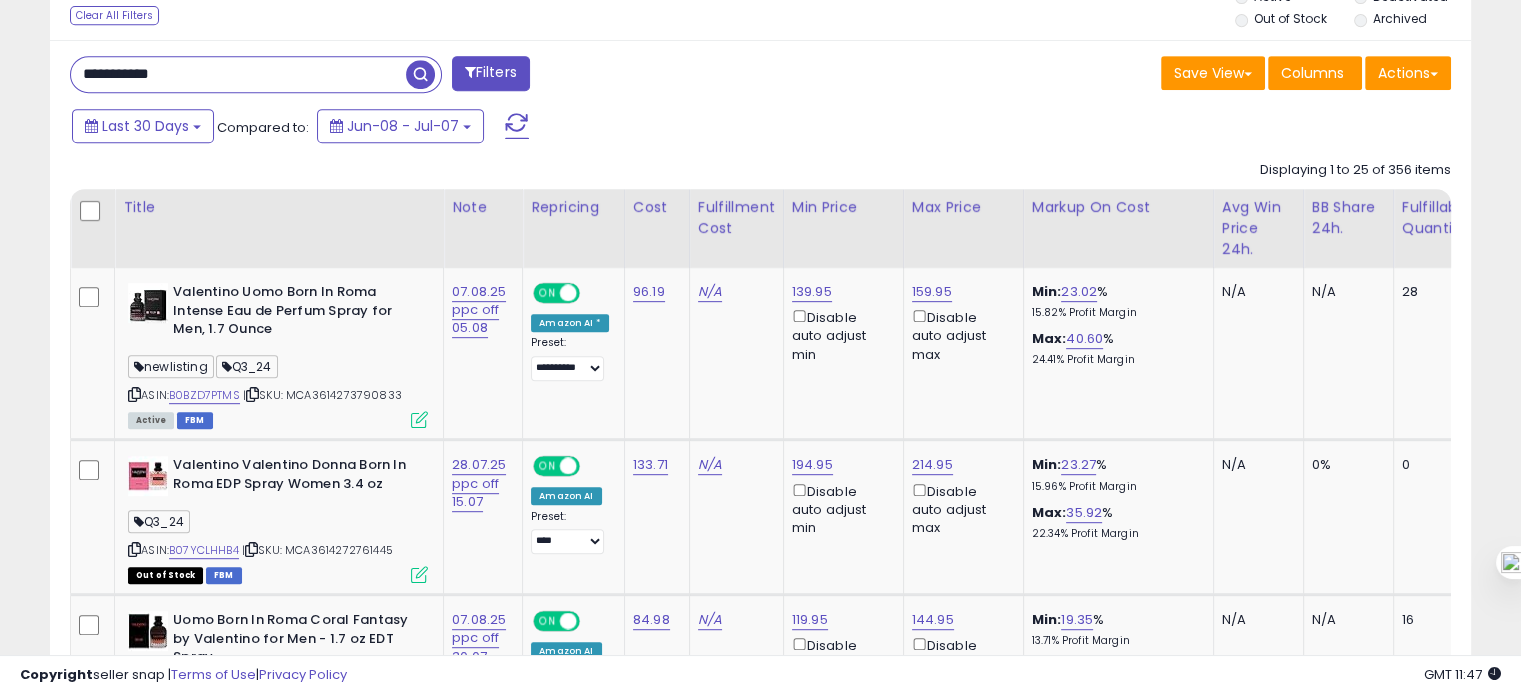 type on "**********" 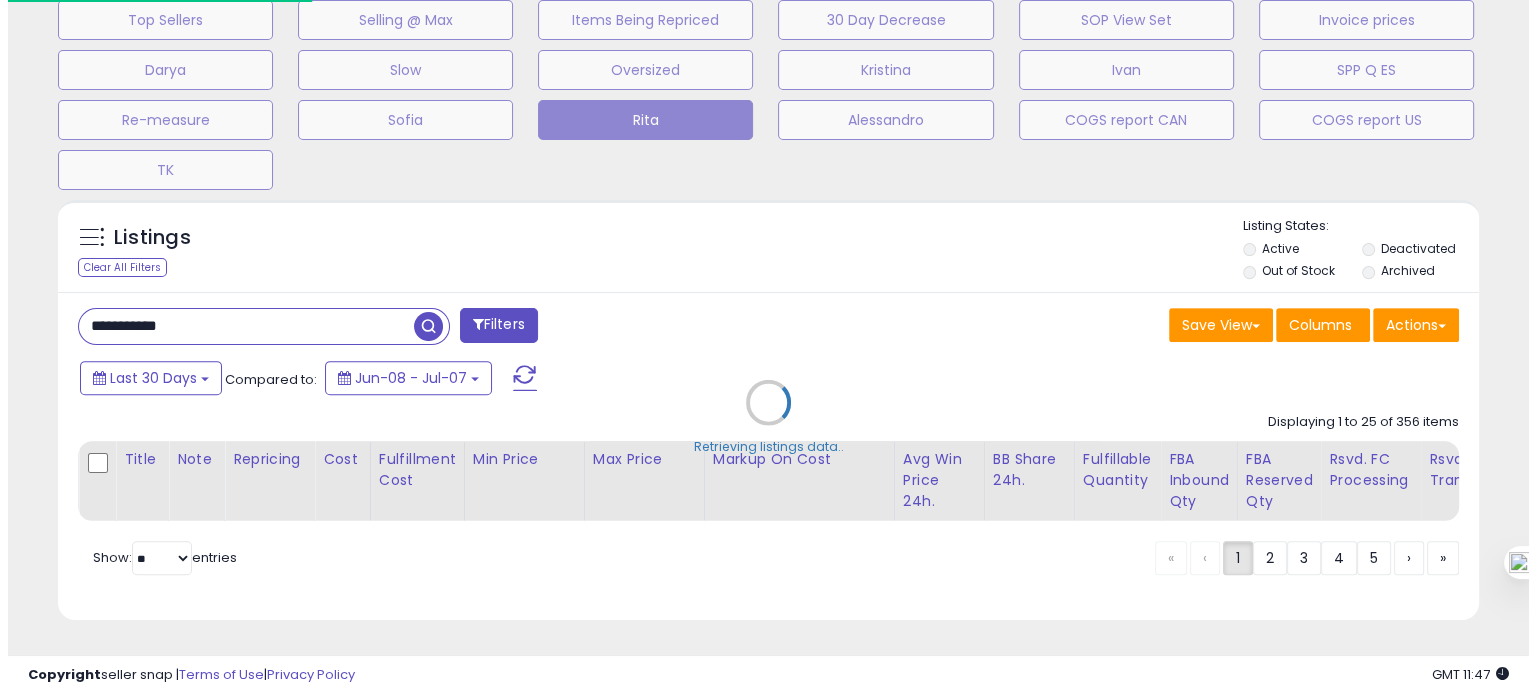 scroll, scrollTop: 693, scrollLeft: 0, axis: vertical 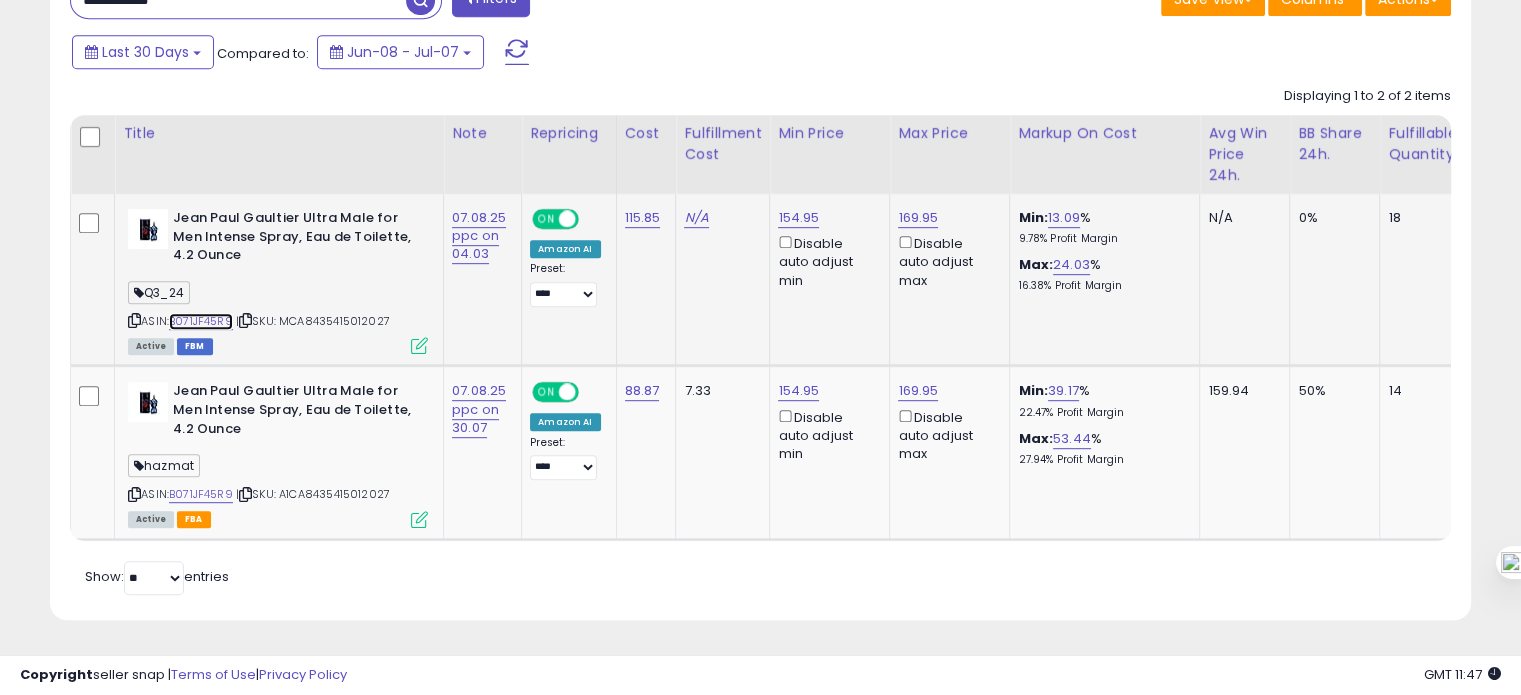 click on "B071JF45R9" at bounding box center (201, 321) 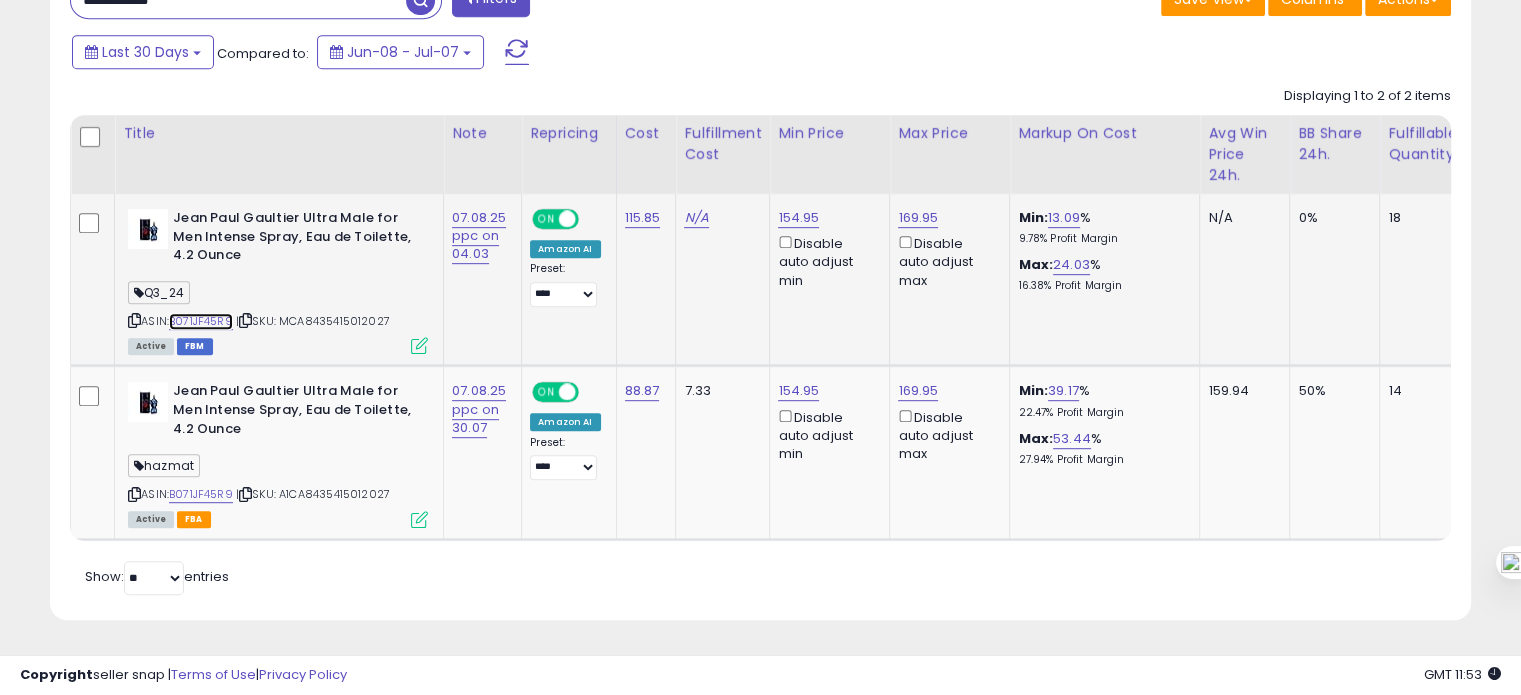 scroll, scrollTop: 947, scrollLeft: 0, axis: vertical 